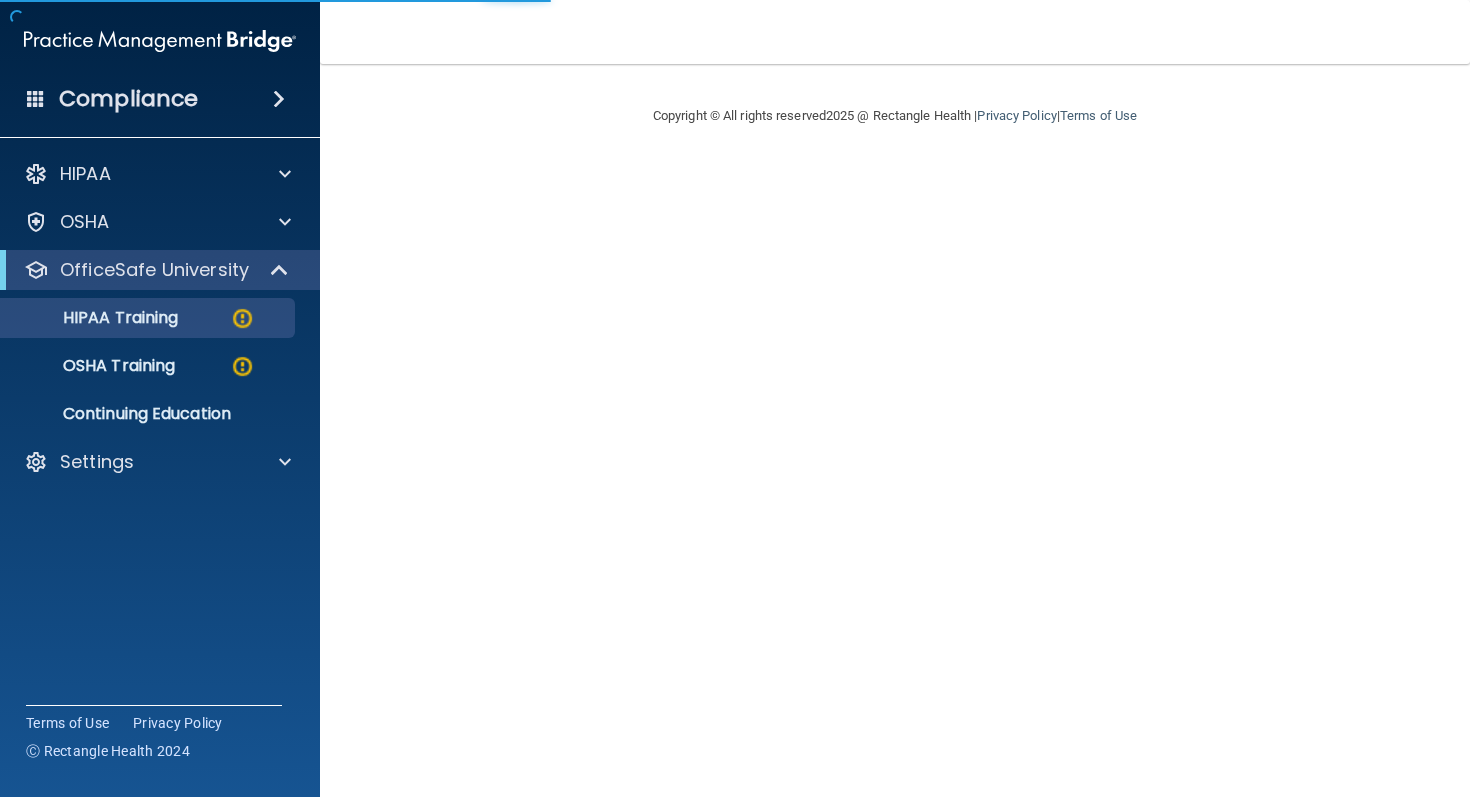 scroll, scrollTop: 0, scrollLeft: 0, axis: both 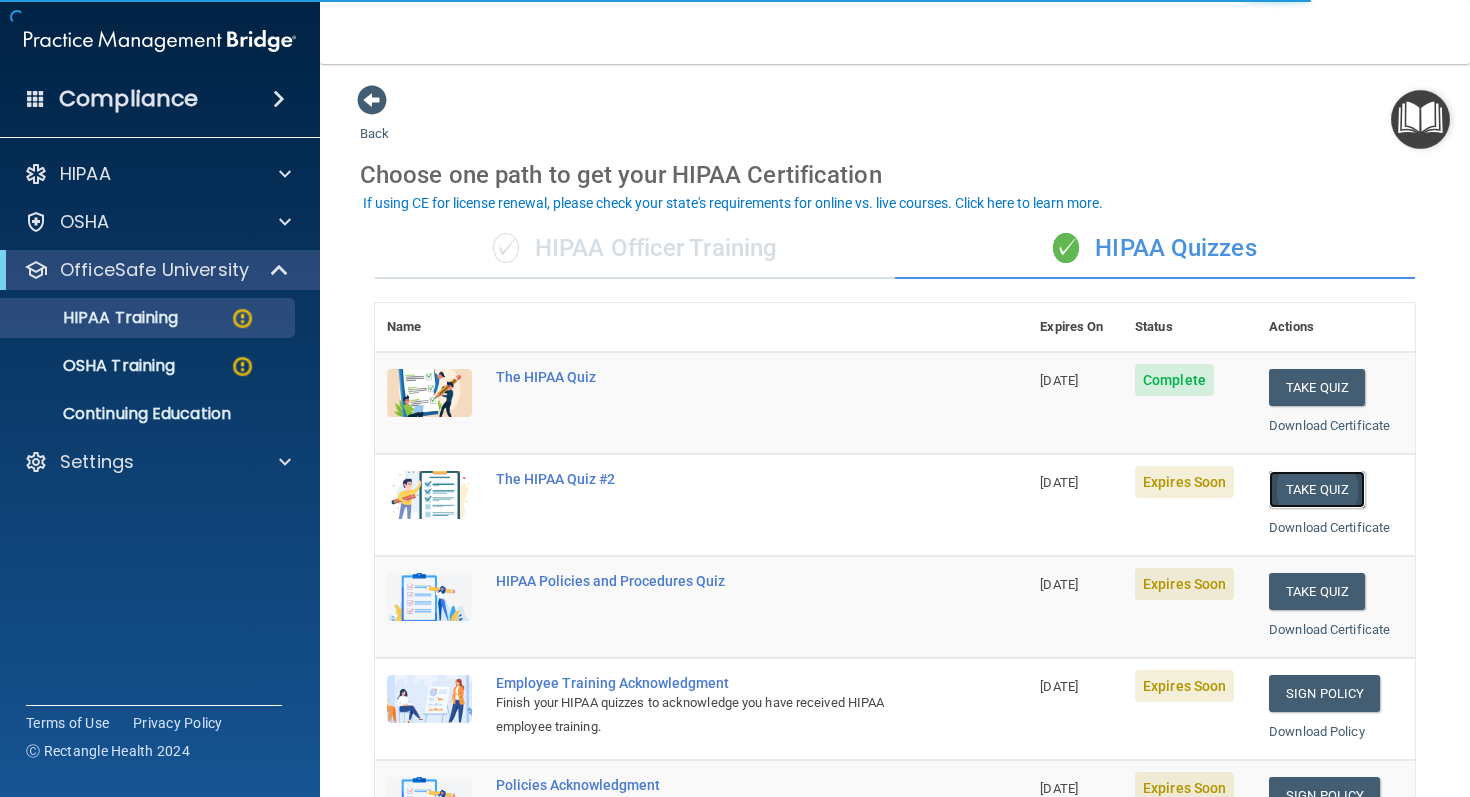 click on "Take Quiz" at bounding box center (1317, 489) 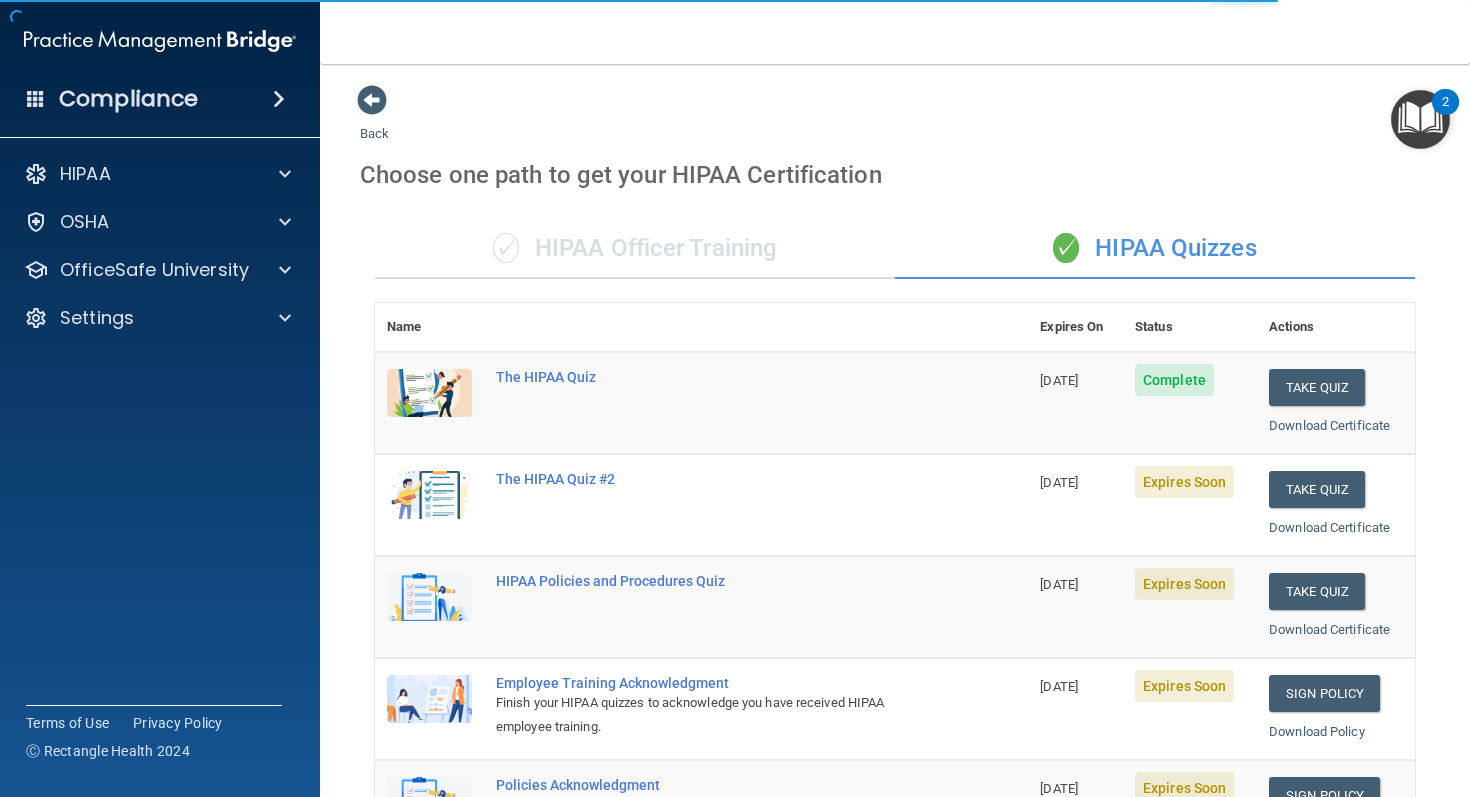 scroll, scrollTop: 0, scrollLeft: 0, axis: both 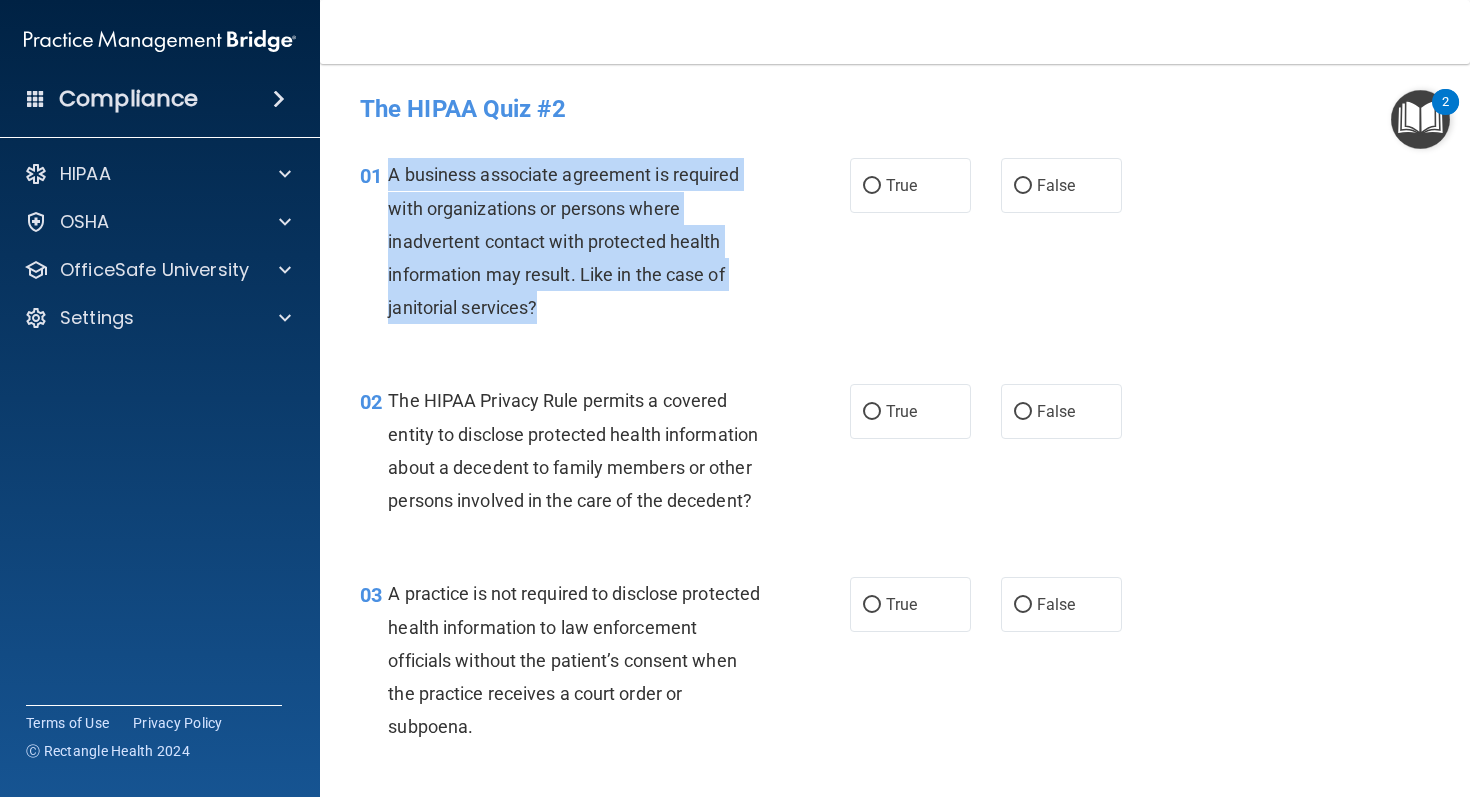 drag, startPoint x: 543, startPoint y: 316, endPoint x: 384, endPoint y: 172, distance: 214.51573 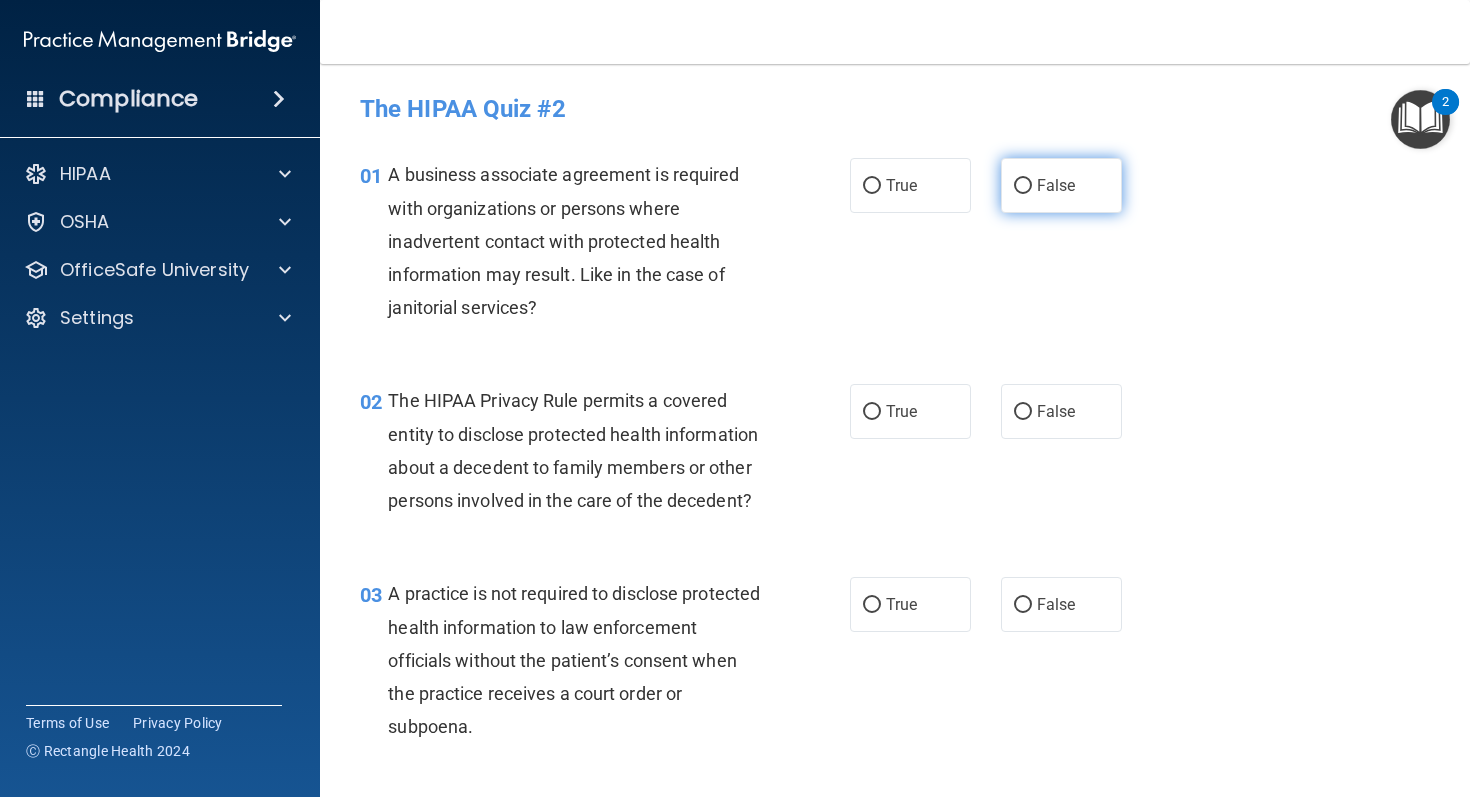 click on "False" at bounding box center [1061, 185] 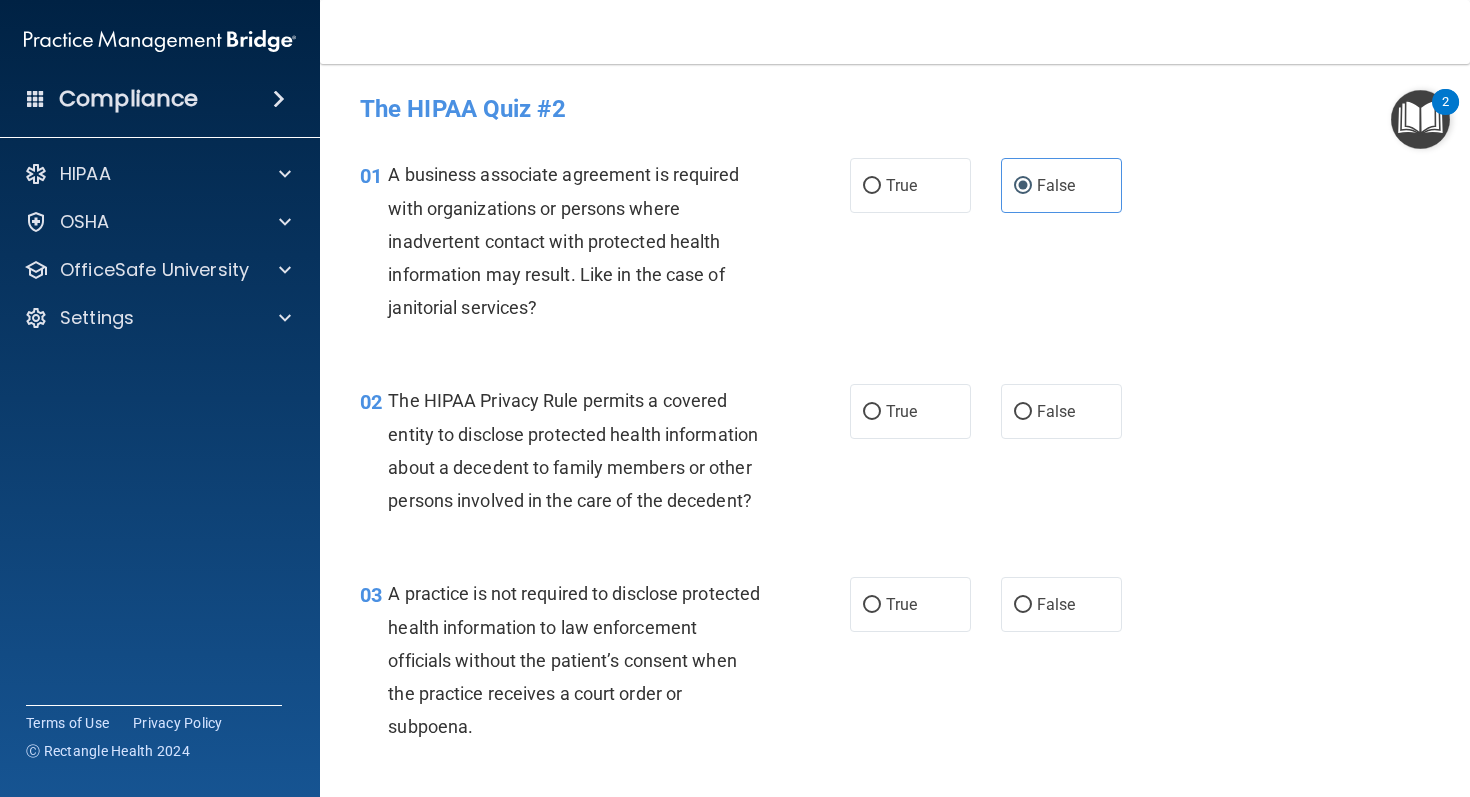 click on "01       A business associate agreement is required with organizations or persons where inadvertent contact with protected health information may result.  Like in the case of janitorial services?                 True           False" at bounding box center [895, 246] 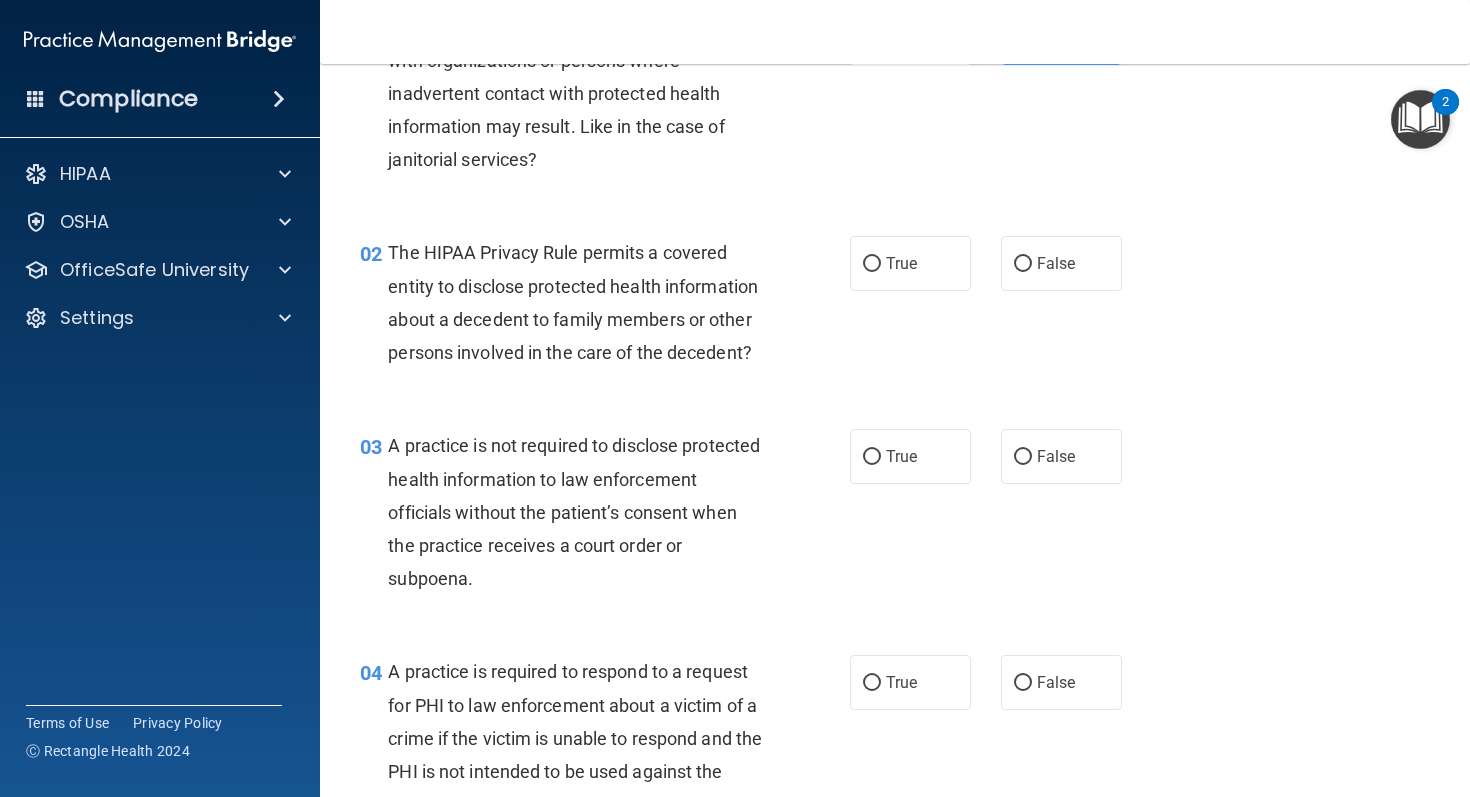 scroll, scrollTop: 156, scrollLeft: 0, axis: vertical 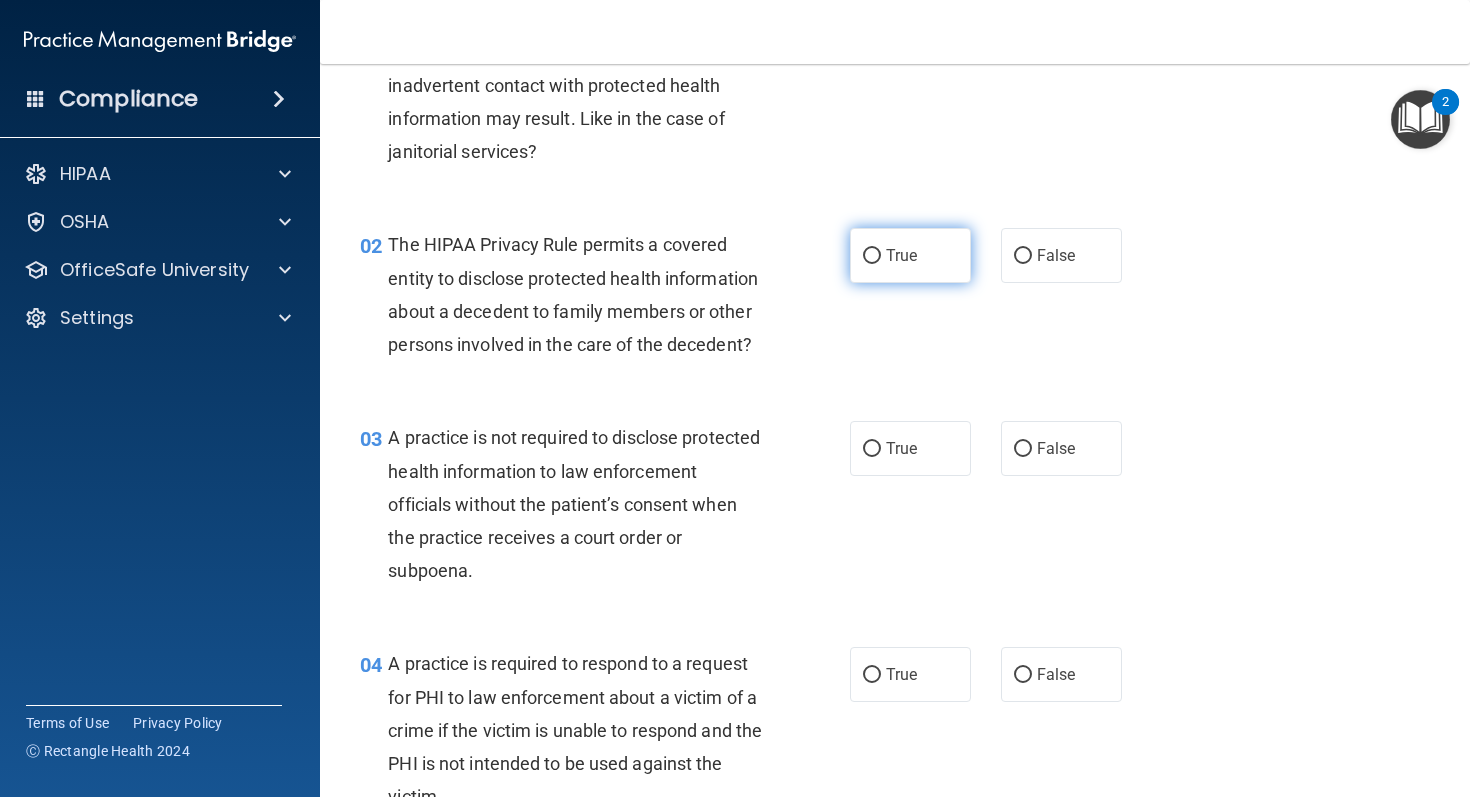 click on "True" at bounding box center [910, 255] 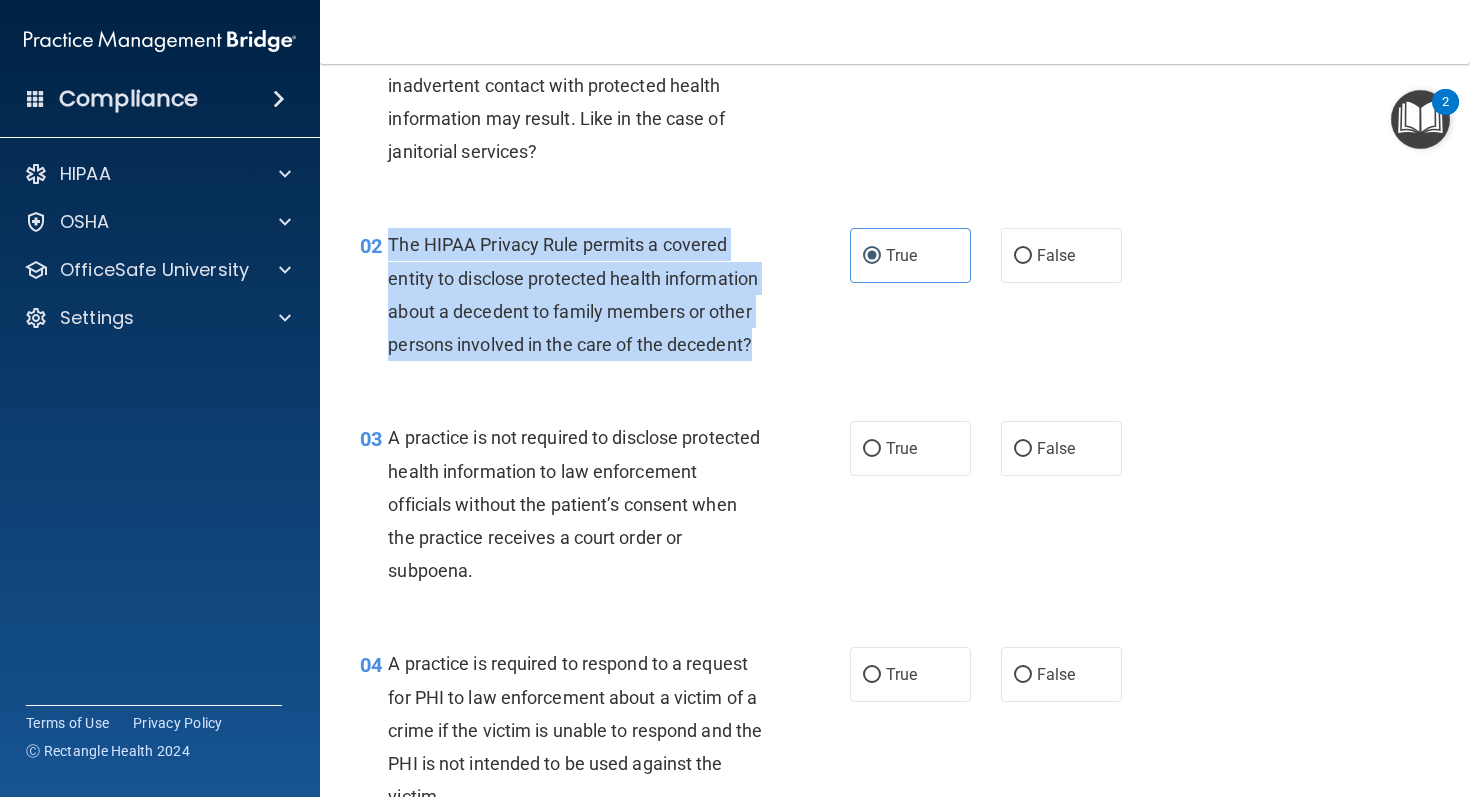 drag, startPoint x: 755, startPoint y: 338, endPoint x: 391, endPoint y: 244, distance: 375.9415 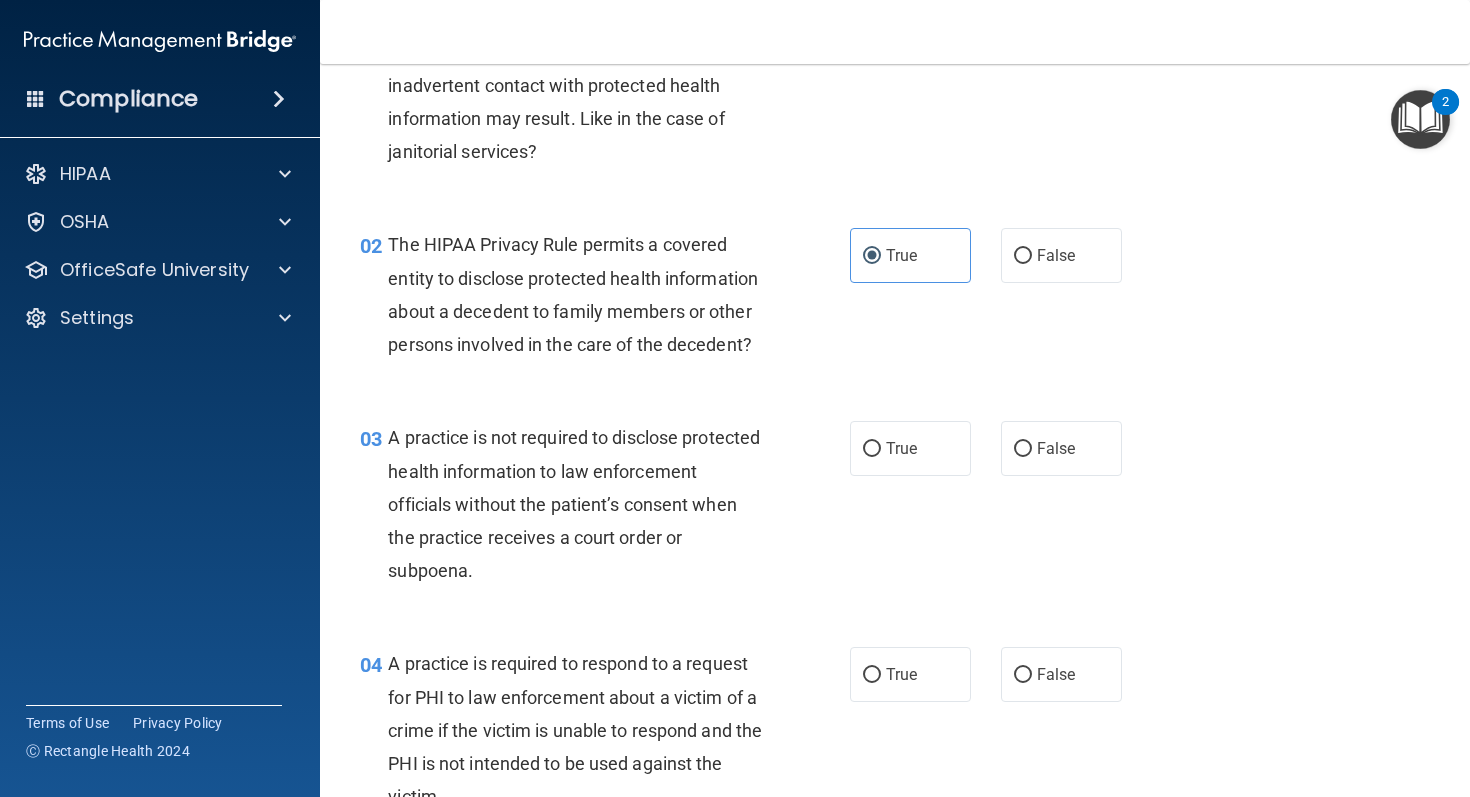 click on "02       The HIPAA Privacy Rule permits a covered entity to disclose protected health information about a decedent to family members or other persons involved in the care of the decedent?                 True           False" at bounding box center [895, 299] 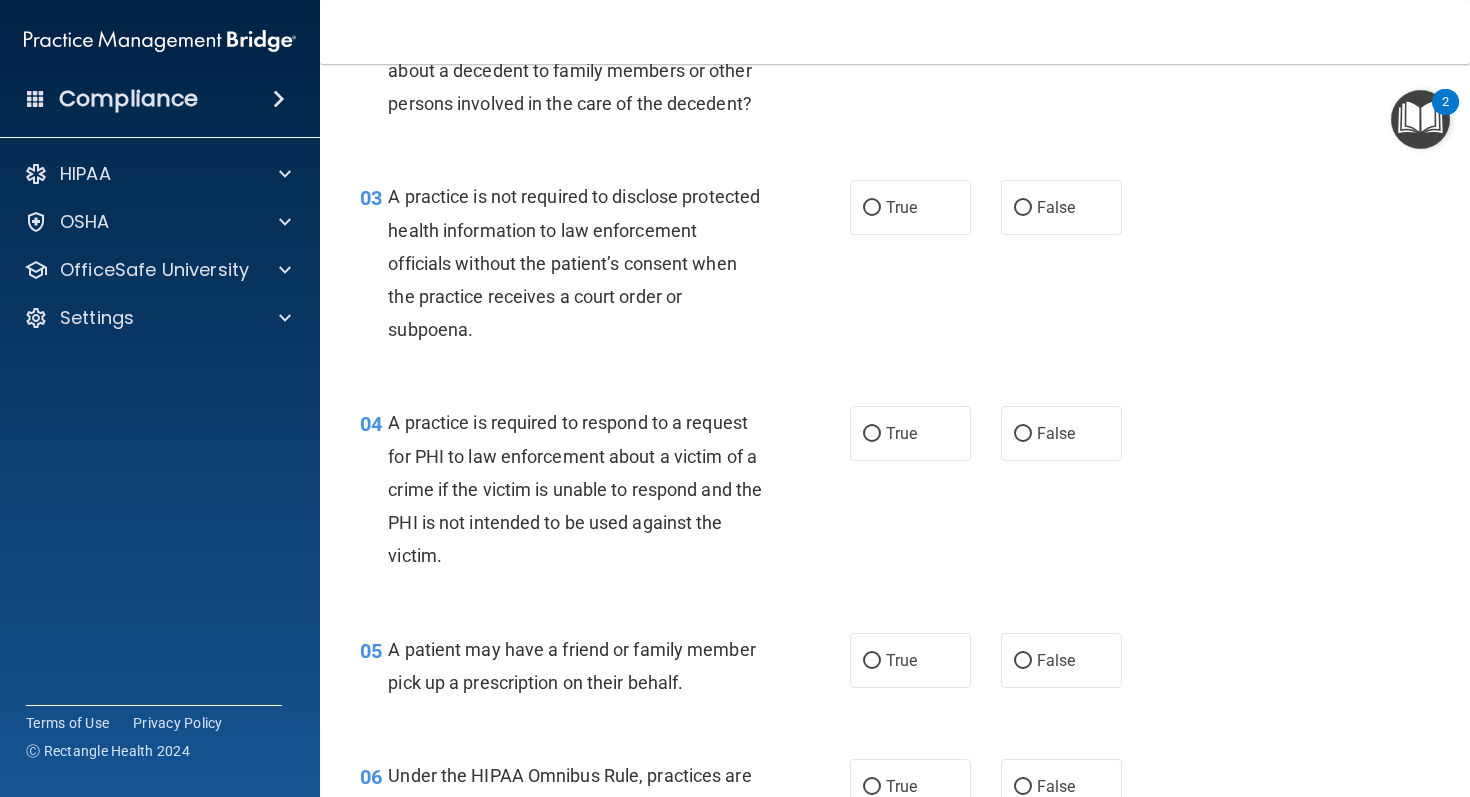 scroll, scrollTop: 401, scrollLeft: 0, axis: vertical 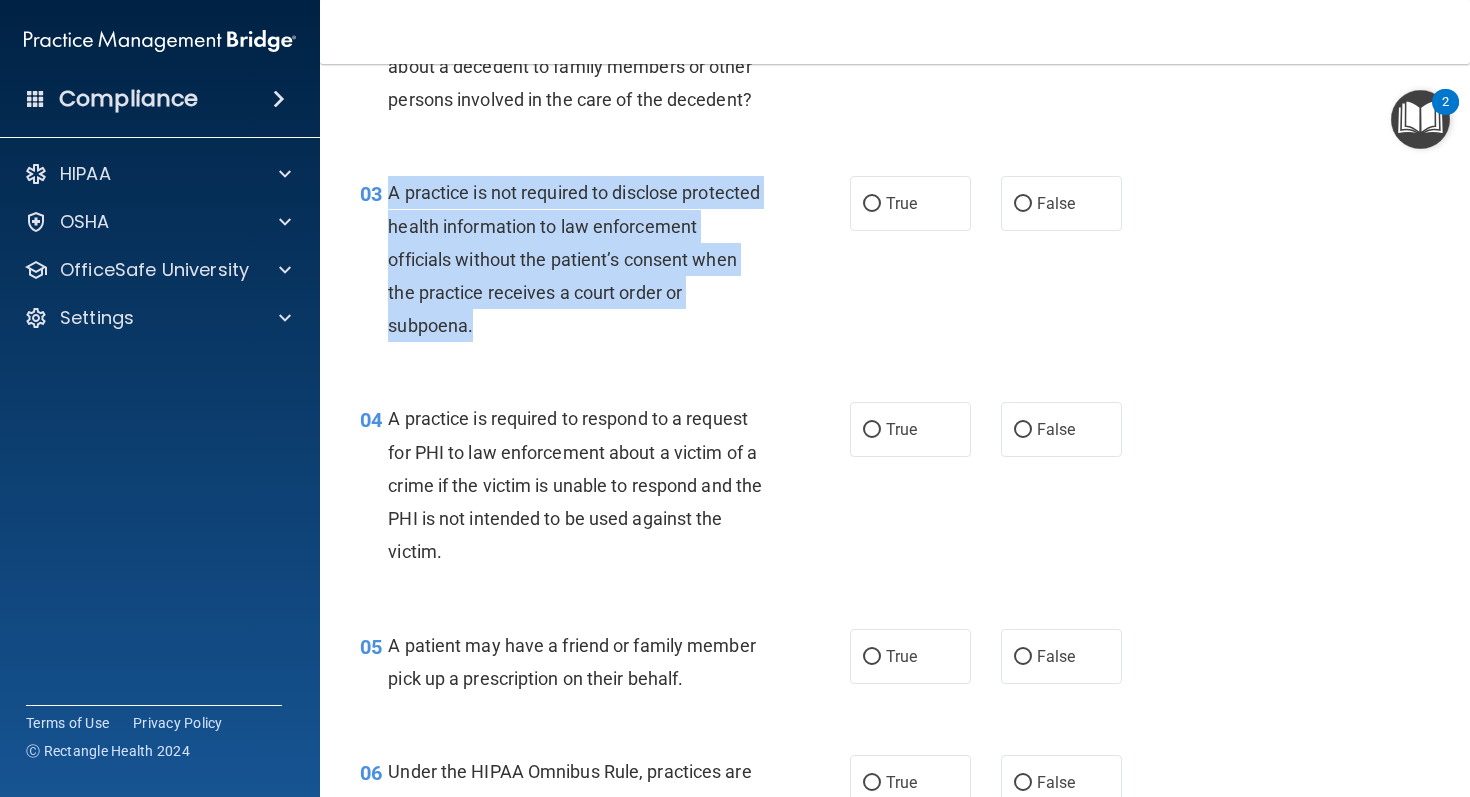 drag, startPoint x: 542, startPoint y: 329, endPoint x: 393, endPoint y: 190, distance: 203.76947 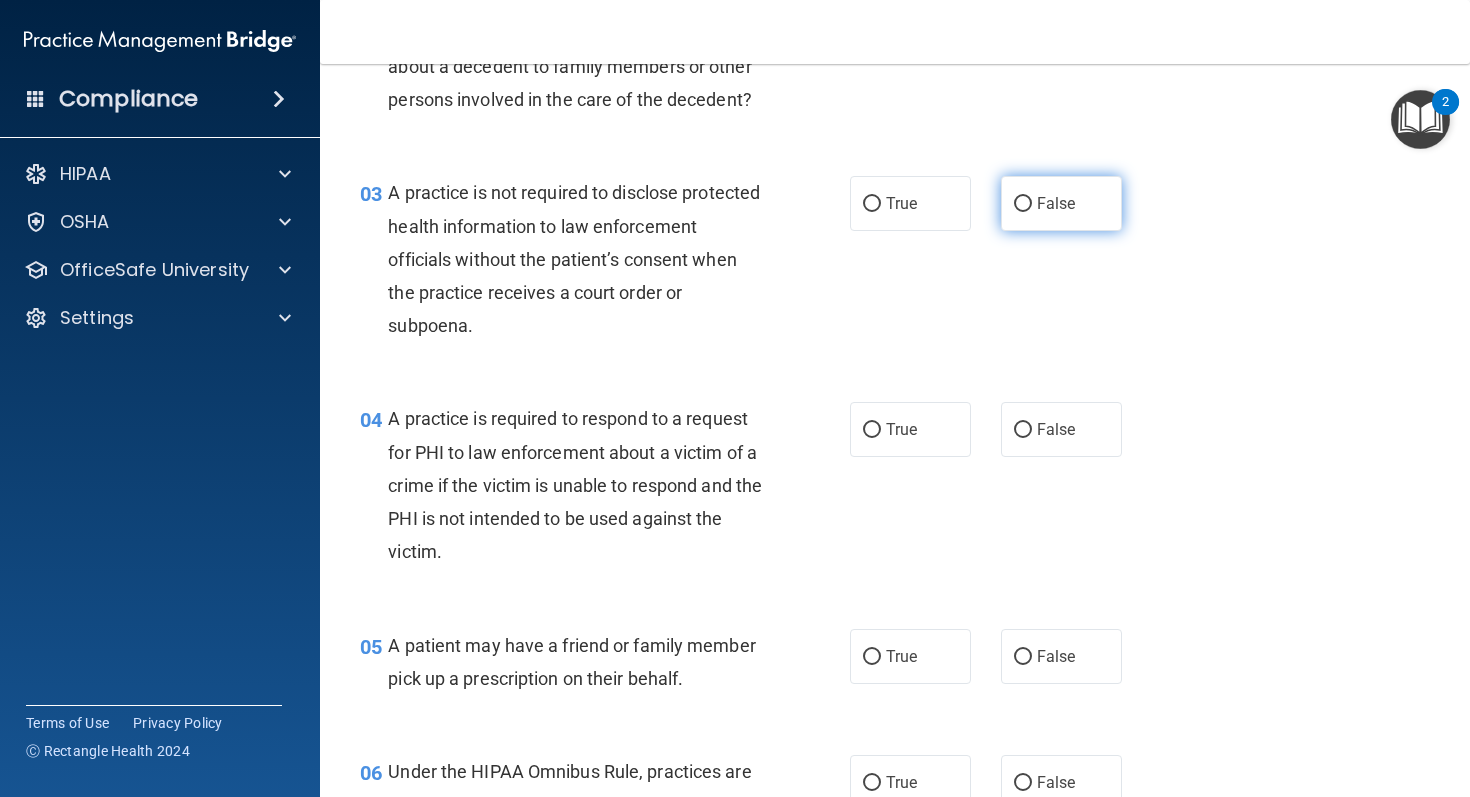 click on "False" at bounding box center [1056, 203] 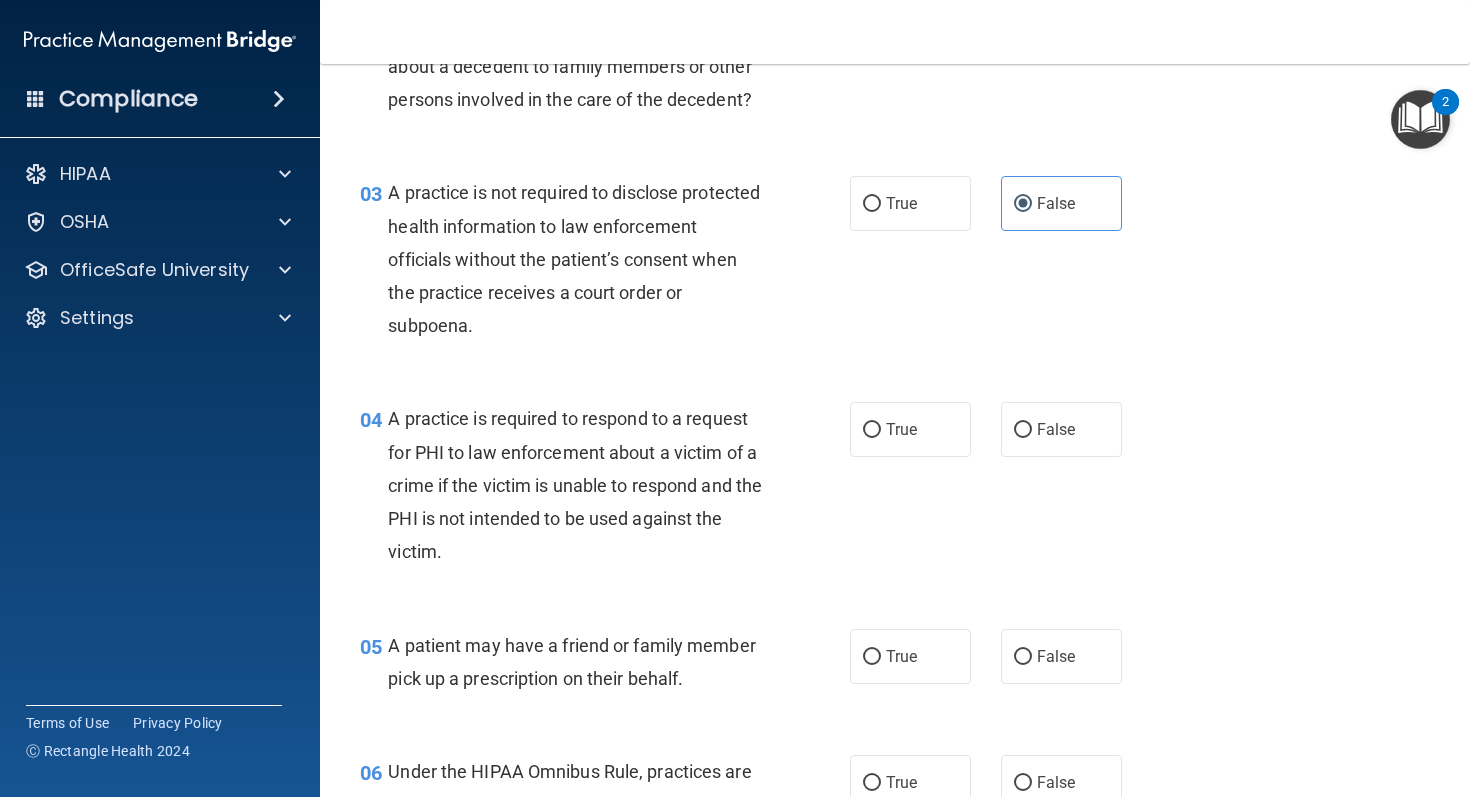 click on "03       A practice is not required to disclose protected health information to law enforcement officials without the patient’s consent when the practice receives  a court order or subpoena.                 True           False" at bounding box center [895, 264] 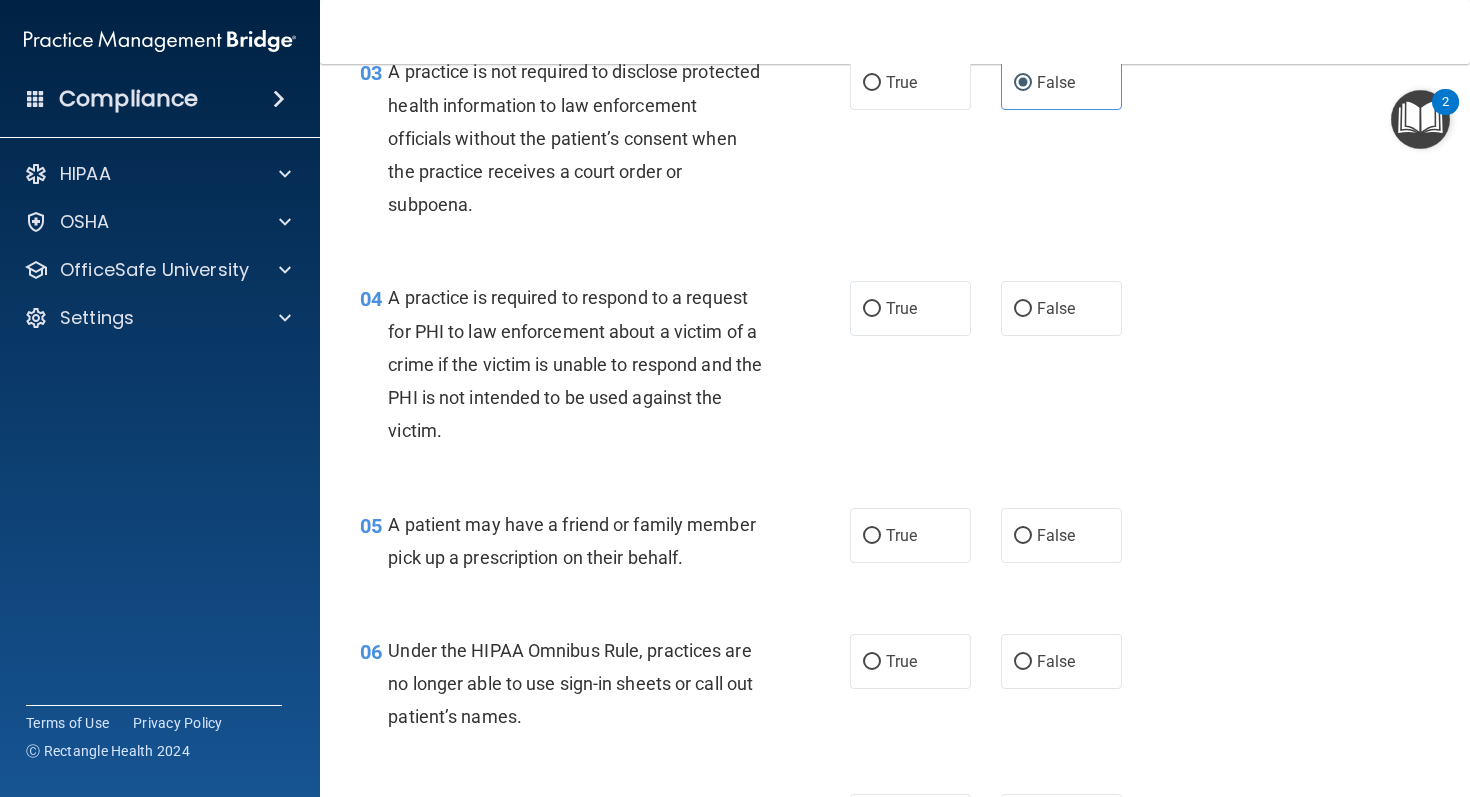 scroll, scrollTop: 523, scrollLeft: 0, axis: vertical 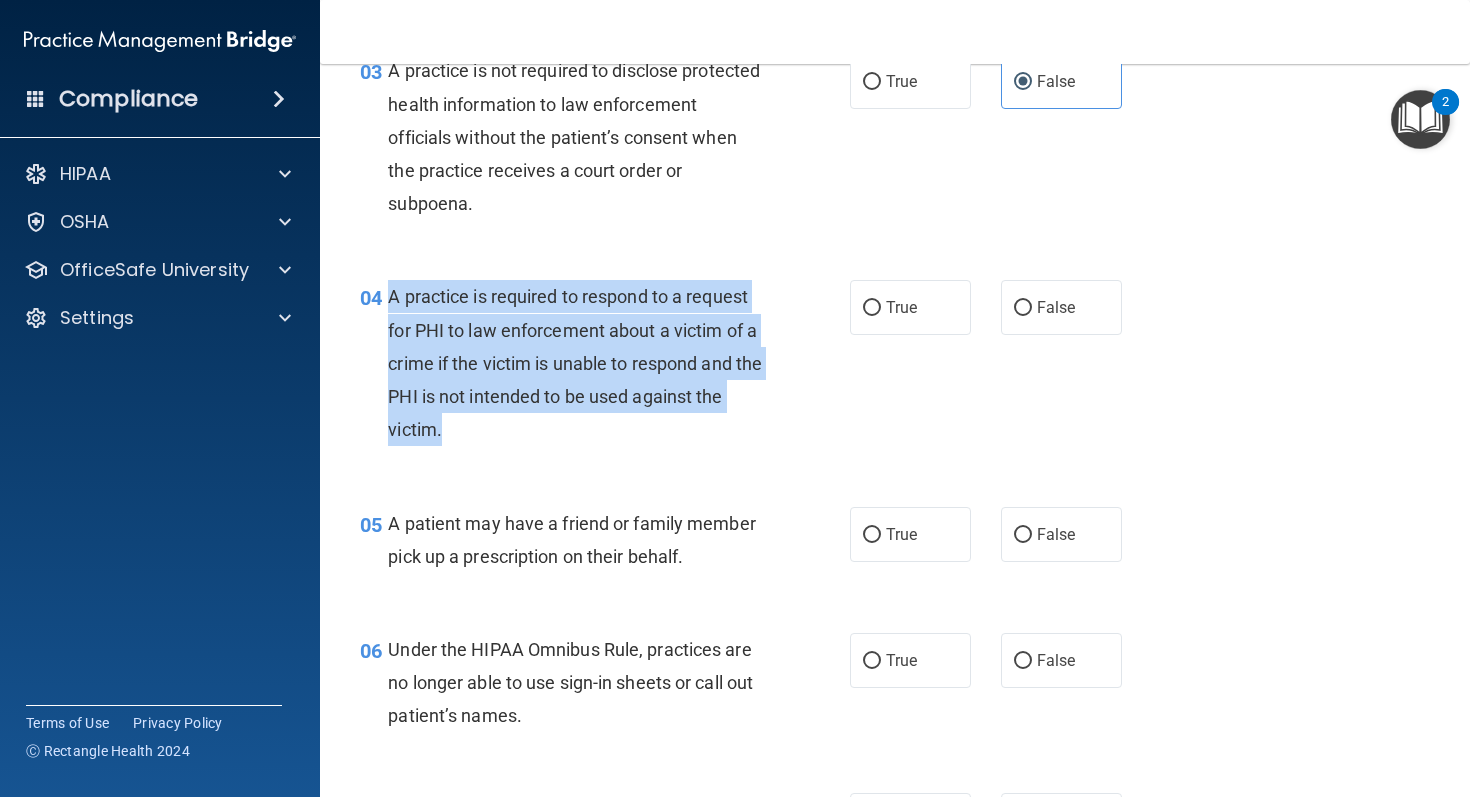 drag, startPoint x: 450, startPoint y: 431, endPoint x: 391, endPoint y: 298, distance: 145.49915 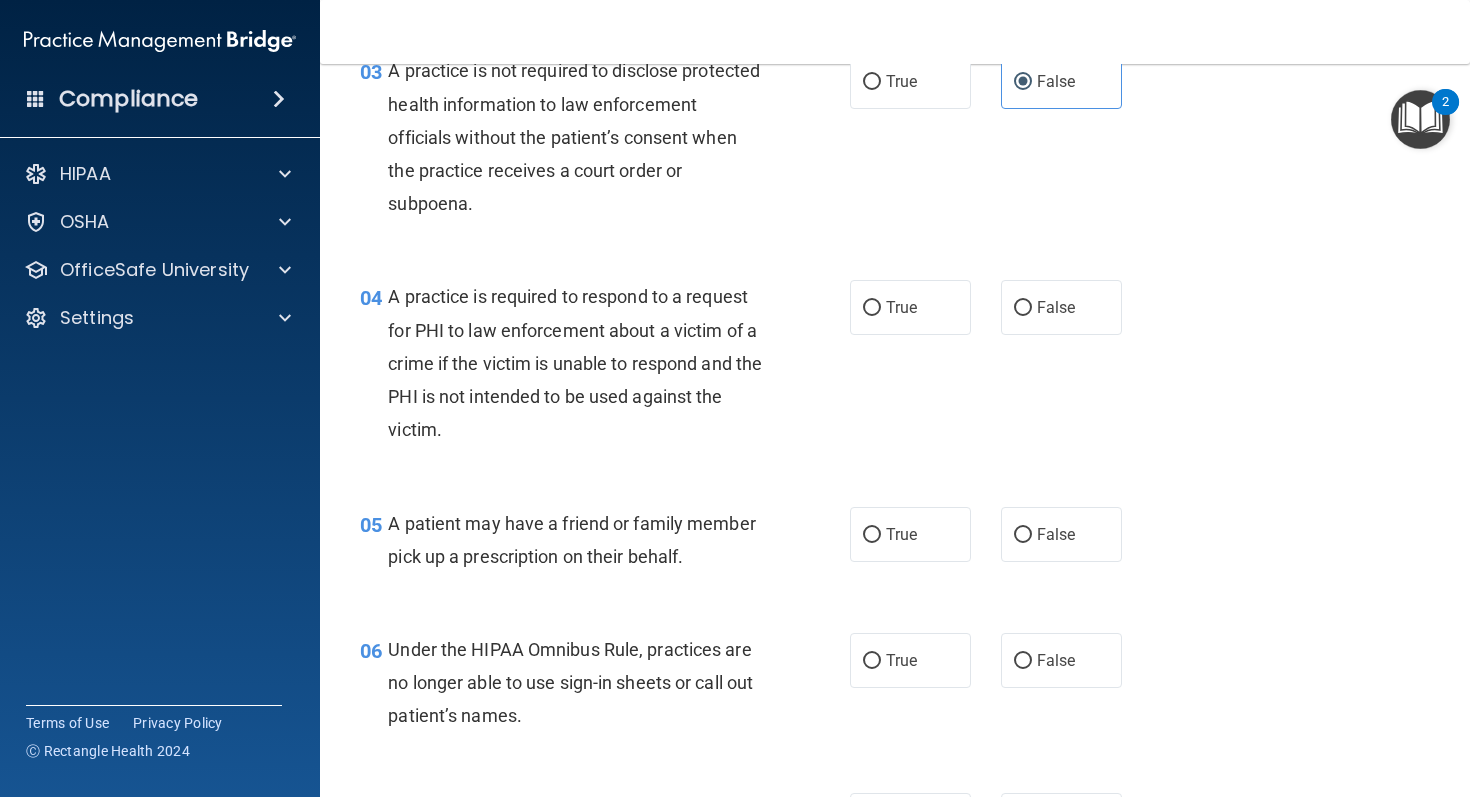 click on "A practice is required to respond to a request for PHI to law enforcement about a victim of a crime if the victim is unable to respond and the PHI is not intended to be used against the victim." at bounding box center [583, 363] 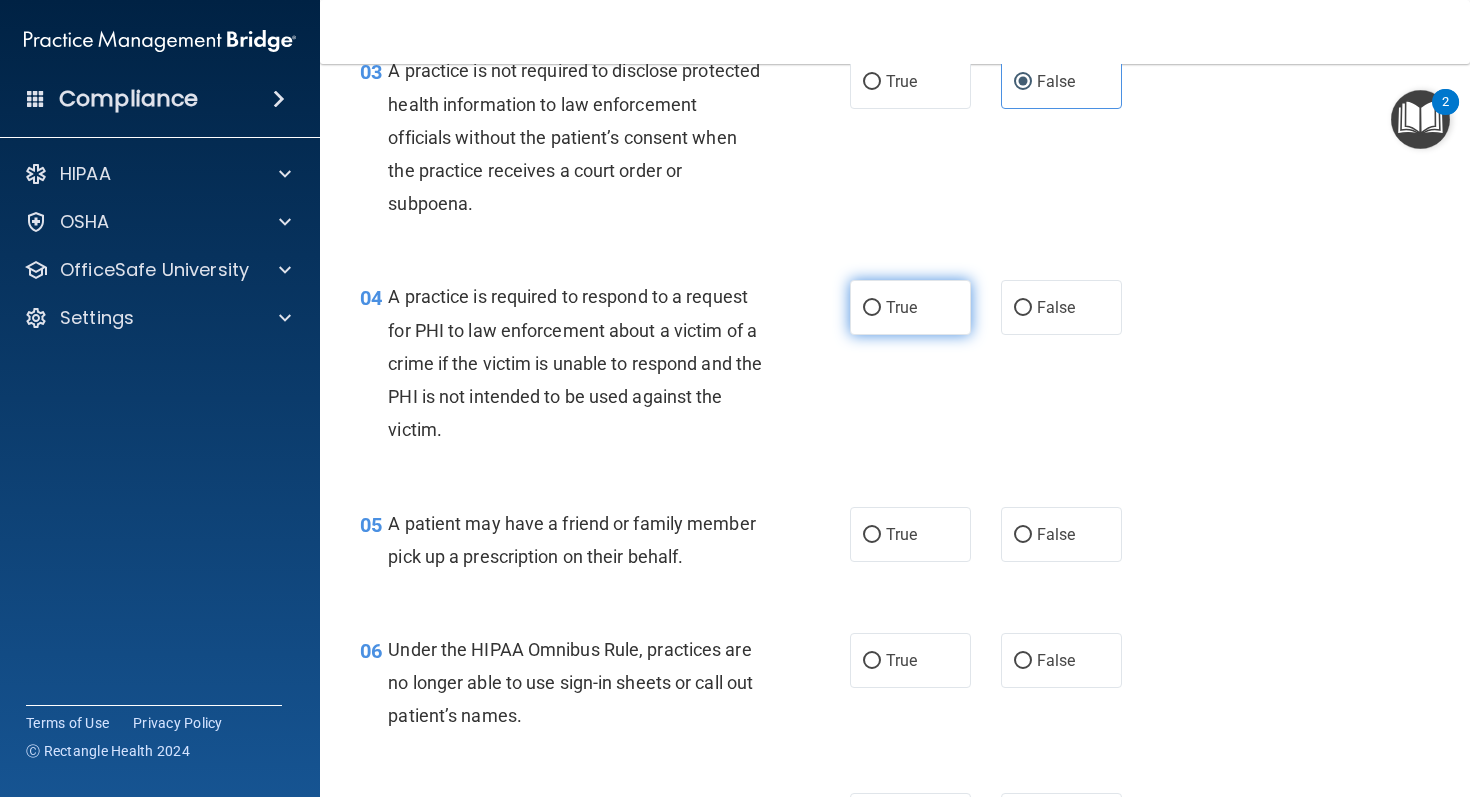 click on "True" at bounding box center [910, 307] 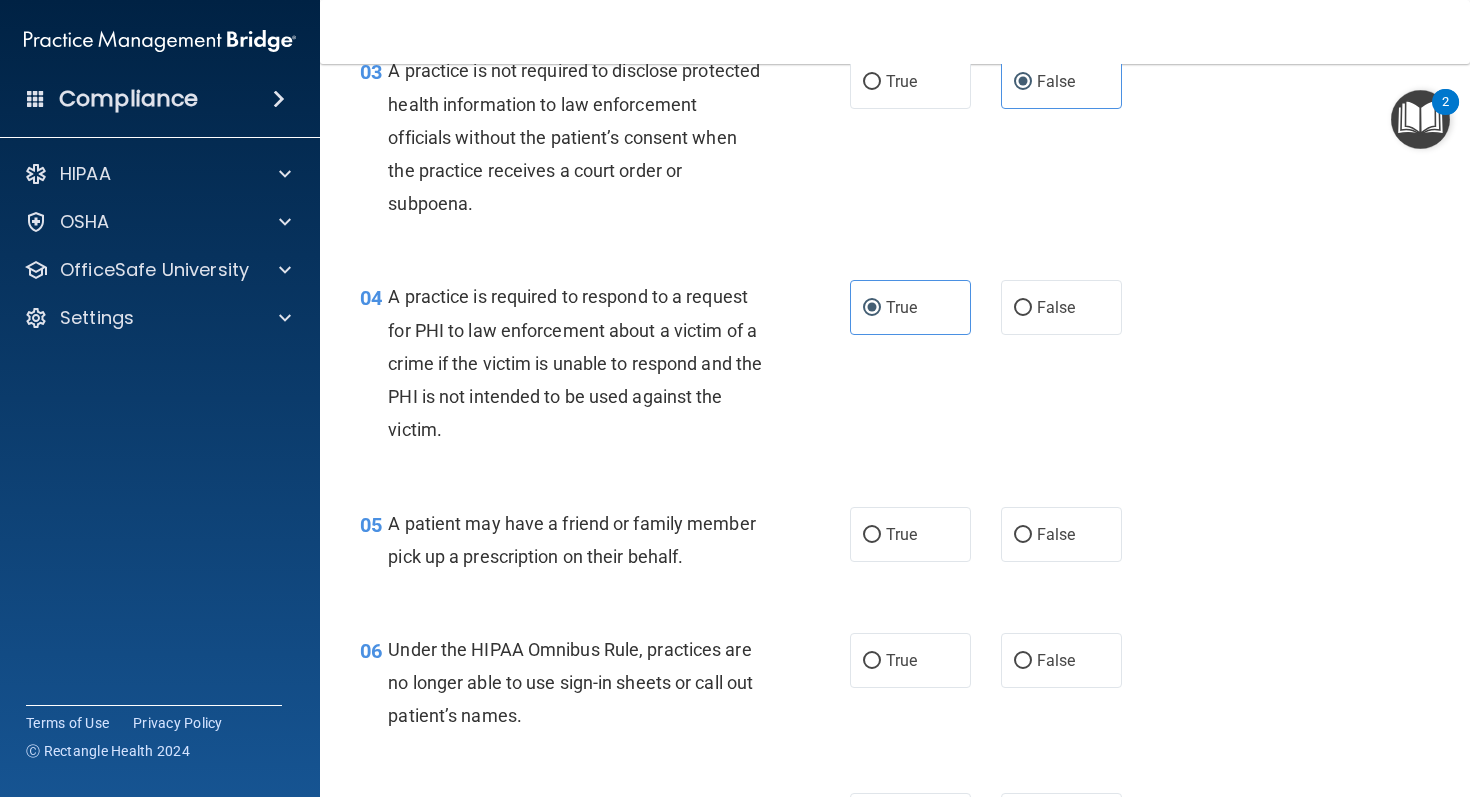 click on "04       A practice is required to respond to a request for PHI to law enforcement about a victim of a crime if the victim is unable to respond and the PHI is not intended to be used against the victim.                 True           False" at bounding box center (895, 368) 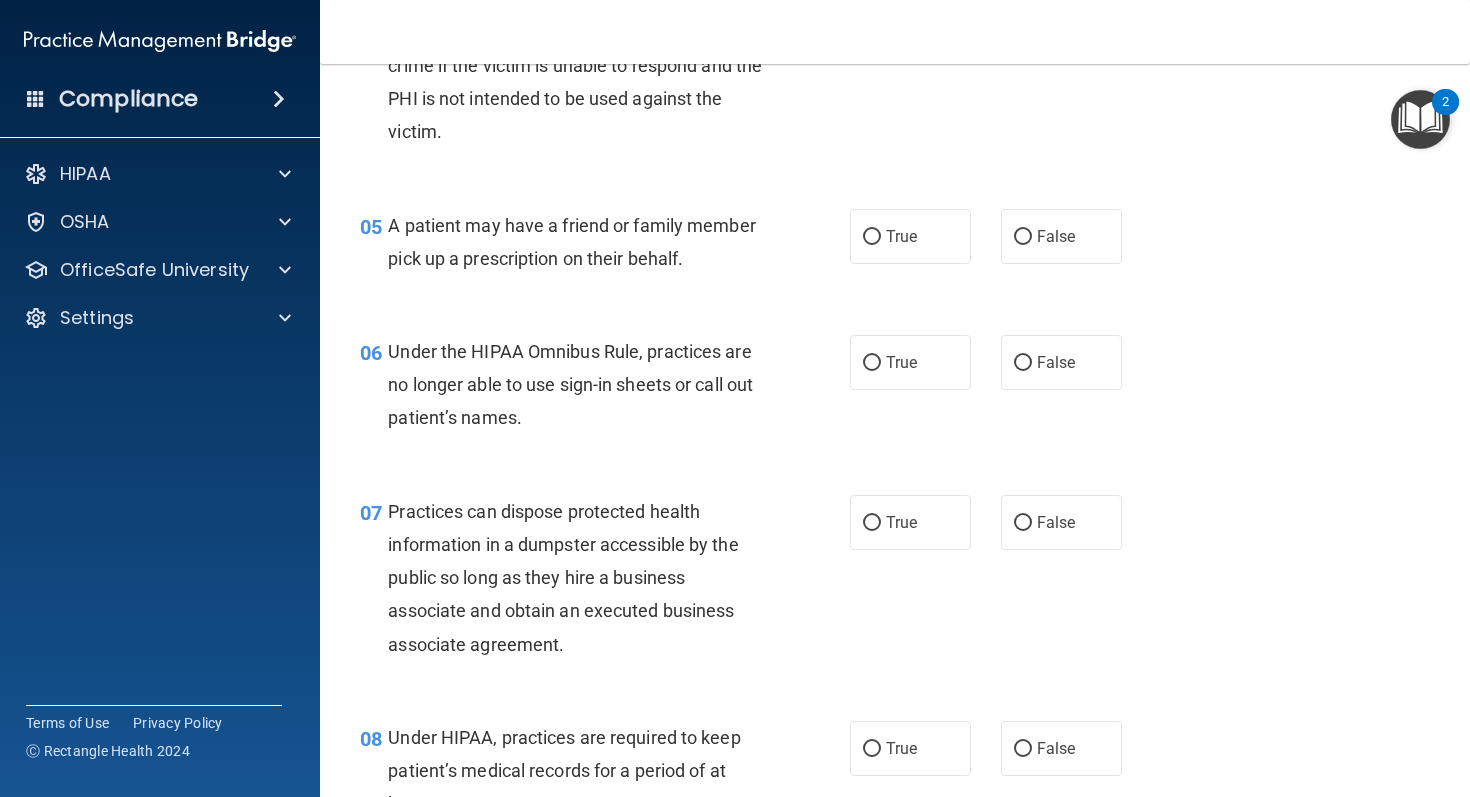 scroll, scrollTop: 827, scrollLeft: 0, axis: vertical 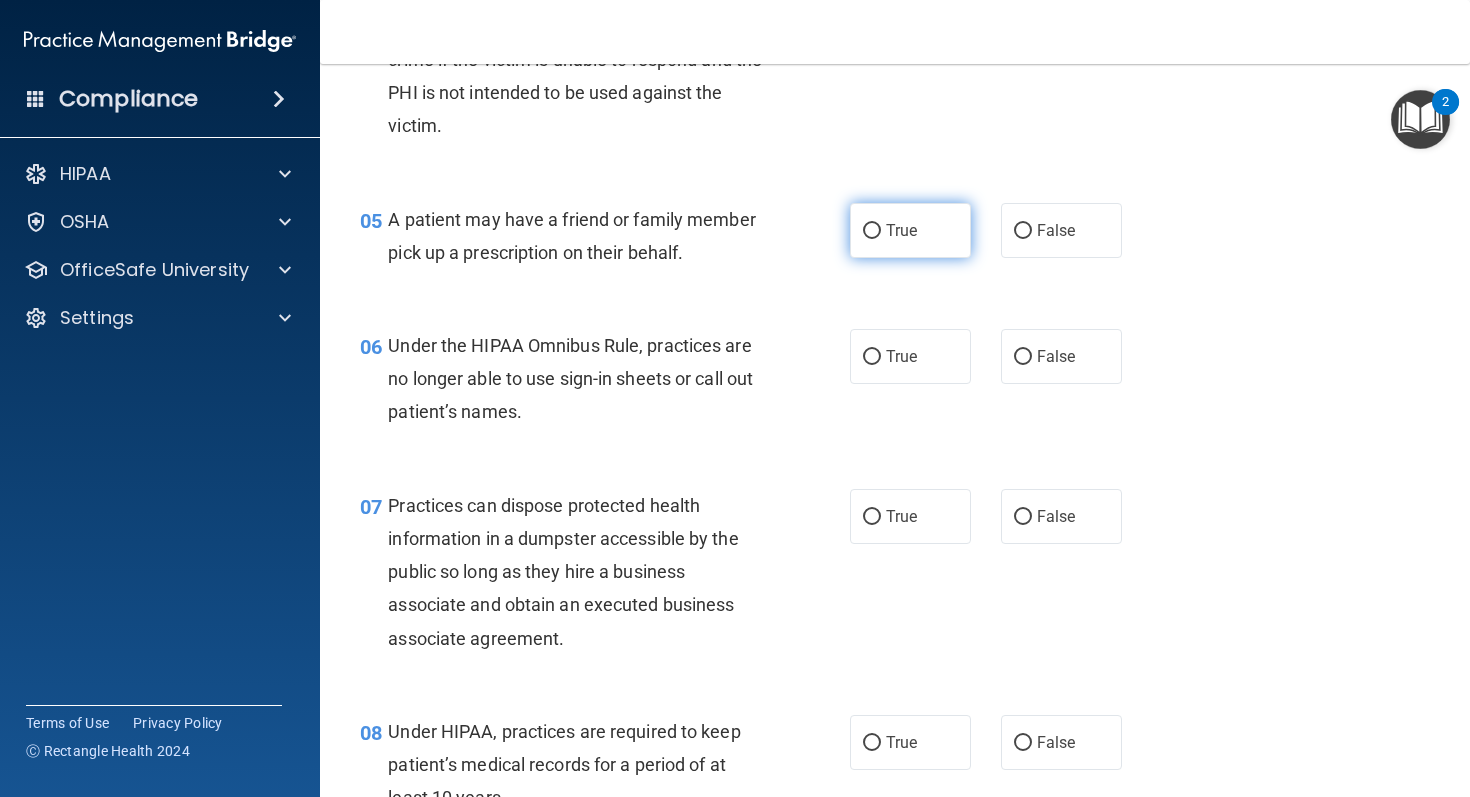 click on "True" at bounding box center (910, 230) 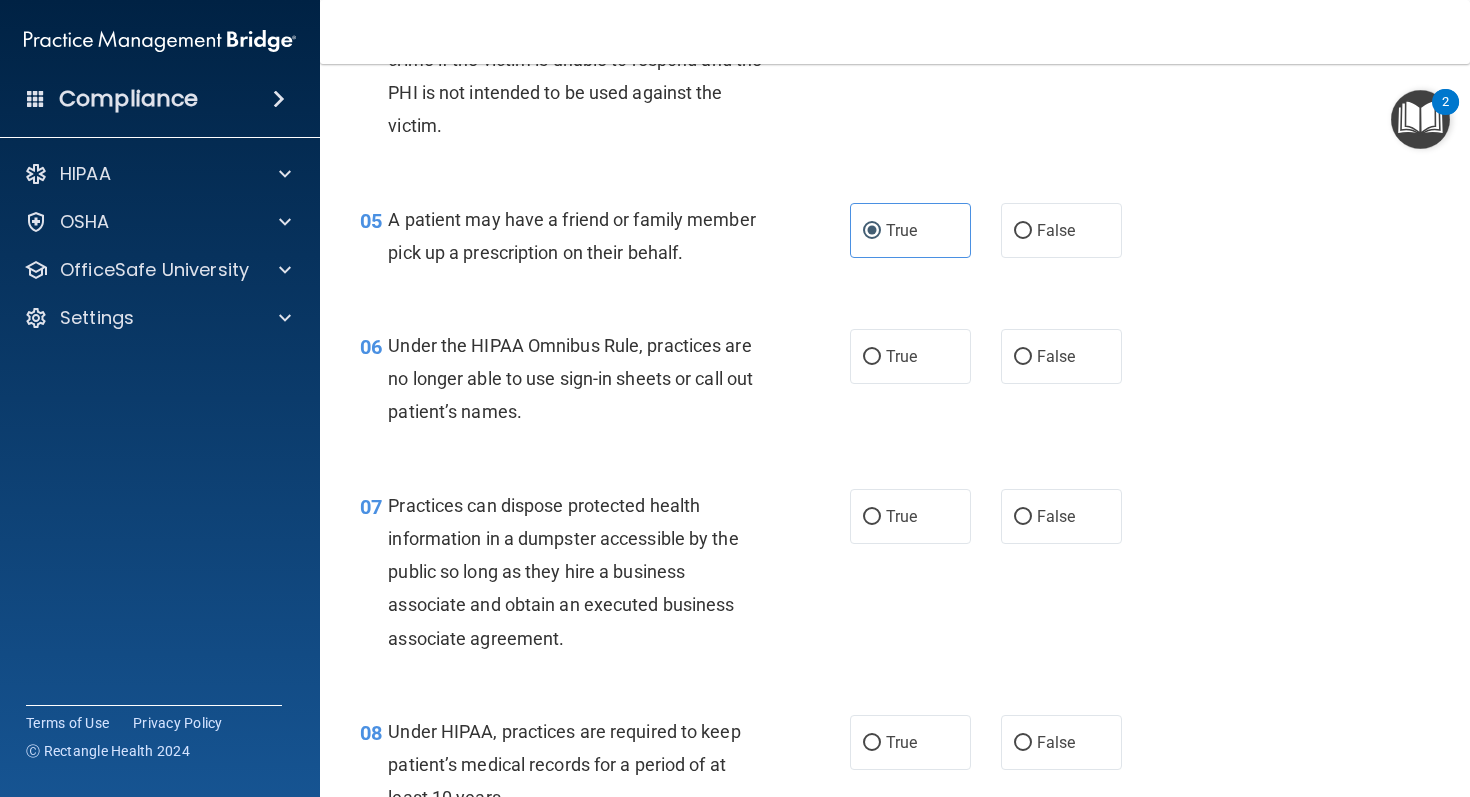 click on "05       A patient may have a friend or family member pick up a prescription on their behalf.                 True           False" at bounding box center (895, 241) 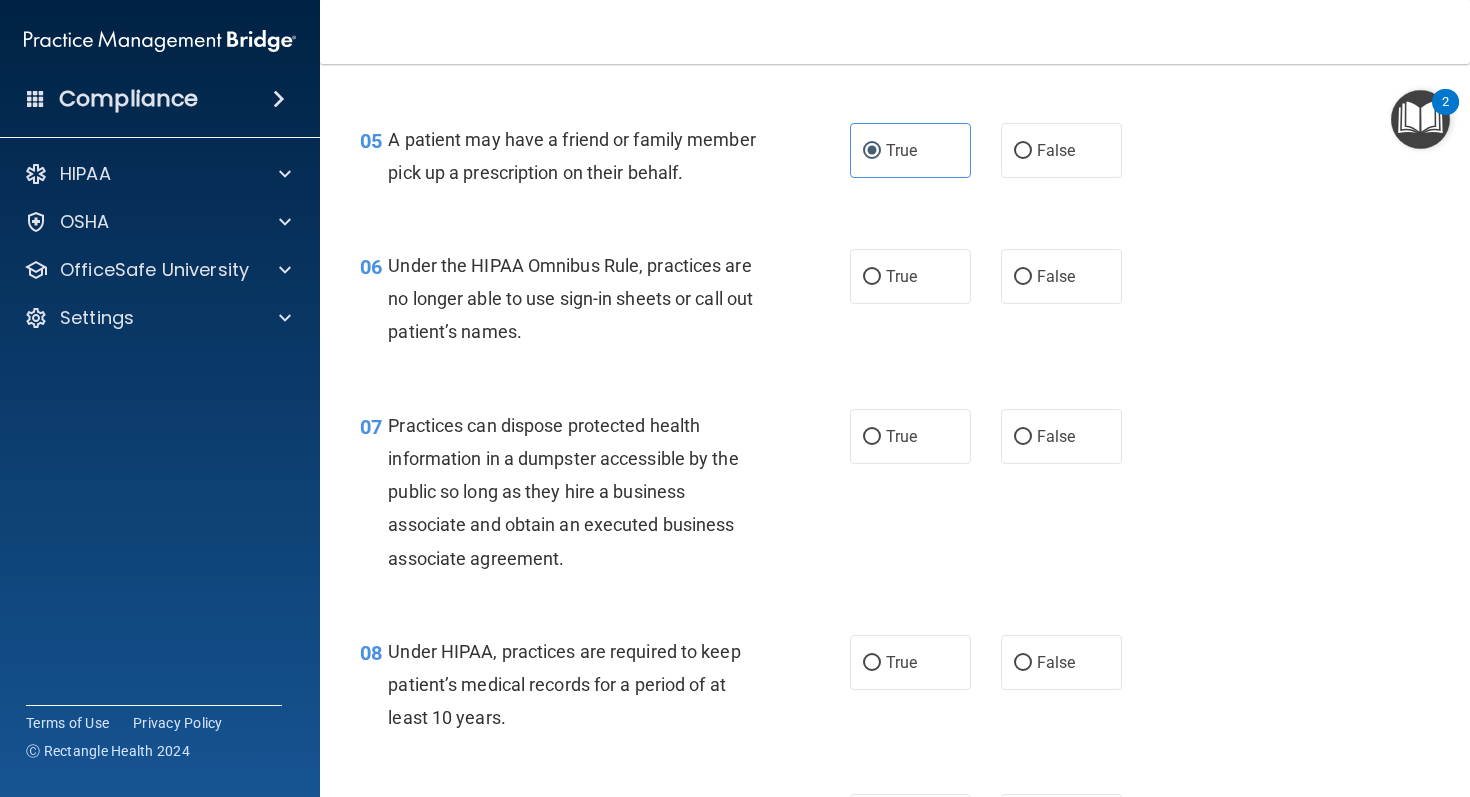 scroll, scrollTop: 924, scrollLeft: 0, axis: vertical 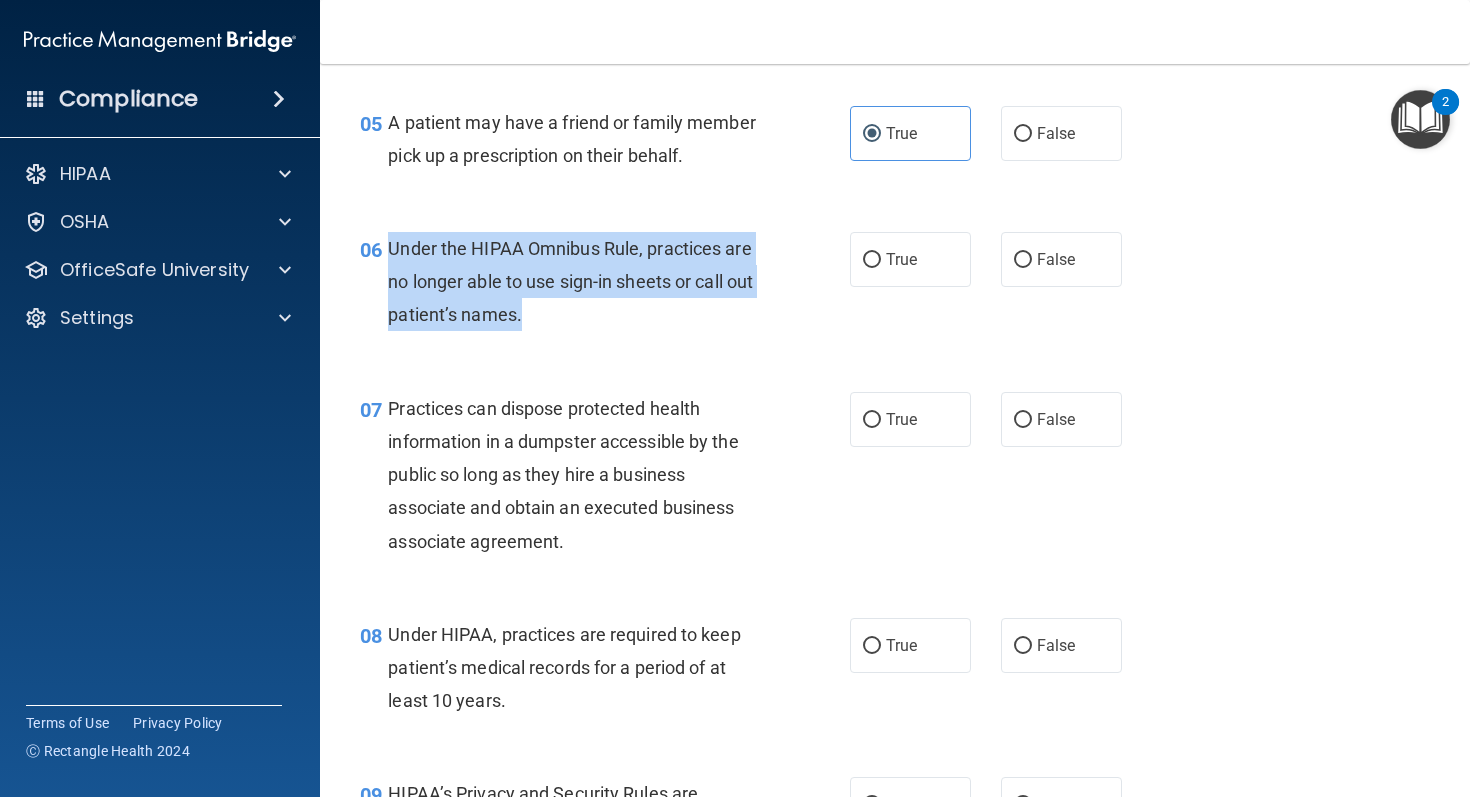 drag, startPoint x: 521, startPoint y: 310, endPoint x: 393, endPoint y: 242, distance: 144.94136 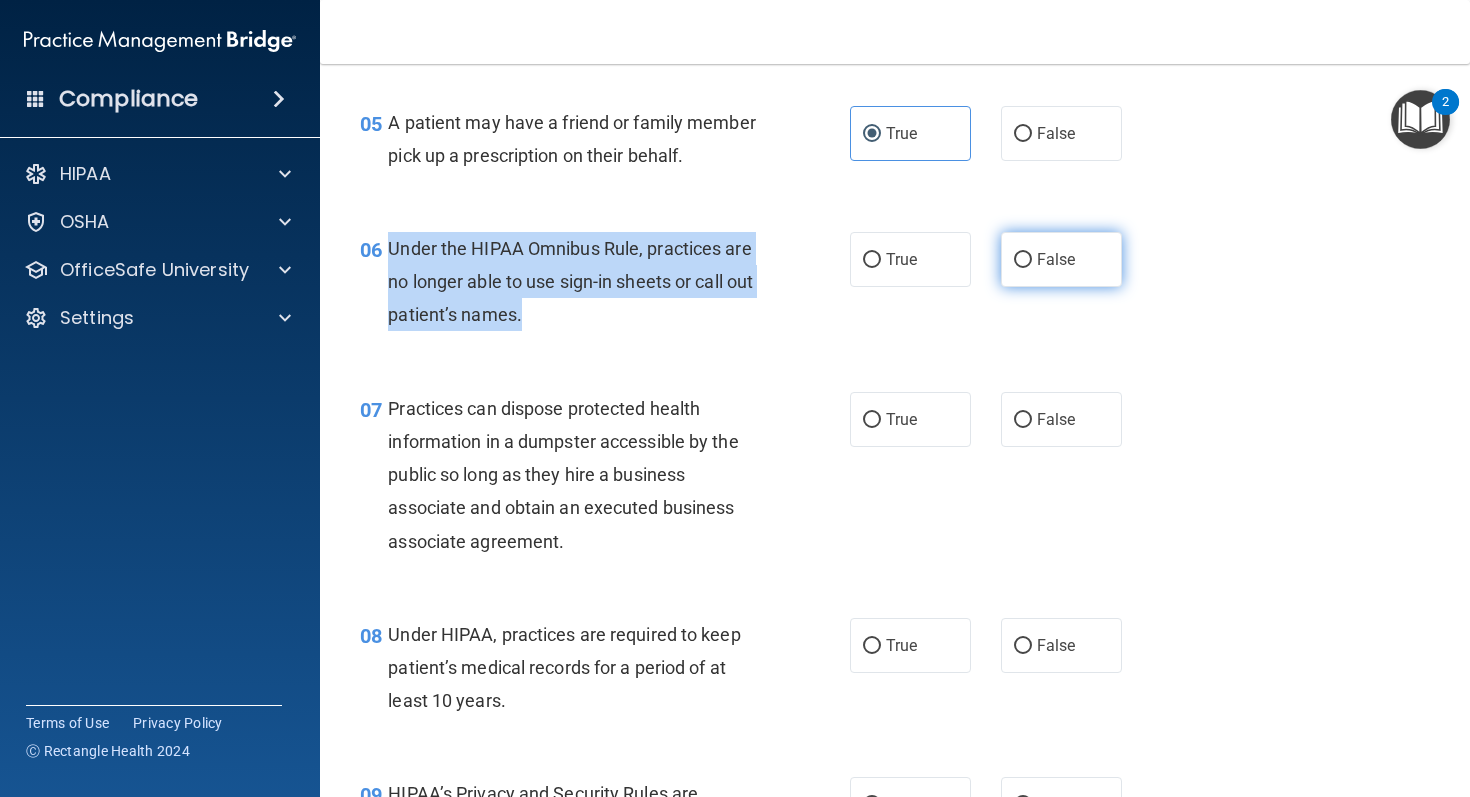 click on "False" at bounding box center [1023, 260] 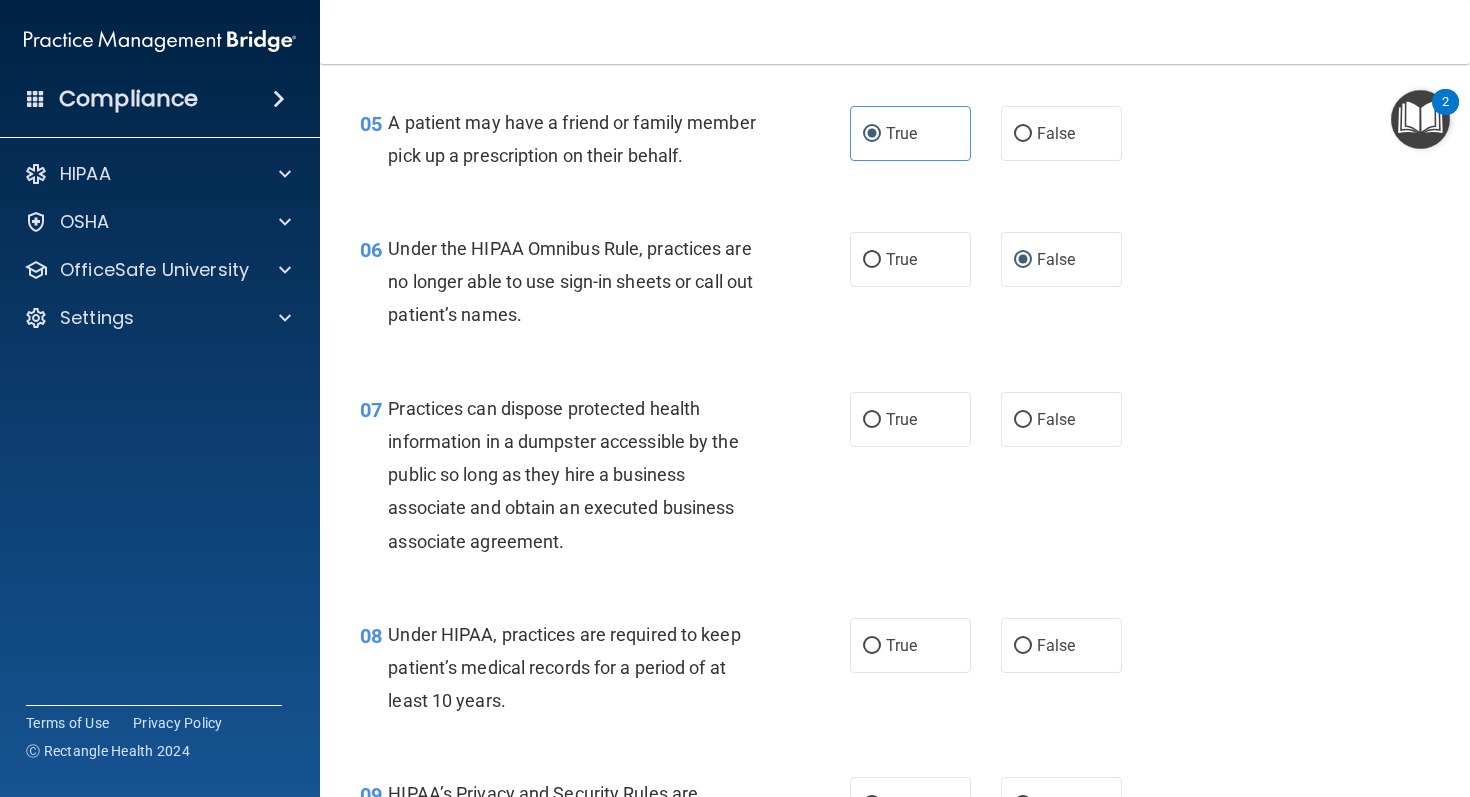 click on "06       Under the HIPAA Omnibus Rule, practices are no longer able to use sign-in sheets or call out patient’s names.                 True           False" at bounding box center (895, 287) 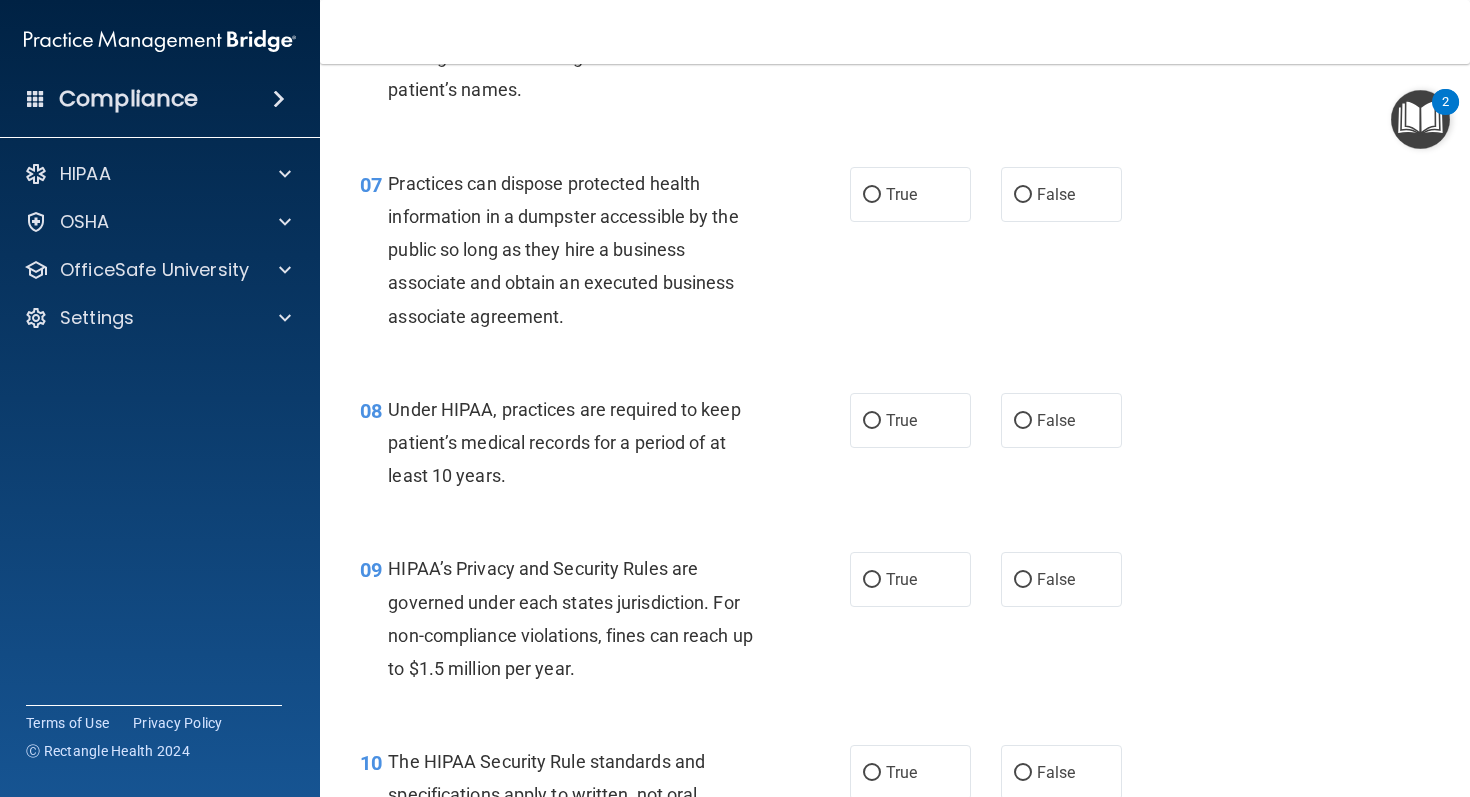scroll, scrollTop: 1161, scrollLeft: 0, axis: vertical 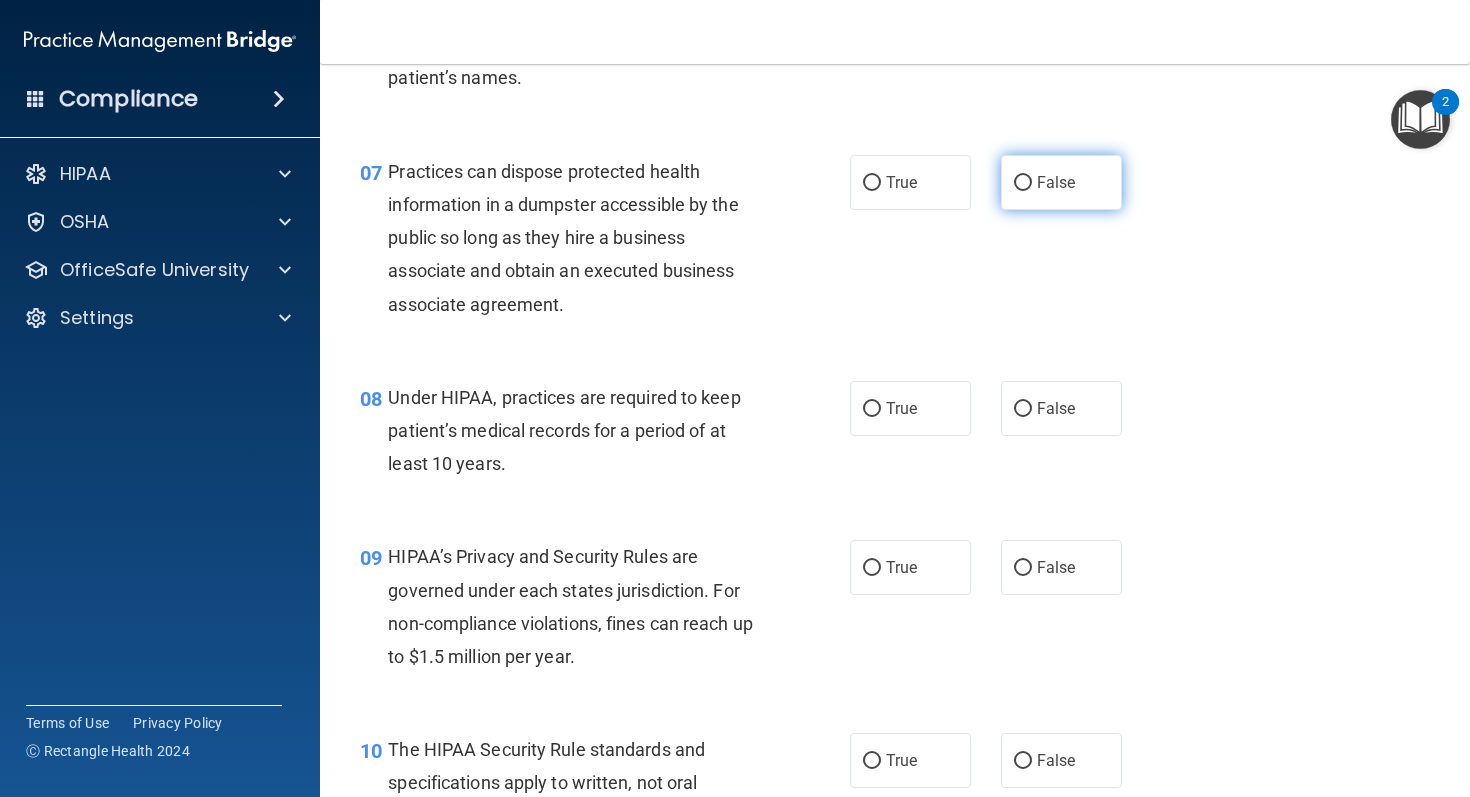 click on "False" at bounding box center [1061, 182] 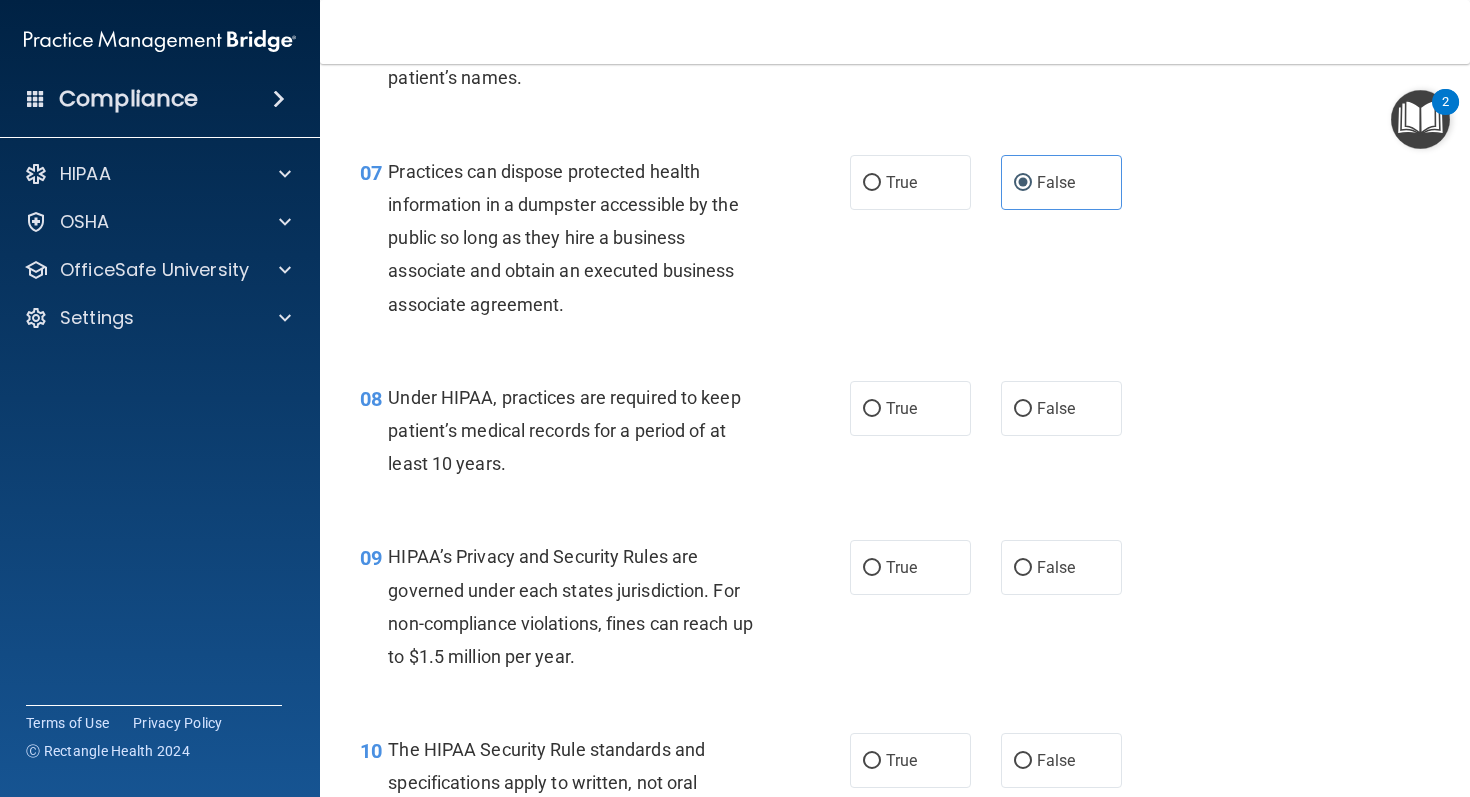 click on "07       Practices can dispose protected health information in a dumpster accessible by the public so long as they hire a business associate and obtain an executed business associate agreement.                 True           False" at bounding box center (895, 243) 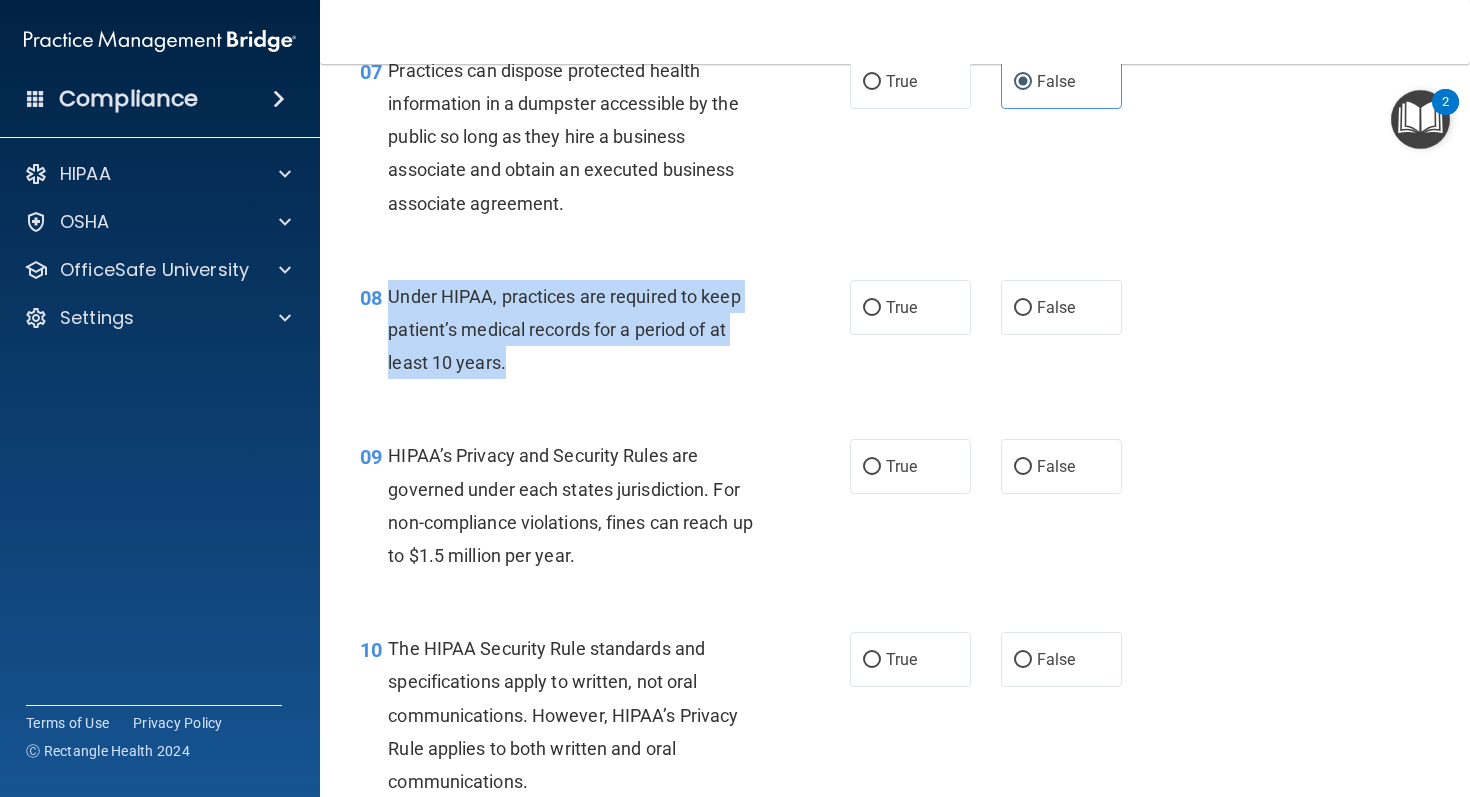 drag, startPoint x: 514, startPoint y: 361, endPoint x: 393, endPoint y: 305, distance: 133.33041 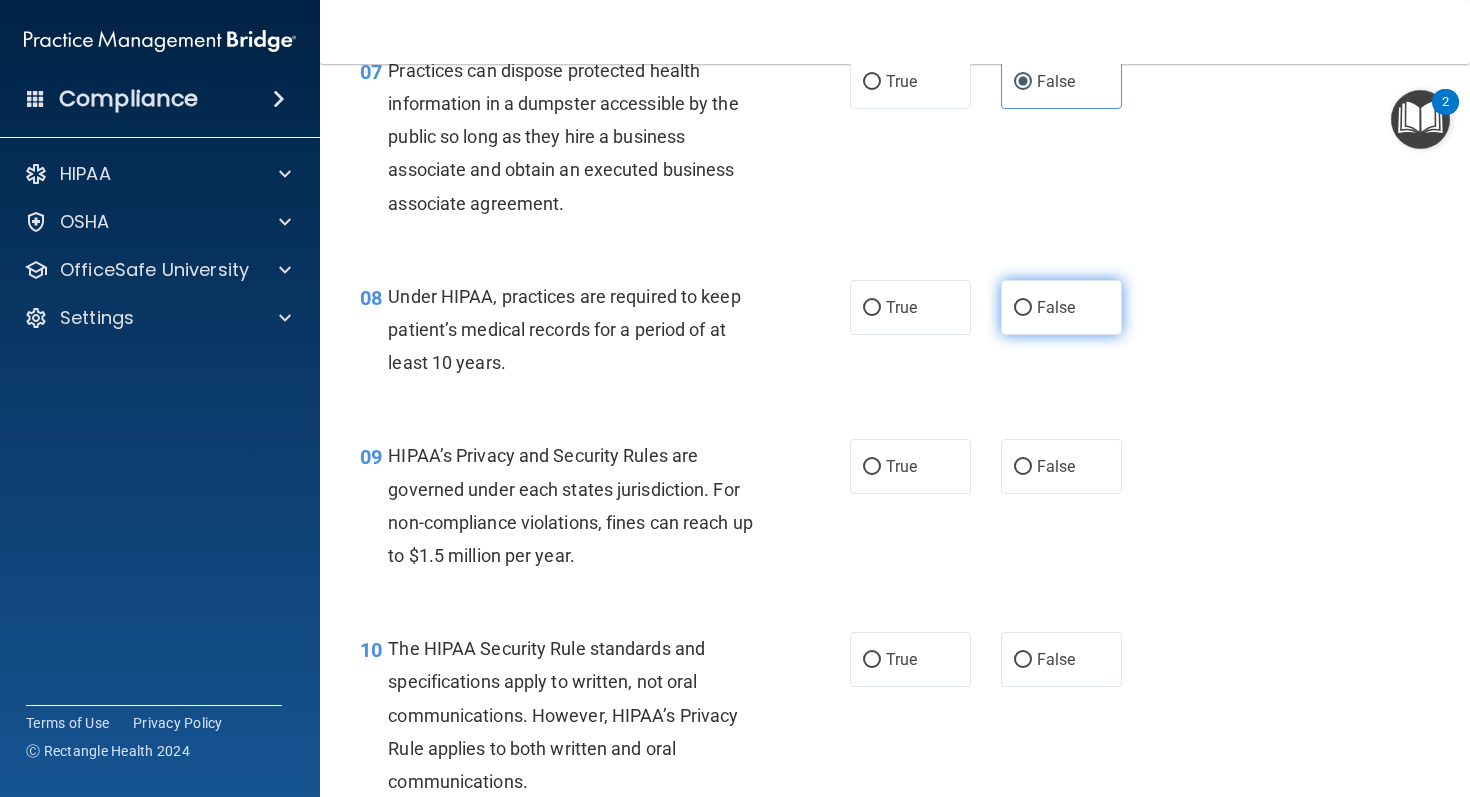 click on "False" at bounding box center [1061, 307] 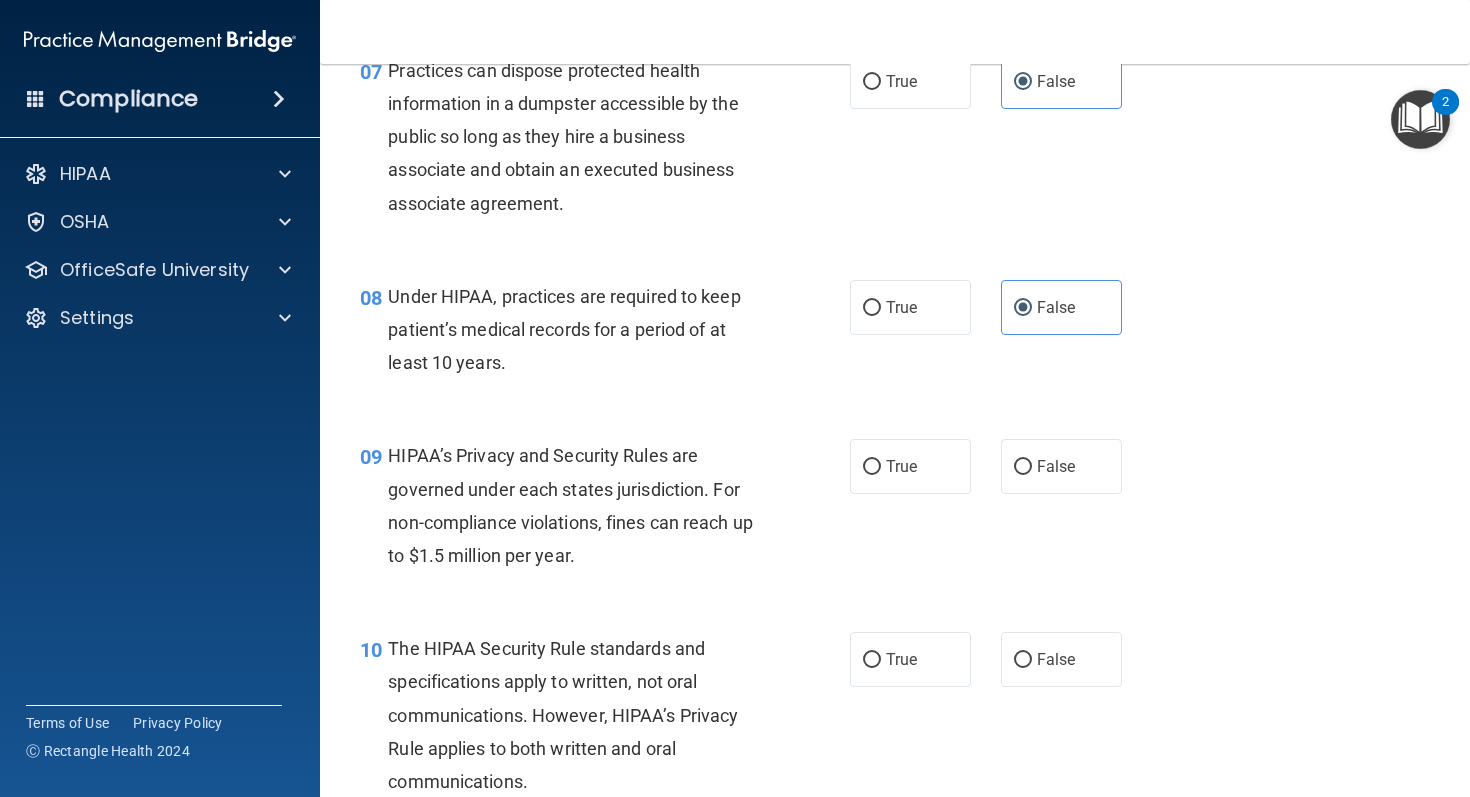 click on "08       Under HIPAA, practices are required to keep patient’s medical records for a period of at least 10 years.                 True           False" at bounding box center (895, 335) 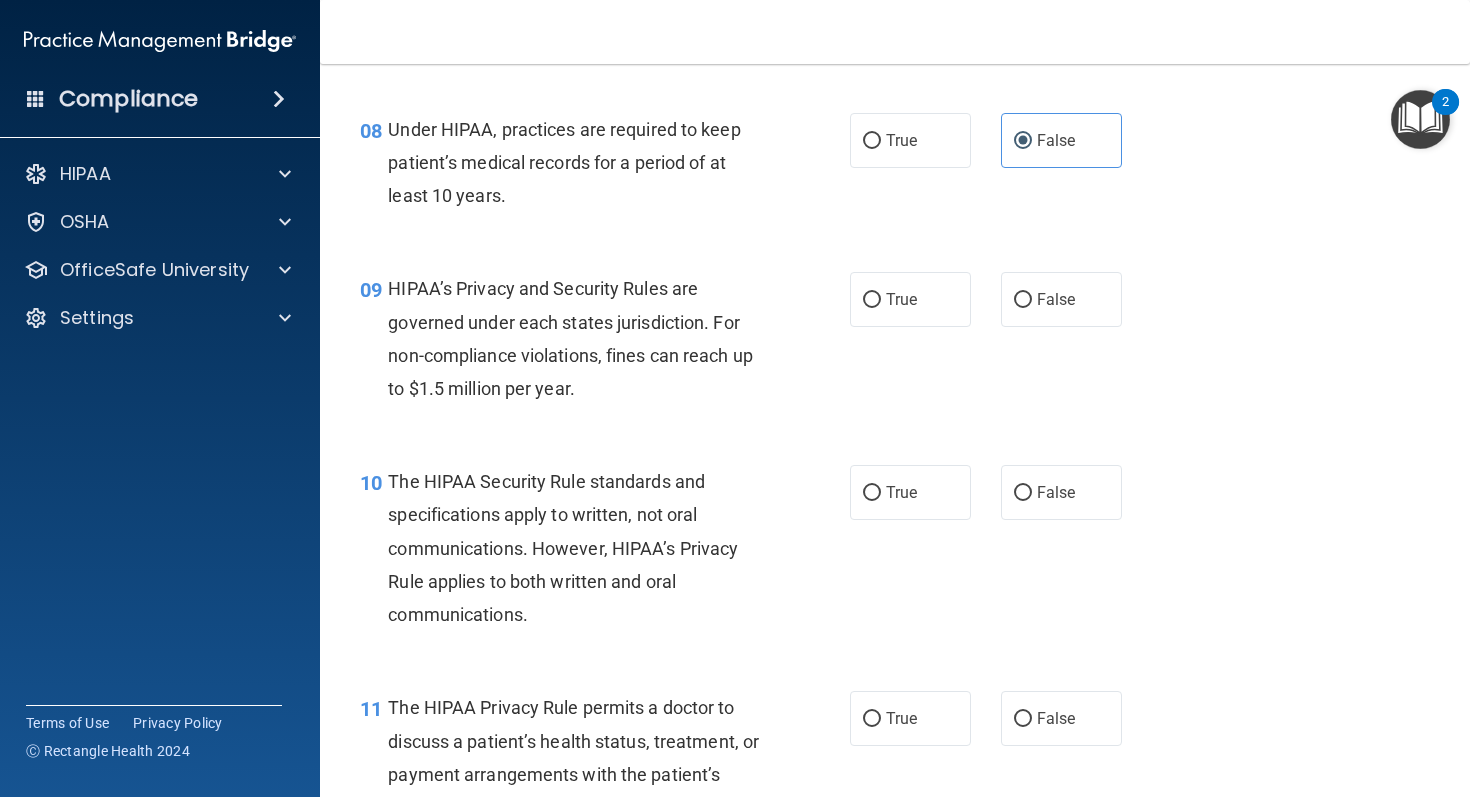 scroll, scrollTop: 1430, scrollLeft: 0, axis: vertical 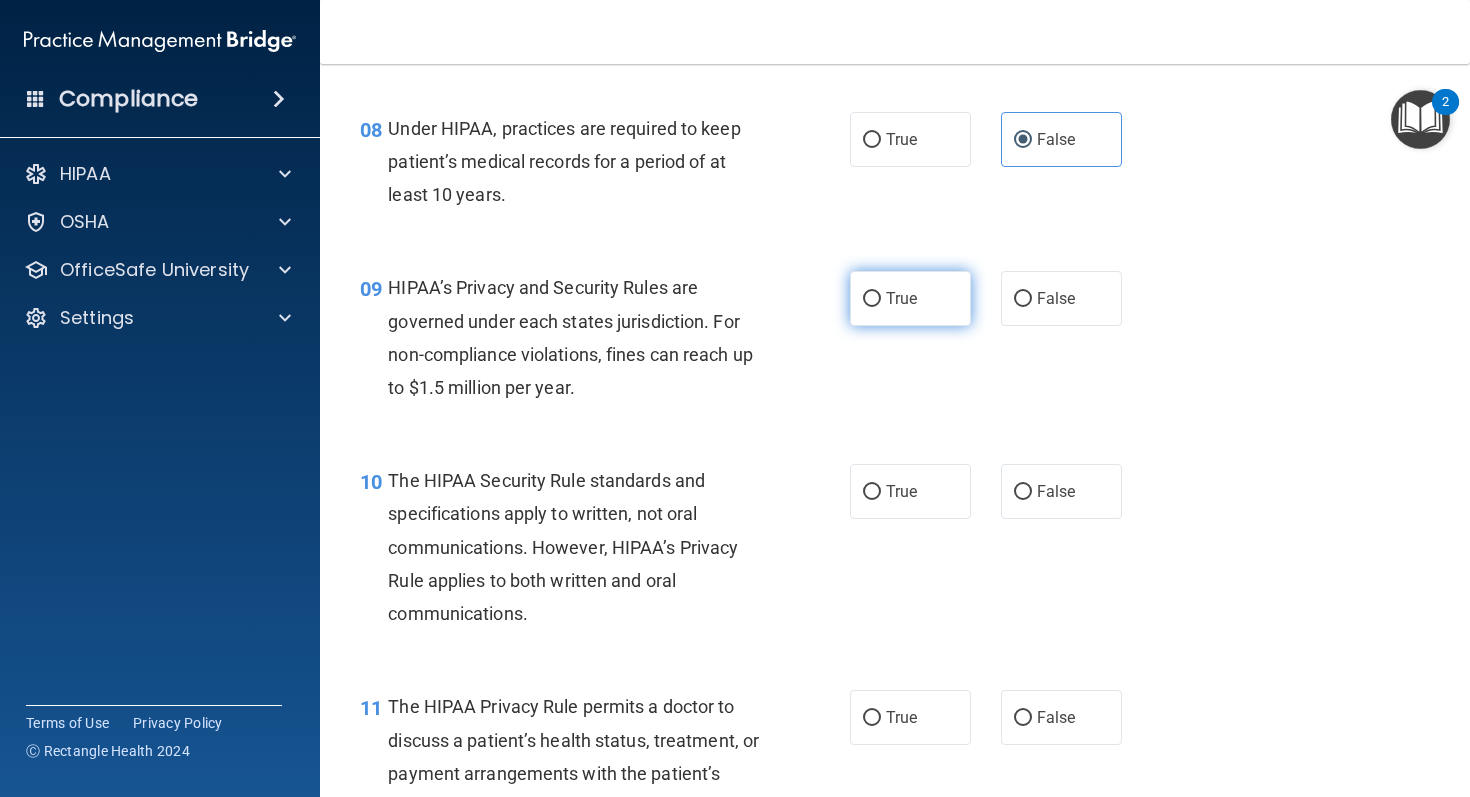 click on "True" at bounding box center [910, 298] 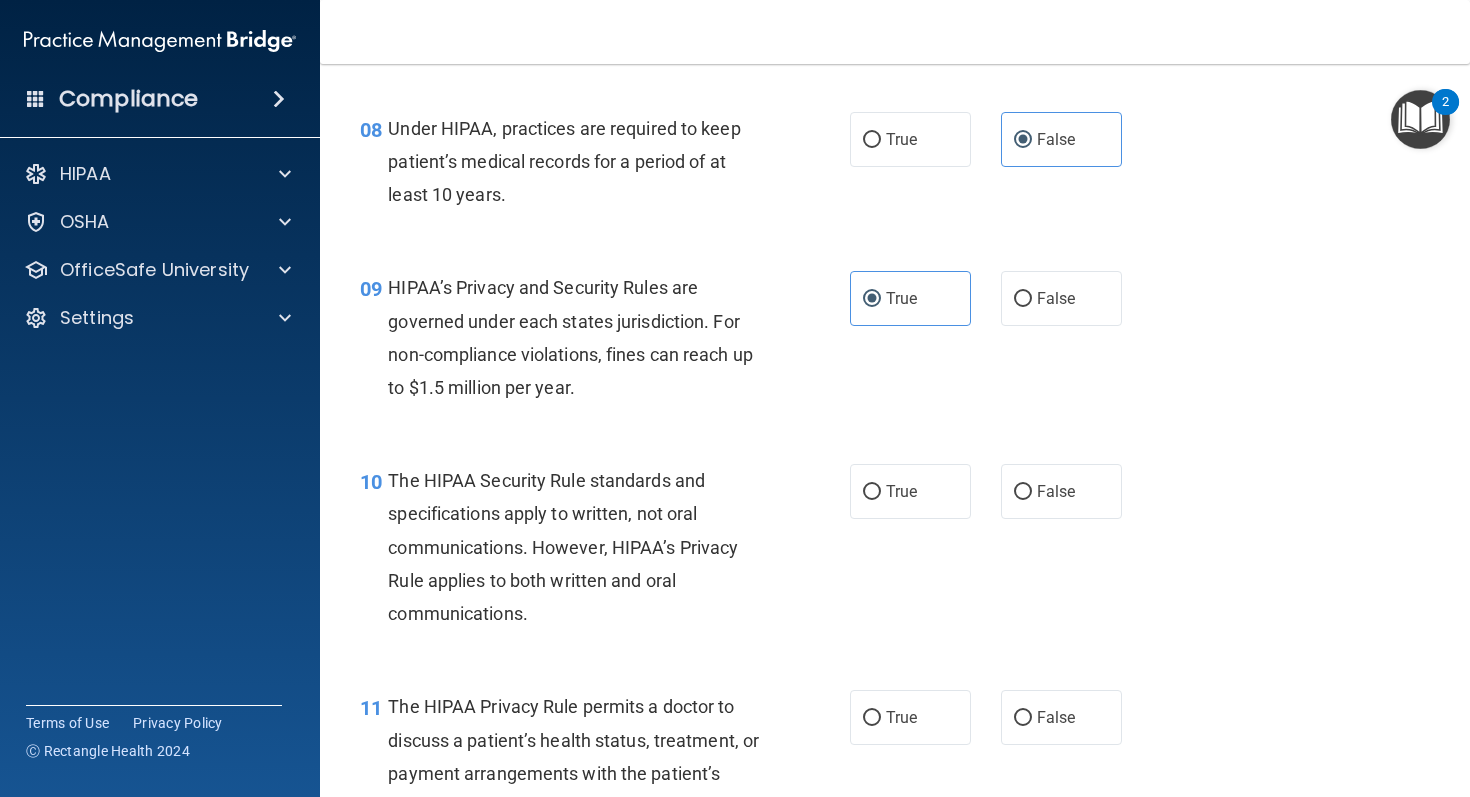 click on "09       HIPAA’s Privacy and Security Rules are governed under each states jurisdiction.  For non-compliance violations, fines can reach up to $1.5 million per year." at bounding box center [605, 342] 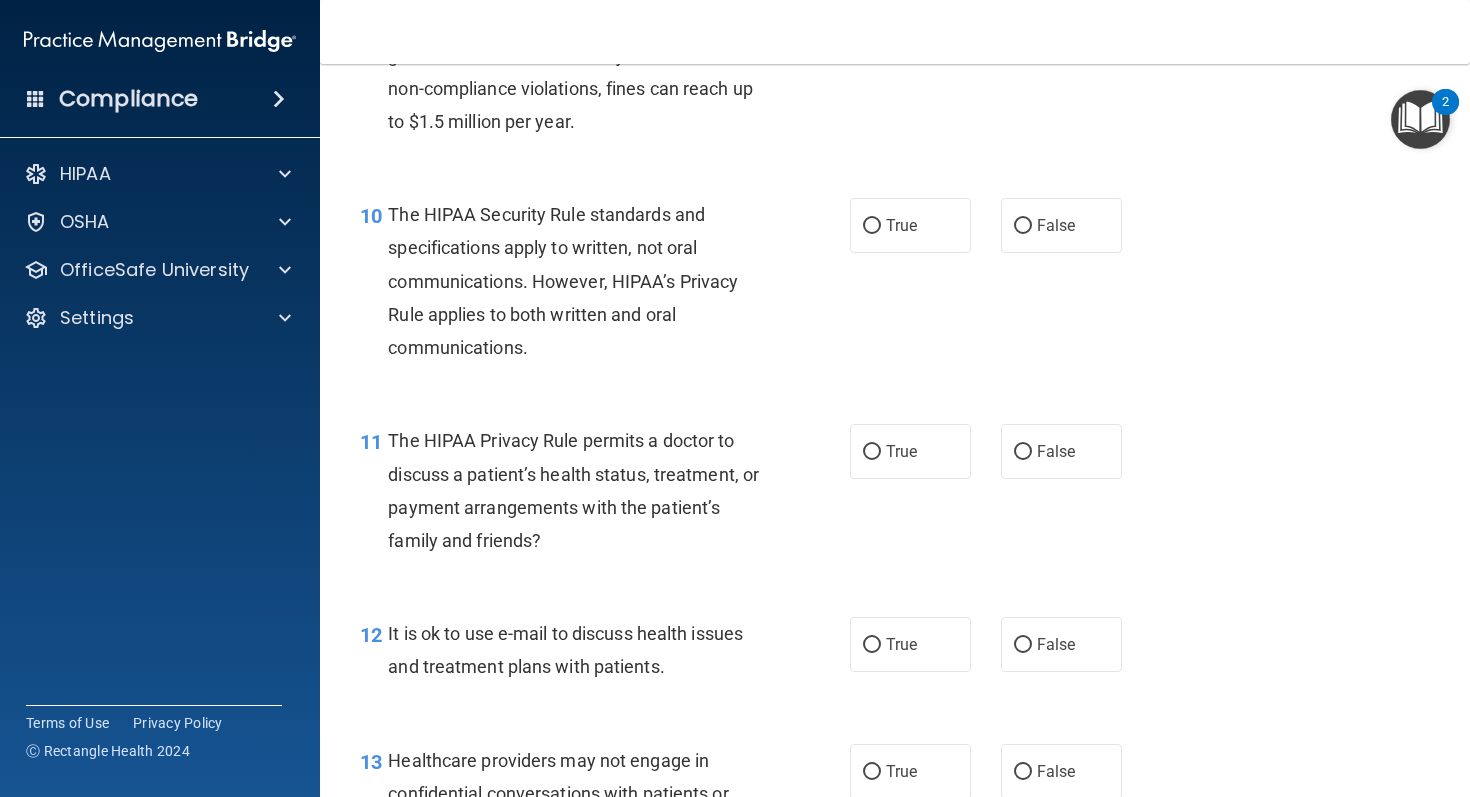 scroll, scrollTop: 1694, scrollLeft: 0, axis: vertical 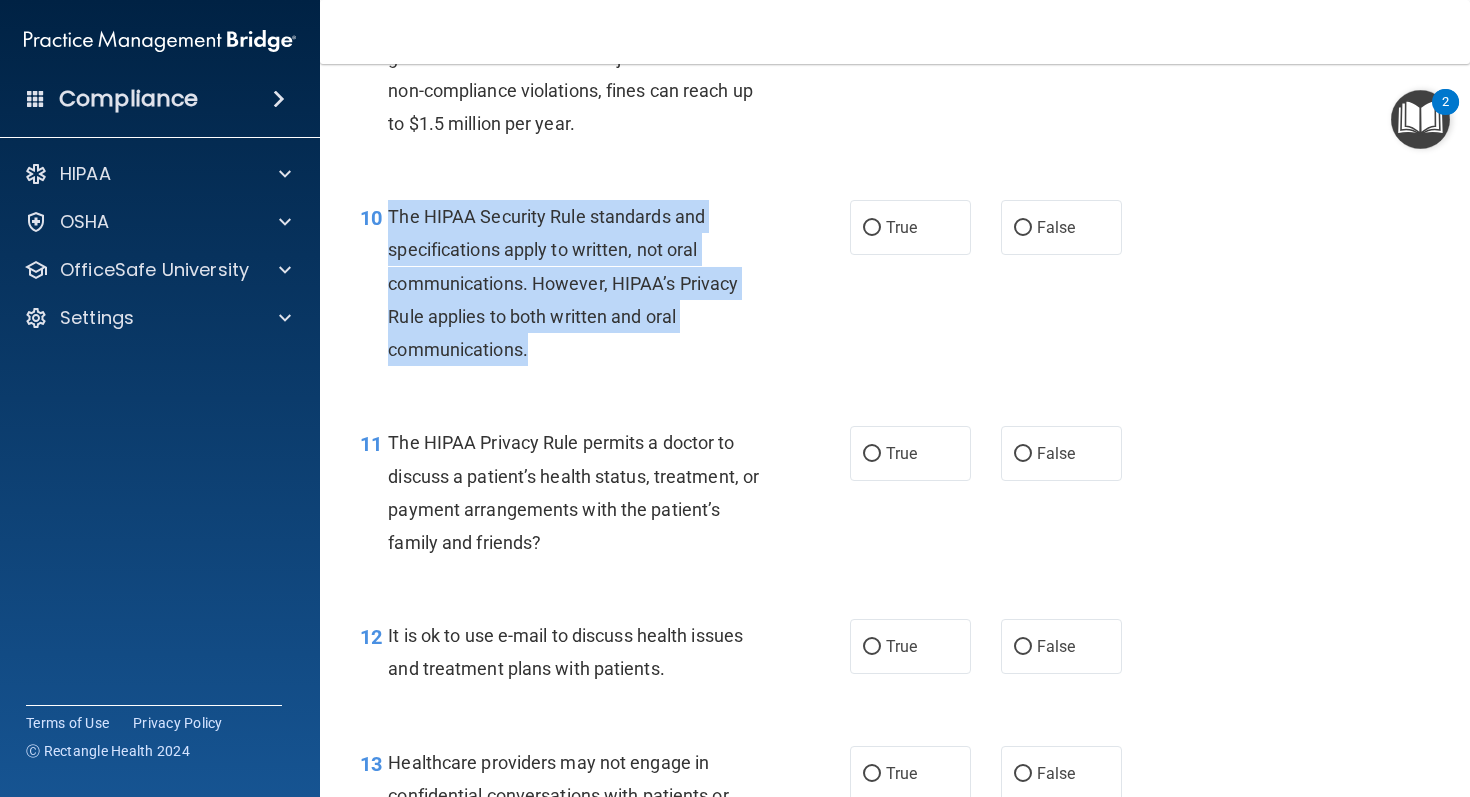 drag, startPoint x: 541, startPoint y: 353, endPoint x: 391, endPoint y: 210, distance: 207.24141 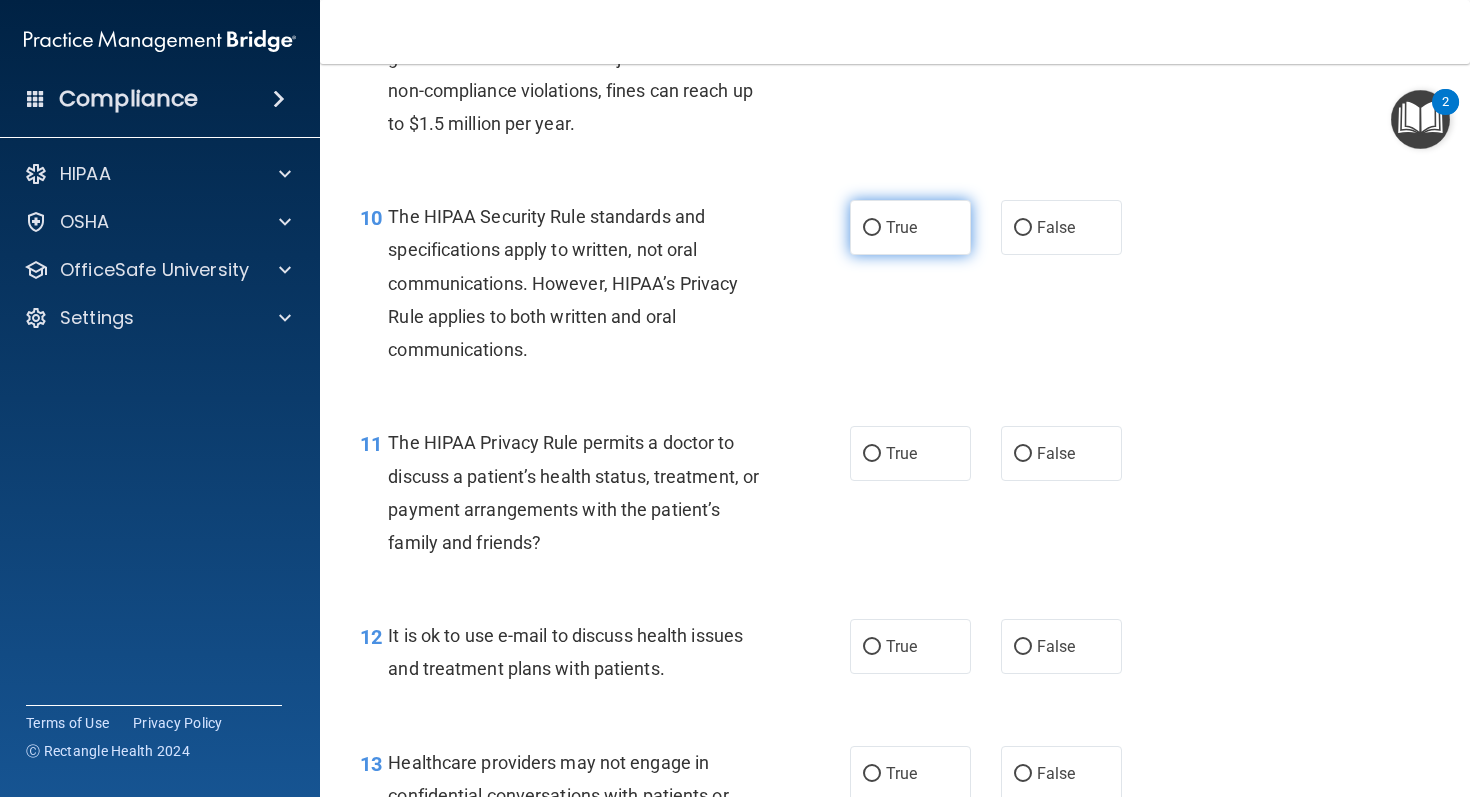 click on "True" at bounding box center [910, 227] 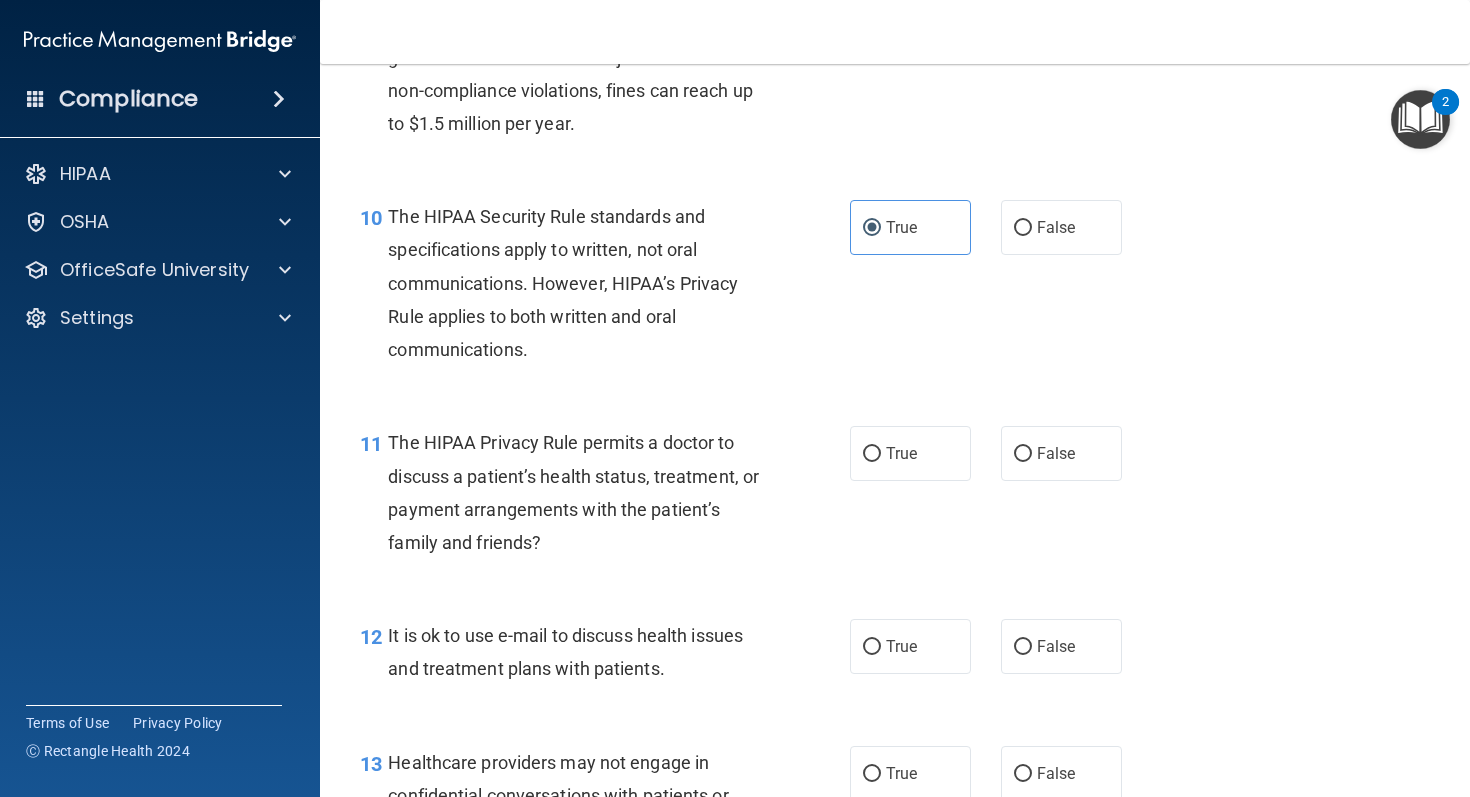 click on "10       The HIPAA Security Rule standards and specifications apply to written, not oral communications. However, HIPAA’s Privacy Rule applies to both written and oral communications.                 True           False" at bounding box center [895, 288] 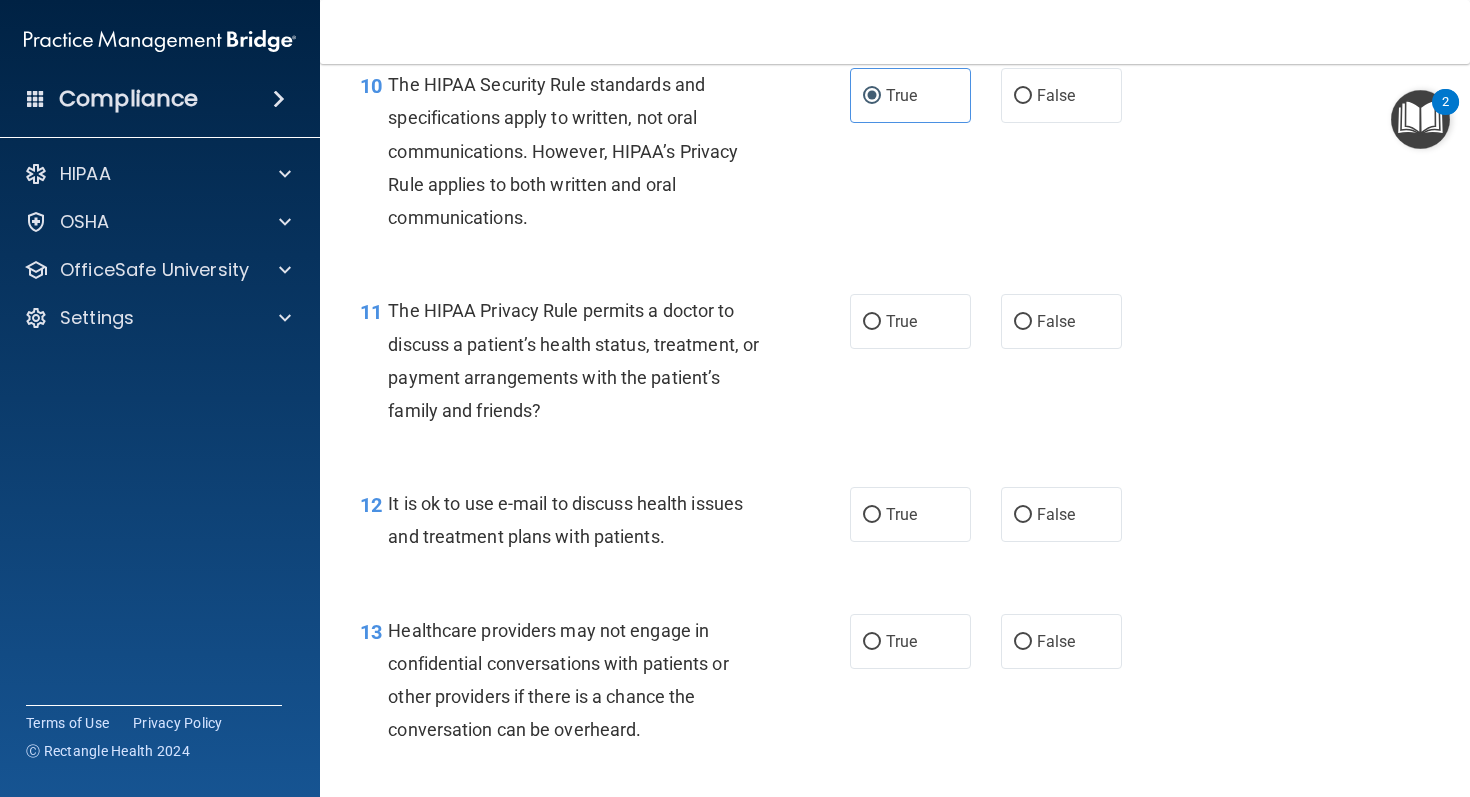 click on "11       The HIPAA Privacy Rule permits a doctor to discuss a patient’s health status, treatment, or payment arrangements with the patient’s family and friends?                 True           False" at bounding box center [895, 365] 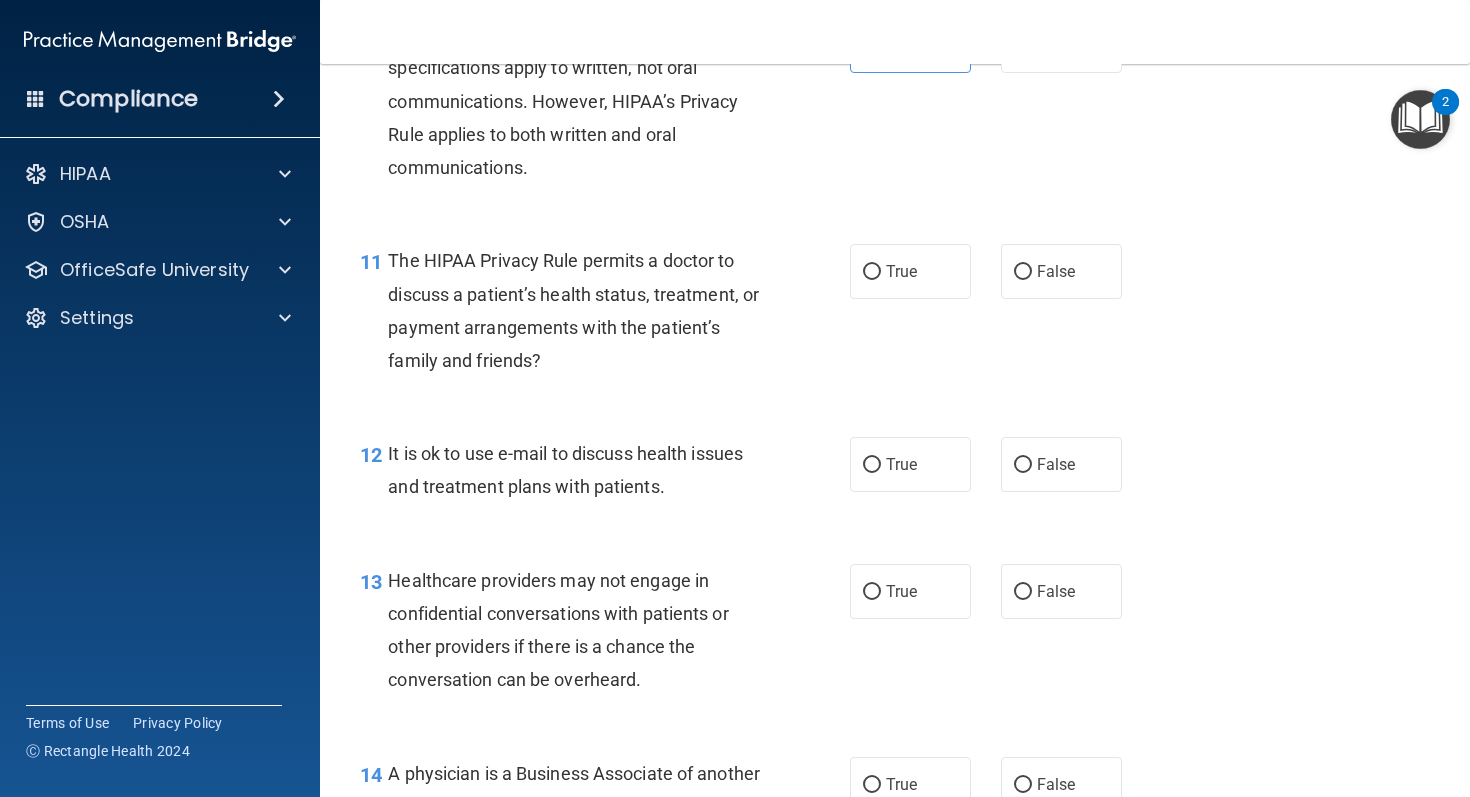 scroll, scrollTop: 1886, scrollLeft: 0, axis: vertical 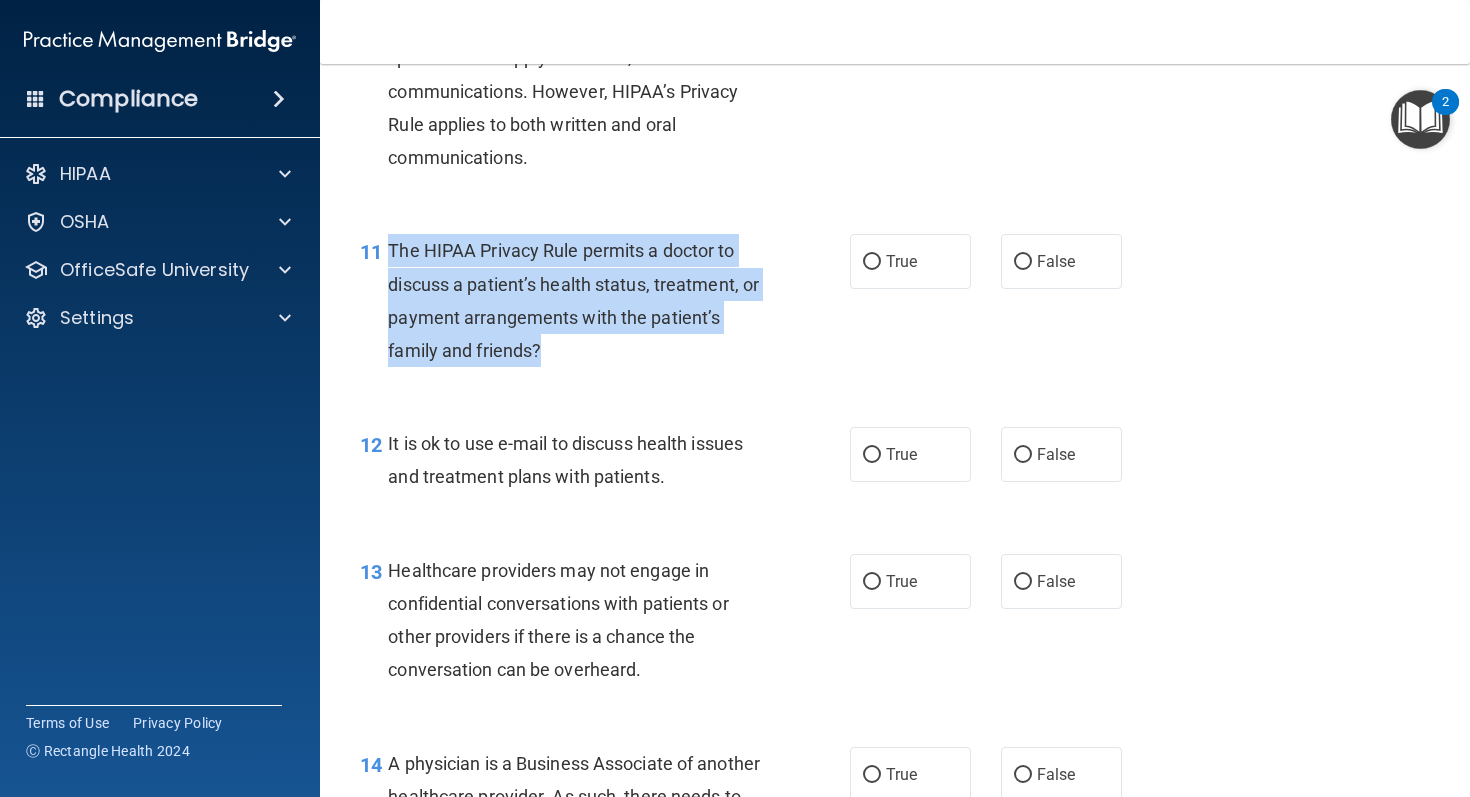 drag, startPoint x: 551, startPoint y: 357, endPoint x: 392, endPoint y: 249, distance: 192.21082 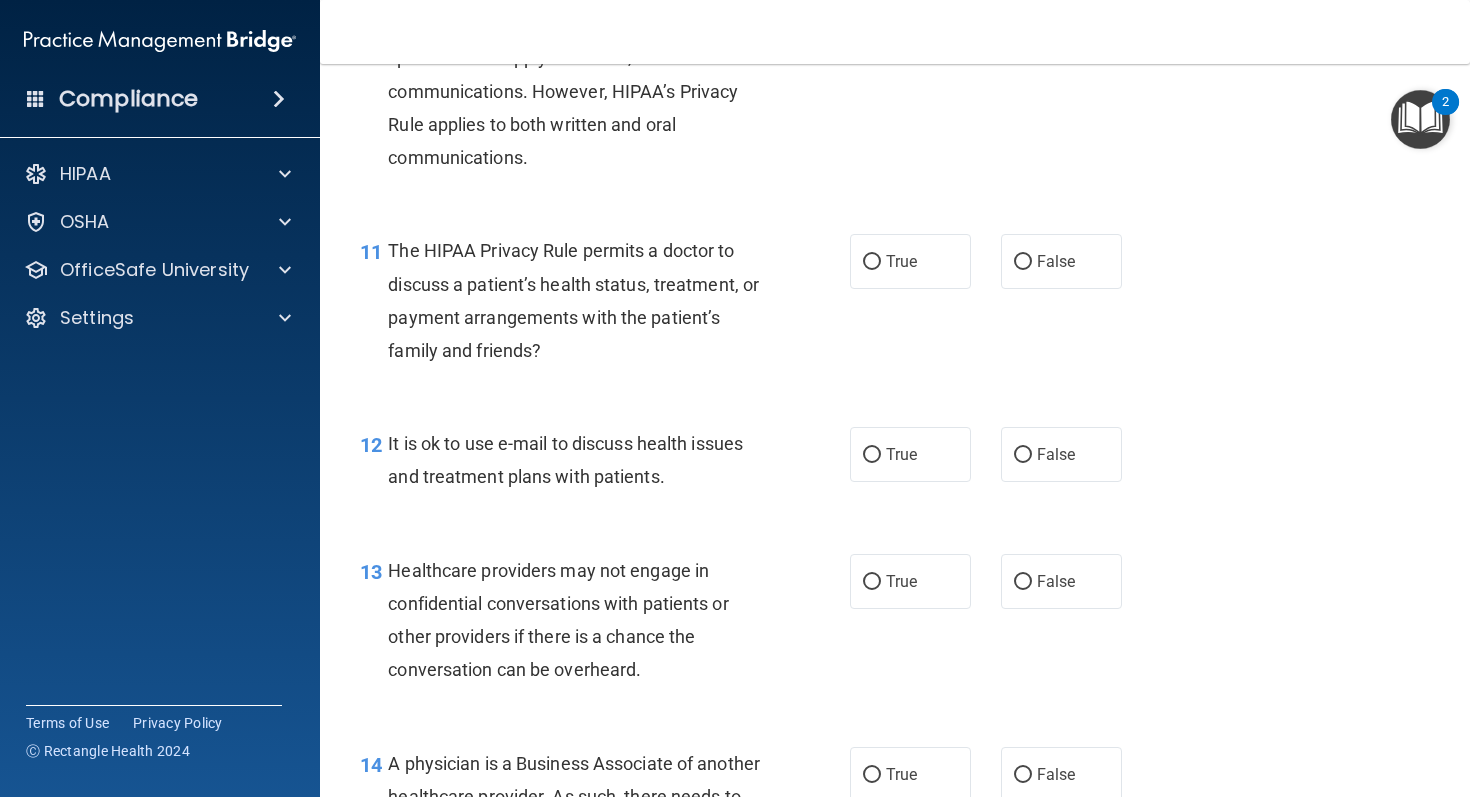 click on "The HIPAA Privacy Rule permits a doctor to discuss a patient’s health status, treatment, or payment arrangements with the patient’s family and friends?" at bounding box center (583, 300) 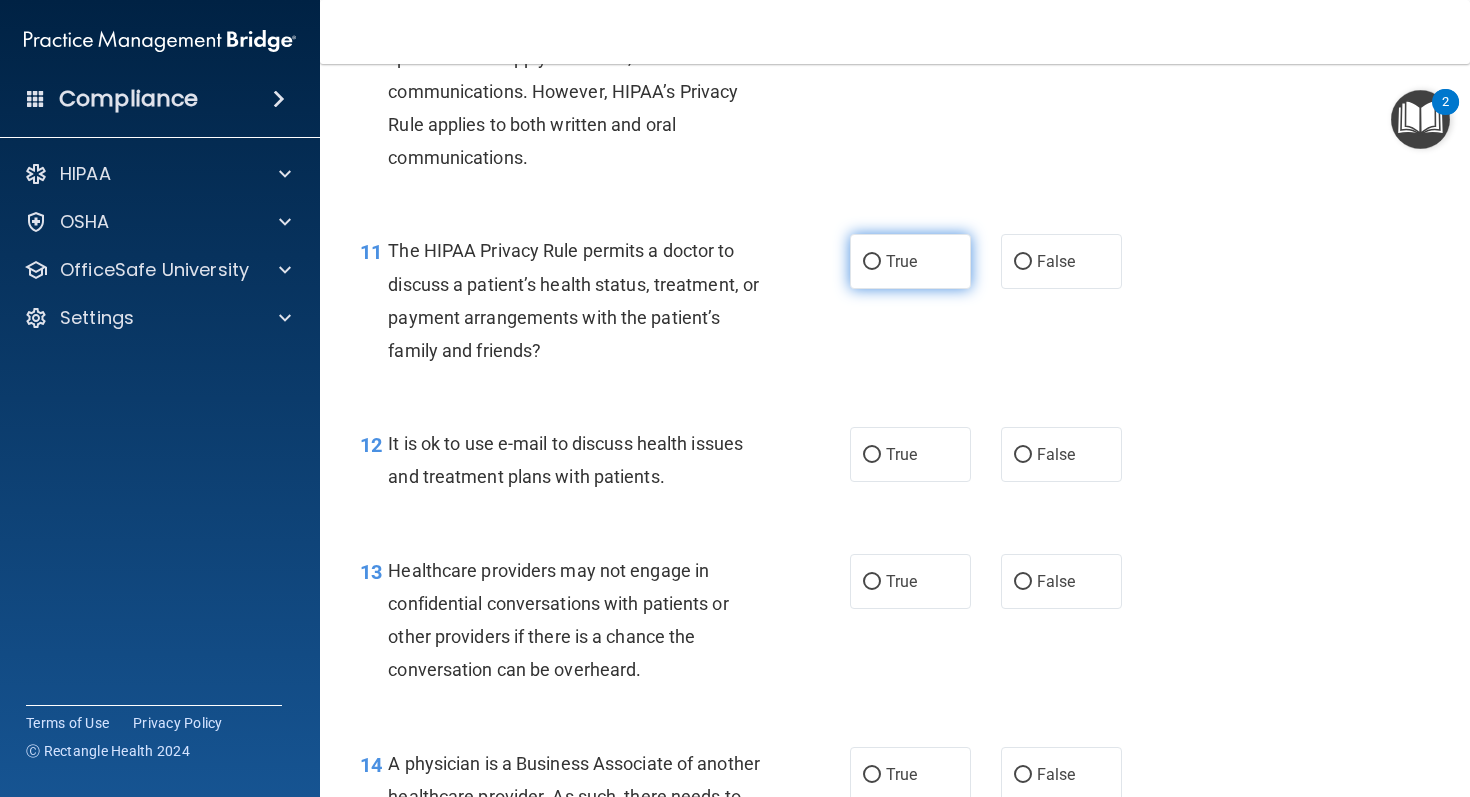 click on "True" at bounding box center (910, 261) 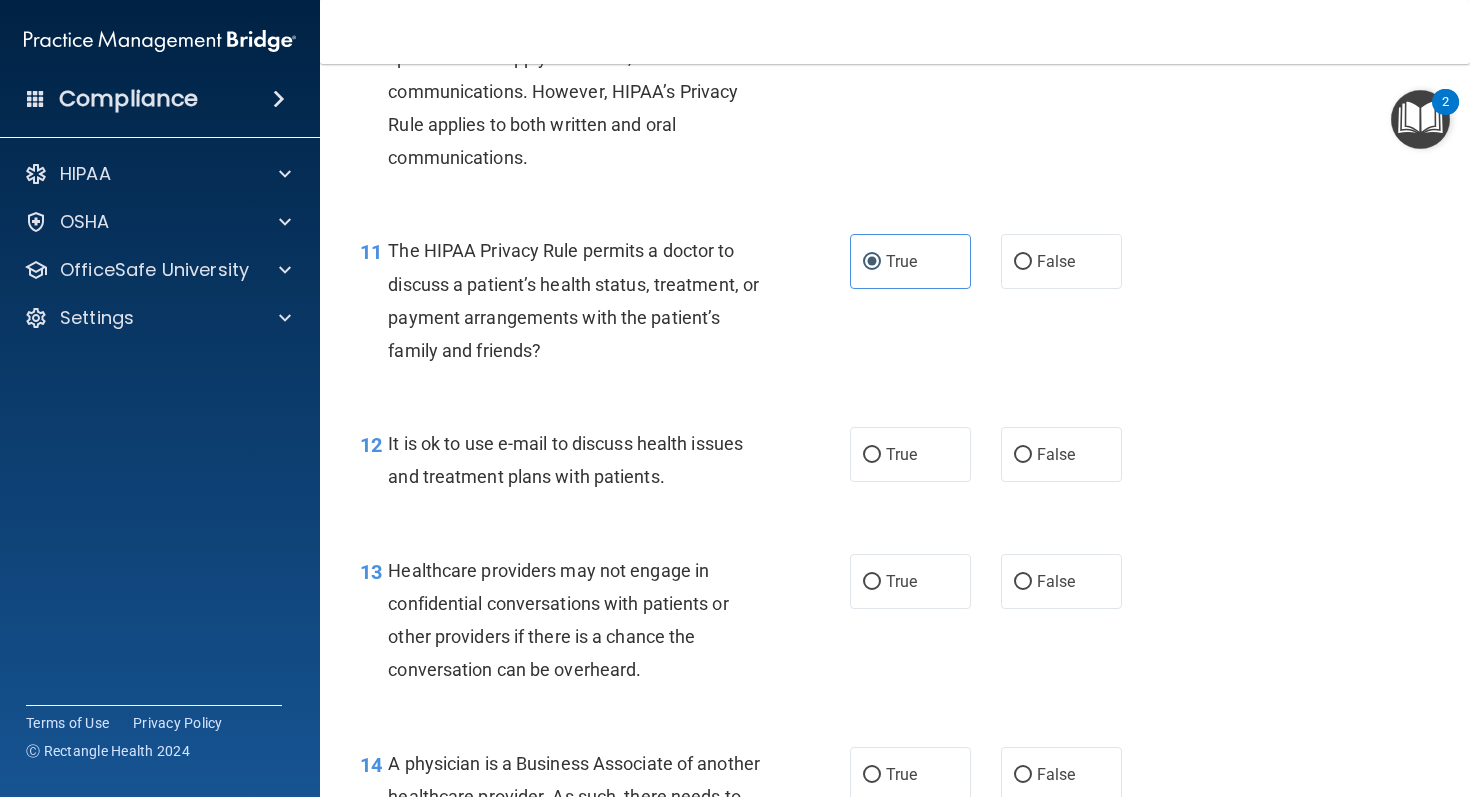 click on "11       The HIPAA Privacy Rule permits a doctor to discuss a patient’s health status, treatment, or payment arrangements with the patient’s family and friends?                 True           False" at bounding box center (895, 305) 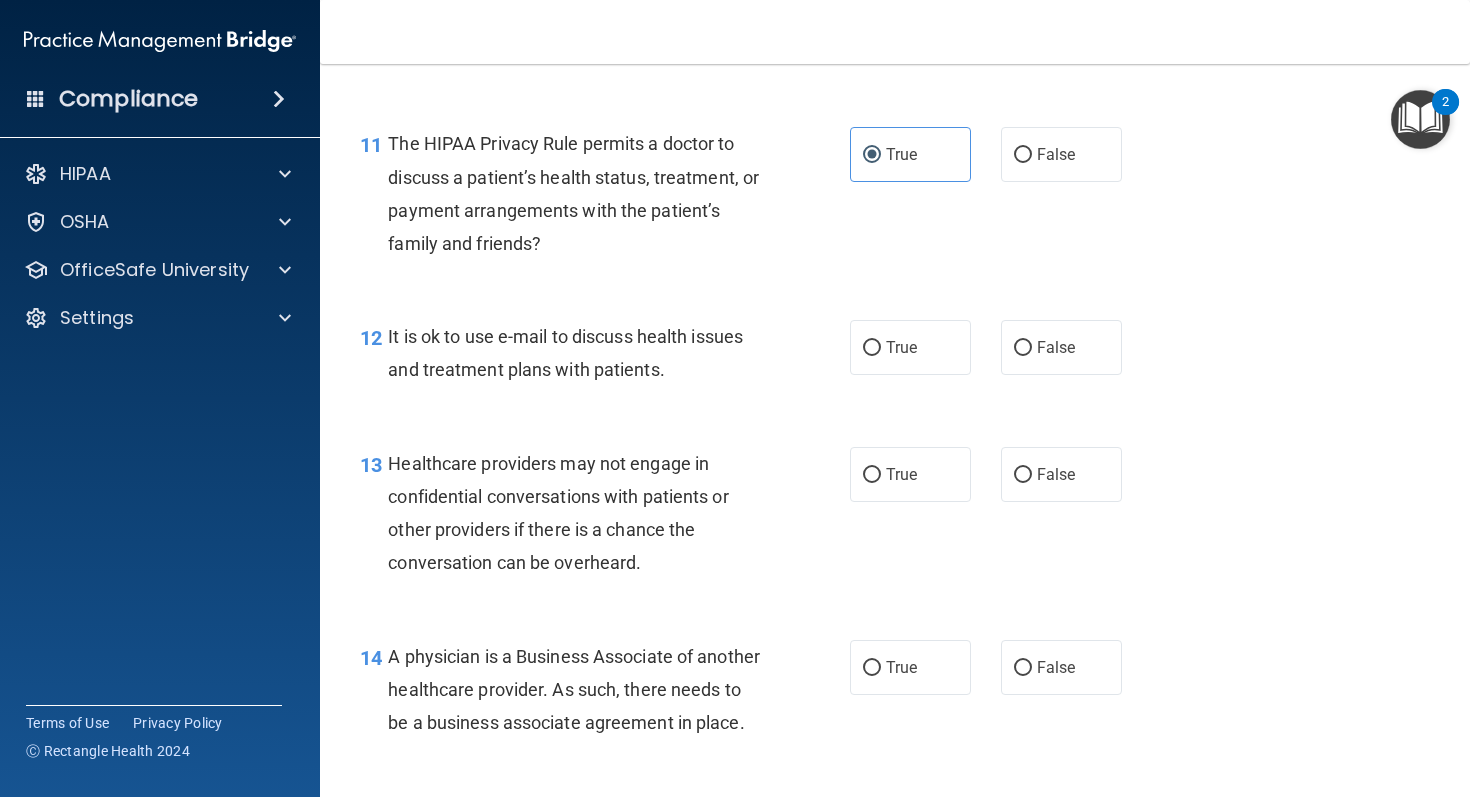 scroll, scrollTop: 2064, scrollLeft: 0, axis: vertical 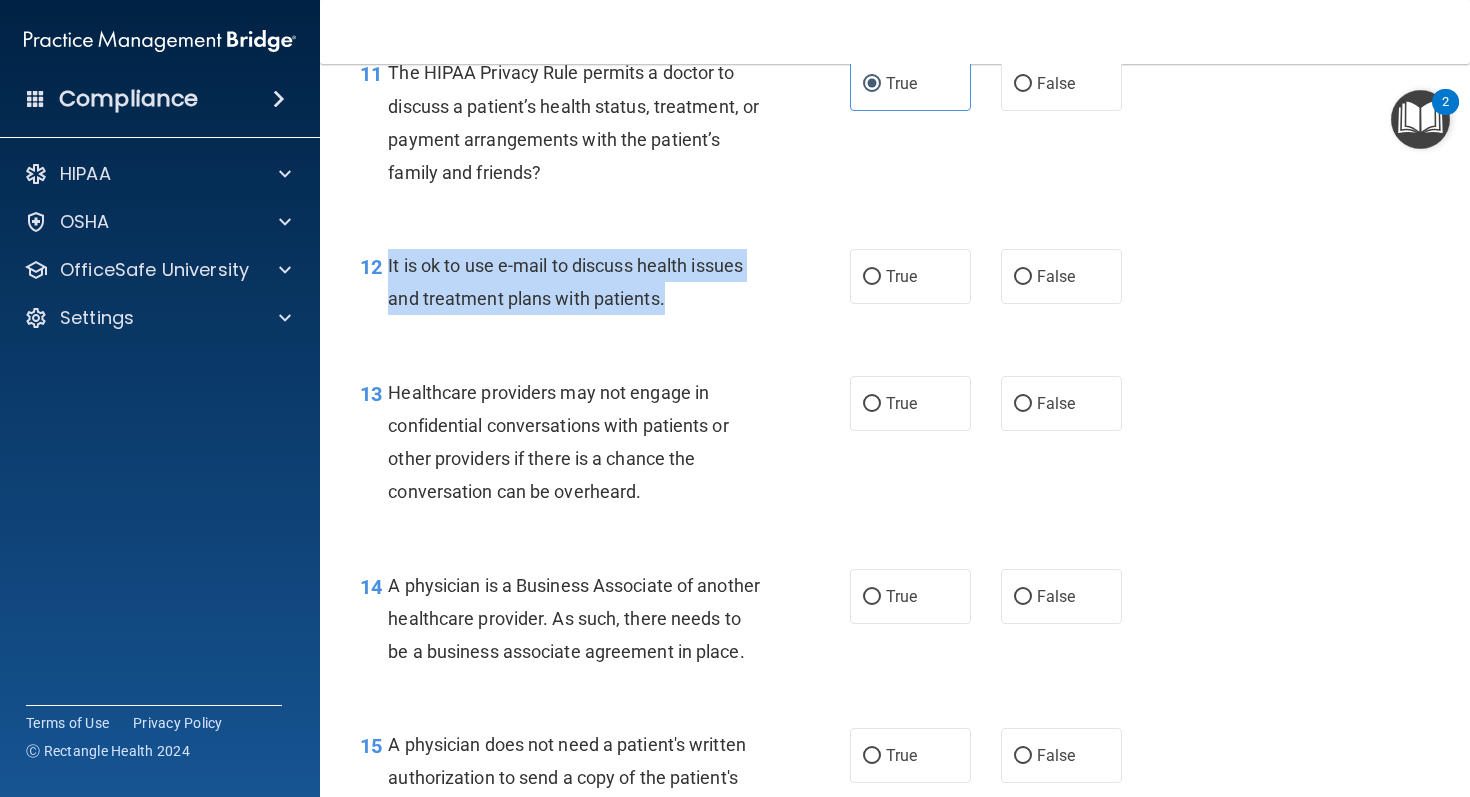 drag, startPoint x: 670, startPoint y: 301, endPoint x: 377, endPoint y: 268, distance: 294.8525 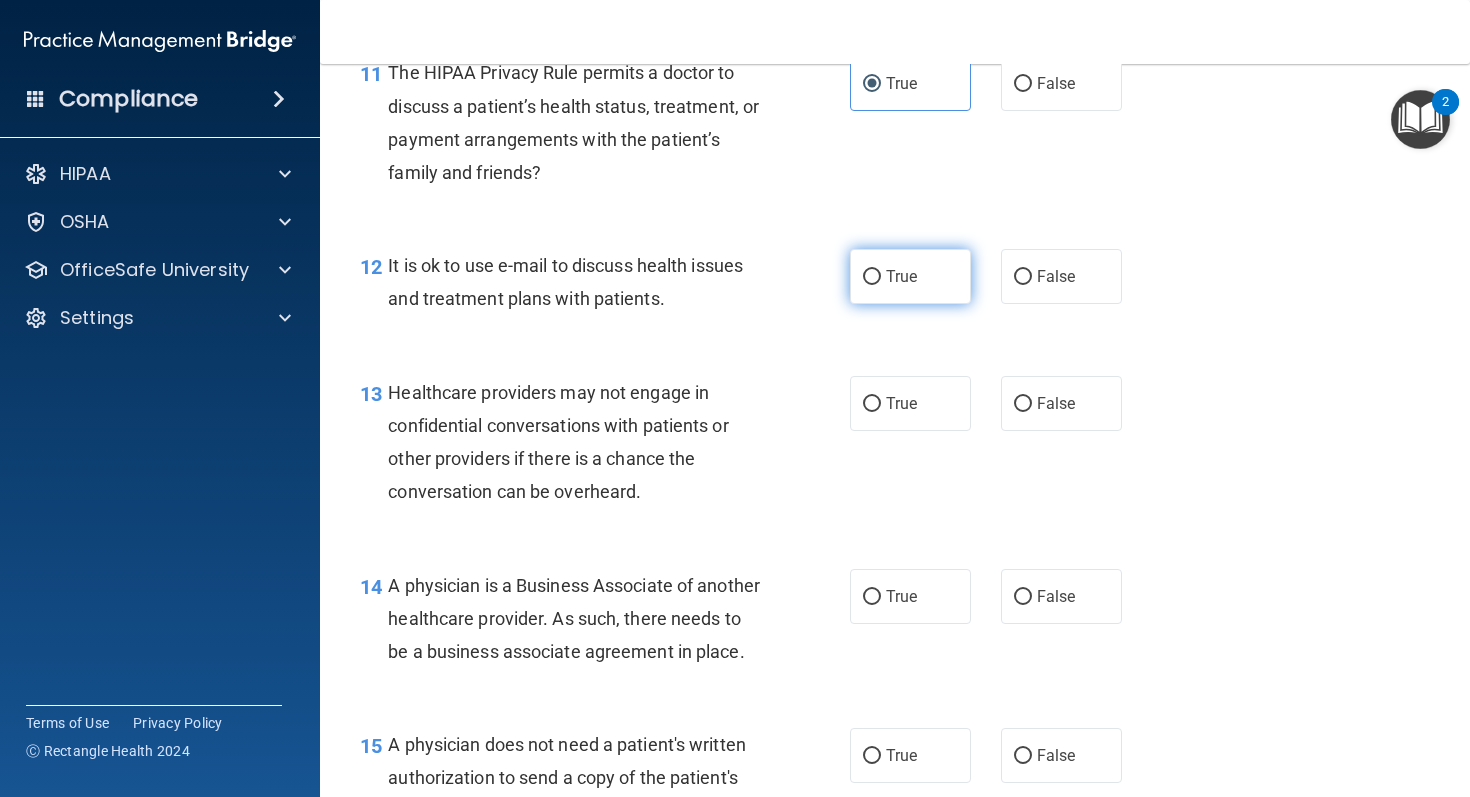 click on "True" at bounding box center (910, 276) 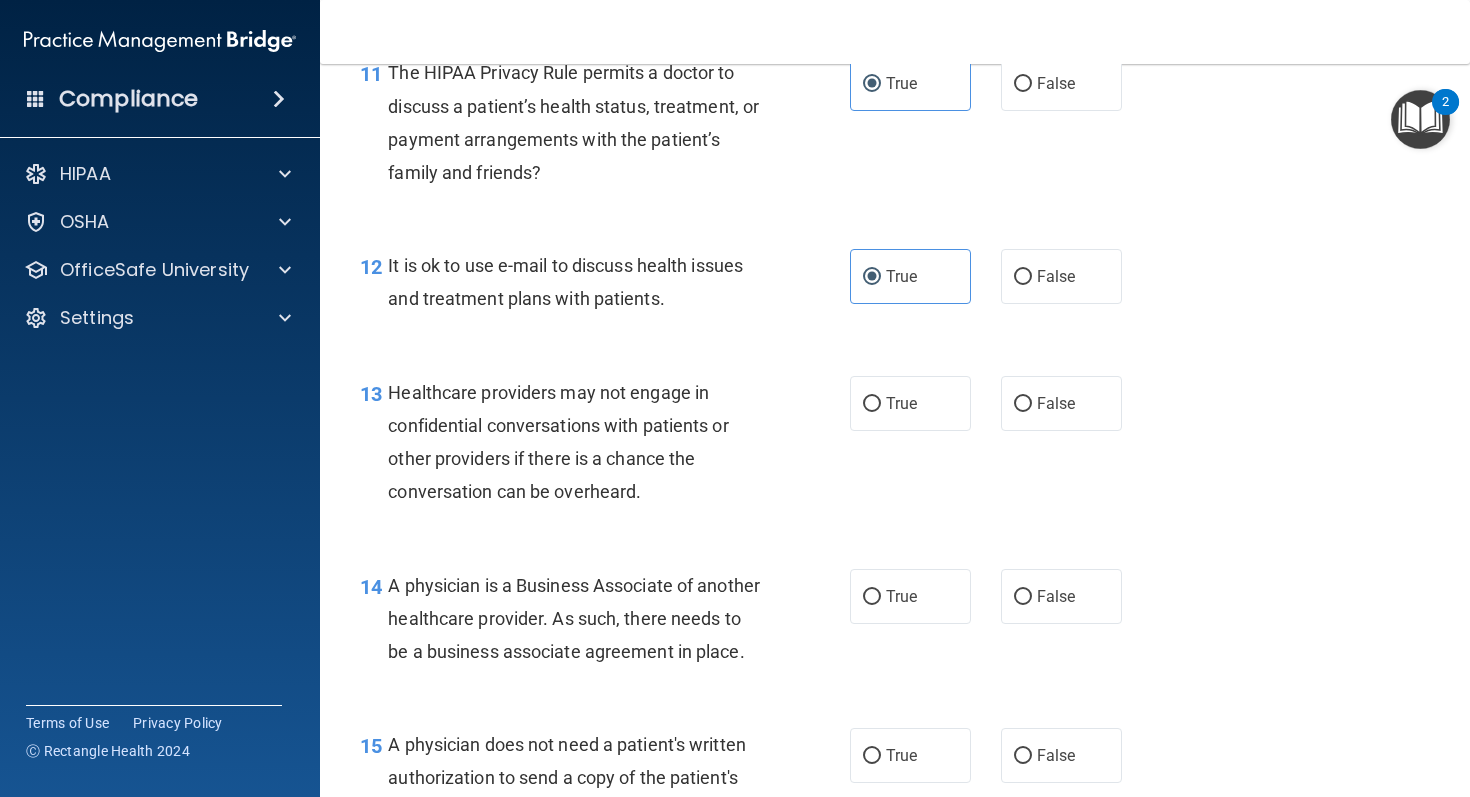click on "12       It is ok to use e-mail to discuss health issues and treatment plans with patients.                 True           False" at bounding box center (895, 287) 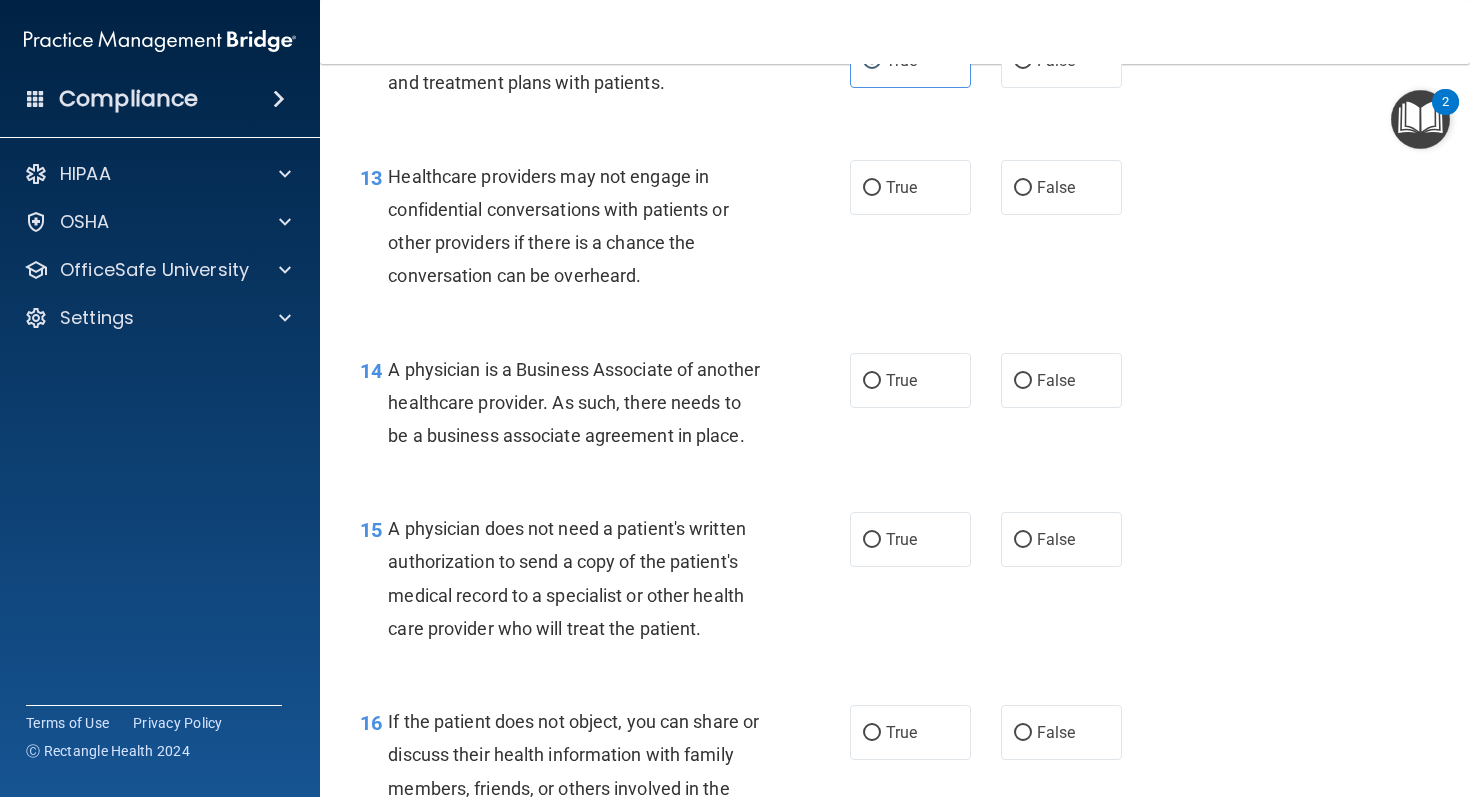 scroll, scrollTop: 2282, scrollLeft: 0, axis: vertical 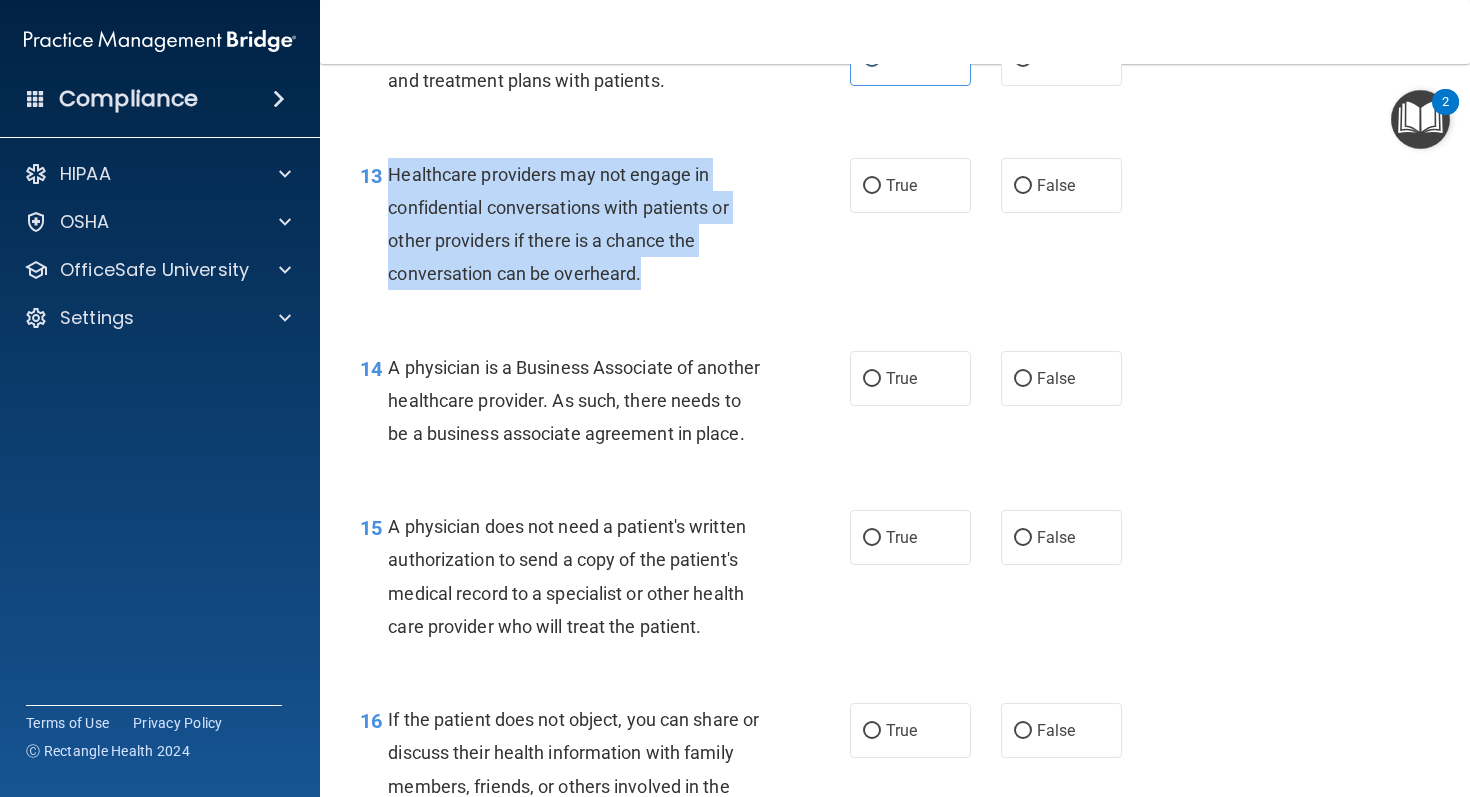drag, startPoint x: 646, startPoint y: 283, endPoint x: 389, endPoint y: 177, distance: 278.0018 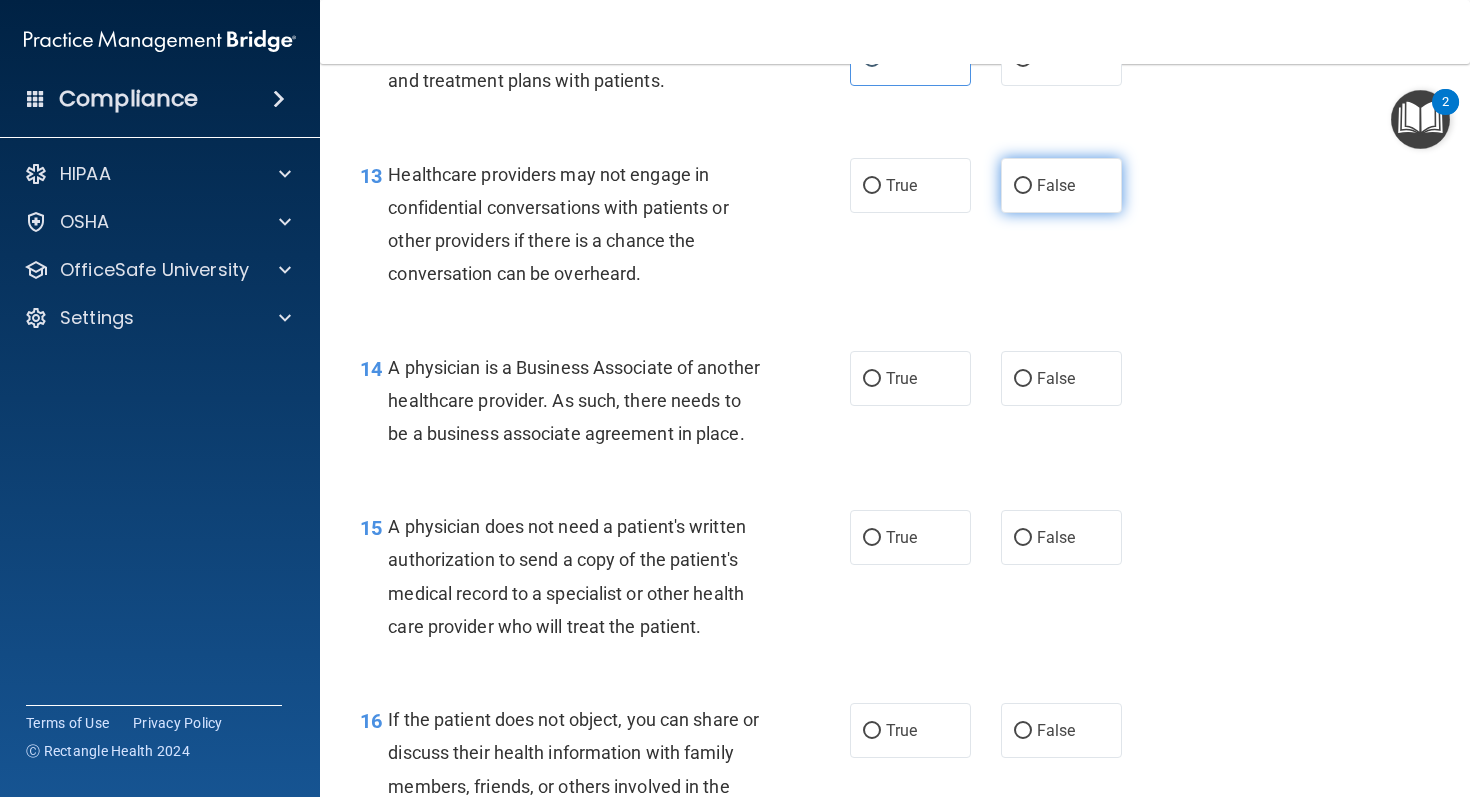 click on "False" at bounding box center (1061, 185) 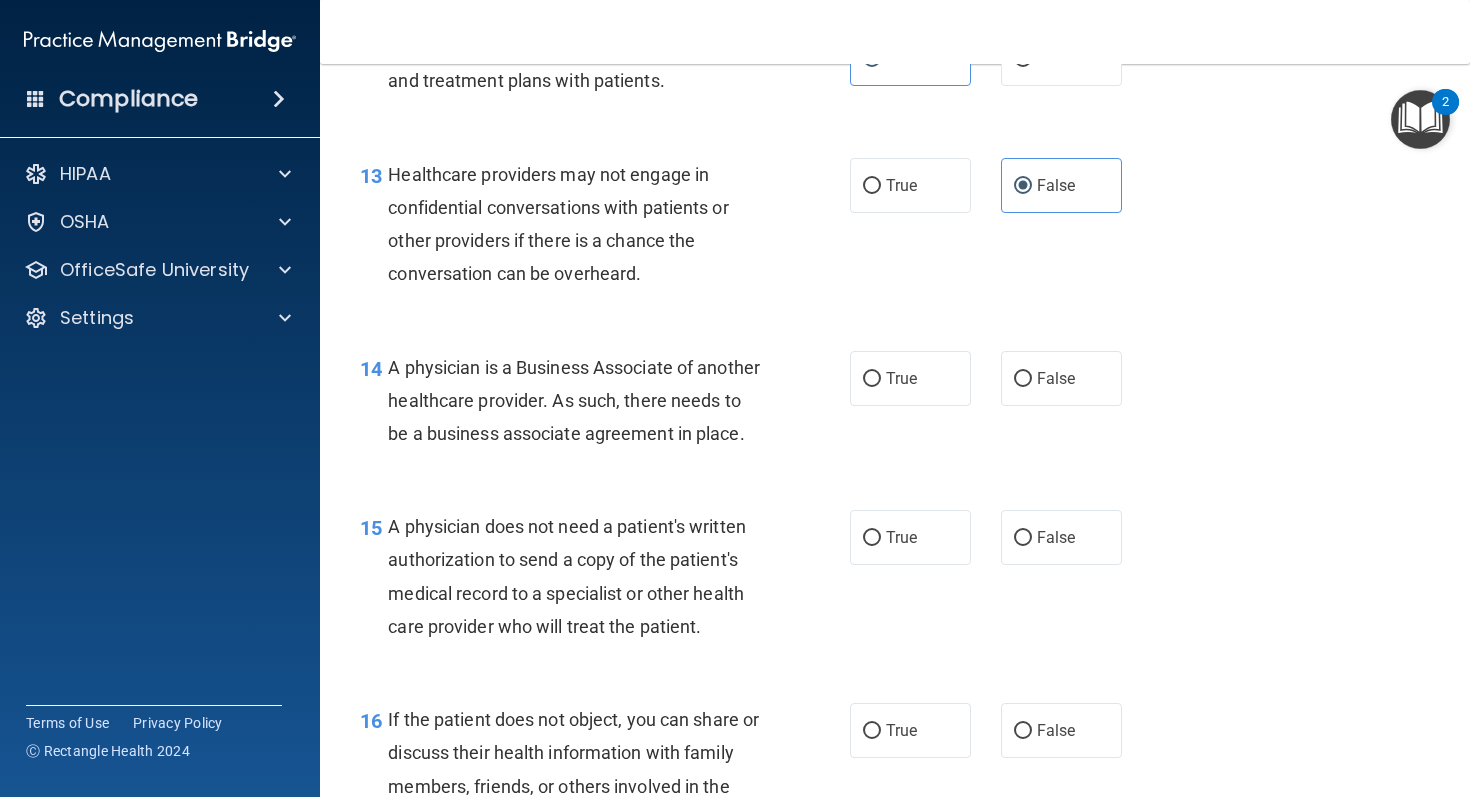 click on "13       Healthcare providers may not engage in confidential conversations with patients or other providers if there is a chance the conversation can be overheard.                  True           False" at bounding box center (895, 229) 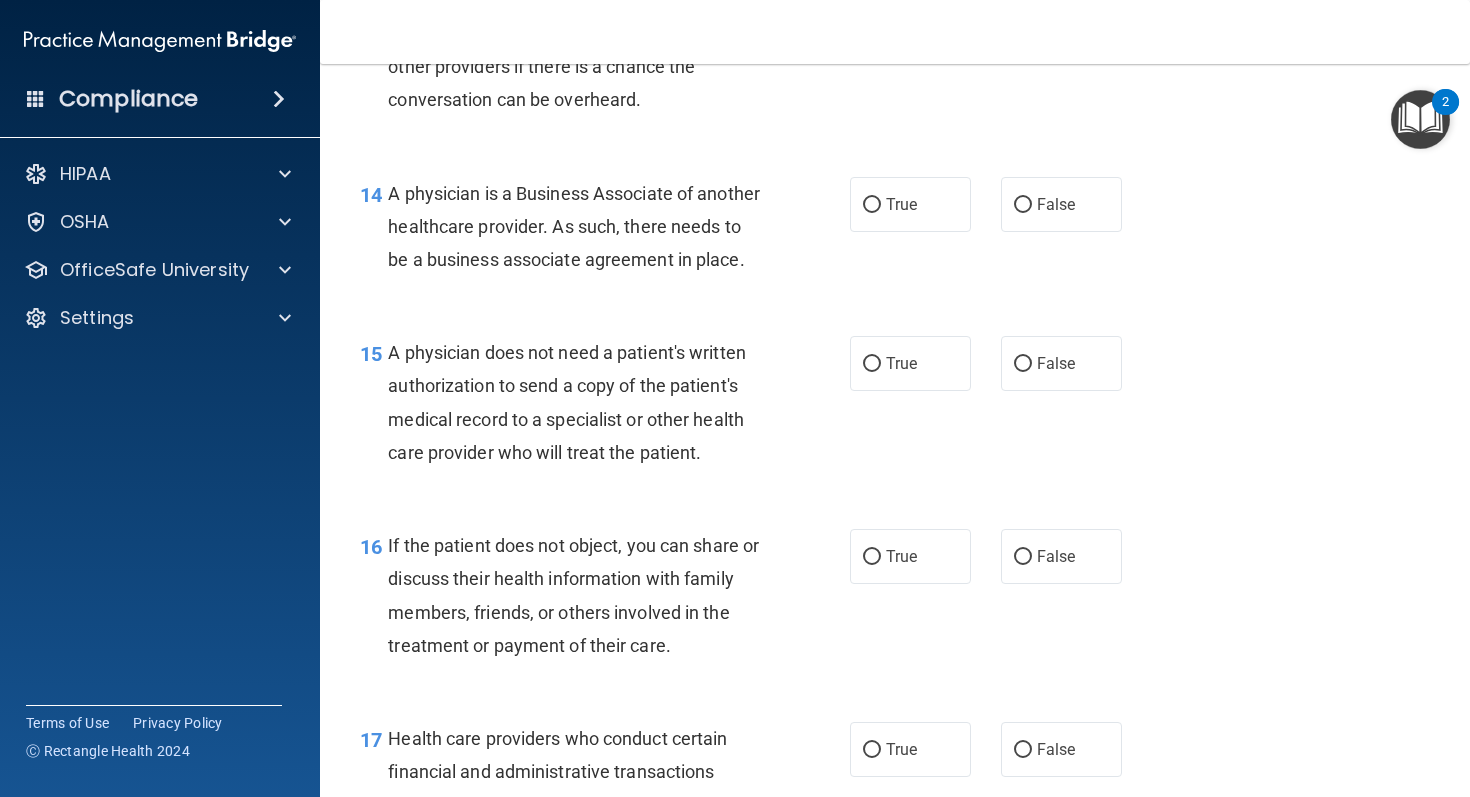 scroll, scrollTop: 2462, scrollLeft: 0, axis: vertical 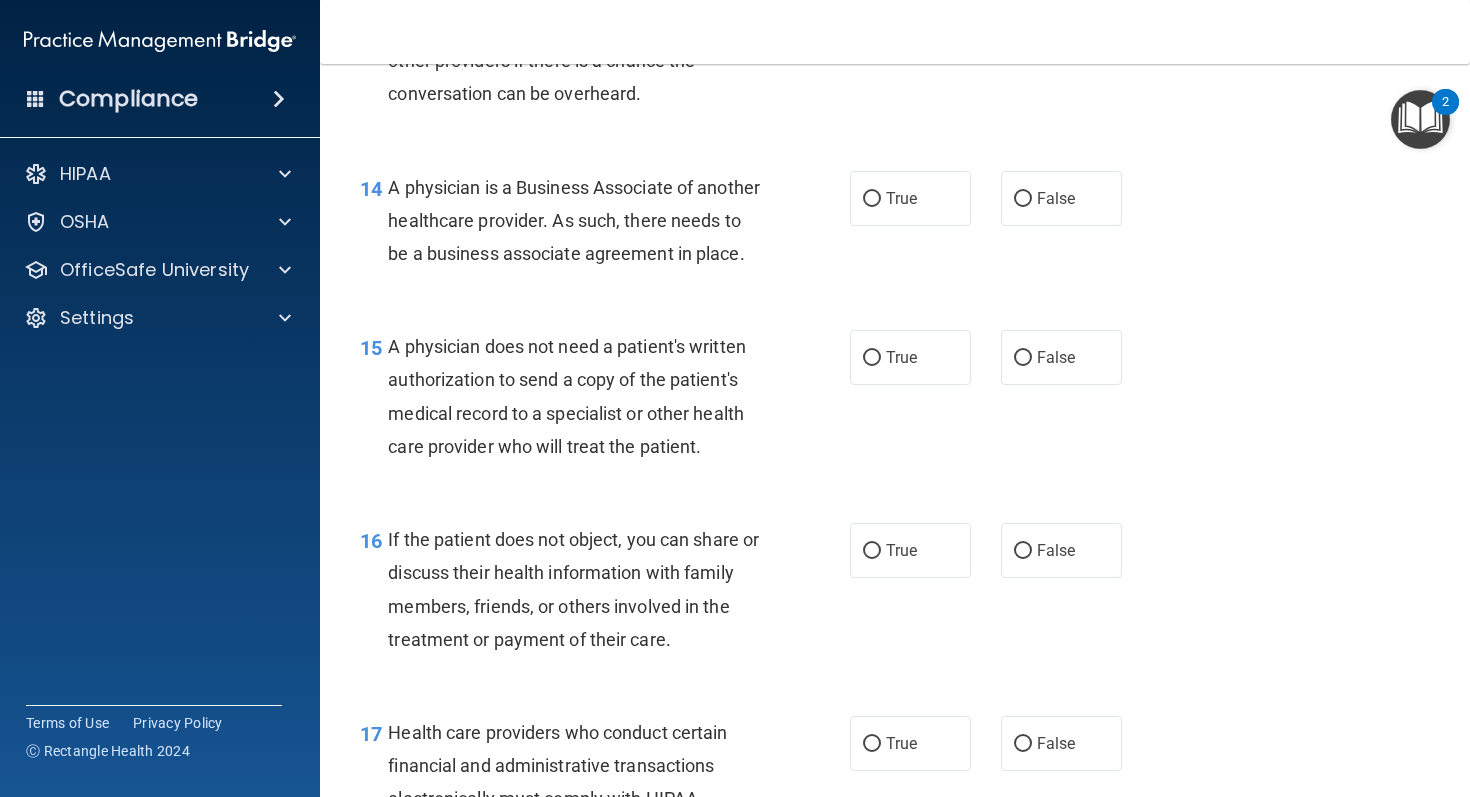 drag, startPoint x: 461, startPoint y: 289, endPoint x: 393, endPoint y: 201, distance: 111.21151 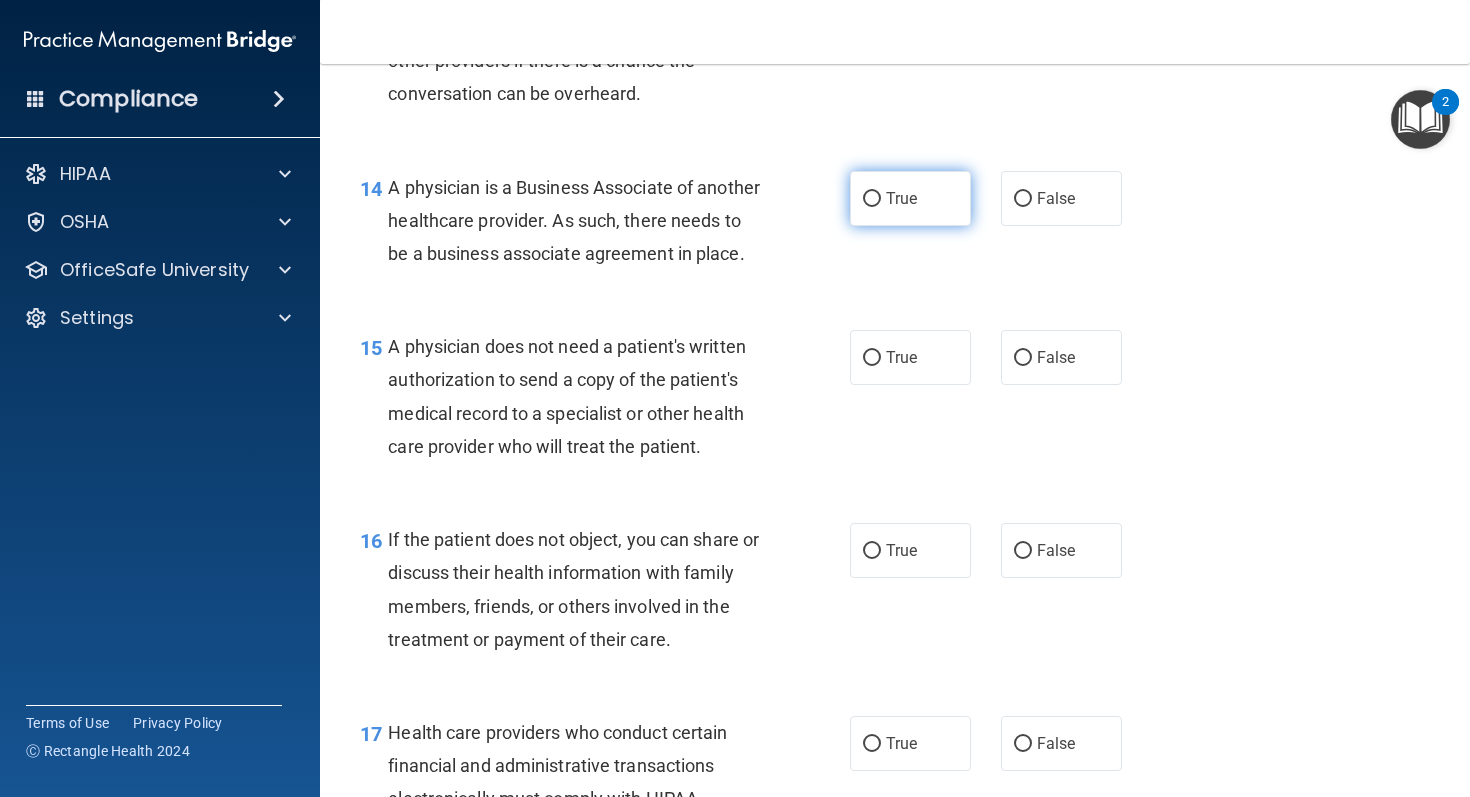 click on "True" at bounding box center (910, 198) 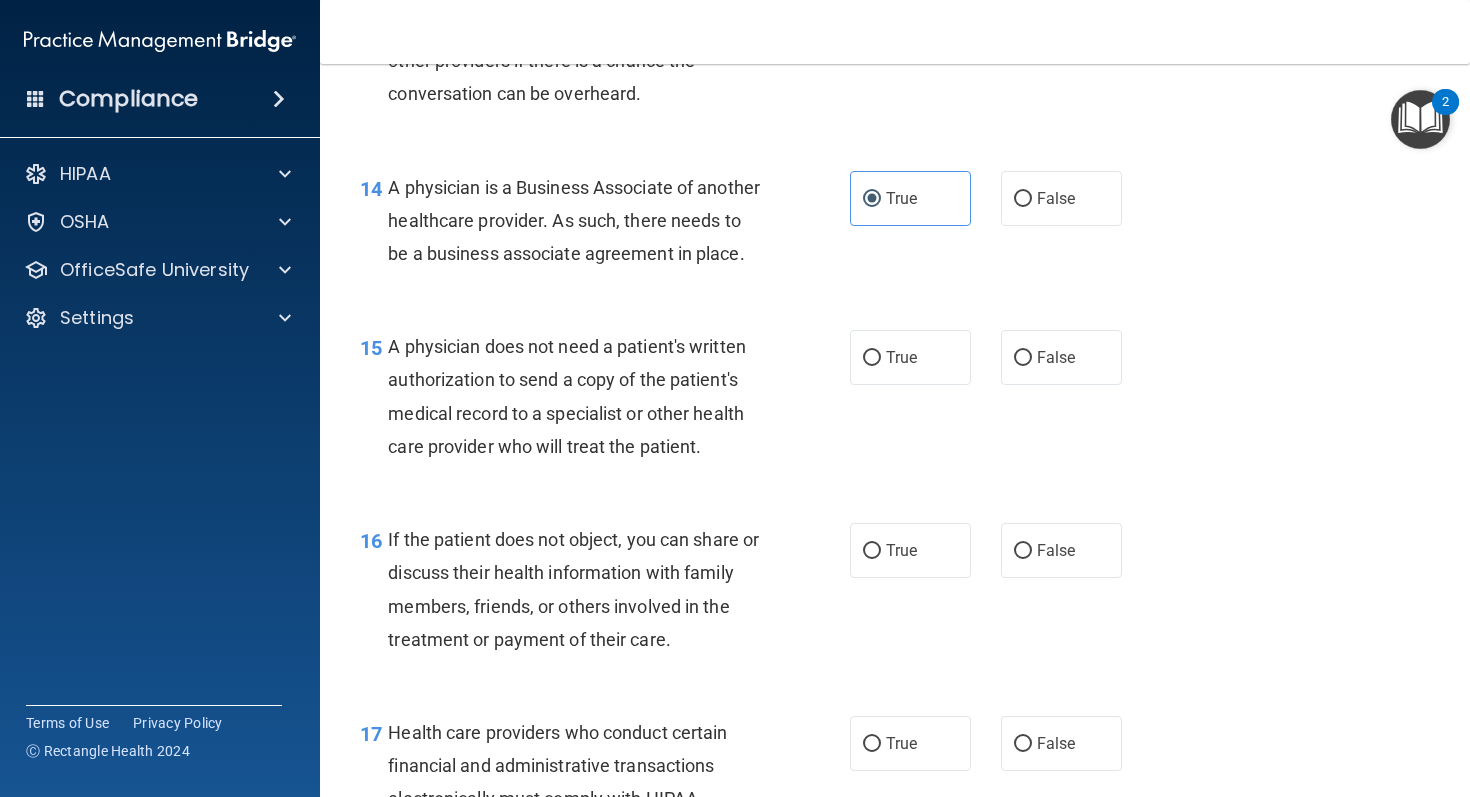 click on "14        A physician is a Business Associate of another healthcare provider.  As such, there needs to be a business associate agreement in place.                 True           False" at bounding box center [895, 226] 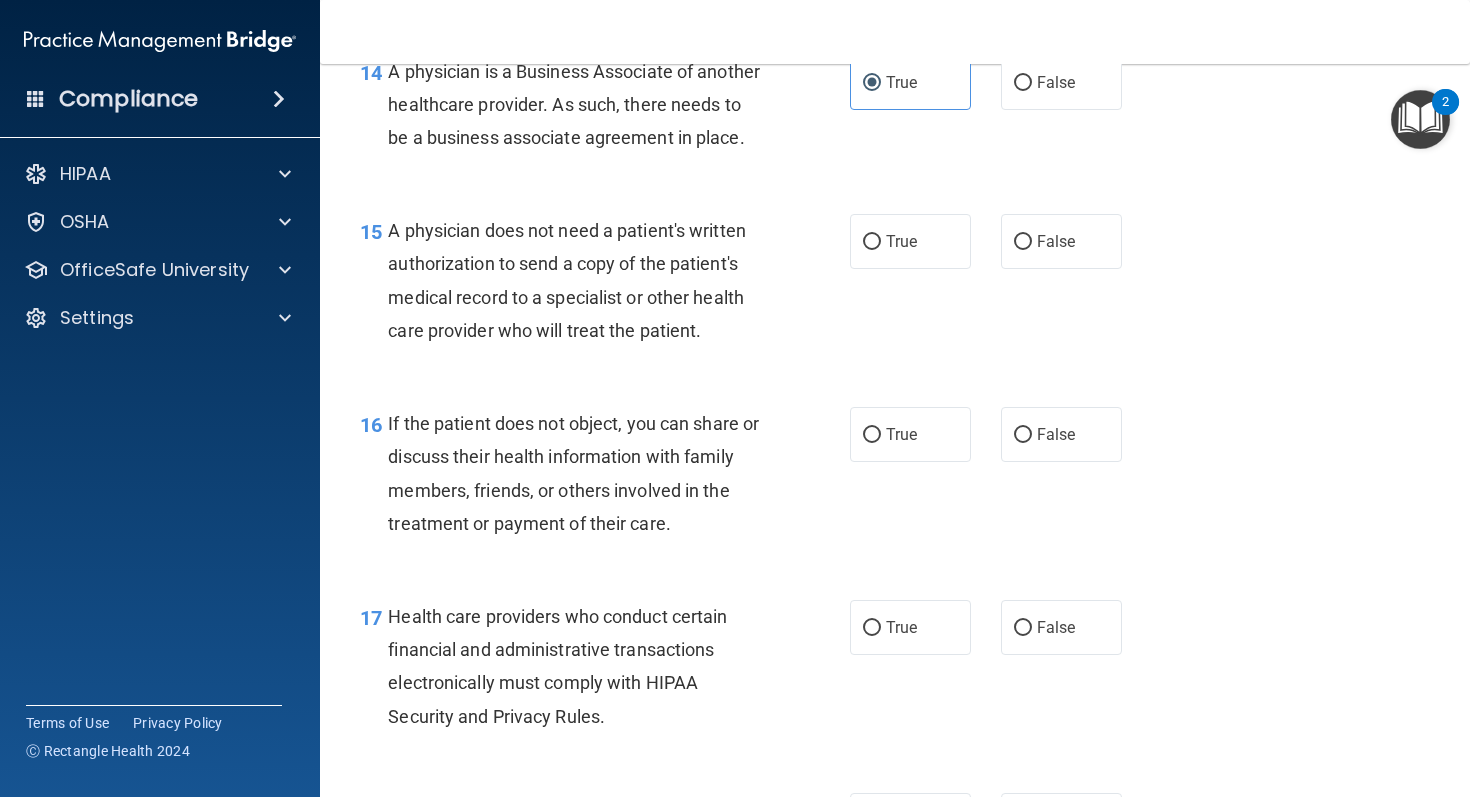scroll, scrollTop: 2584, scrollLeft: 0, axis: vertical 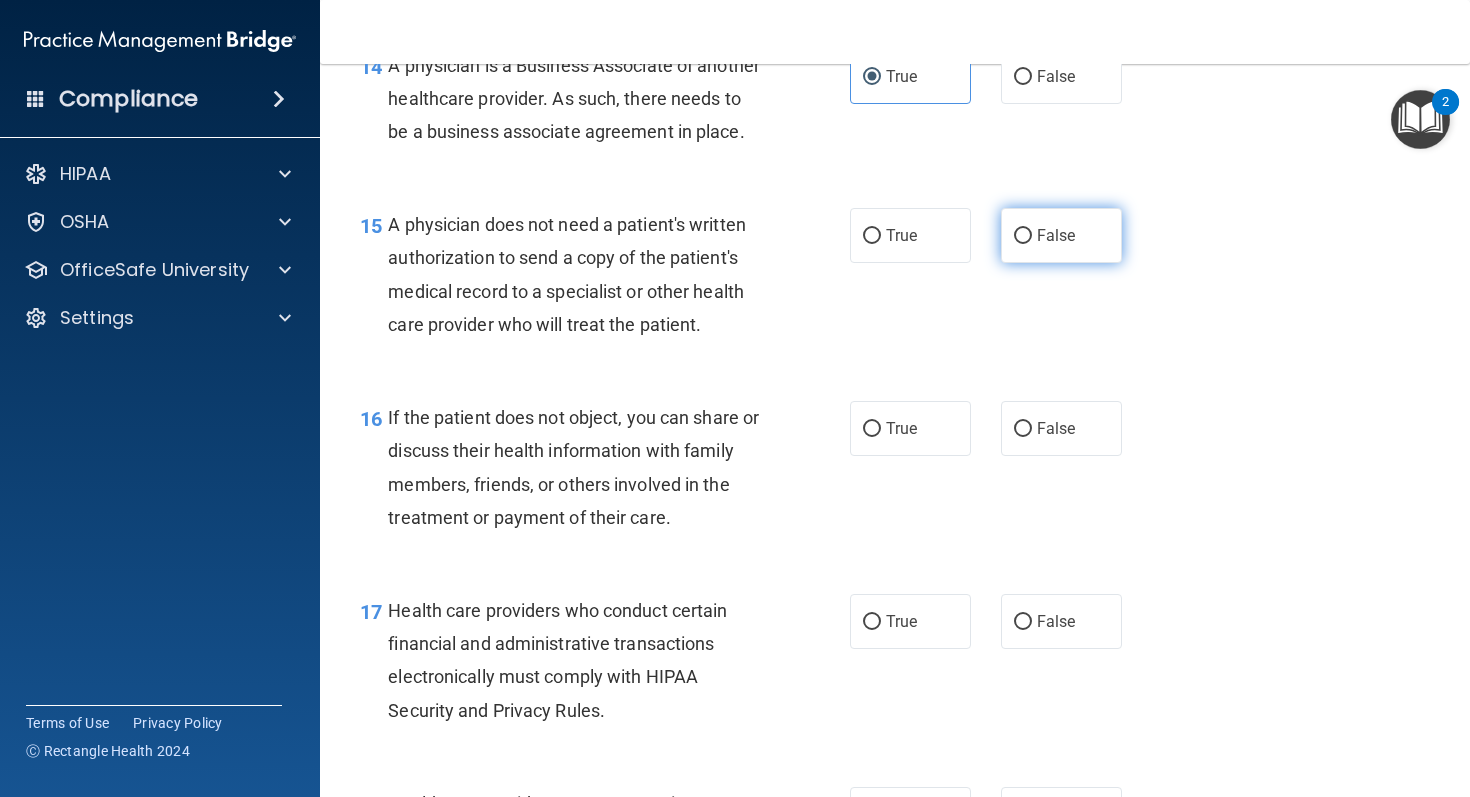 click on "False" at bounding box center [1061, 235] 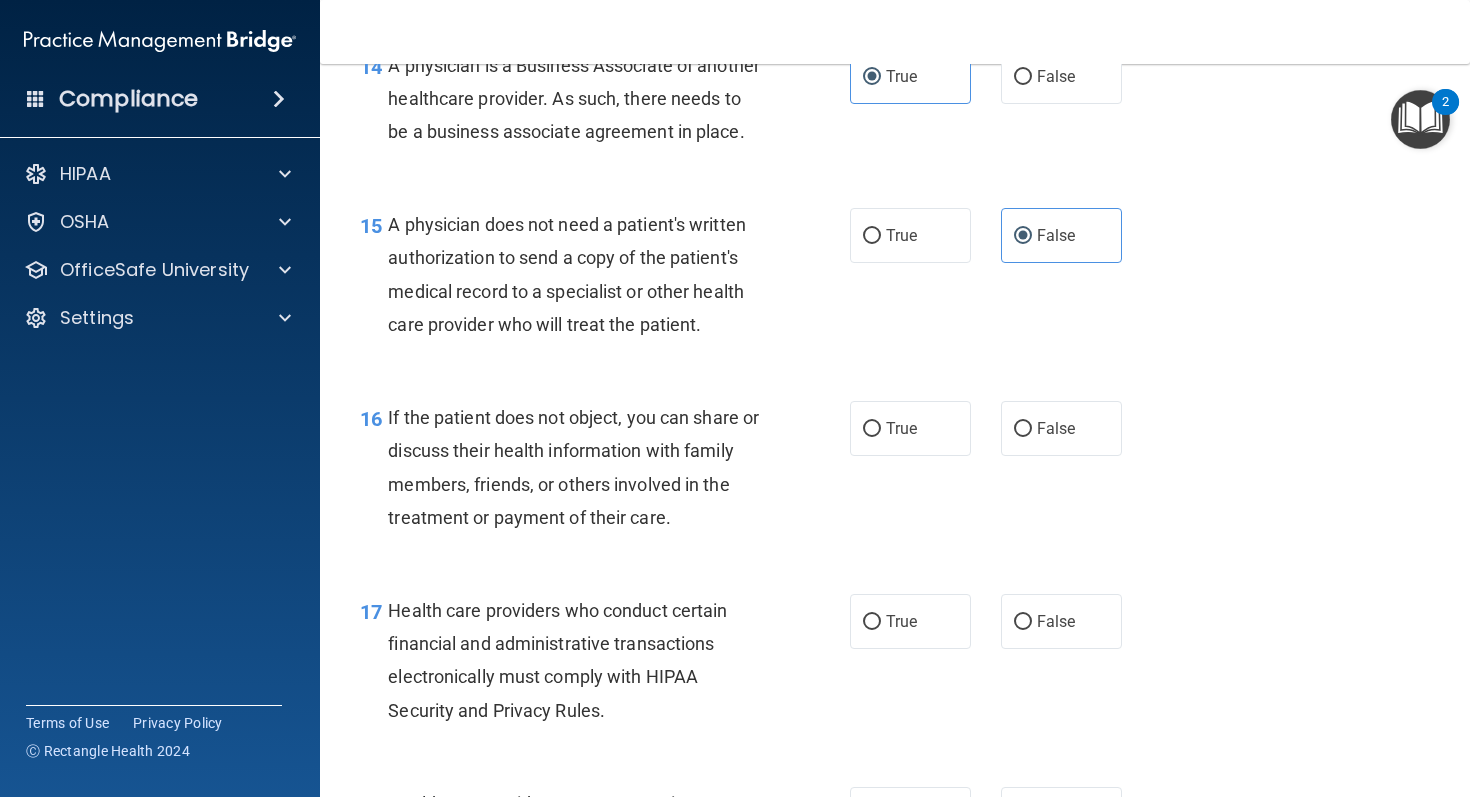 click on "15       A physician does not need a patient's written authorization to send a copy of the patient's medical record to a specialist or other health care provider who will treat the patient.                 True           False" at bounding box center (895, 279) 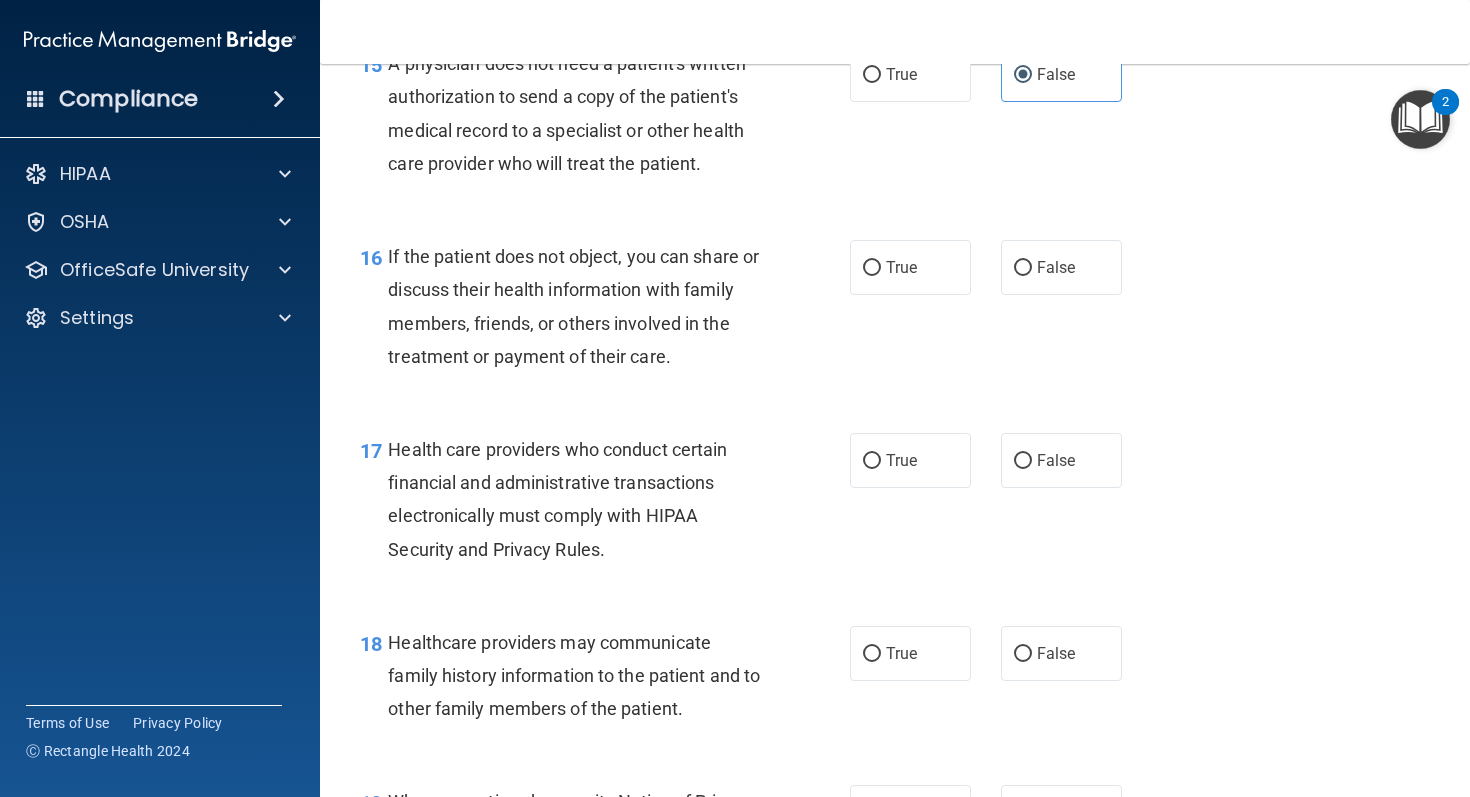 scroll, scrollTop: 2748, scrollLeft: 0, axis: vertical 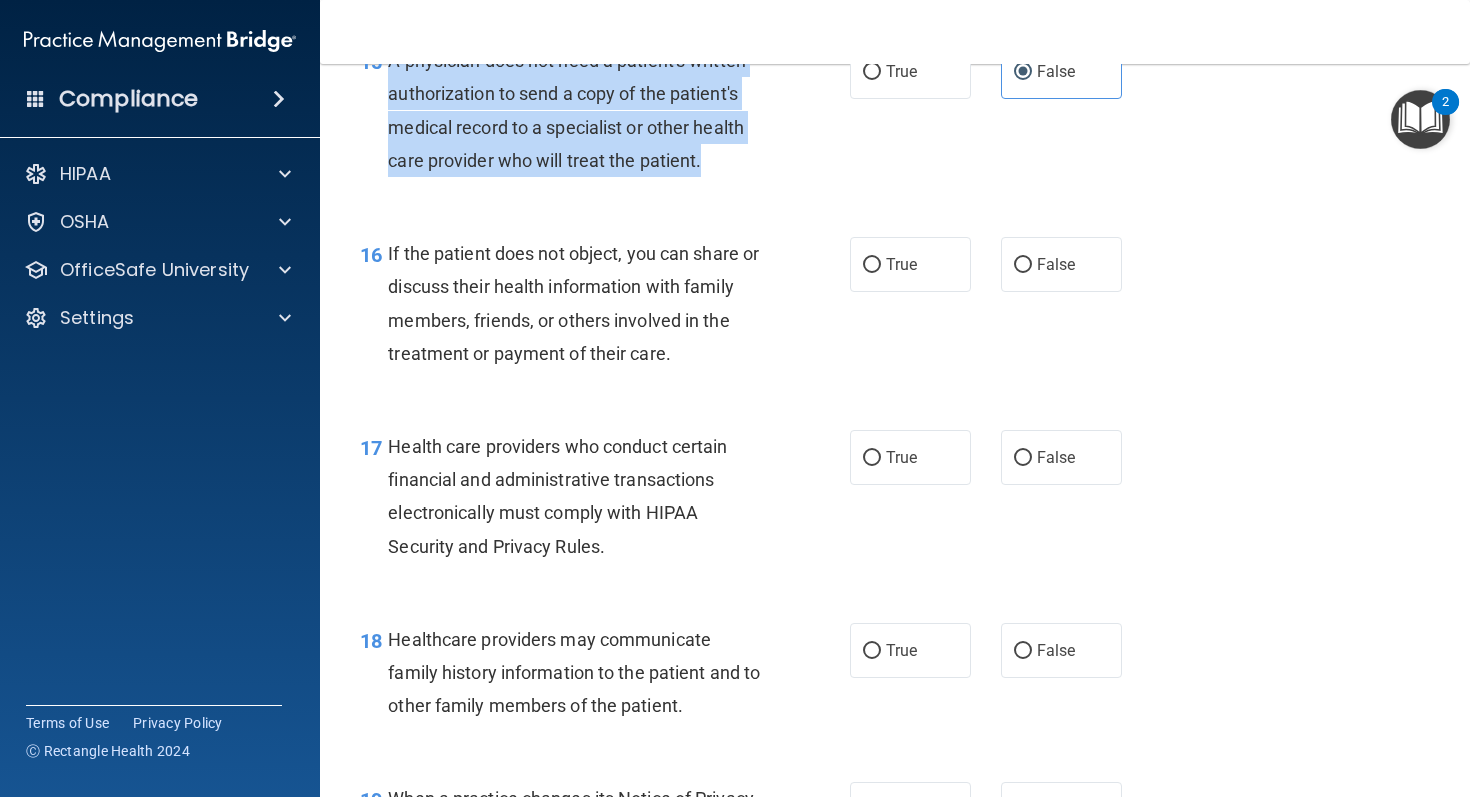 drag, startPoint x: 709, startPoint y: 198, endPoint x: 387, endPoint y: 92, distance: 338.99854 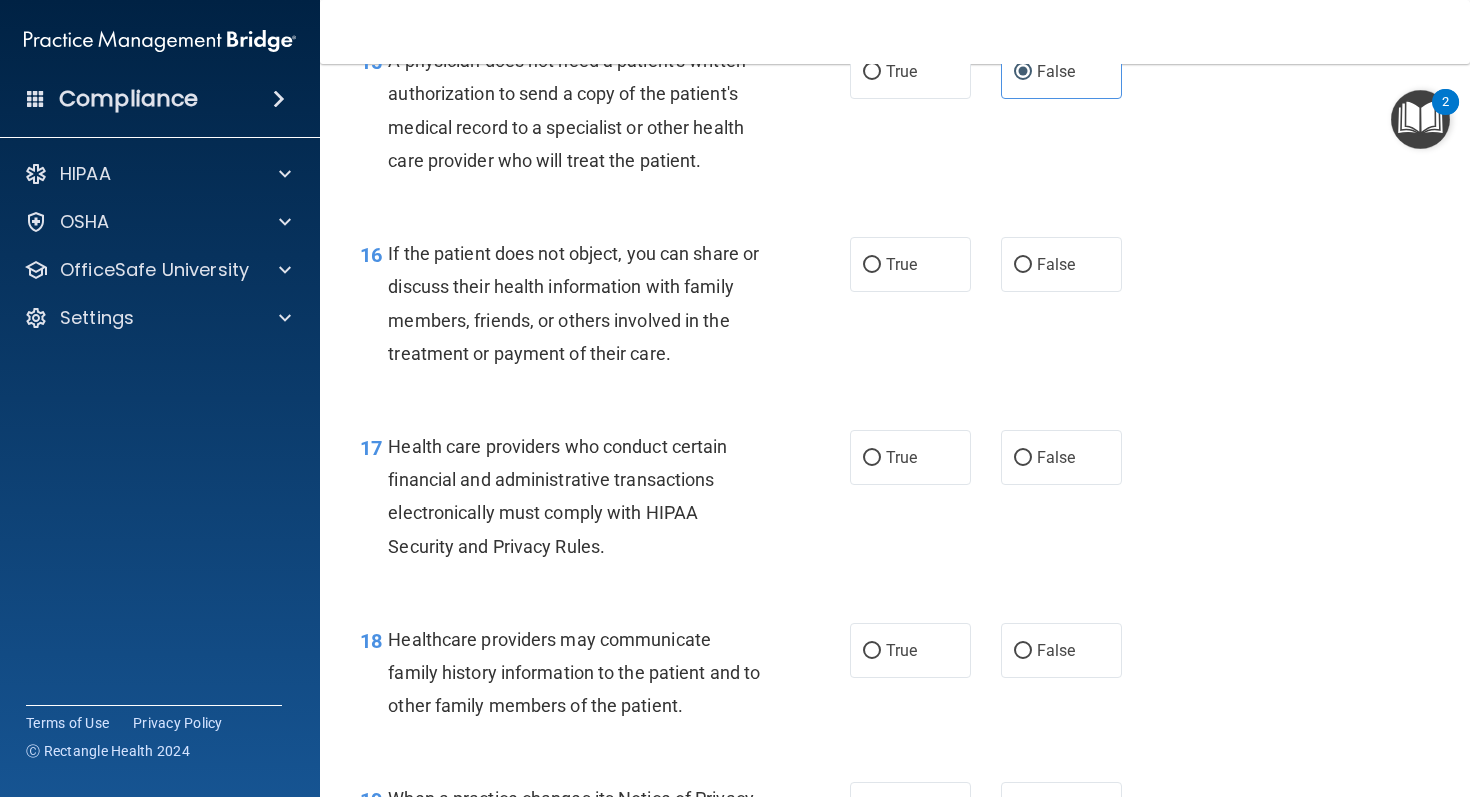 click on "If the patient does not object, you can share or discuss their health information with family members, friends, or others involved in the treatment or payment of their care." at bounding box center [573, 303] 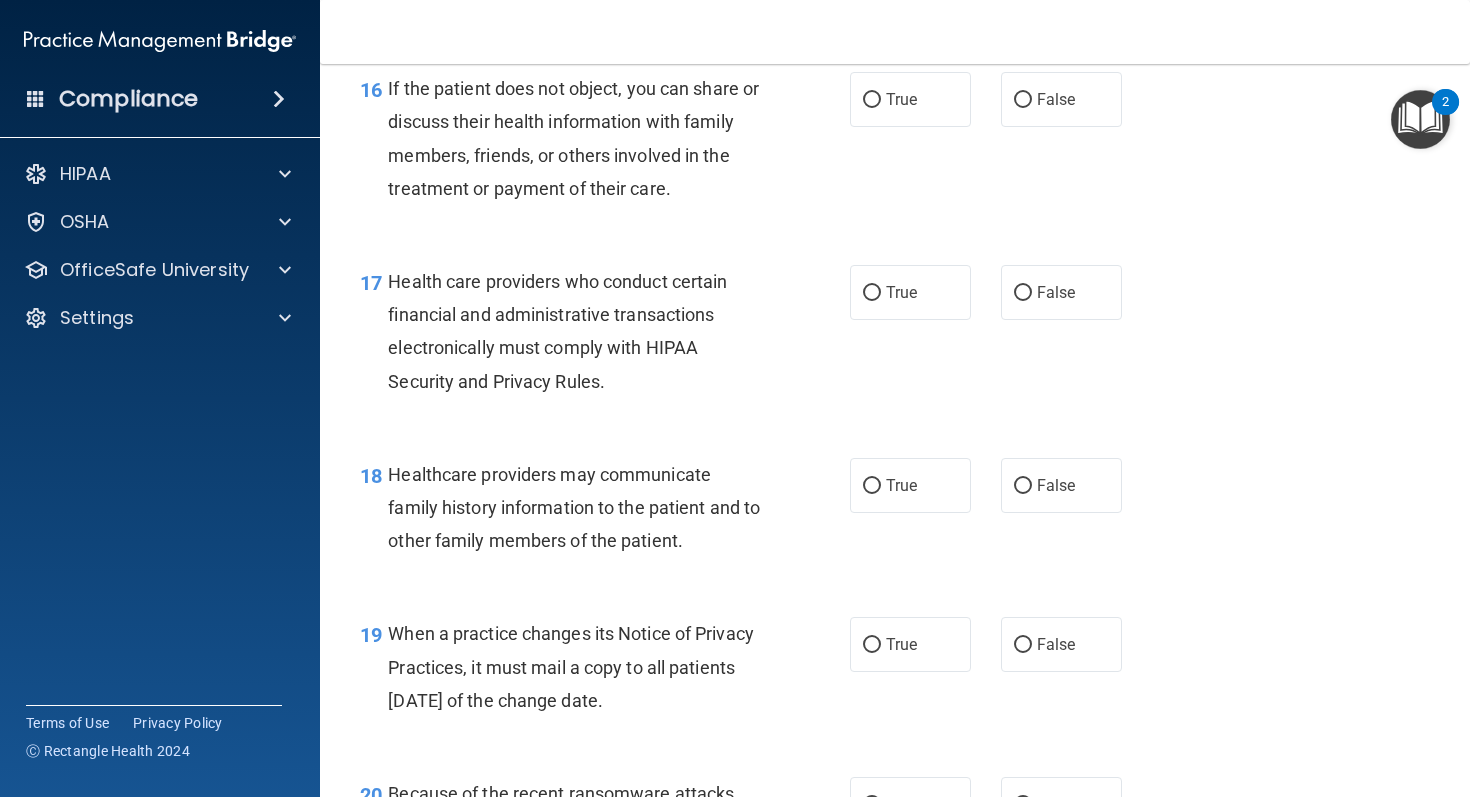 scroll, scrollTop: 2914, scrollLeft: 0, axis: vertical 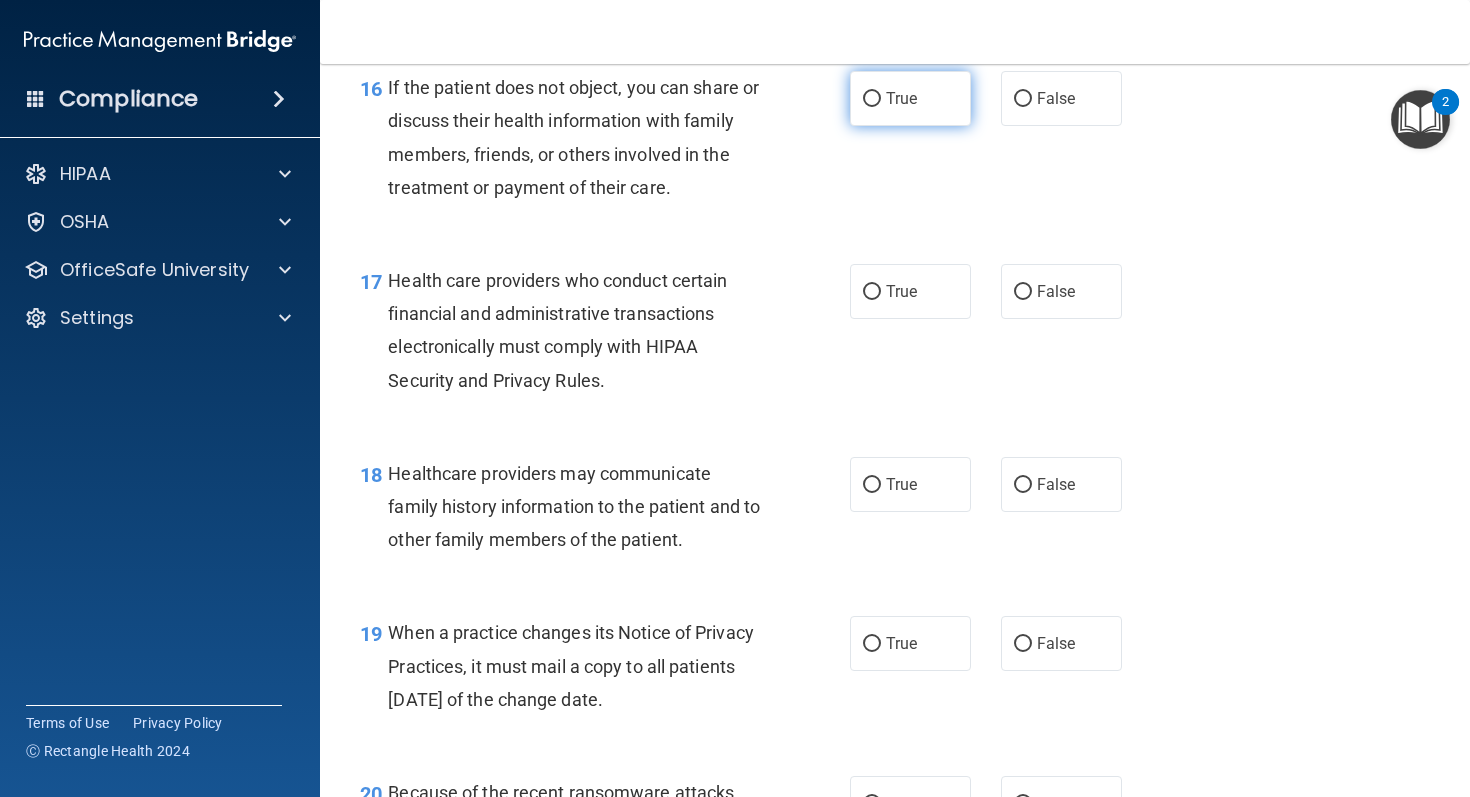click on "True" at bounding box center (901, 98) 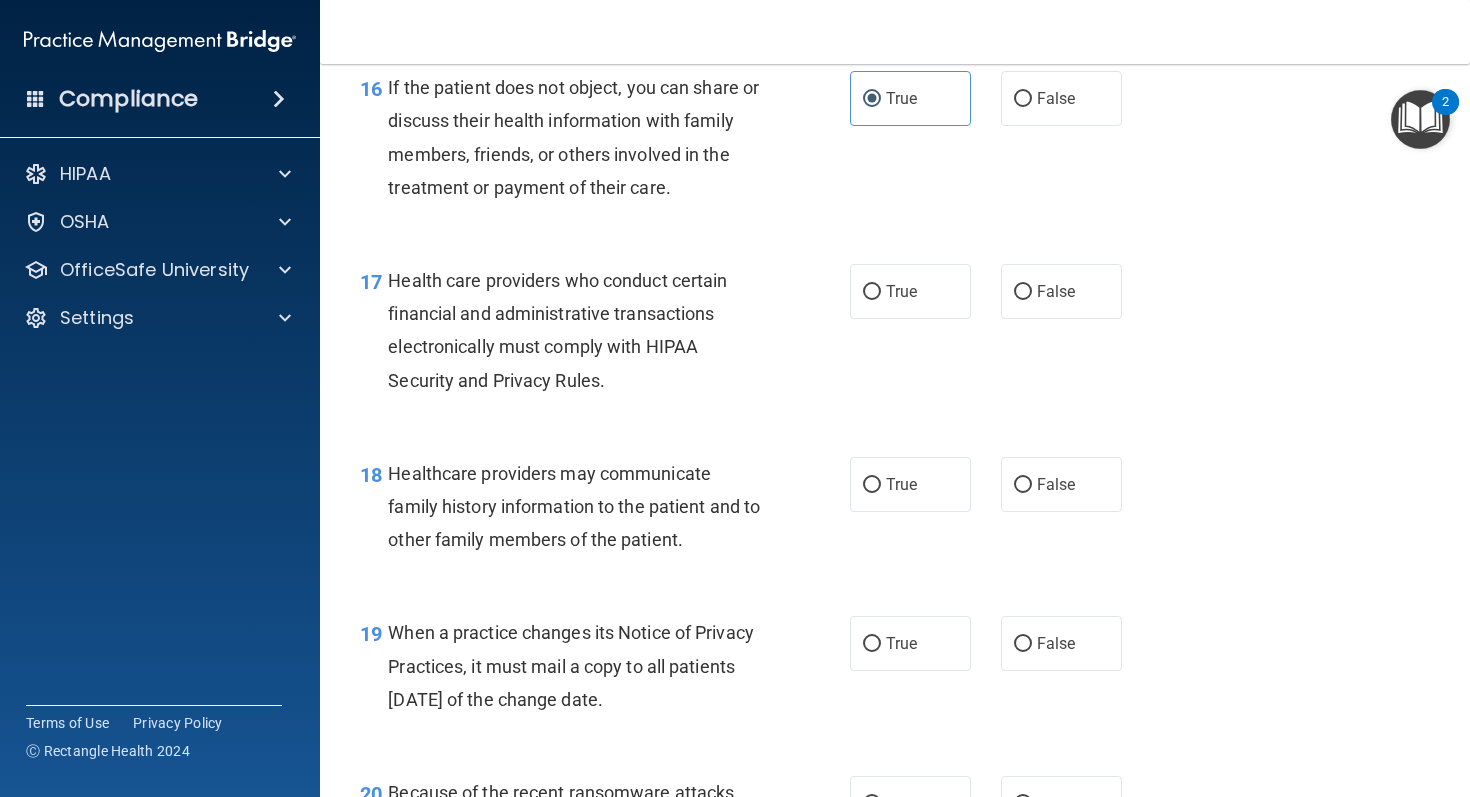 click on "If the patient does not object, you can share or discuss their health information with family members, friends, or others involved in the treatment or payment of their care." at bounding box center [573, 137] 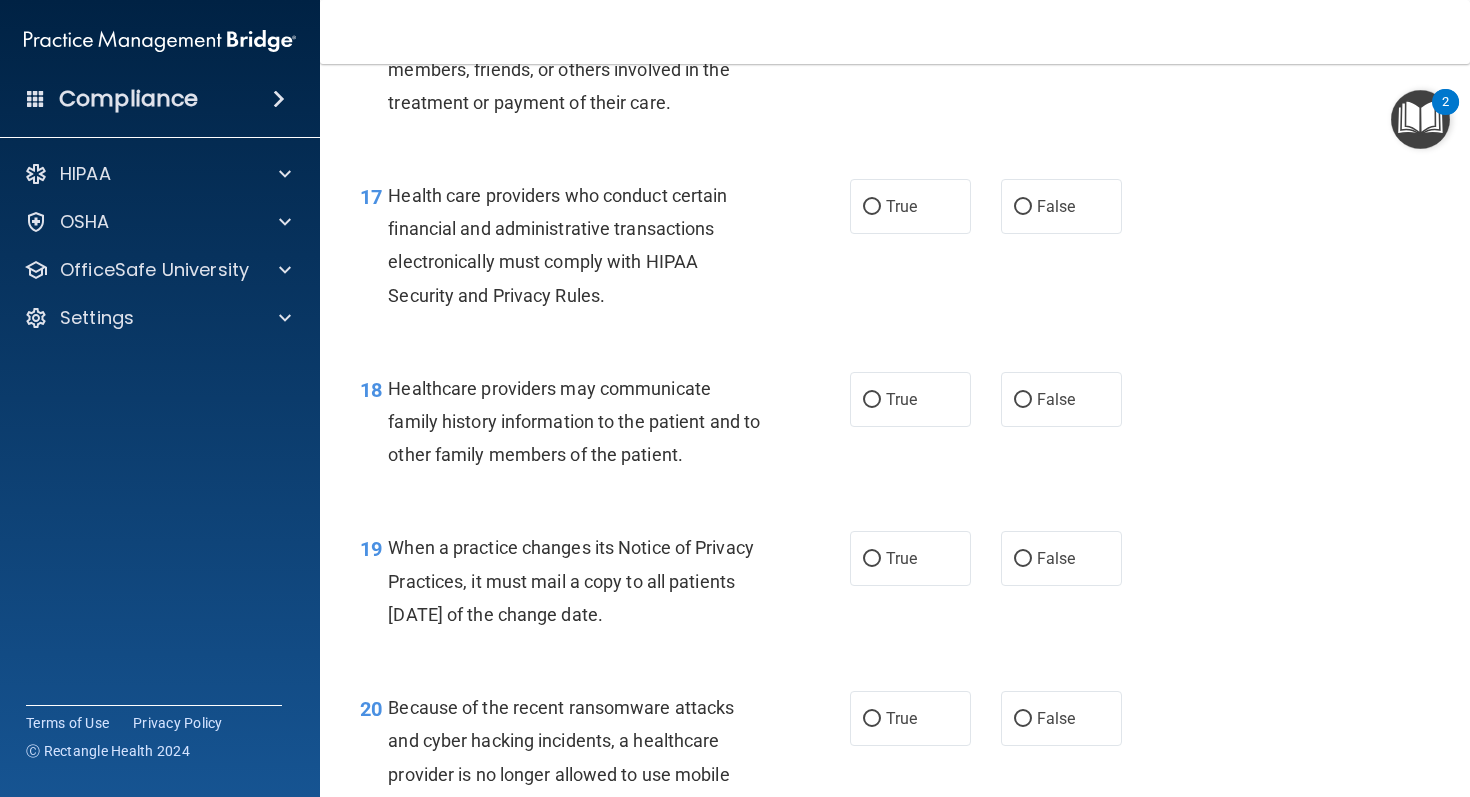 scroll, scrollTop: 3004, scrollLeft: 0, axis: vertical 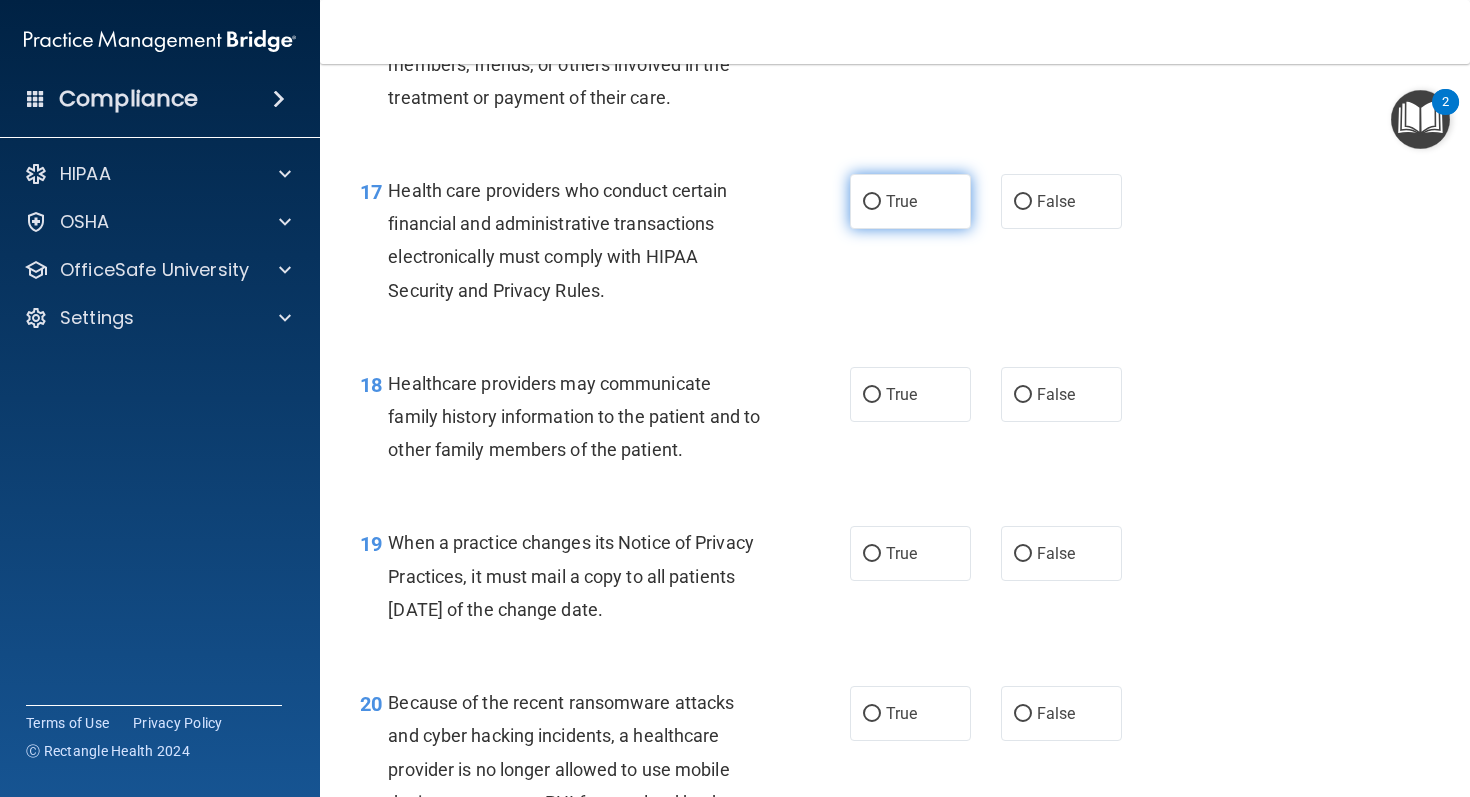 click on "True" at bounding box center [910, 201] 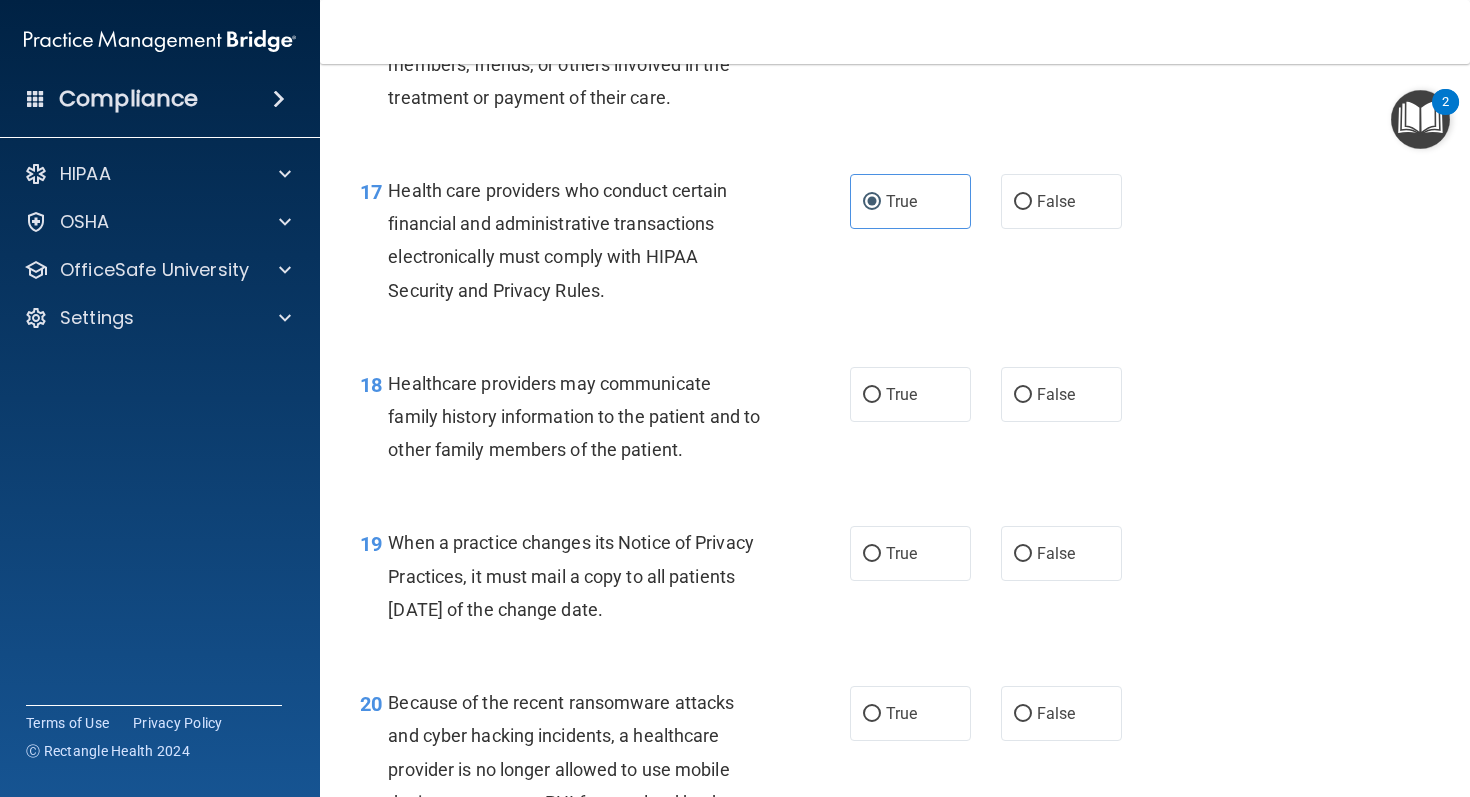 click on "17       Health care providers who conduct certain financial and administrative transactions electronically must comply with HIPAA Security and Privacy Rules.                  True           False" at bounding box center (895, 245) 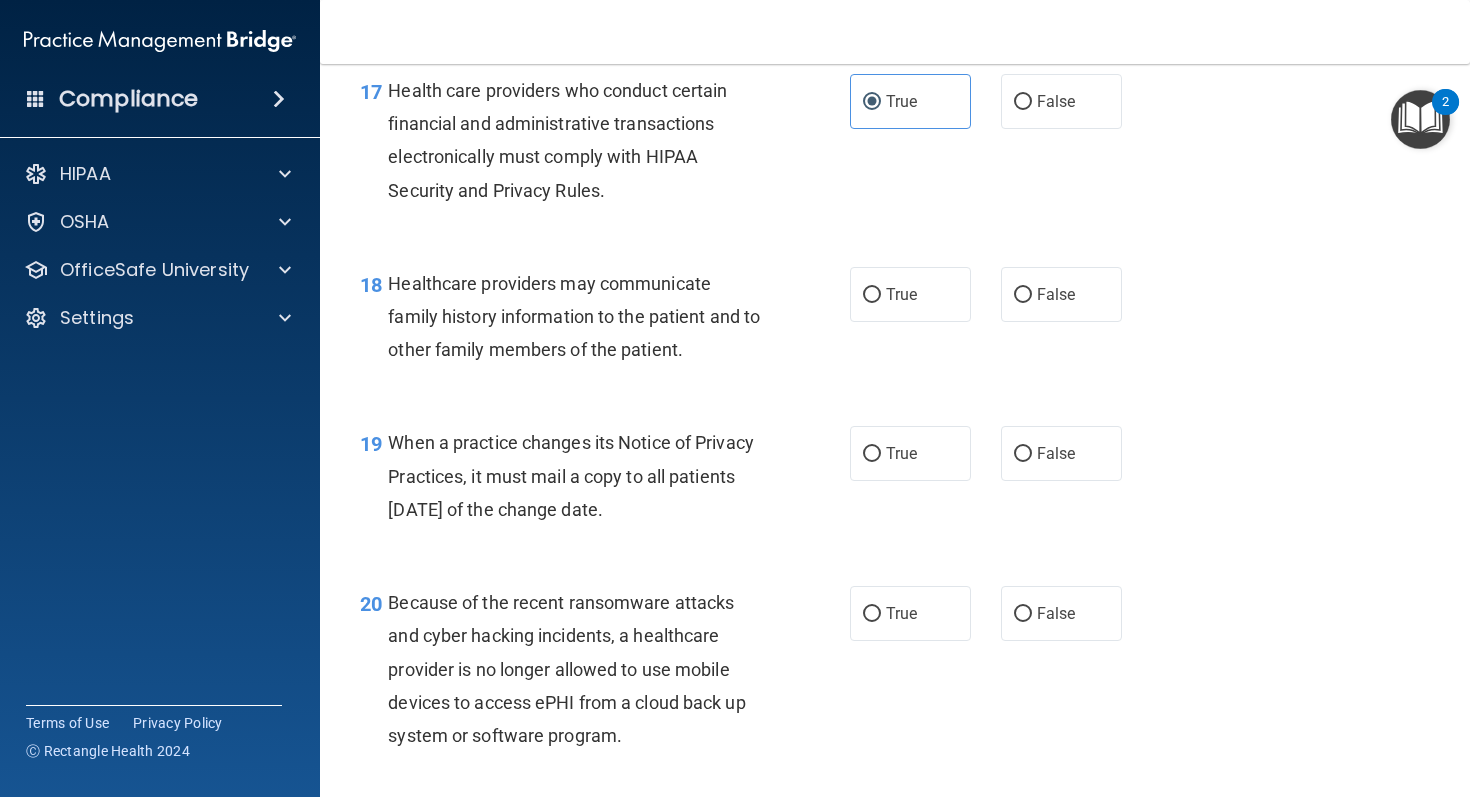 scroll, scrollTop: 3109, scrollLeft: 0, axis: vertical 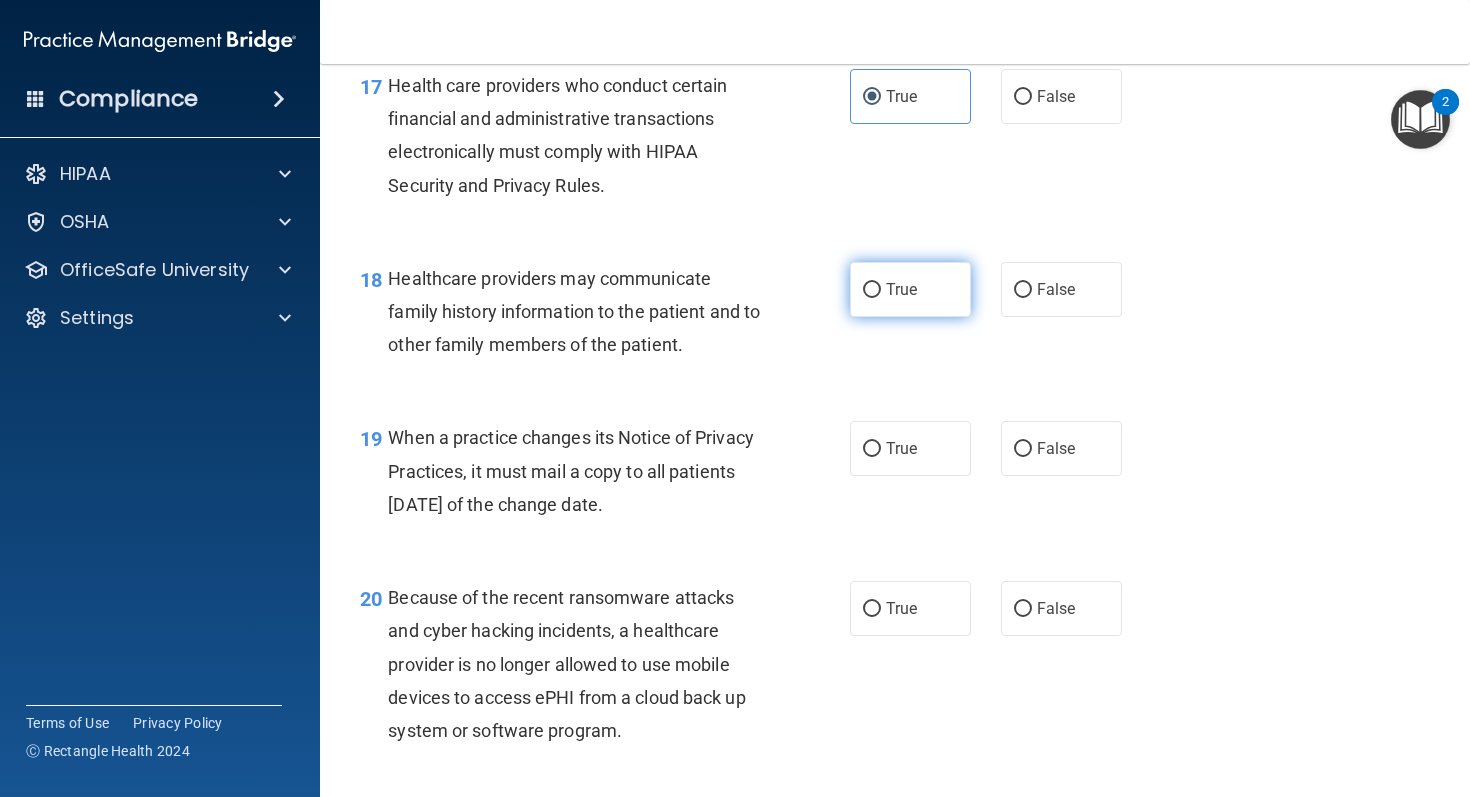 click on "True" at bounding box center [910, 289] 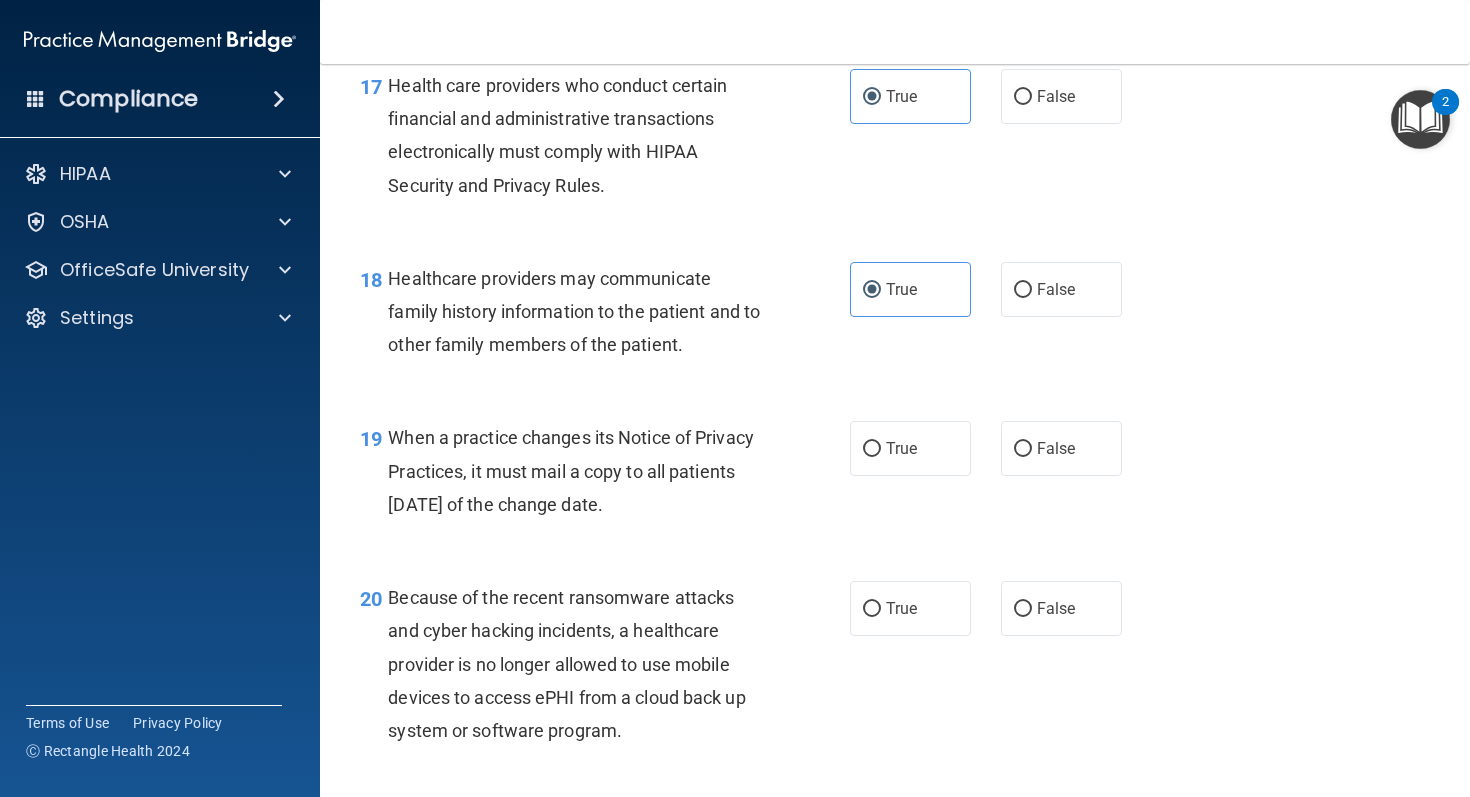 click on "18       Healthcare providers may communicate family history information to the patient and to other family members of the patient." at bounding box center (605, 317) 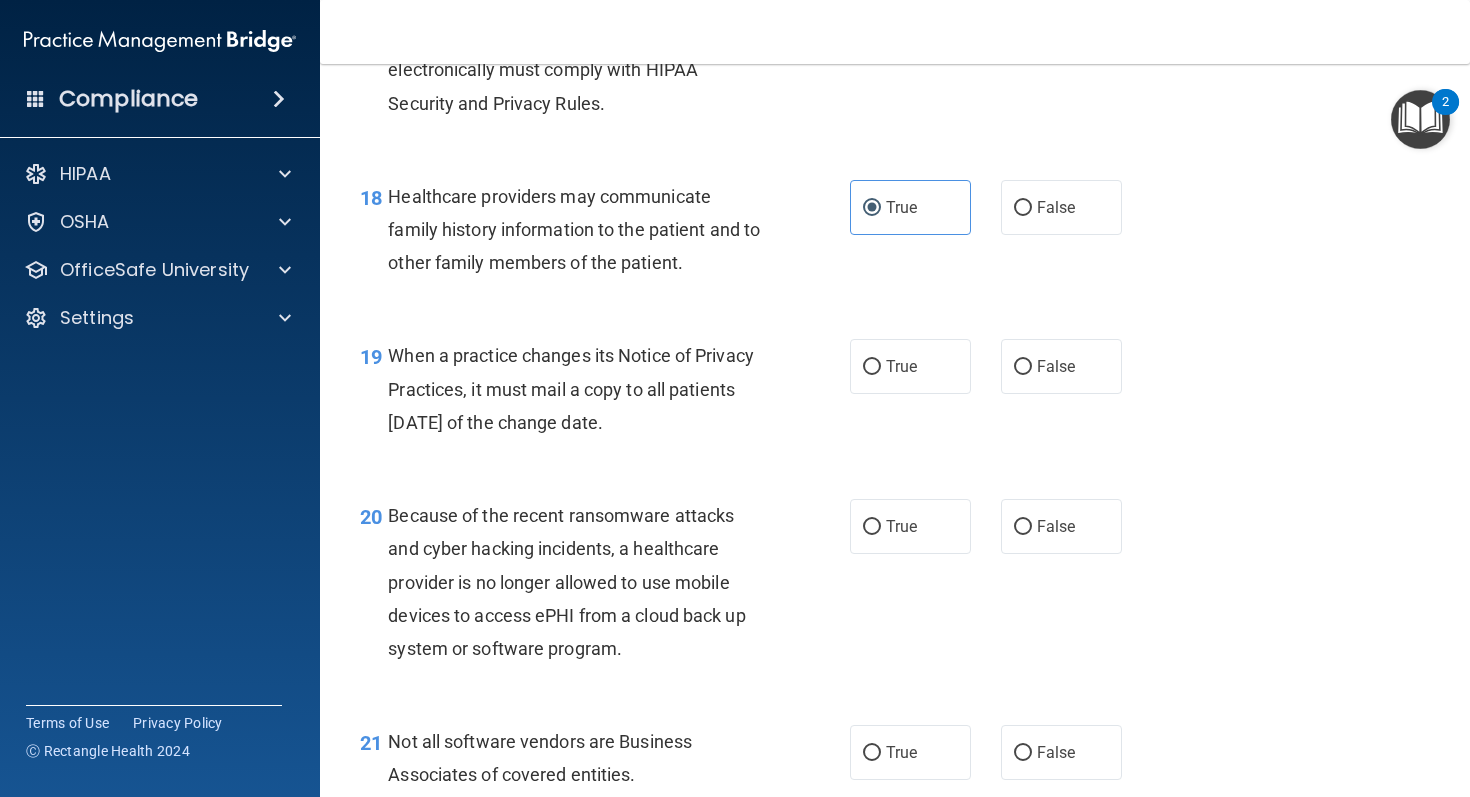 scroll, scrollTop: 3195, scrollLeft: 0, axis: vertical 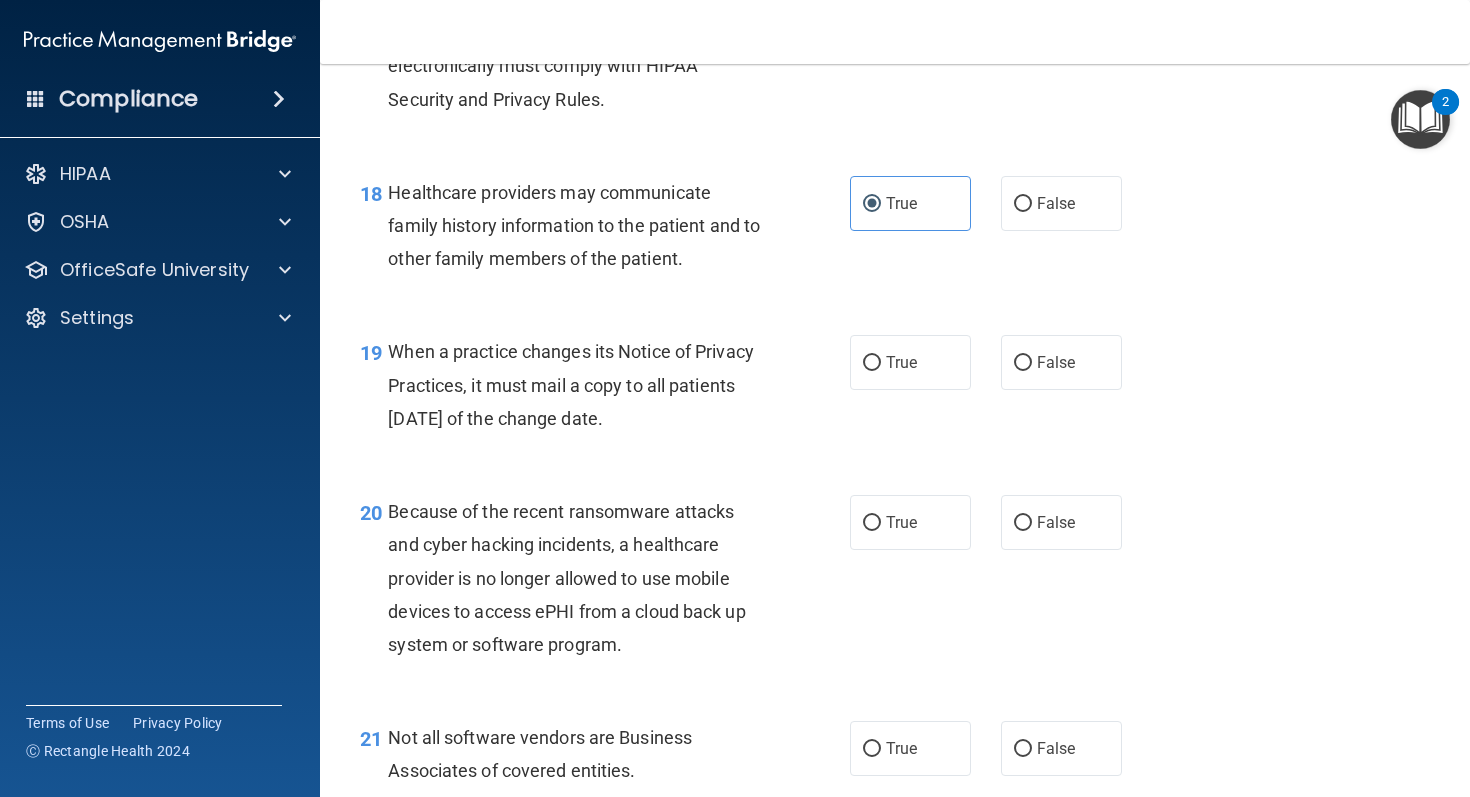 drag, startPoint x: 668, startPoint y: 457, endPoint x: 387, endPoint y: 378, distance: 291.89383 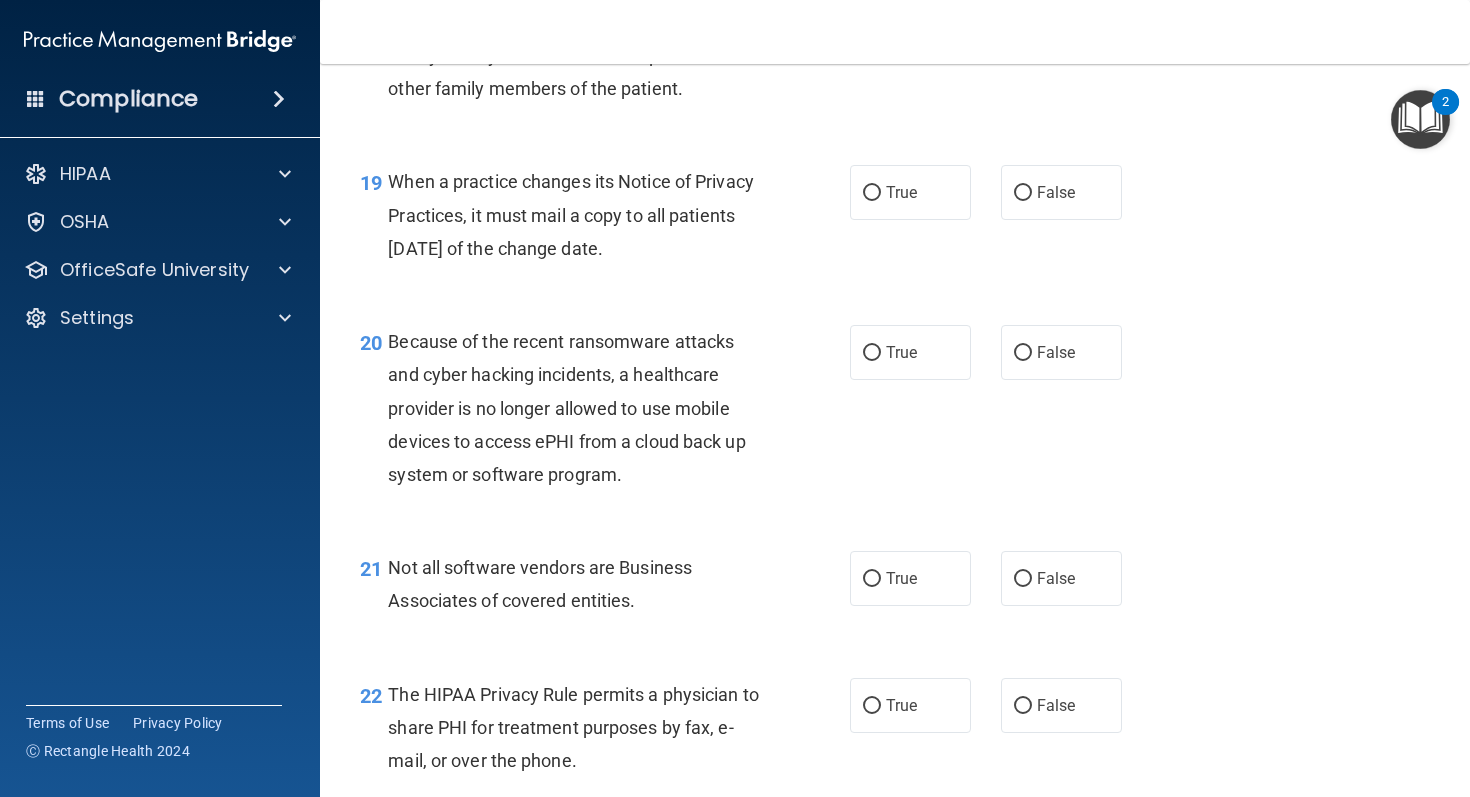 scroll, scrollTop: 3376, scrollLeft: 0, axis: vertical 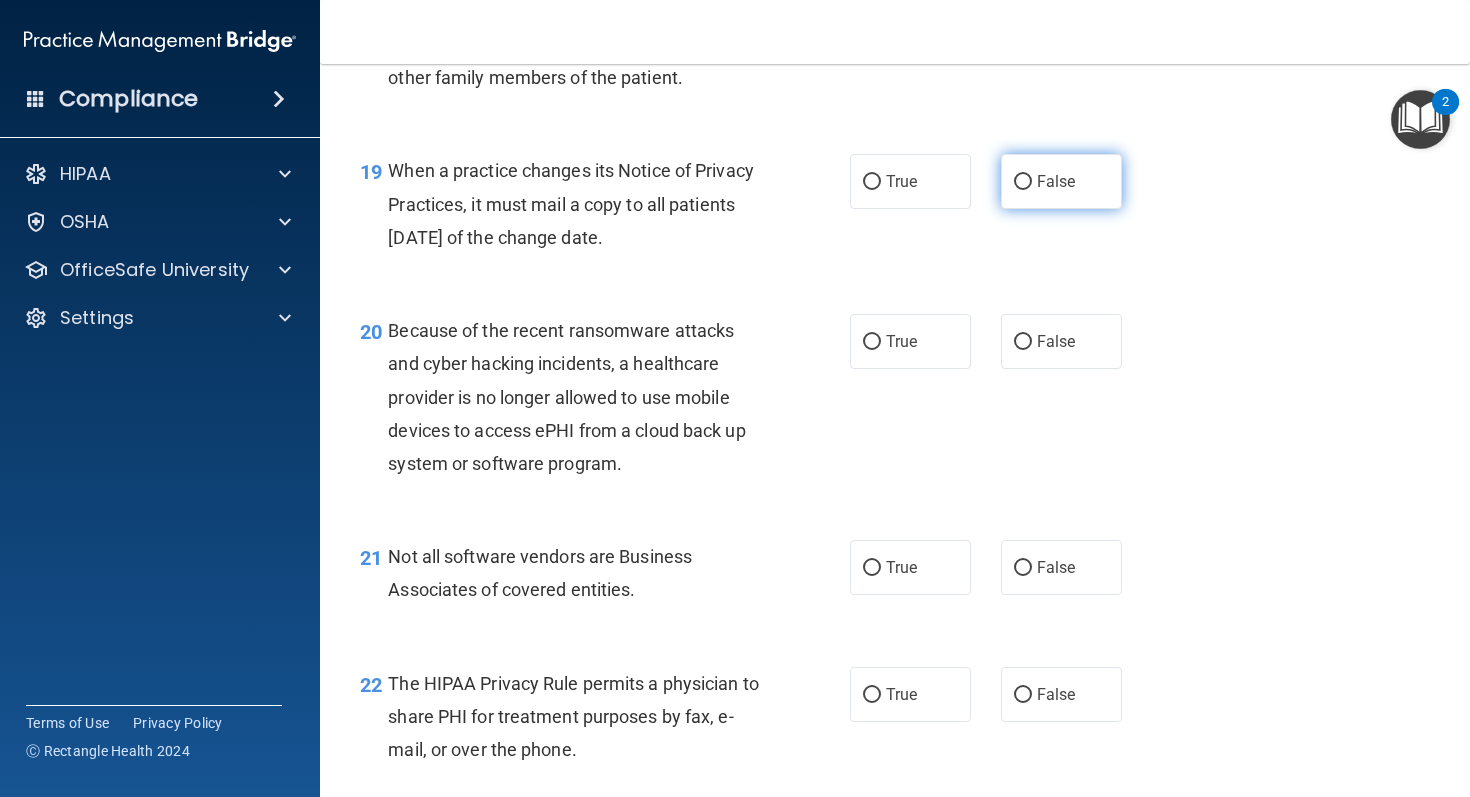 click on "False" at bounding box center (1056, 181) 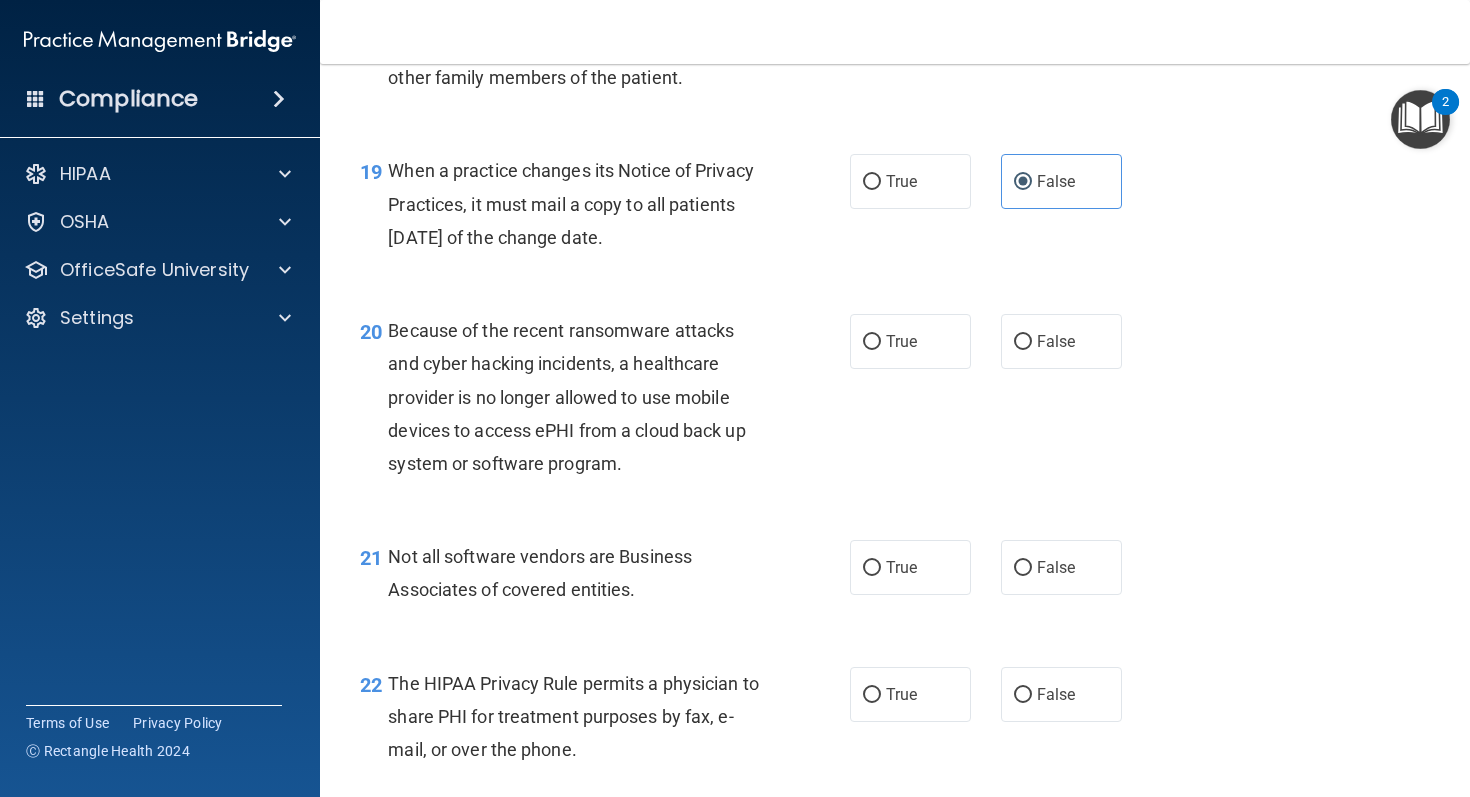 click on "19       When a practice changes its Notice of Privacy Practices, it must mail a copy to all patients [DATE] of the change date.                 True           False" at bounding box center (895, 209) 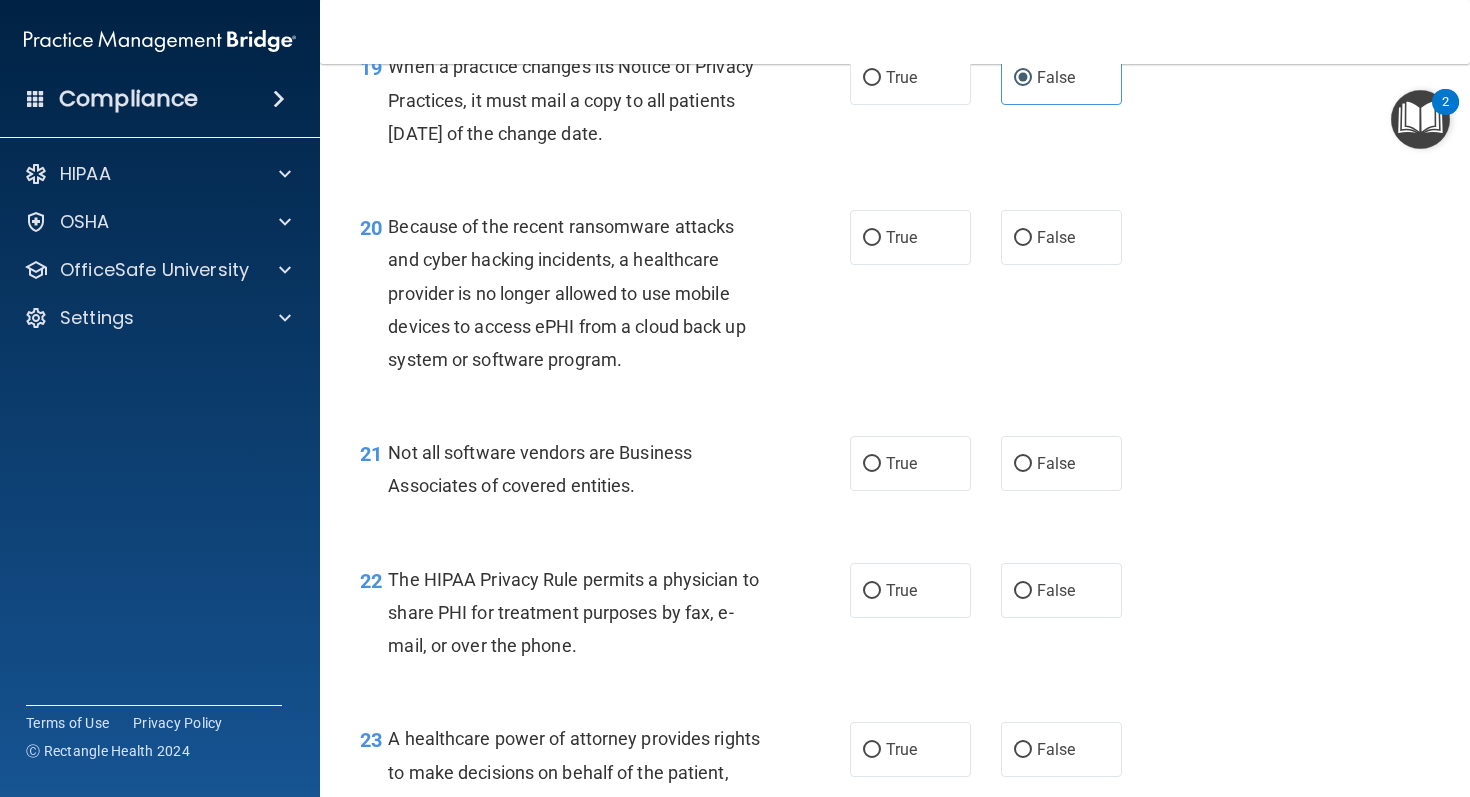 scroll, scrollTop: 3484, scrollLeft: 0, axis: vertical 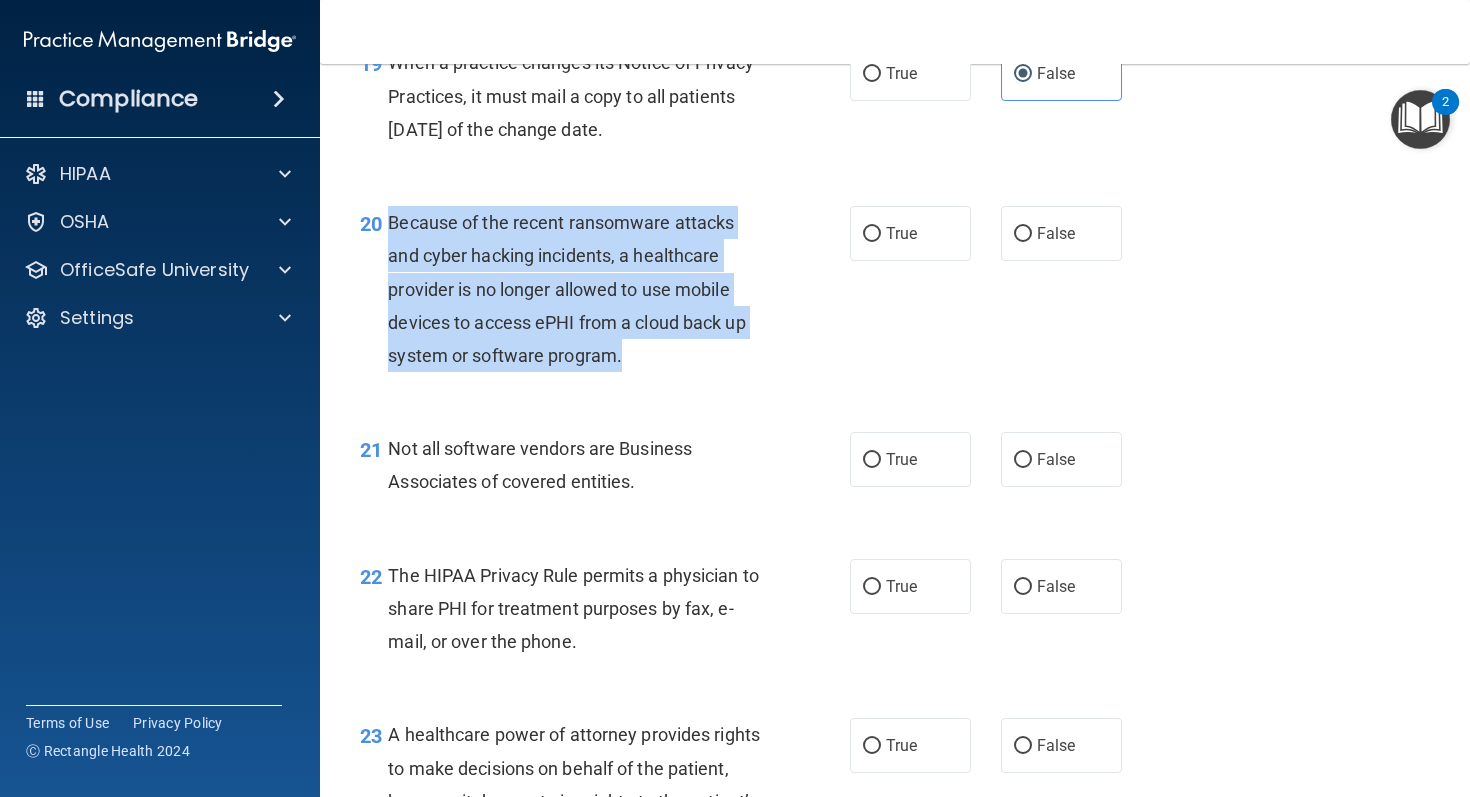drag, startPoint x: 625, startPoint y: 390, endPoint x: 383, endPoint y: 254, distance: 277.59683 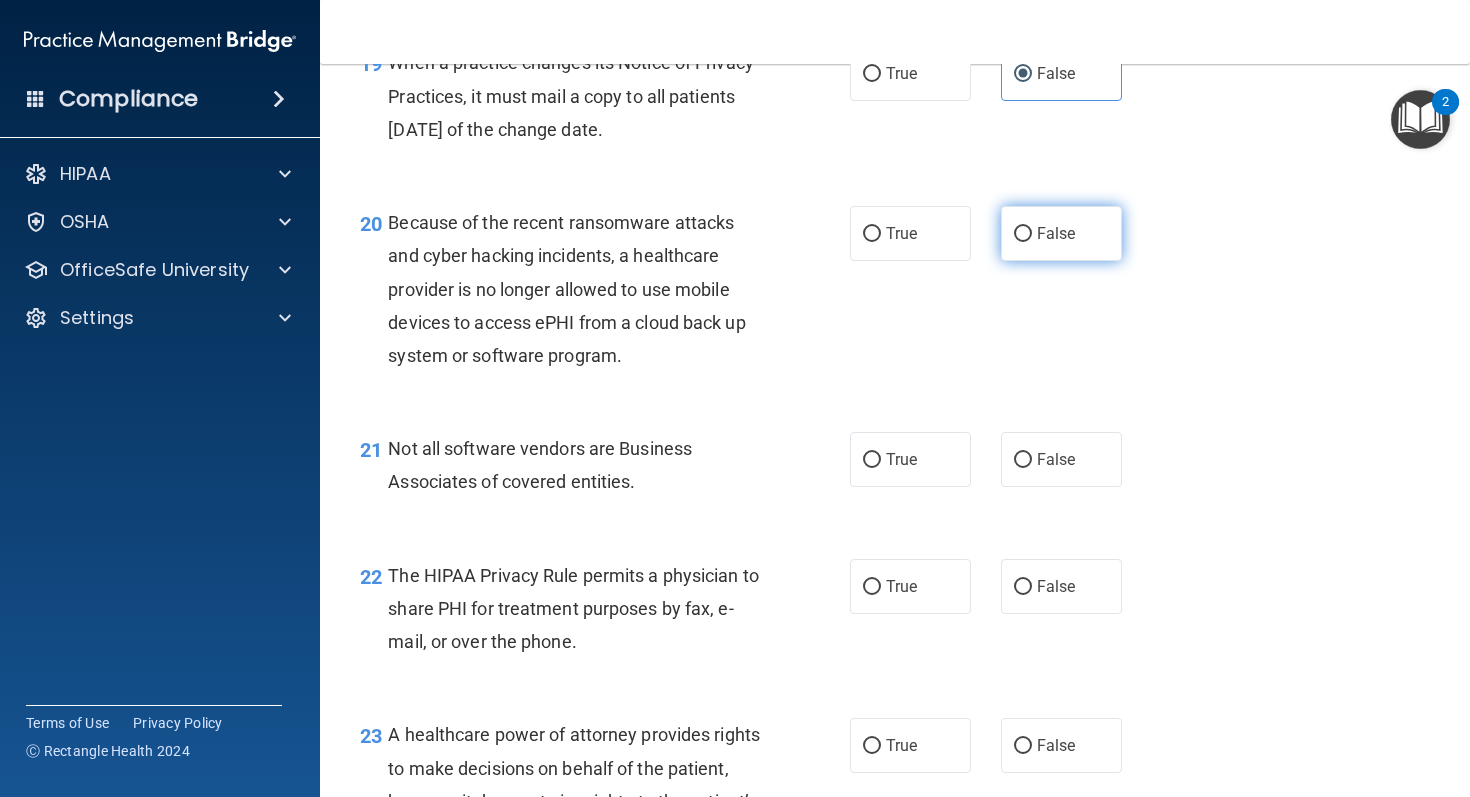 click on "False" at bounding box center (1056, 233) 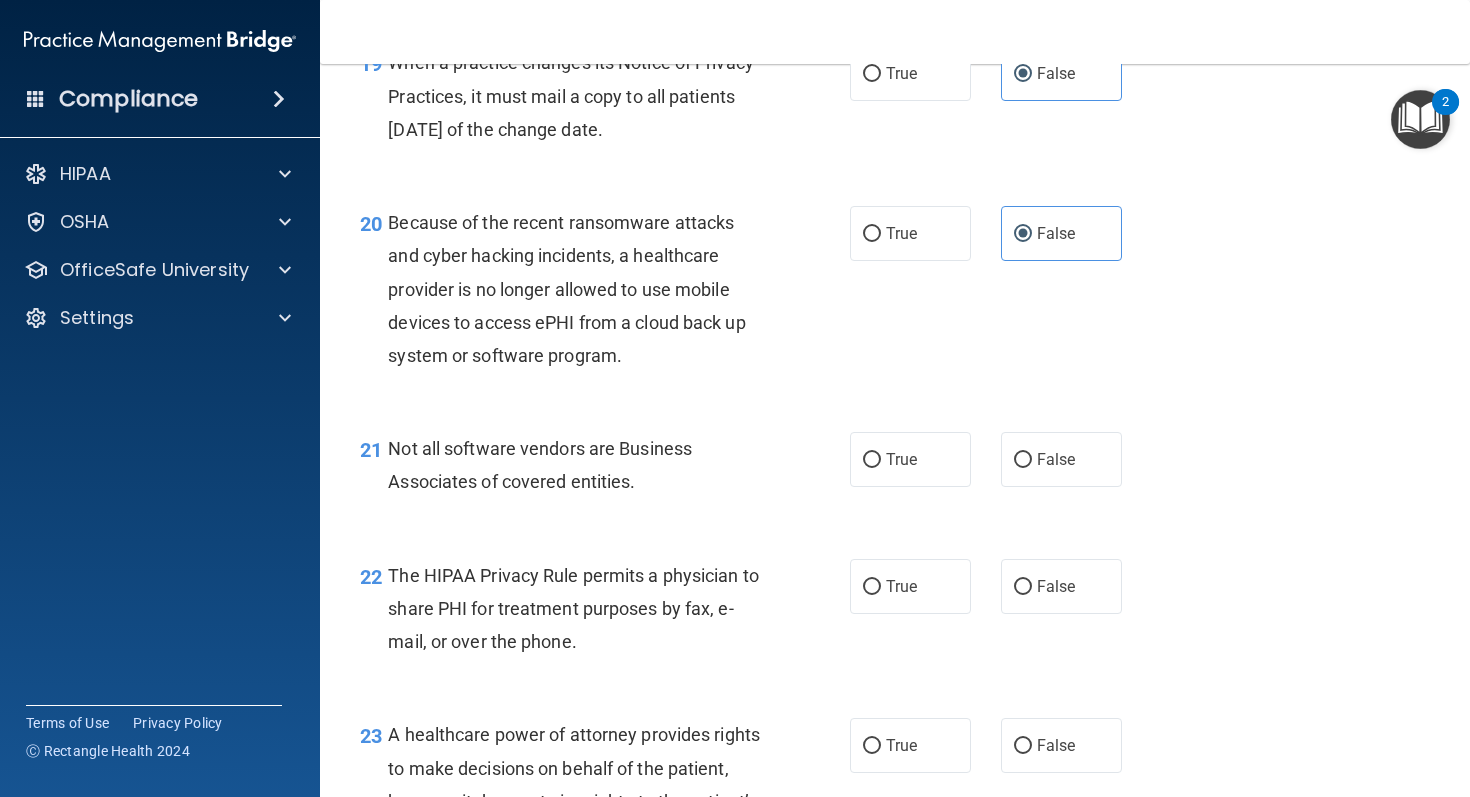 click on "20       Because of the recent ransomware attacks and cyber hacking incidents, a healthcare provider is no longer allowed to use mobile devices to access ePHI from a cloud back up system or software program.                 True           False" at bounding box center [895, 294] 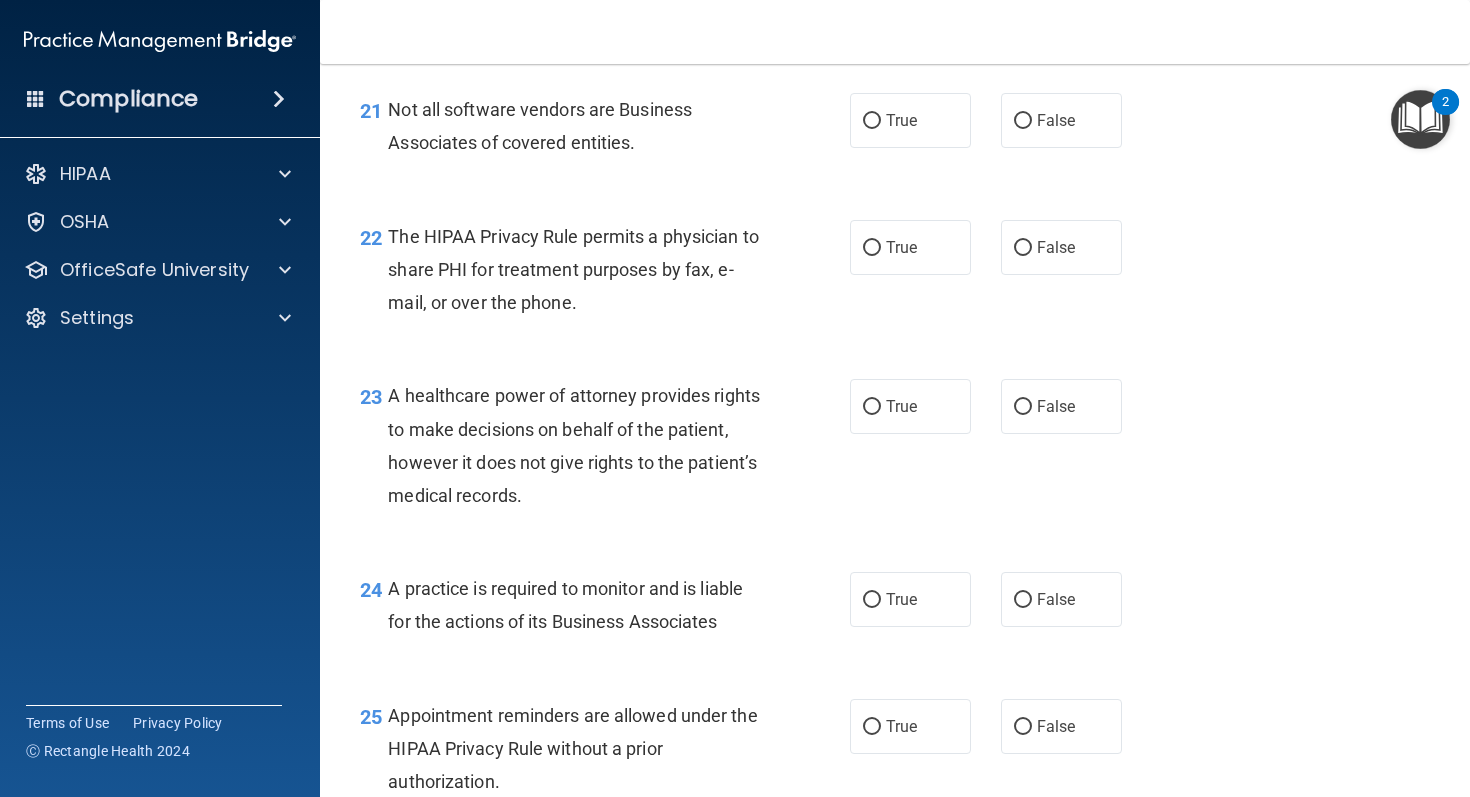 scroll, scrollTop: 3825, scrollLeft: 0, axis: vertical 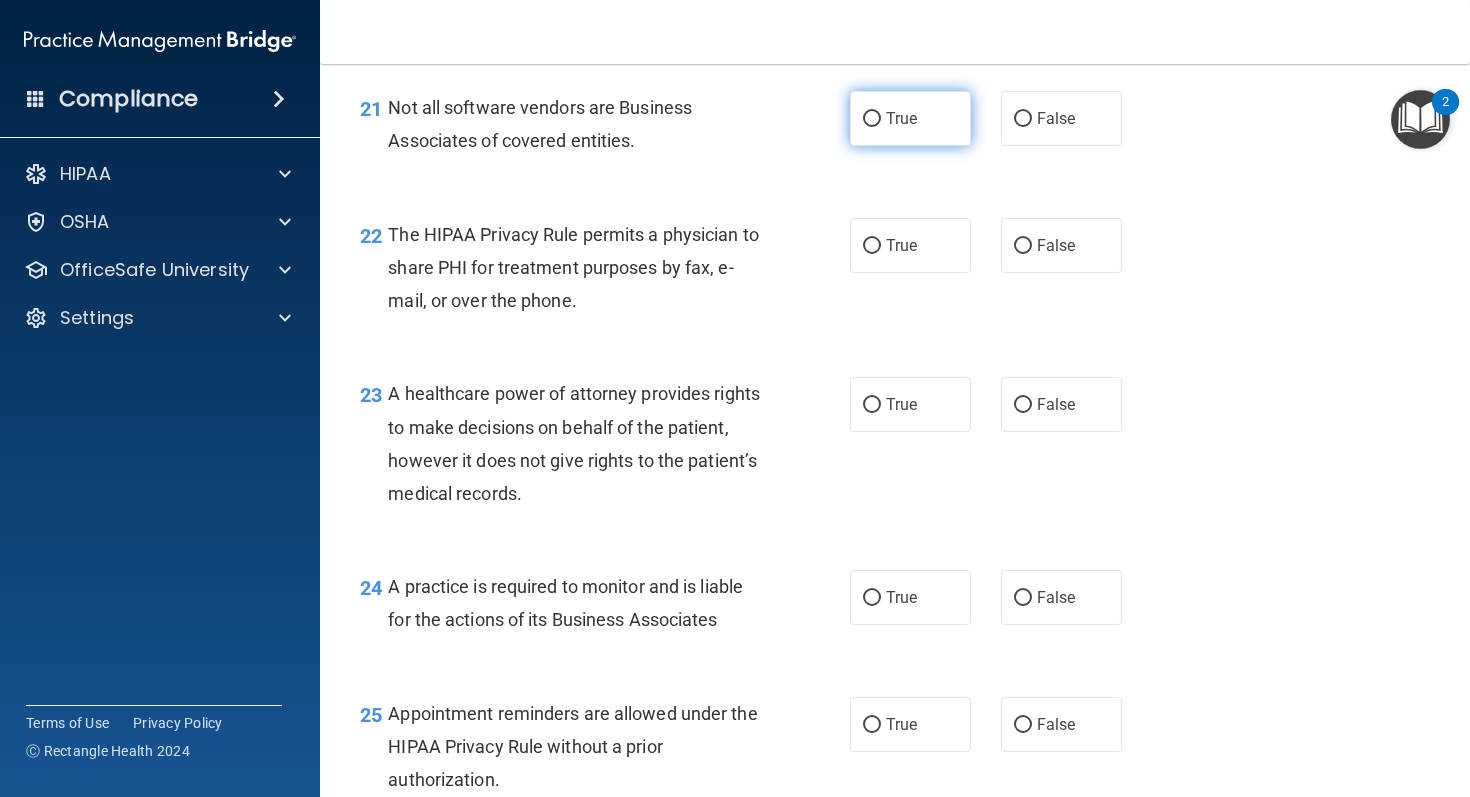 click on "True" at bounding box center [910, 118] 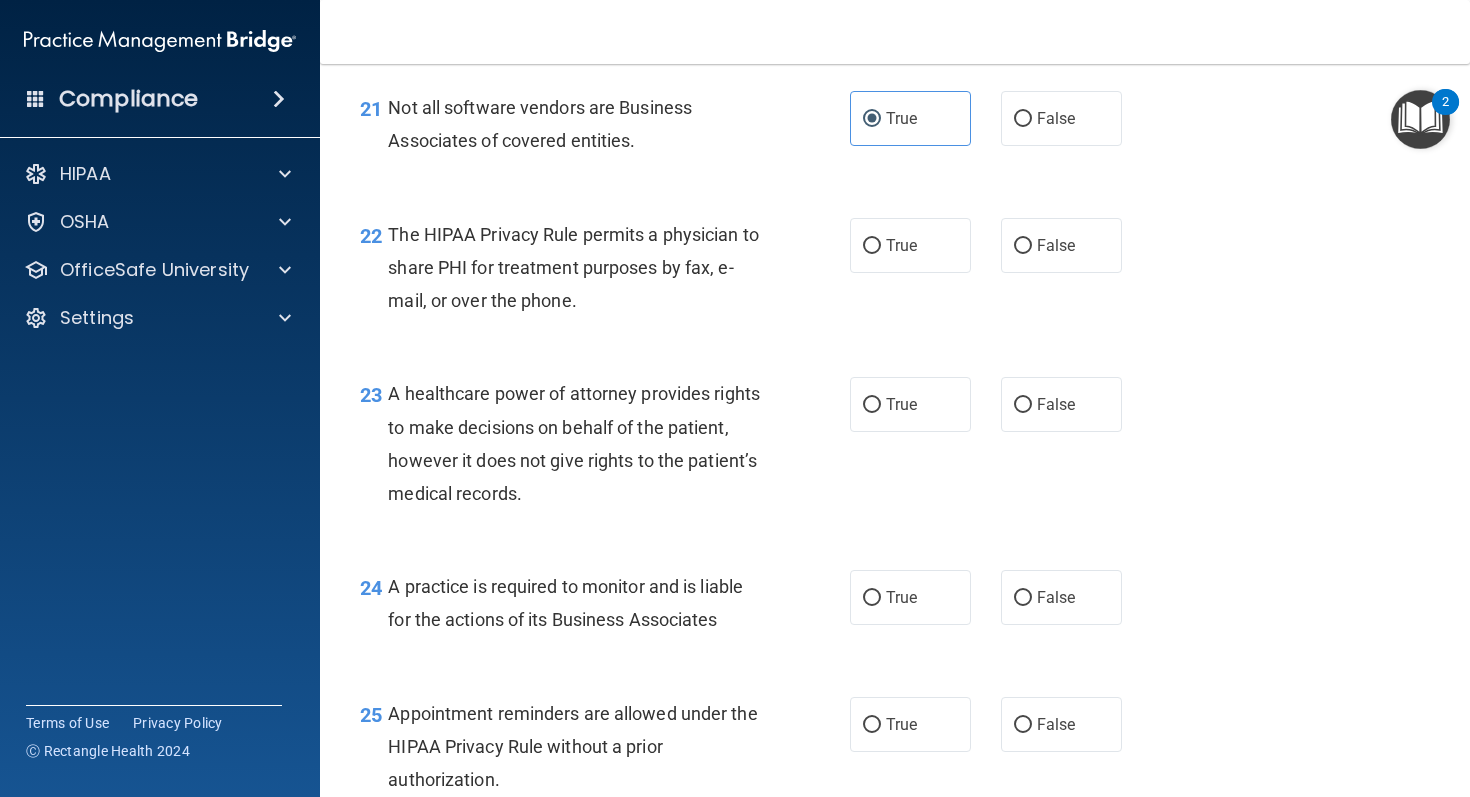 click on "Not all software vendors are Business Associates of covered entities." at bounding box center (583, 124) 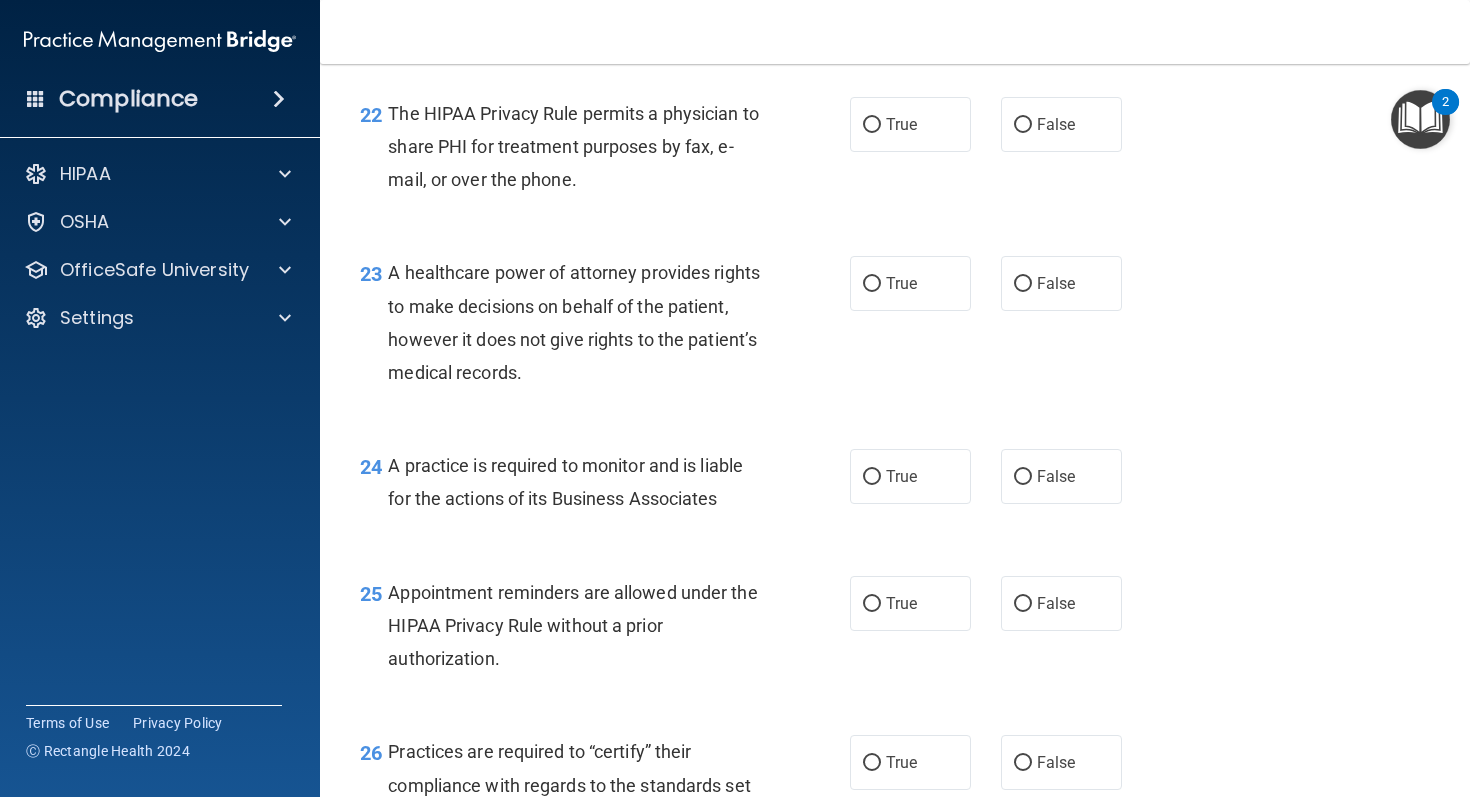 scroll, scrollTop: 3953, scrollLeft: 0, axis: vertical 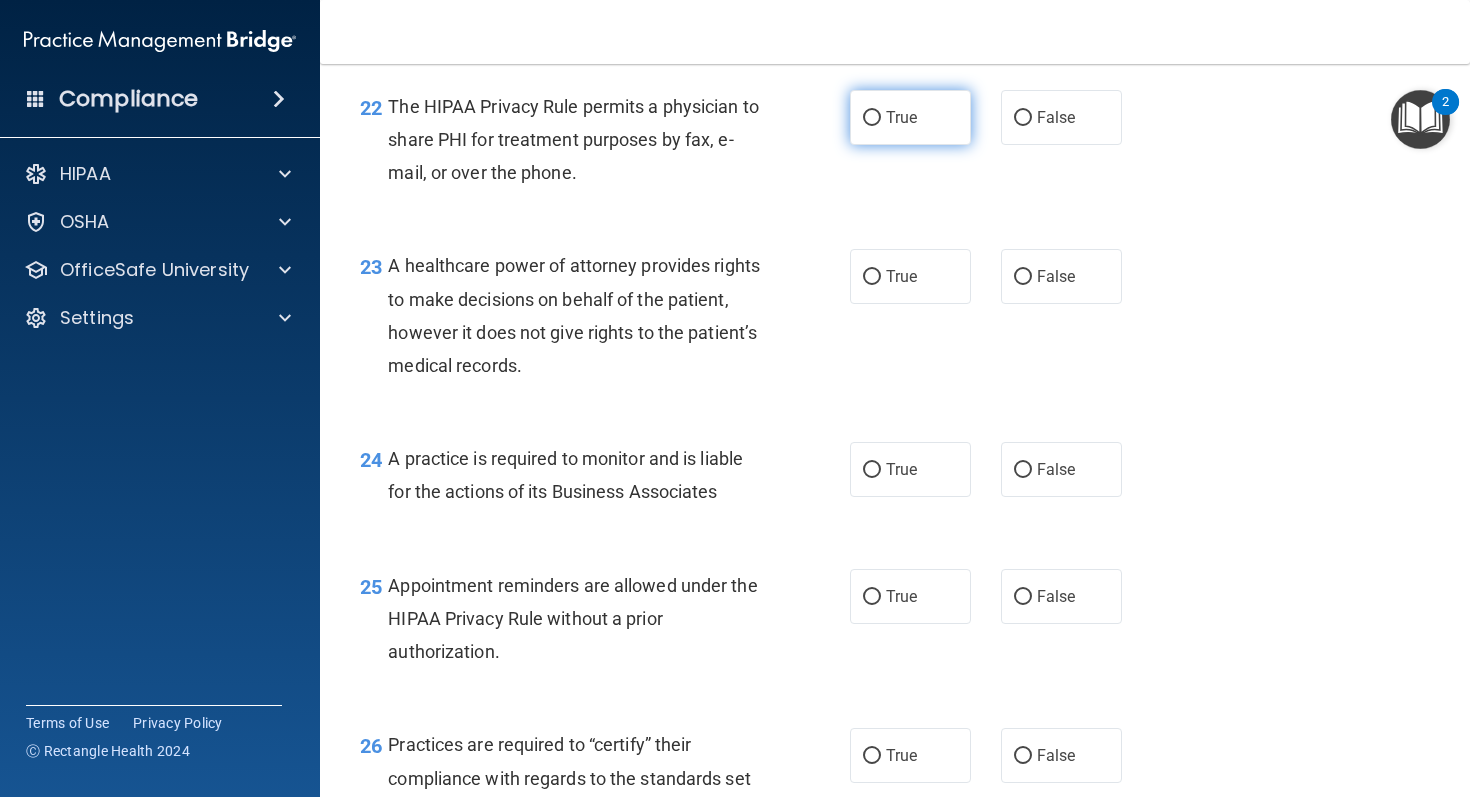 click on "True" at bounding box center [910, 117] 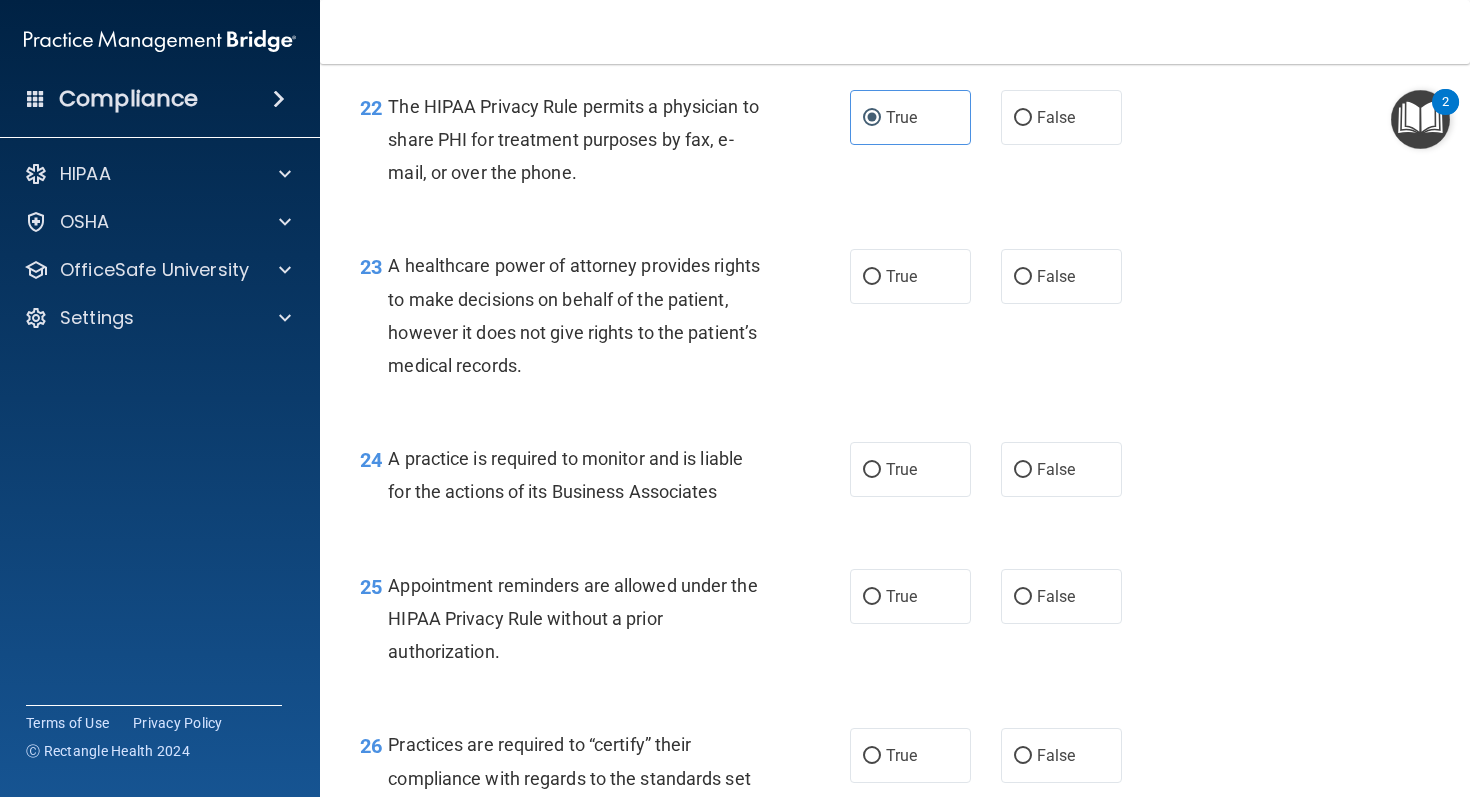 click on "22       The HIPAA Privacy Rule permits a physician to share PHI for treatment purposes by fax, e-mail, or over the phone.                 True           False" at bounding box center (895, 145) 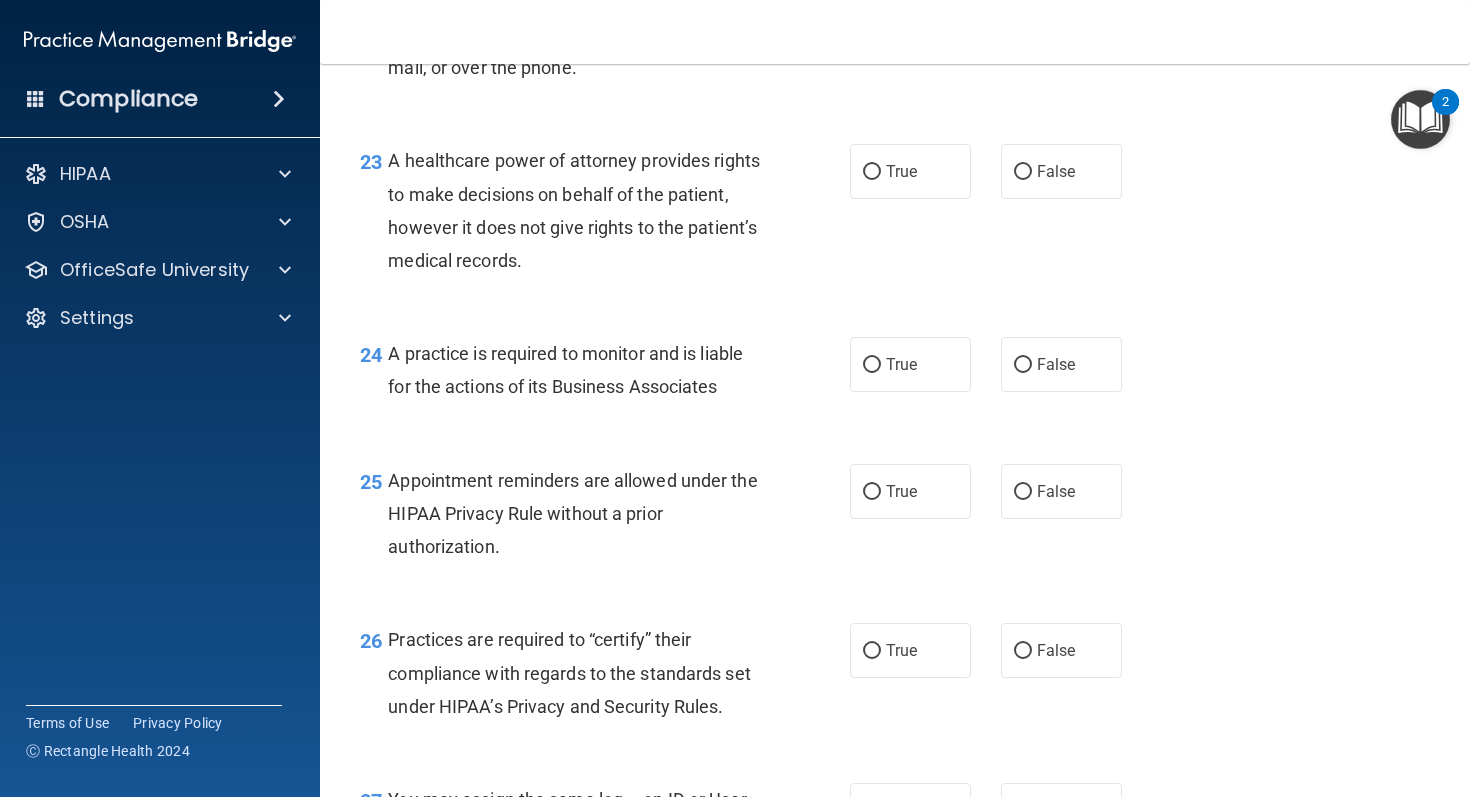 scroll, scrollTop: 4071, scrollLeft: 0, axis: vertical 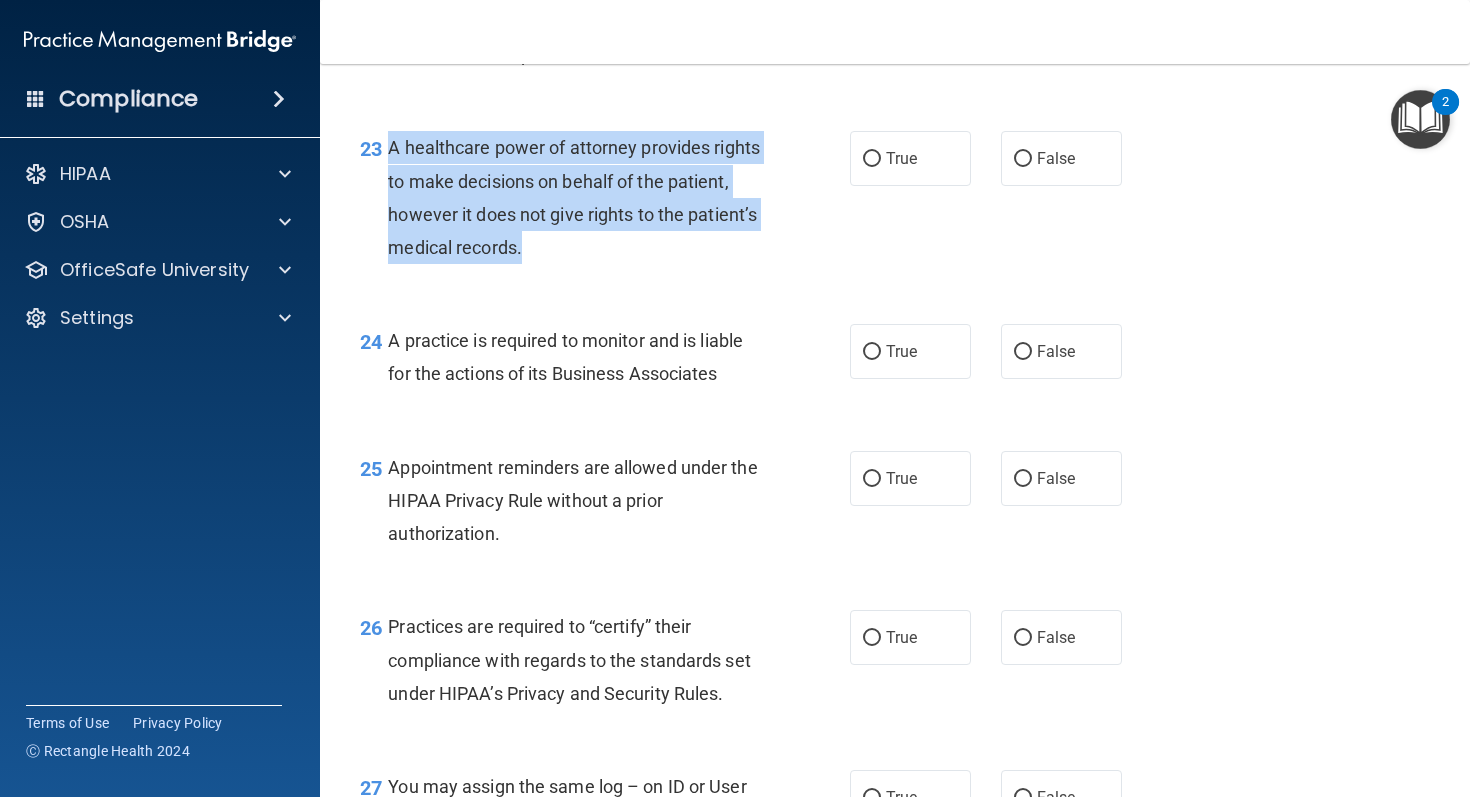 drag, startPoint x: 547, startPoint y: 283, endPoint x: 391, endPoint y: 175, distance: 189.73666 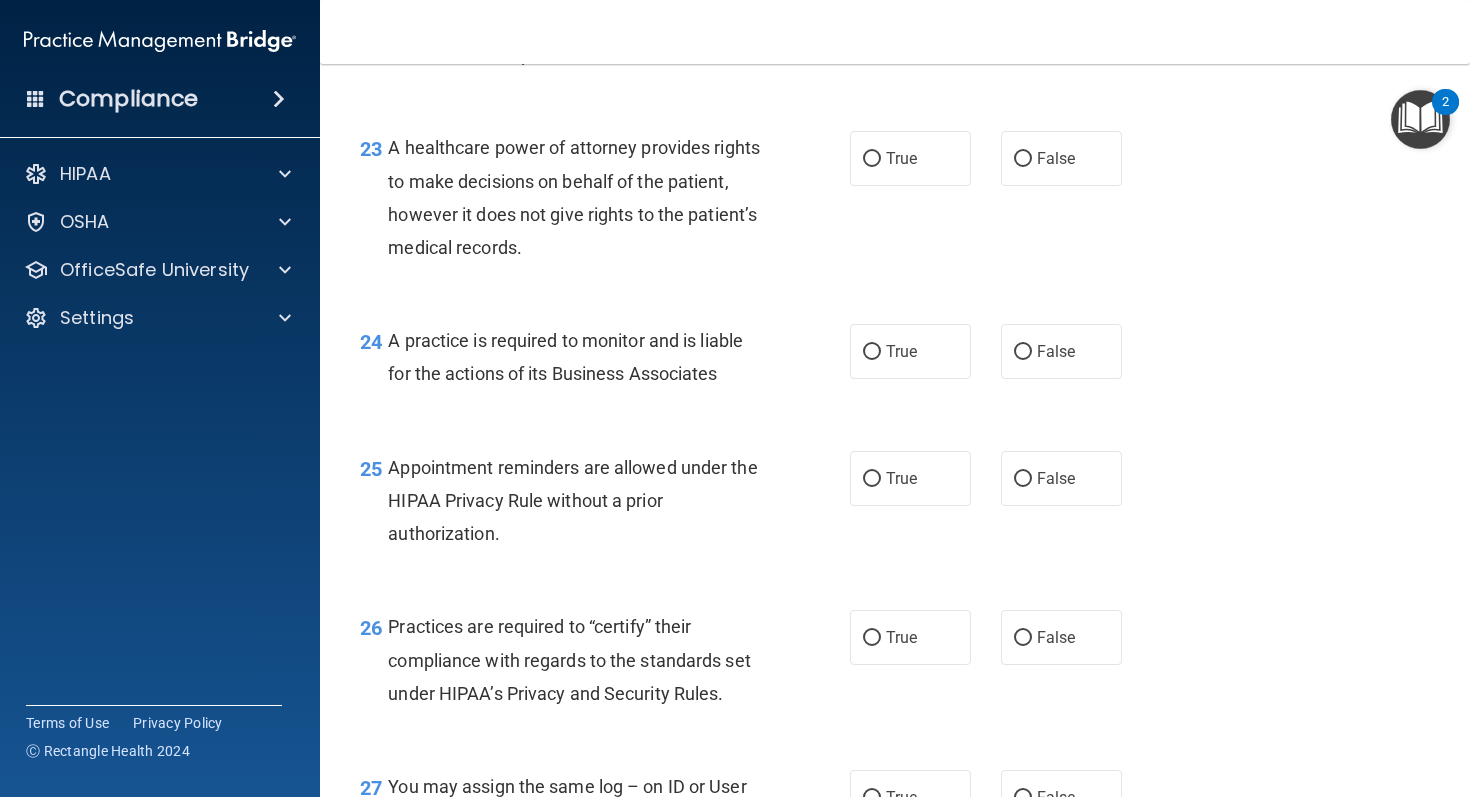 click on "23       A healthcare power of attorney provides rights to make decisions on behalf of the patient, however it does not give rights to the patient’s medical records.                  True           False" at bounding box center [895, 202] 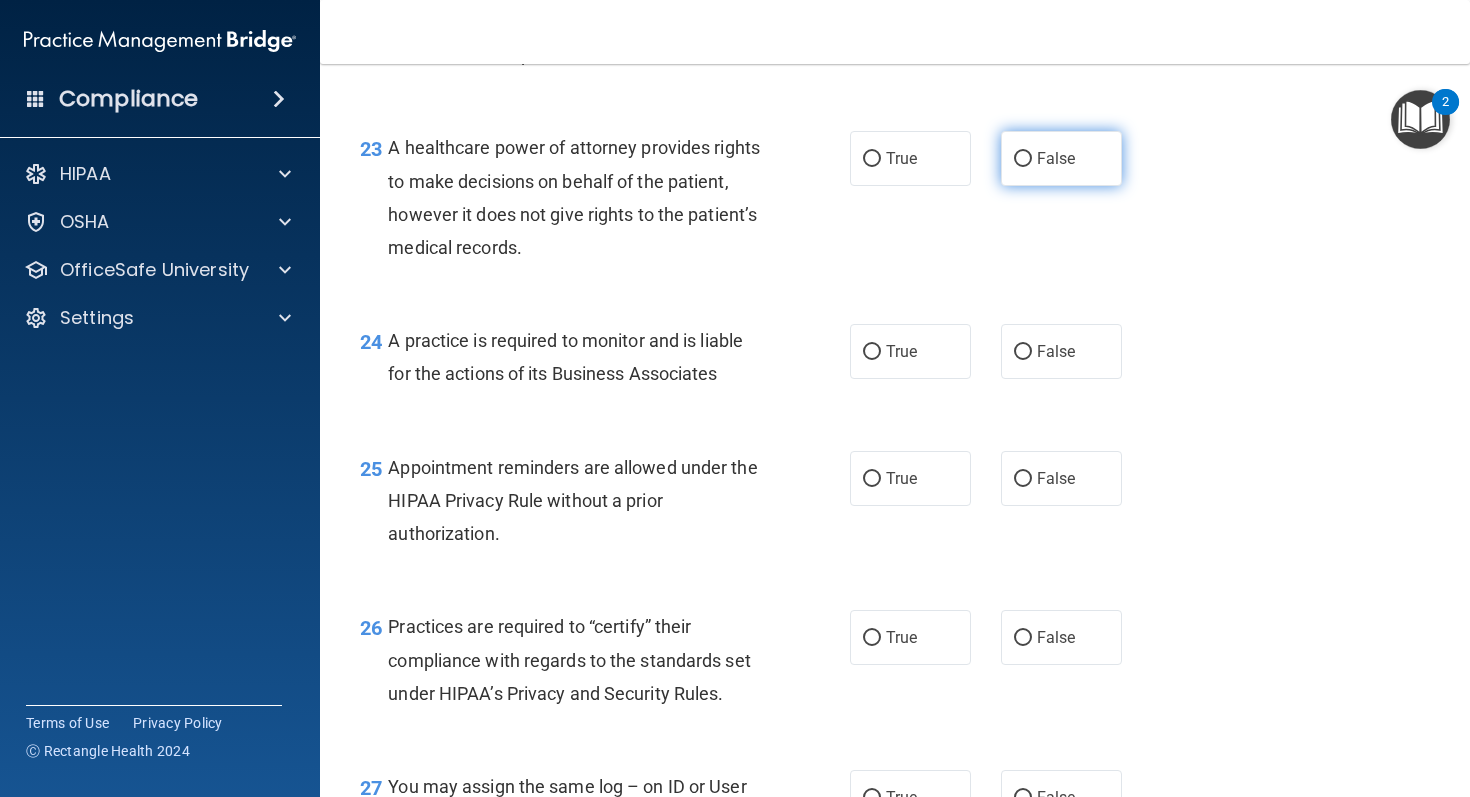 click on "False" at bounding box center (1061, 158) 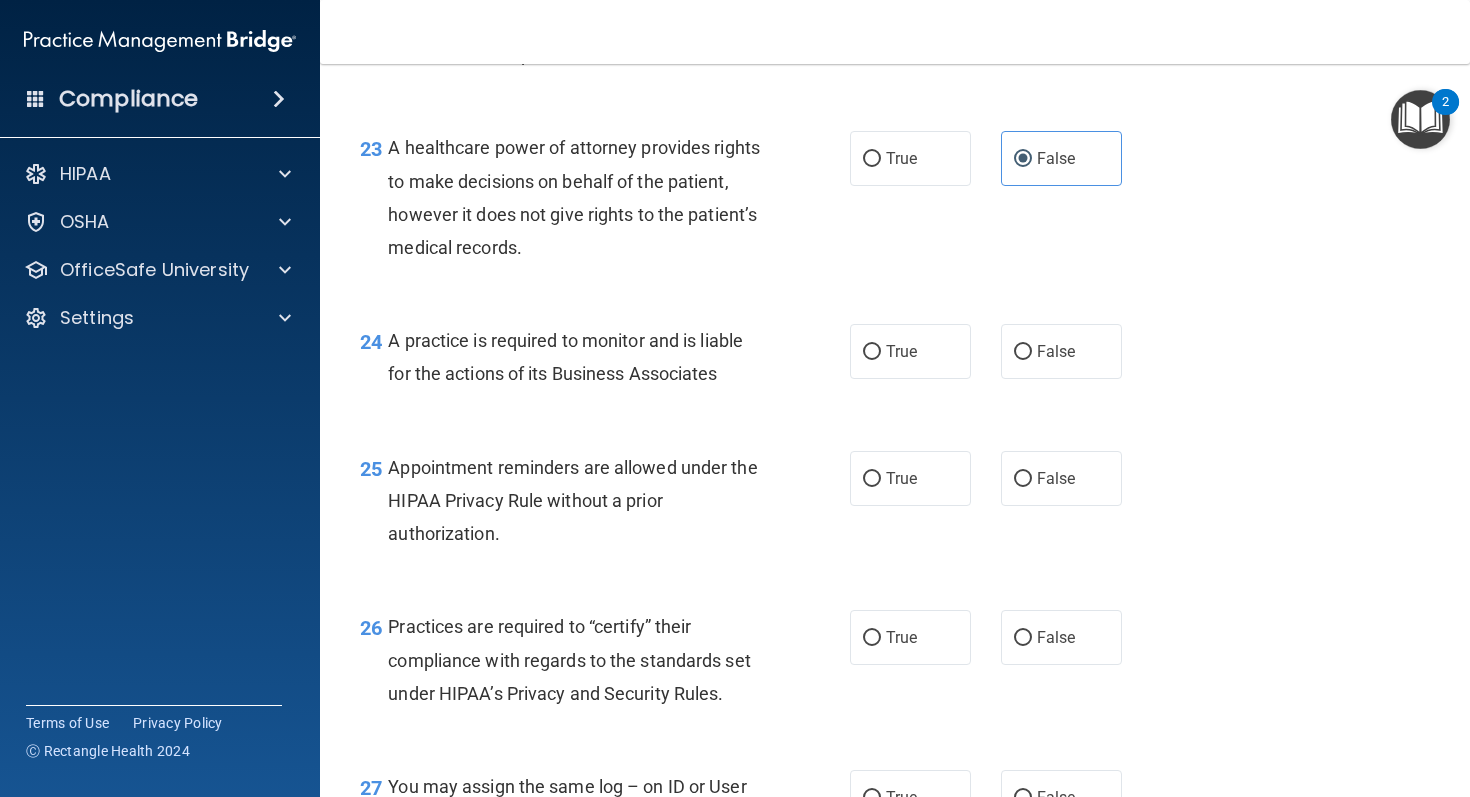 click on "23       A healthcare power of attorney provides rights to make decisions on behalf of the patient, however it does not give rights to the patient’s medical records.                  True           False" at bounding box center [895, 202] 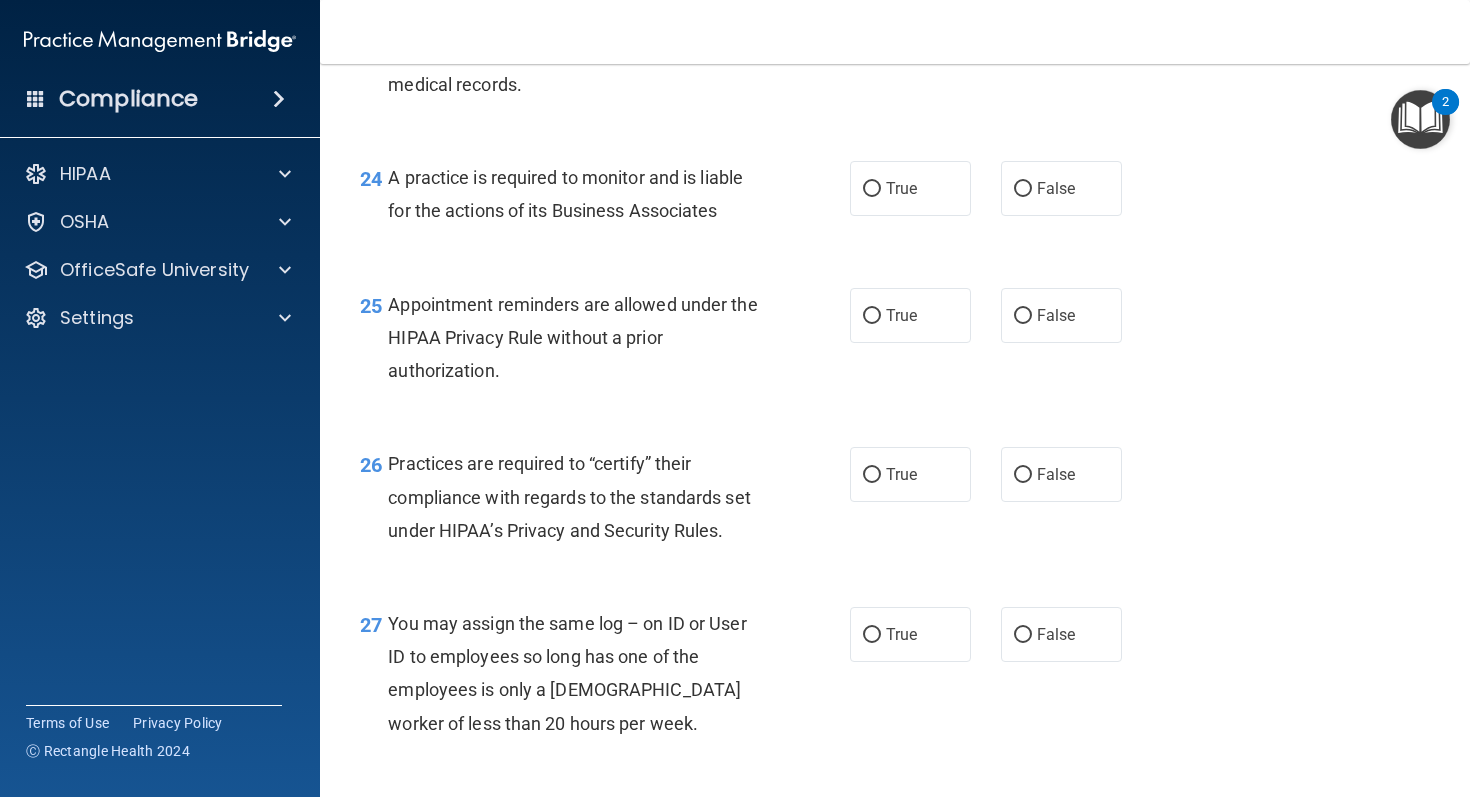 scroll, scrollTop: 4248, scrollLeft: 0, axis: vertical 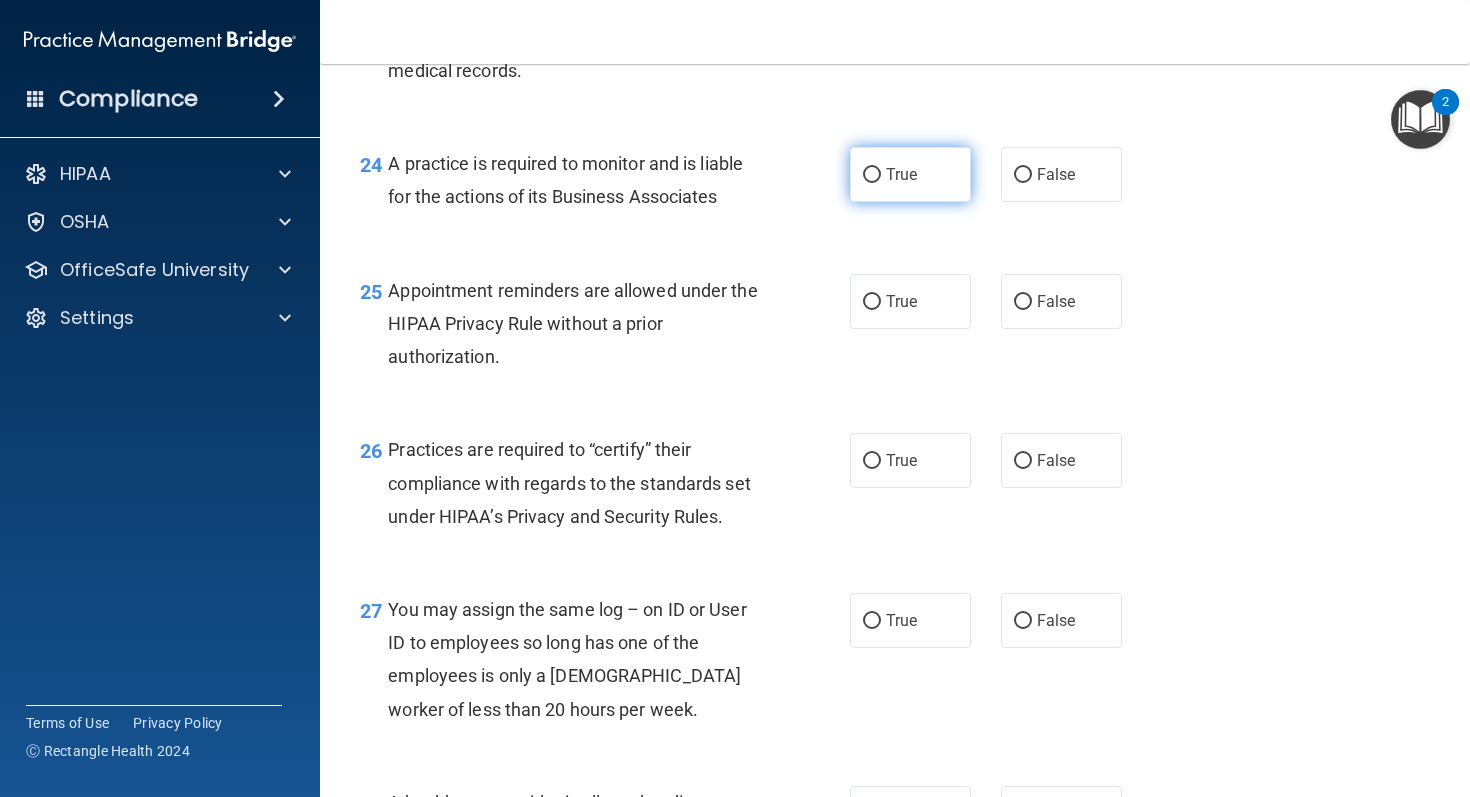 click on "True" at bounding box center [910, 174] 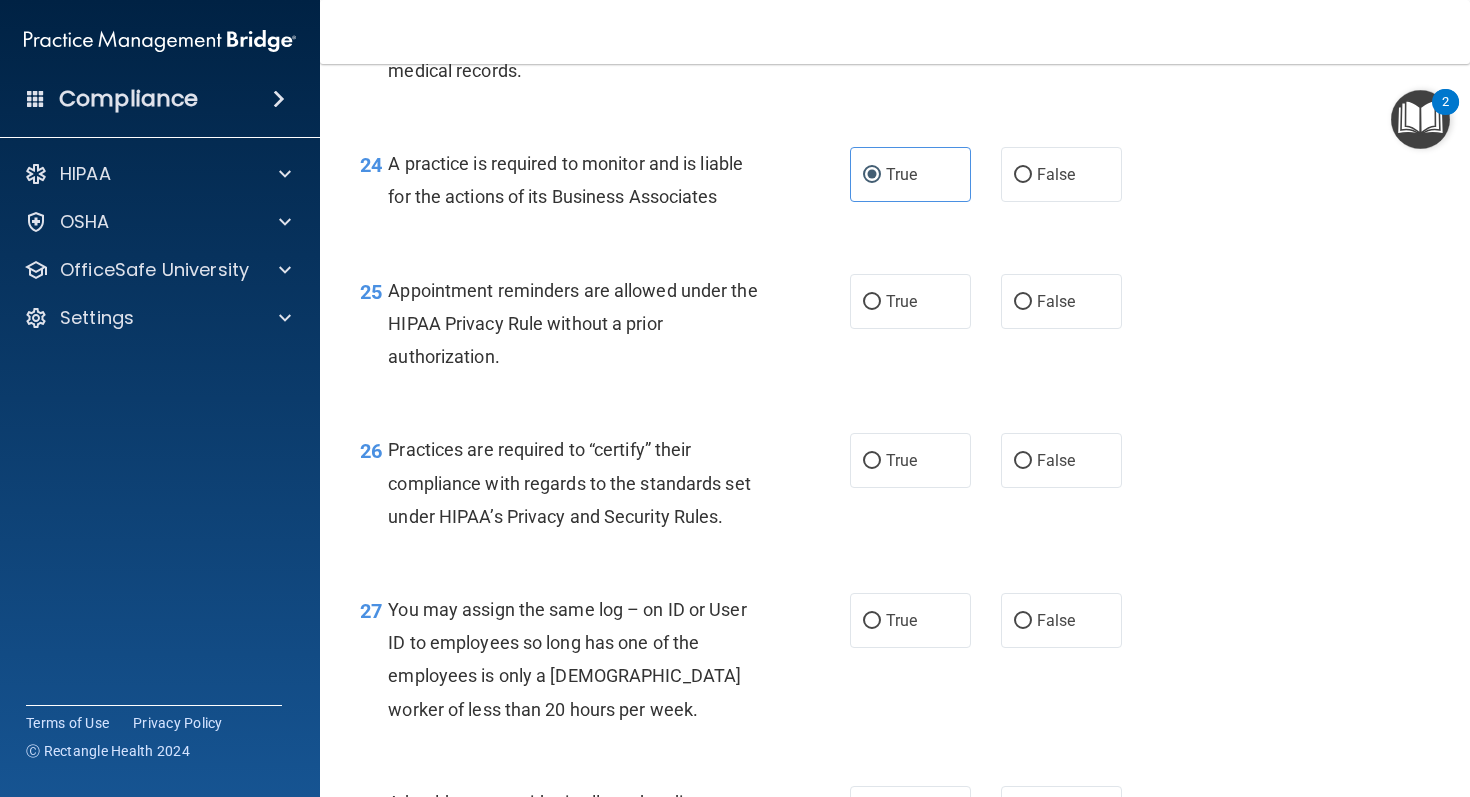 click on "24       A practice is required to monitor and is liable for the actions of its Business Associates                 True           False" at bounding box center [895, 185] 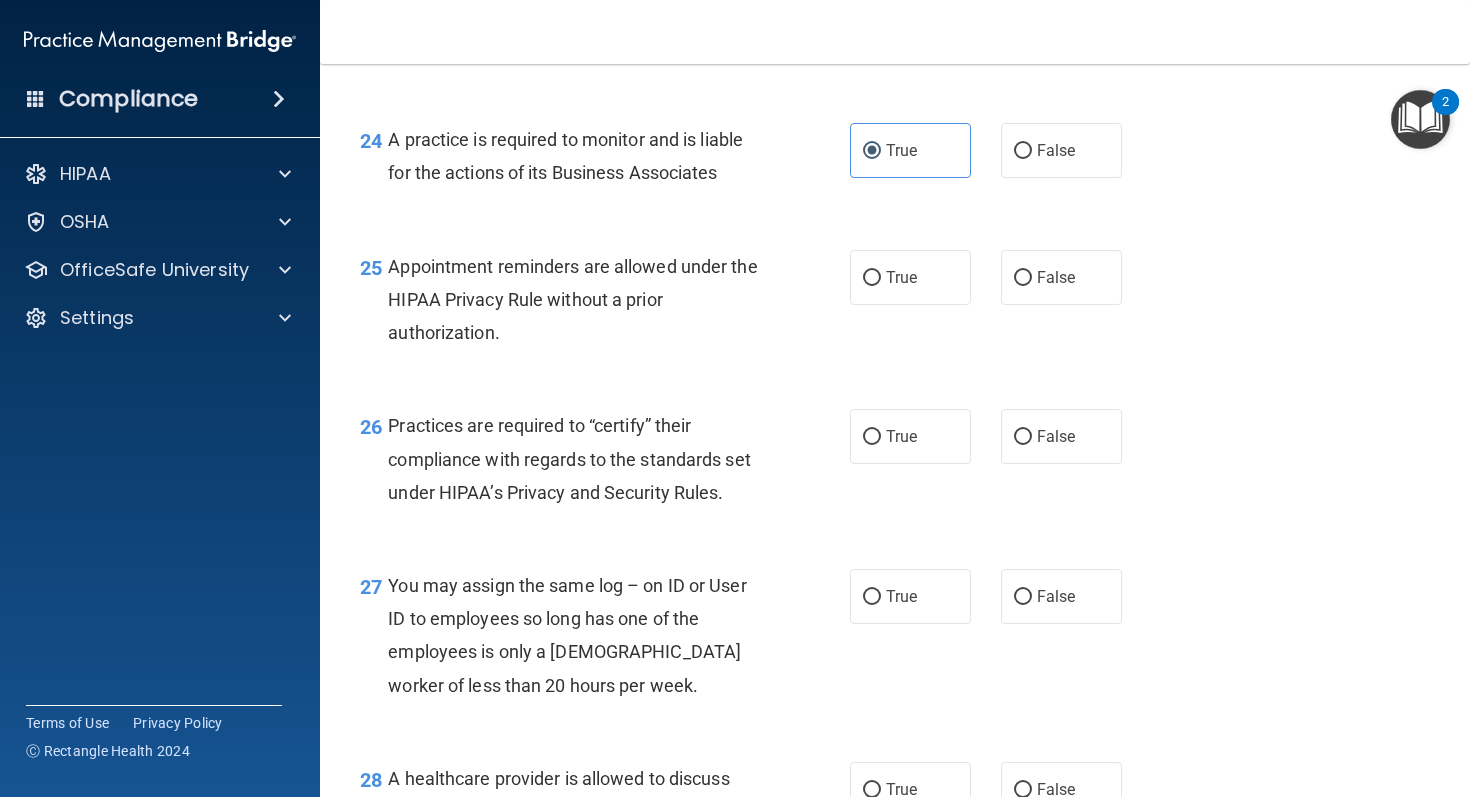 scroll, scrollTop: 4273, scrollLeft: 0, axis: vertical 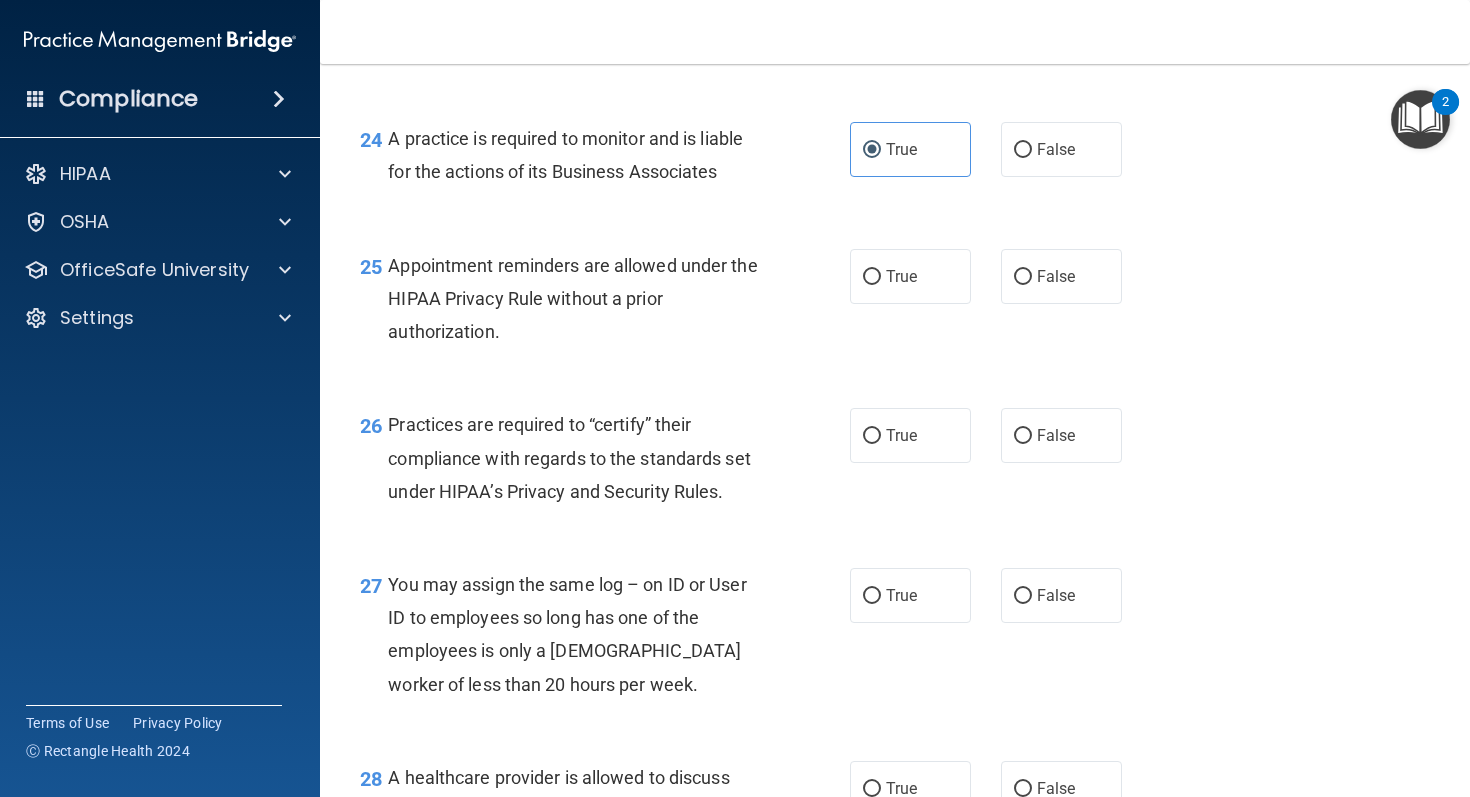 click on "Appointment reminders are allowed under the HIPAA Privacy Rule without a prior authorization." at bounding box center [572, 298] 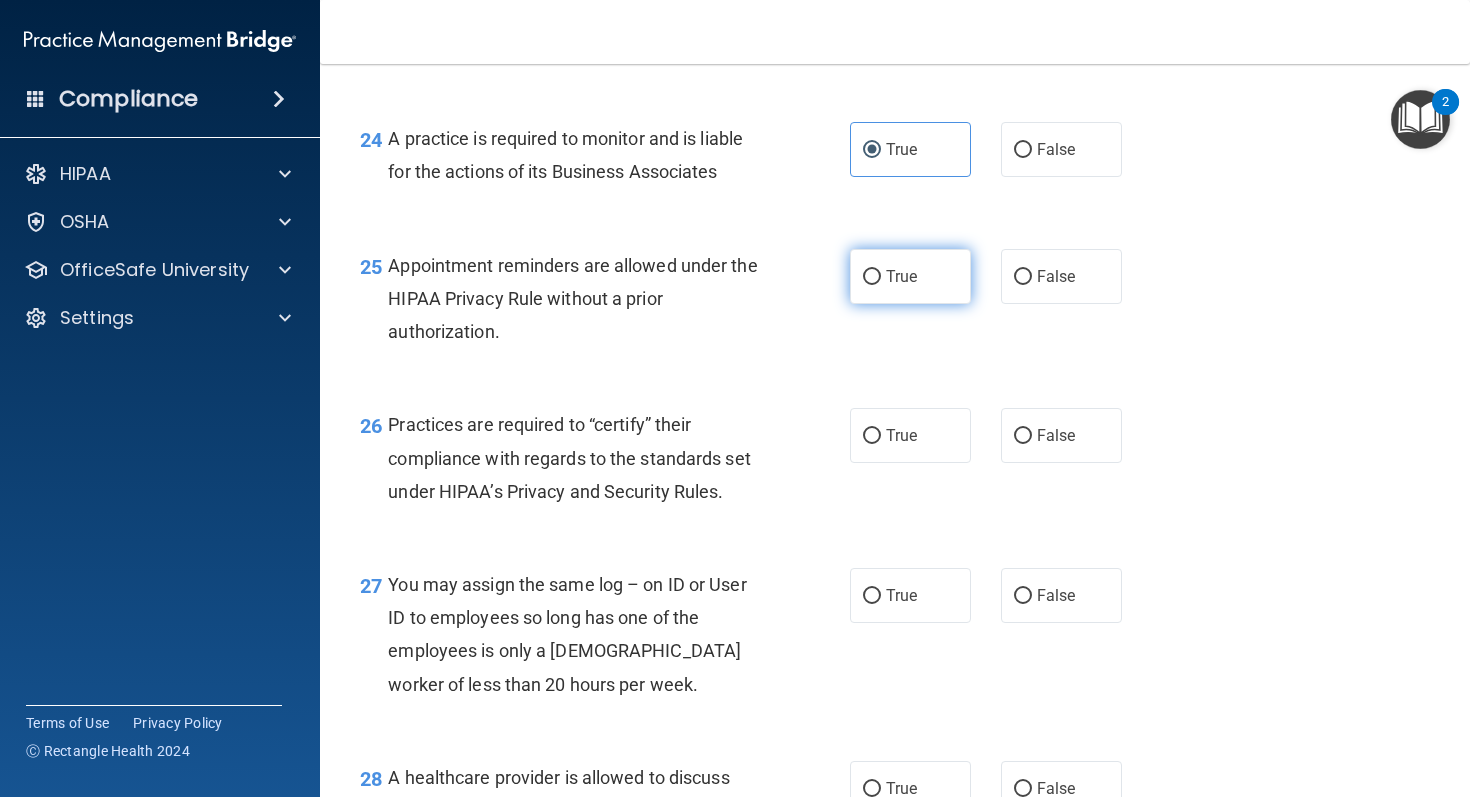 click on "True" at bounding box center [910, 276] 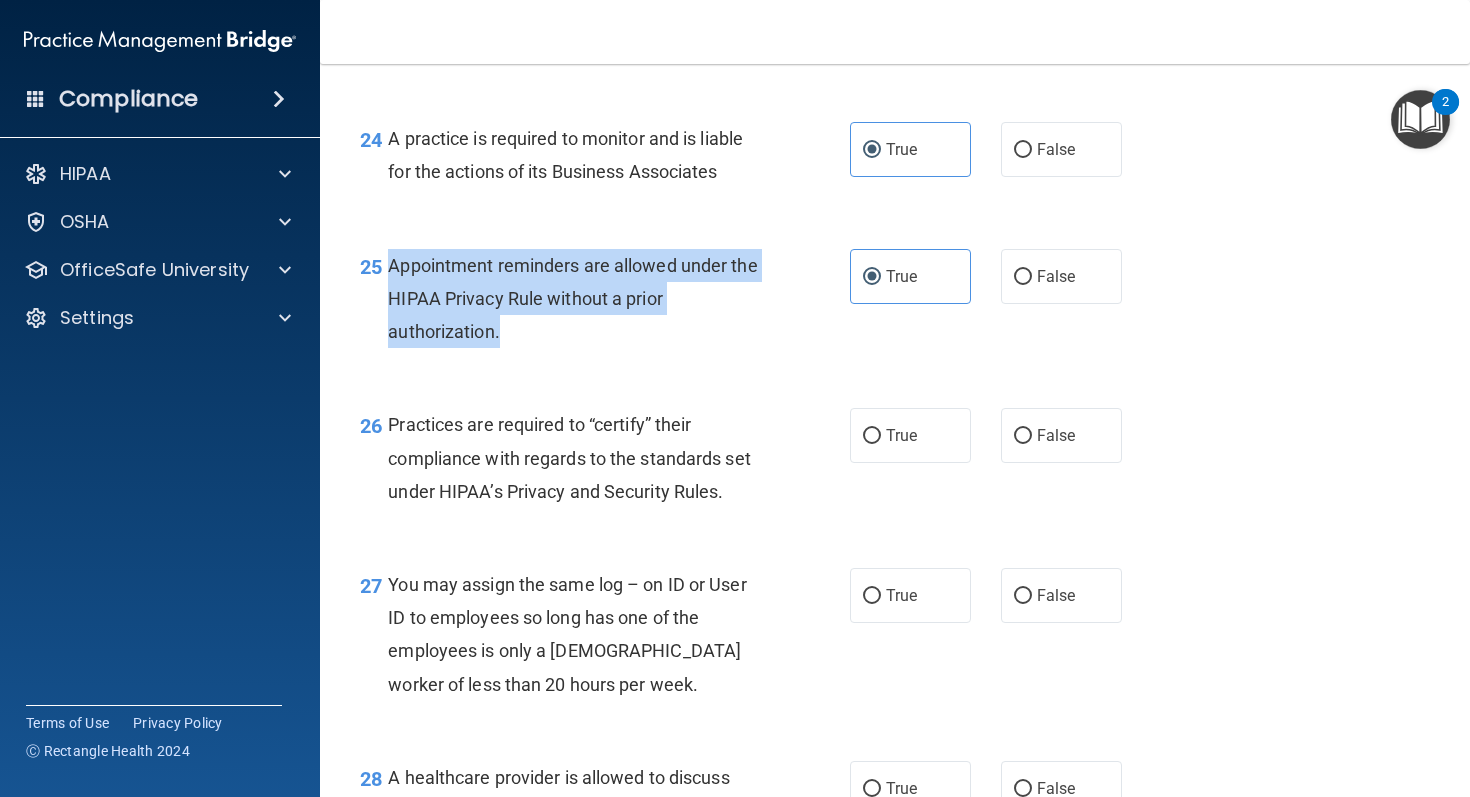 drag, startPoint x: 517, startPoint y: 366, endPoint x: 392, endPoint y: 302, distance: 140.43147 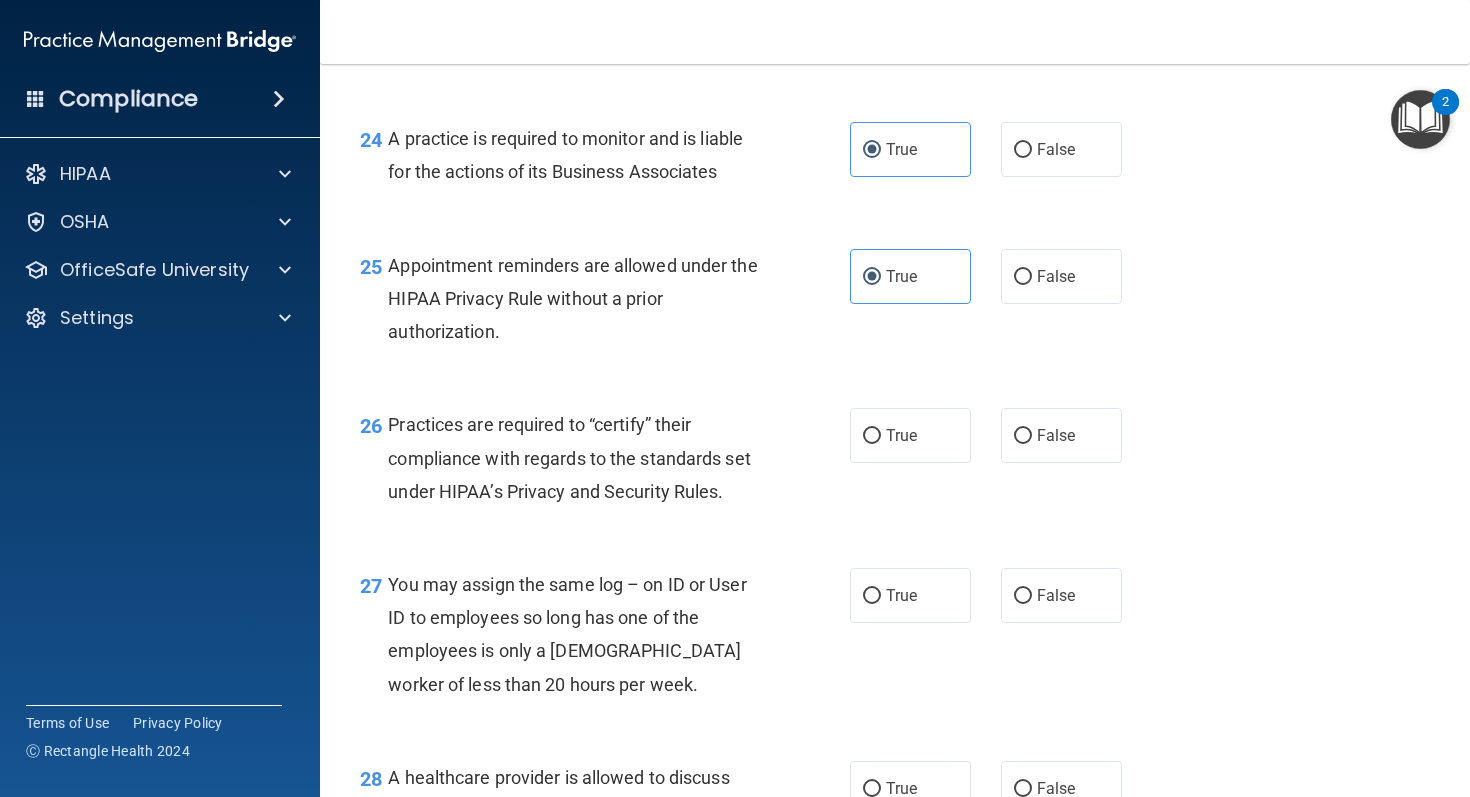 click on "Practices are required to “certify” their compliance with regards to the standards set under HIPAA’s Privacy and Security Rules." at bounding box center (583, 458) 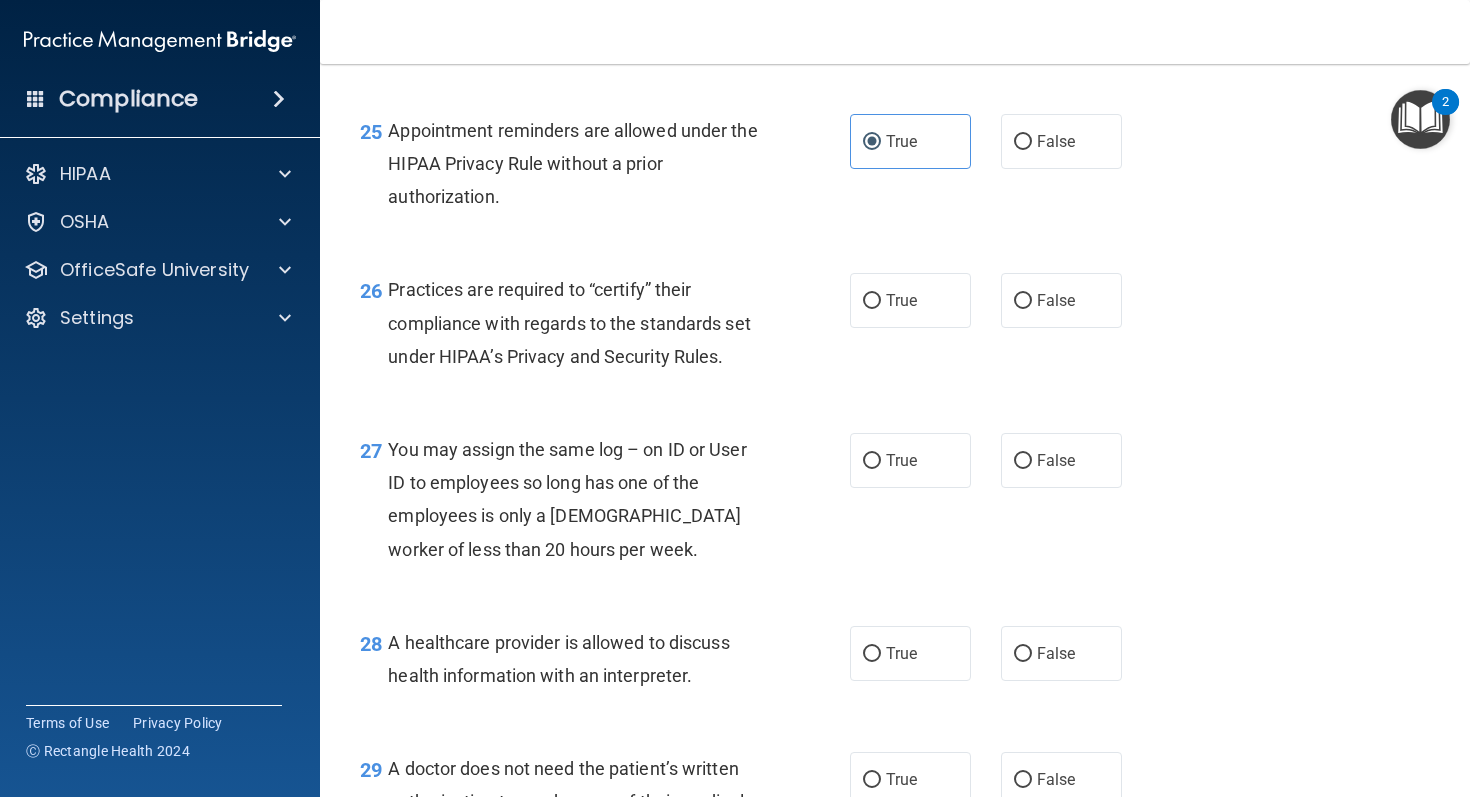 scroll, scrollTop: 4412, scrollLeft: 0, axis: vertical 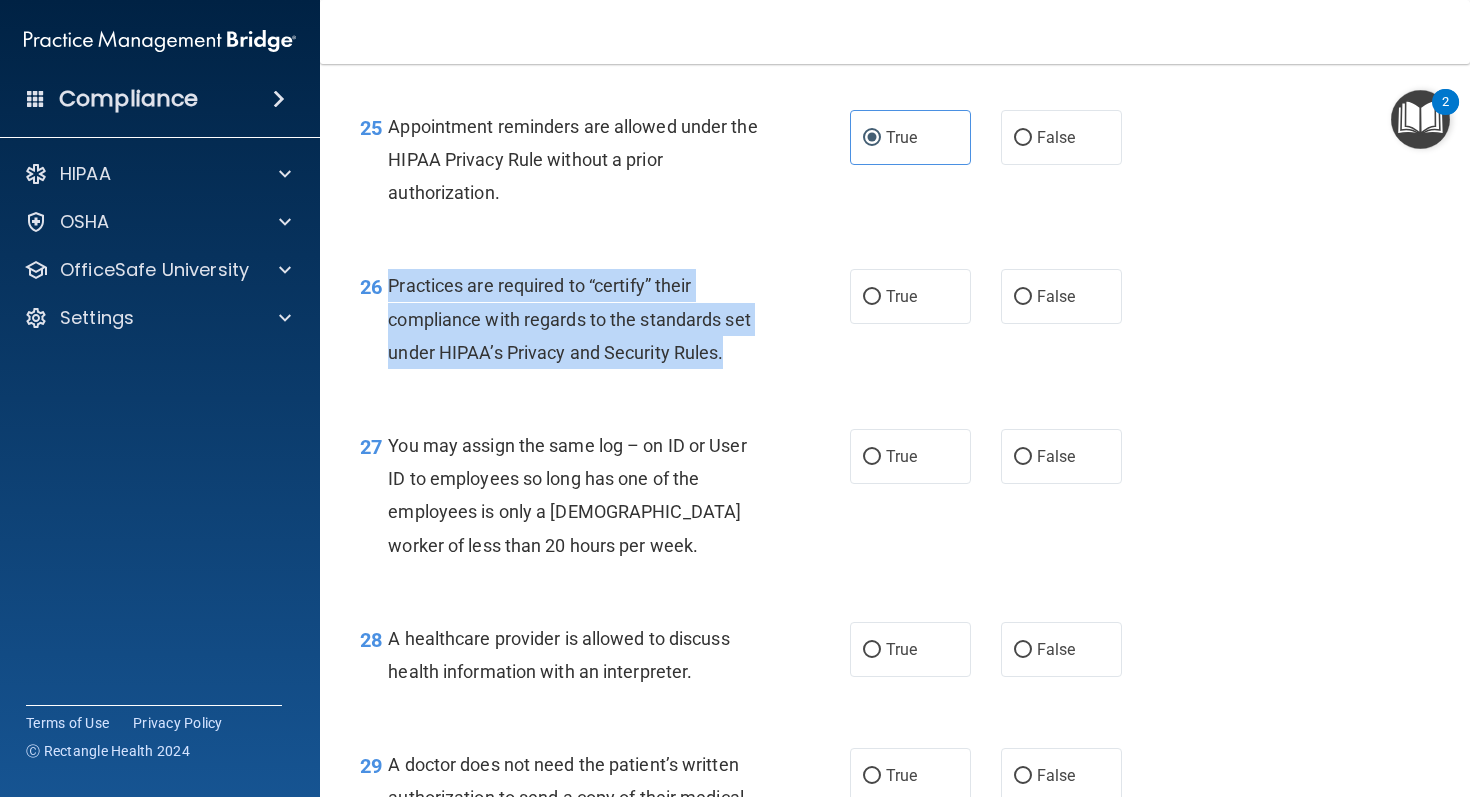 drag, startPoint x: 729, startPoint y: 388, endPoint x: 382, endPoint y: 315, distance: 354.59555 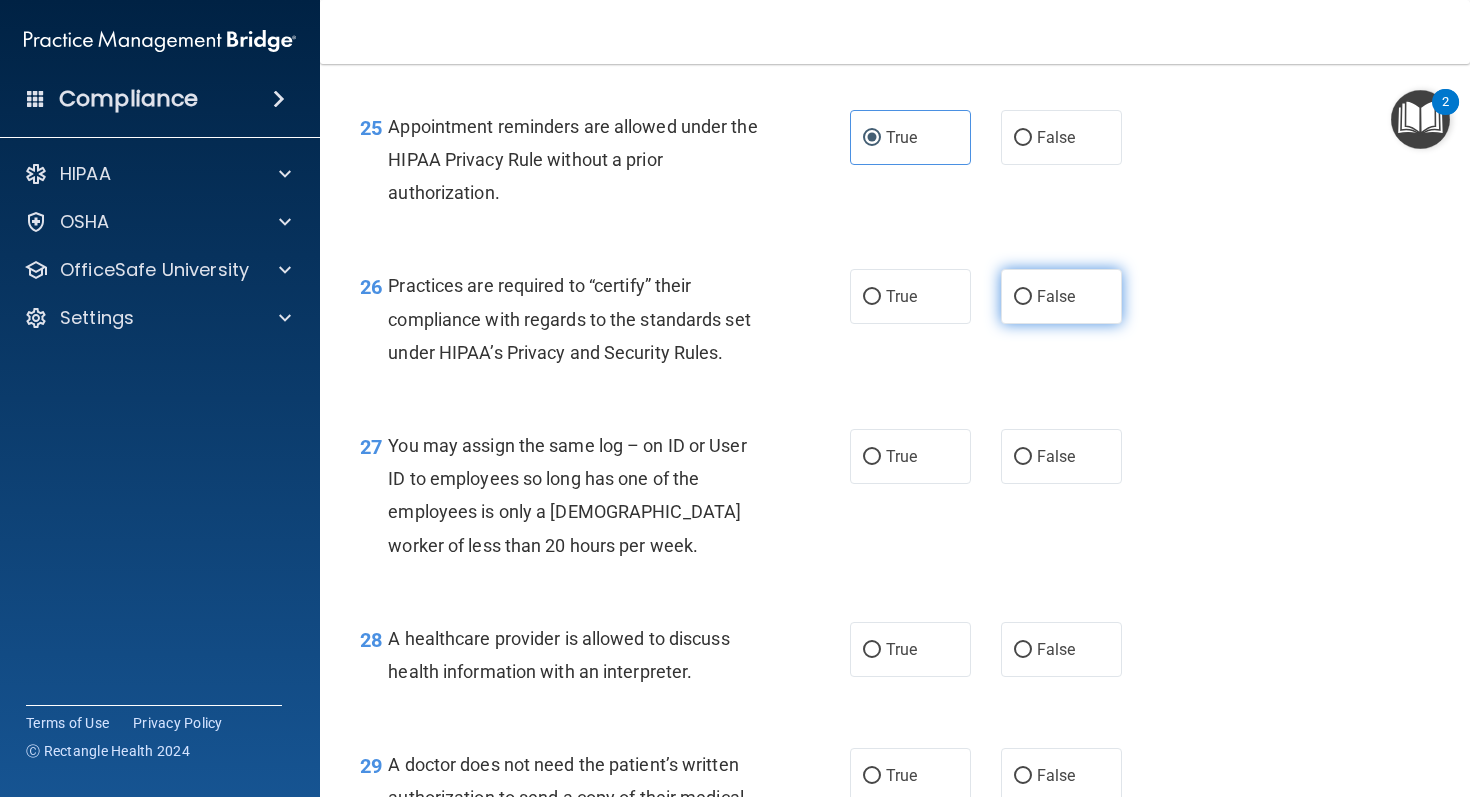 click on "False" at bounding box center [1061, 296] 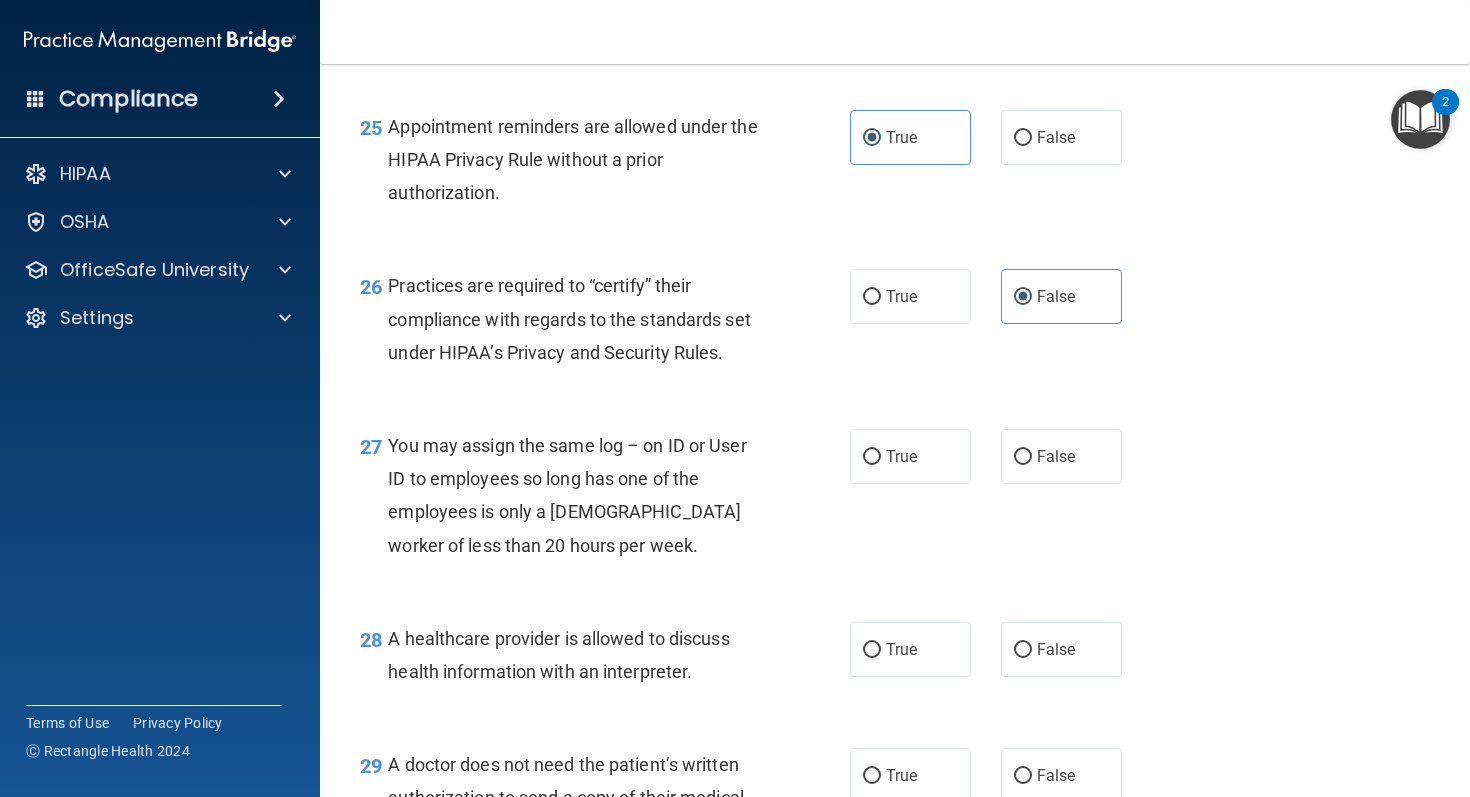 click on "You may assign the same log – on ID or User ID to employees so long has one of the employees is only a [DEMOGRAPHIC_DATA] worker of less than 20 hours per week." at bounding box center [583, 495] 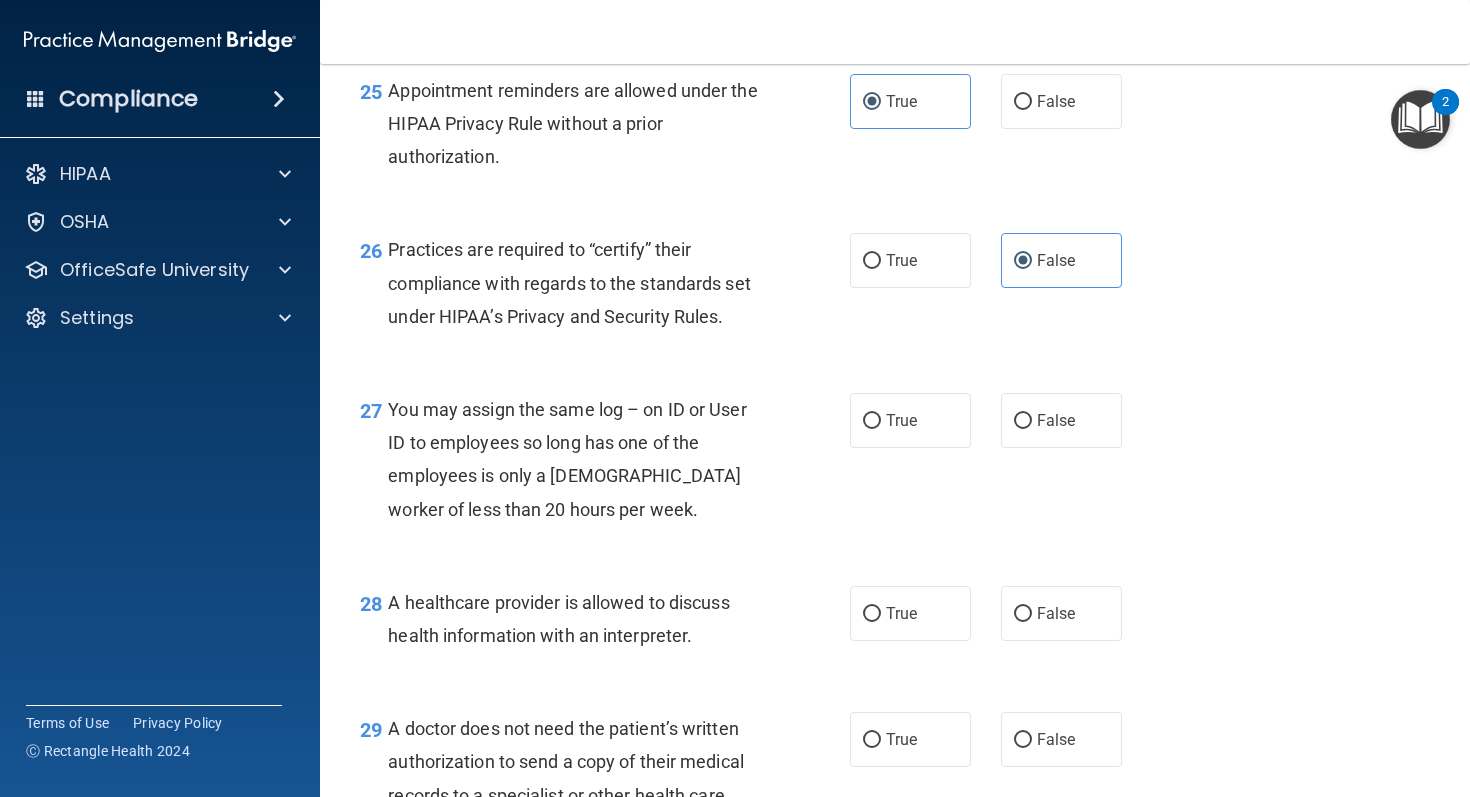scroll, scrollTop: 4451, scrollLeft: 0, axis: vertical 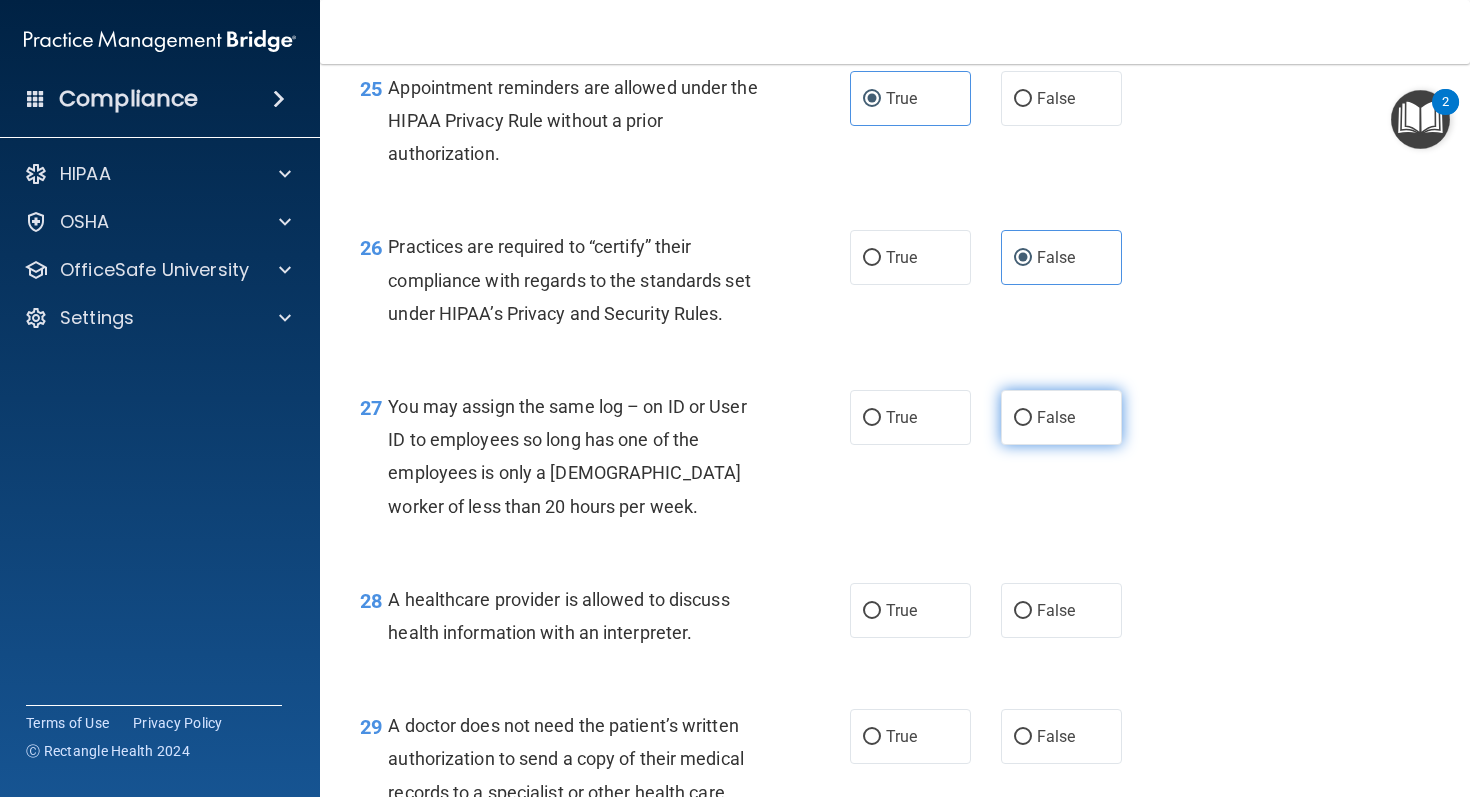 click on "False" at bounding box center (1061, 417) 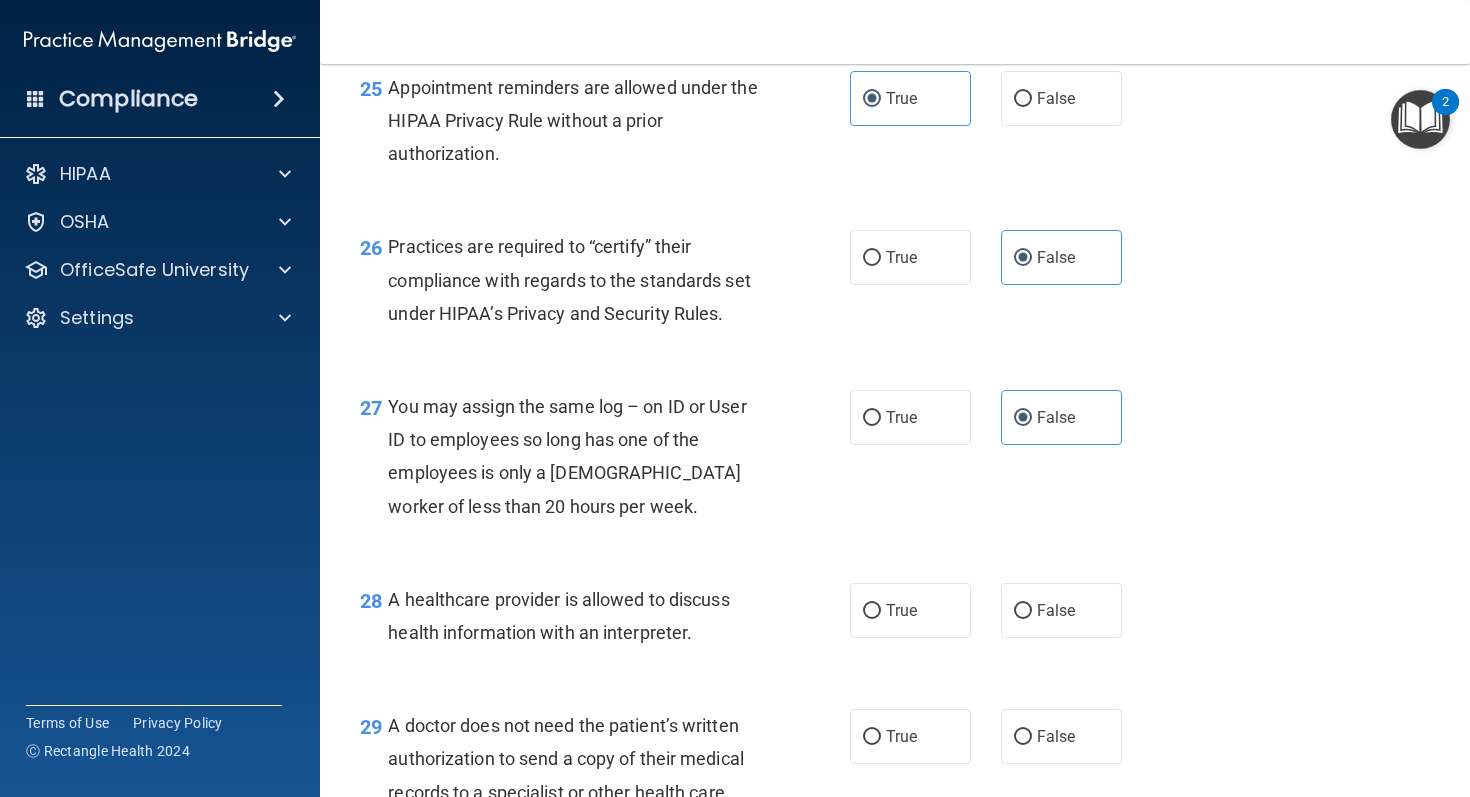 click on "27       You may assign the same log – on ID or User ID to employees so long has one of the employees is only a [DEMOGRAPHIC_DATA] worker of less than 20 hours per week.                 True           False" at bounding box center (895, 461) 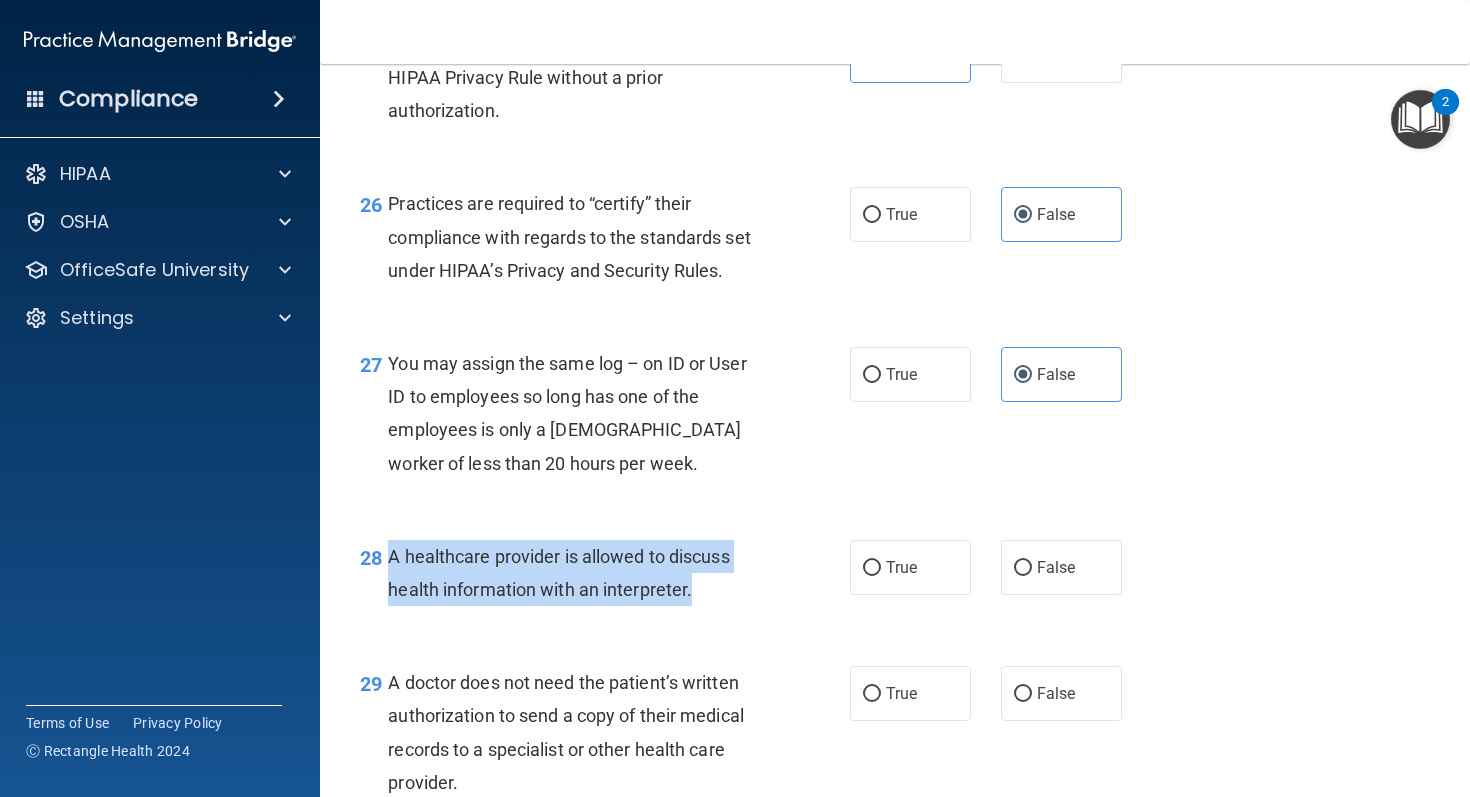 drag, startPoint x: 706, startPoint y: 618, endPoint x: 387, endPoint y: 591, distance: 320.1406 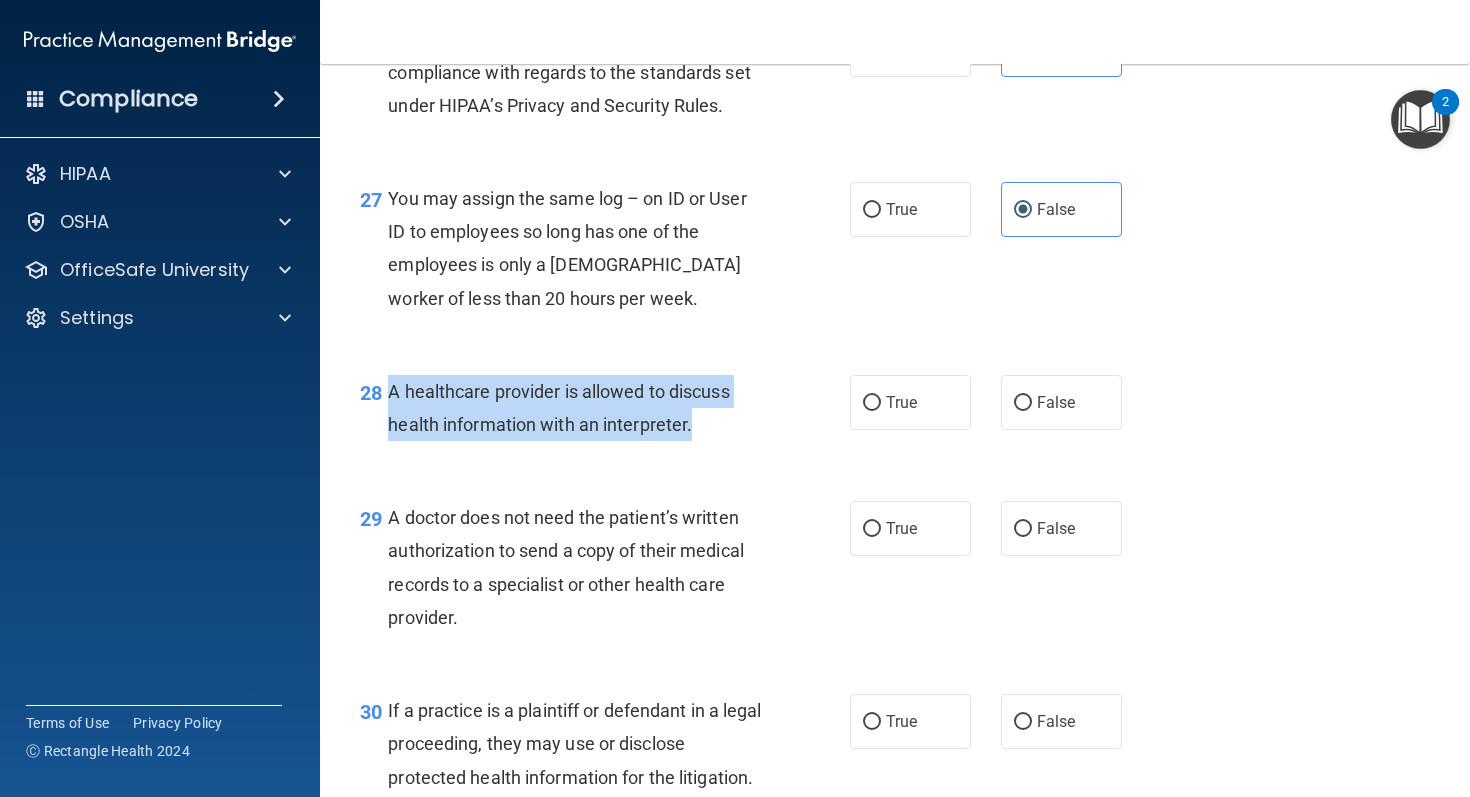 scroll, scrollTop: 4661, scrollLeft: 0, axis: vertical 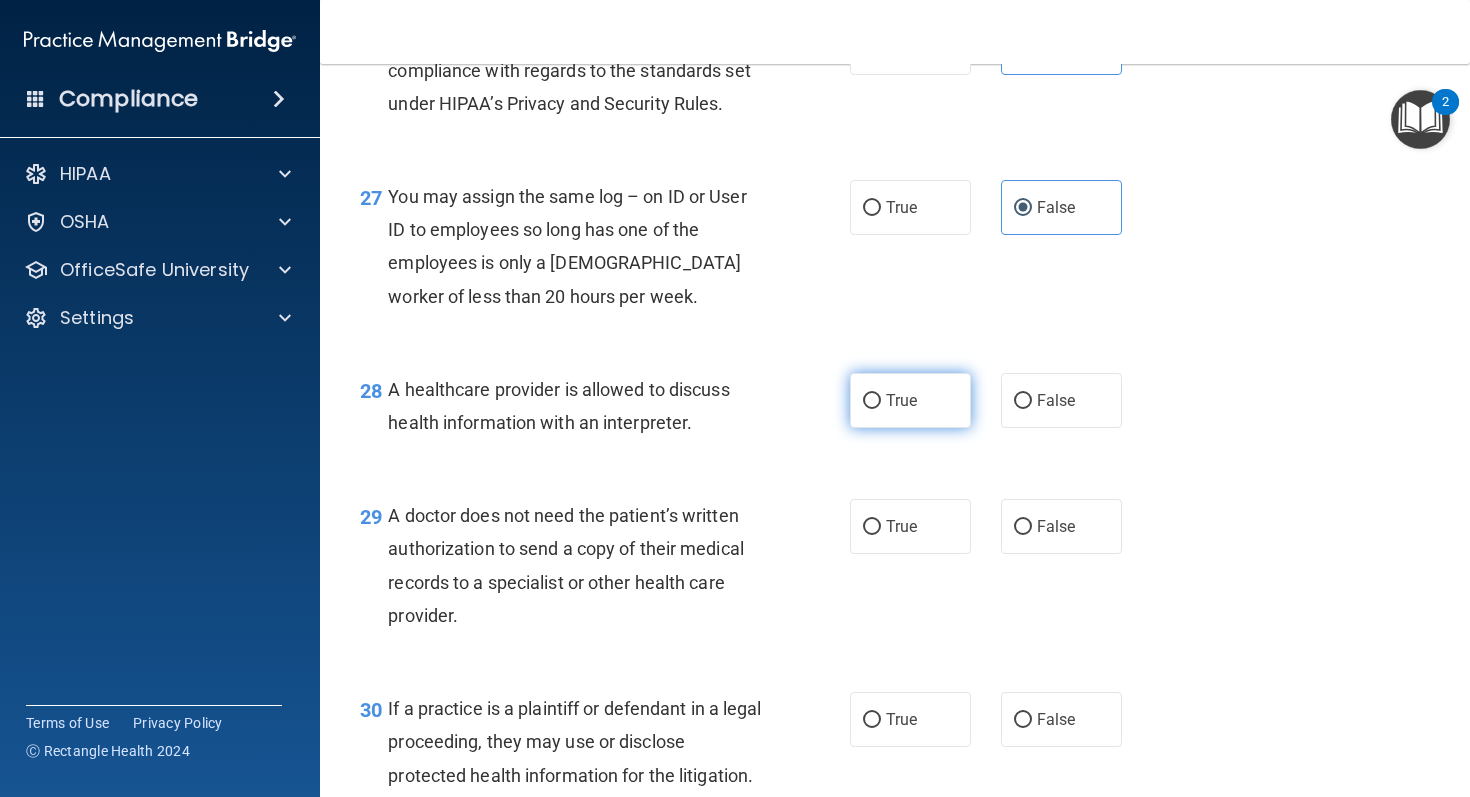click on "True" at bounding box center [901, 400] 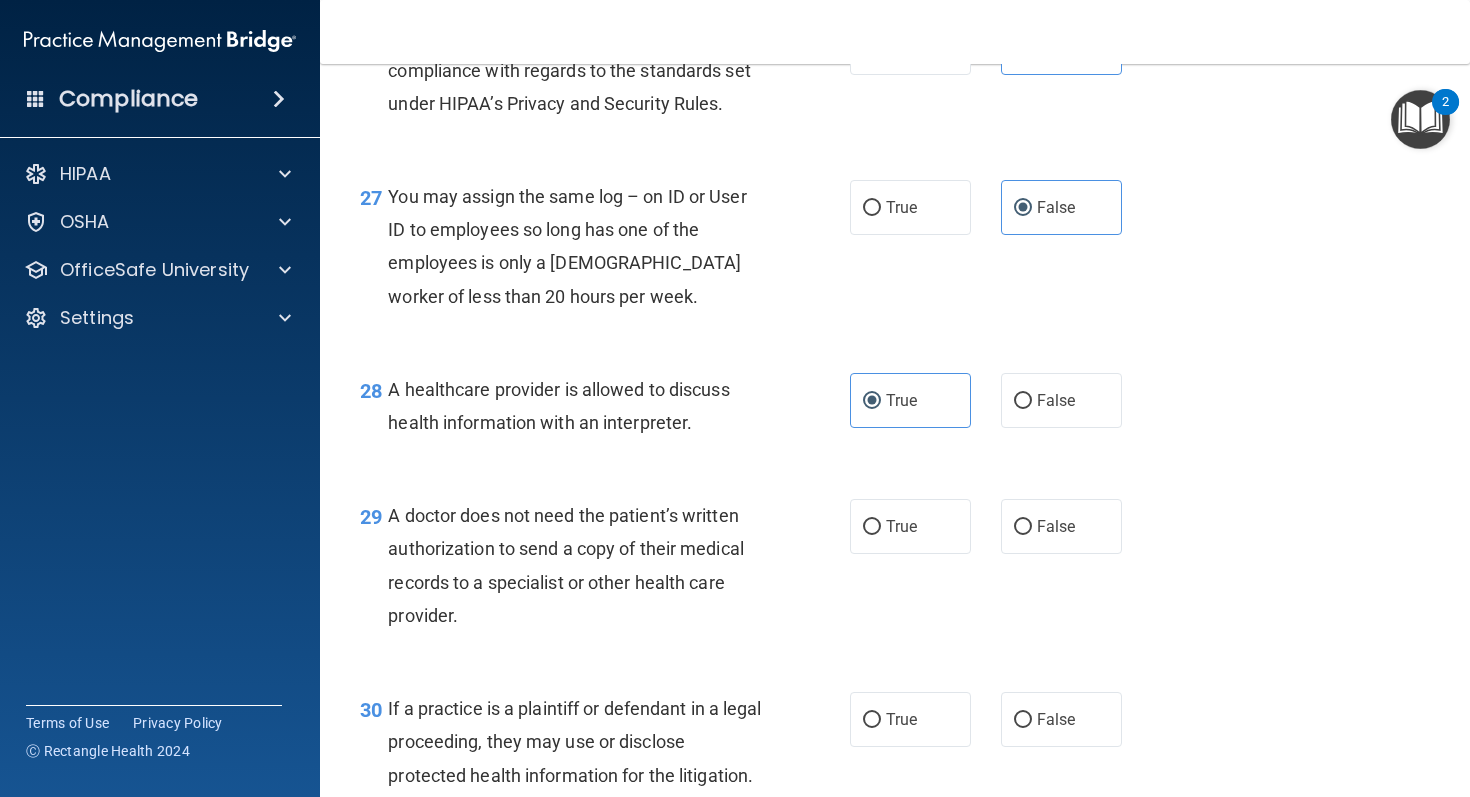 click on "29        A doctor does not need the patient’s written authorization to send a copy of their medical records to a specialist or other health care provider.                  True           False" at bounding box center [895, 570] 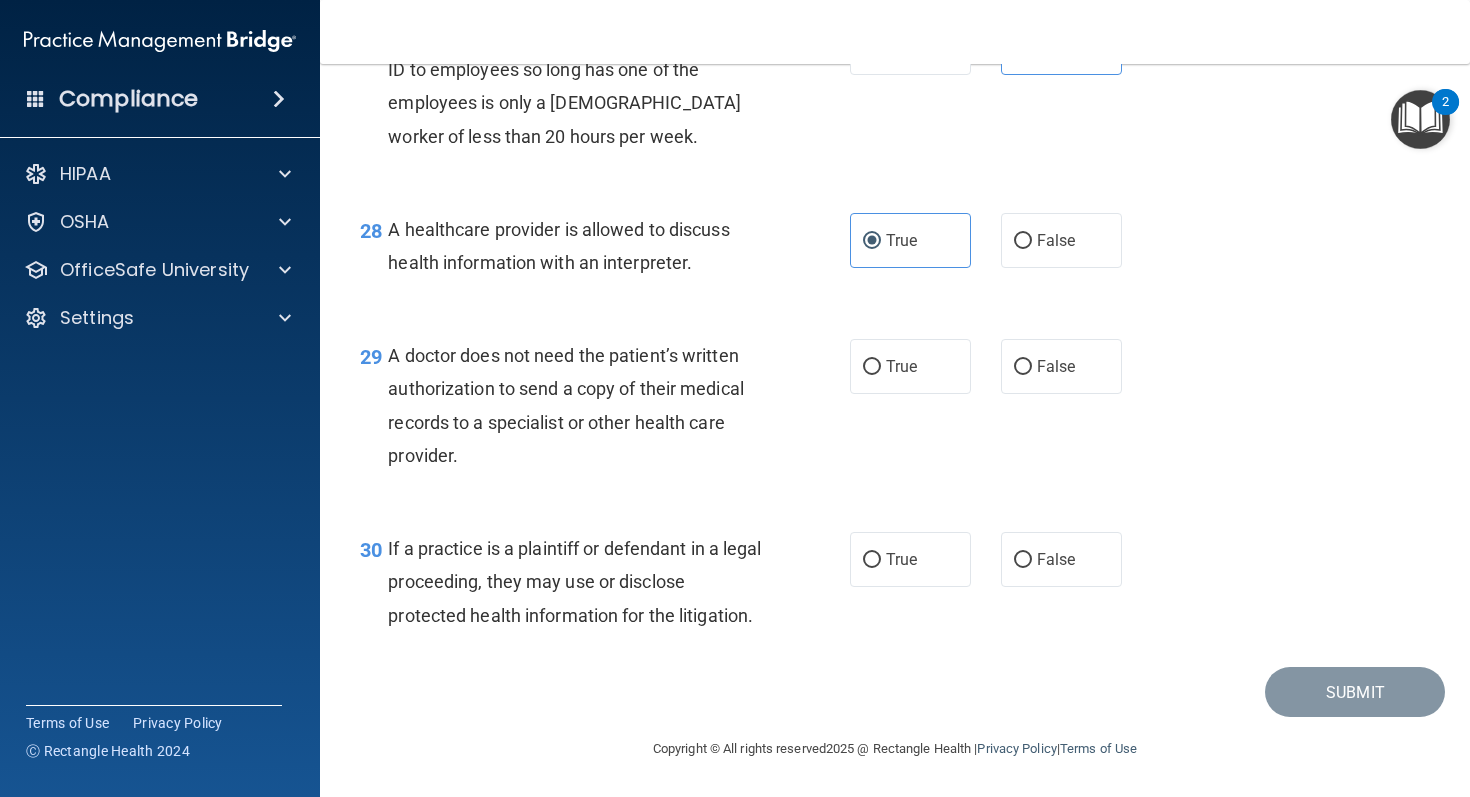 scroll, scrollTop: 4848, scrollLeft: 0, axis: vertical 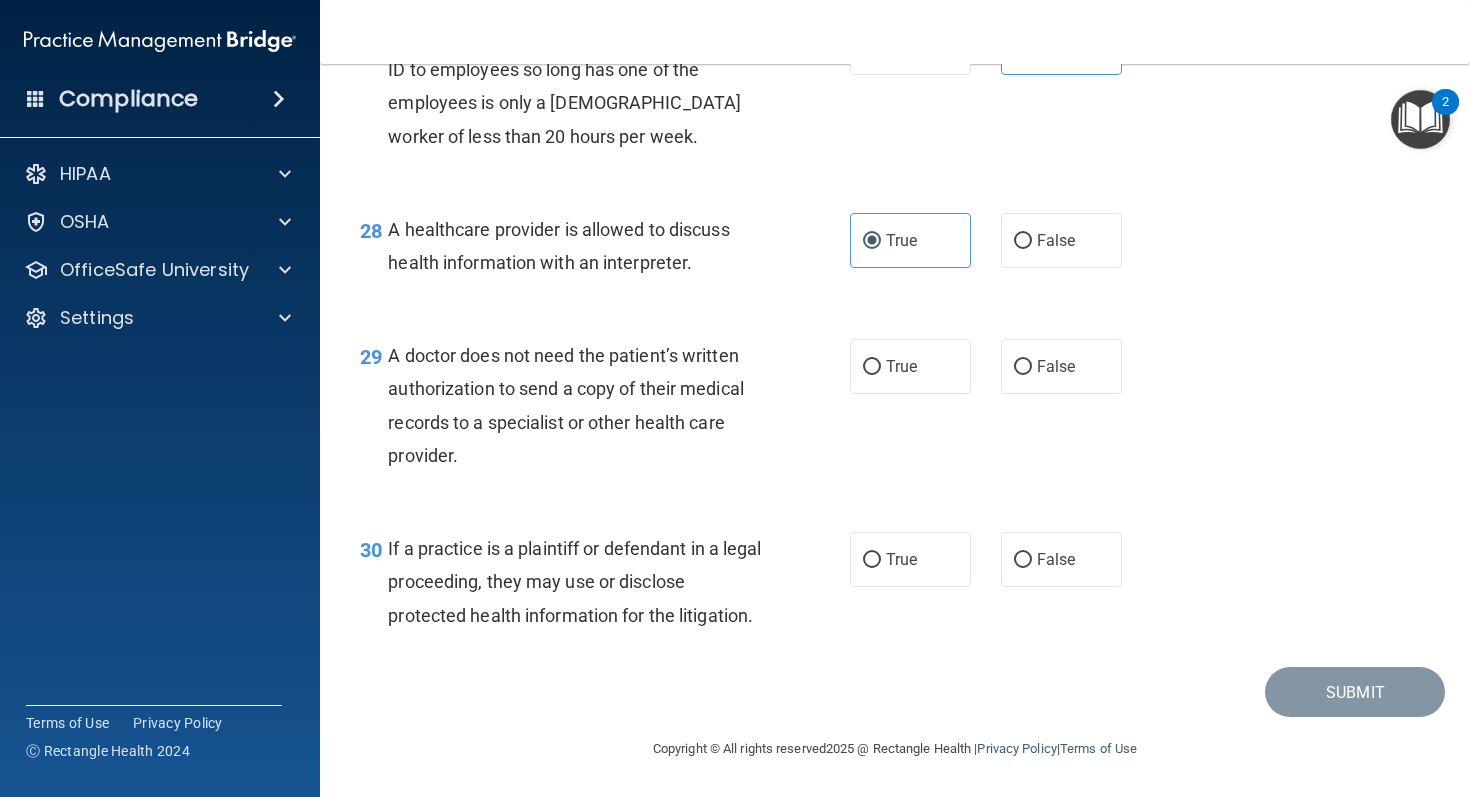 drag, startPoint x: 470, startPoint y: 465, endPoint x: 389, endPoint y: 371, distance: 124.08465 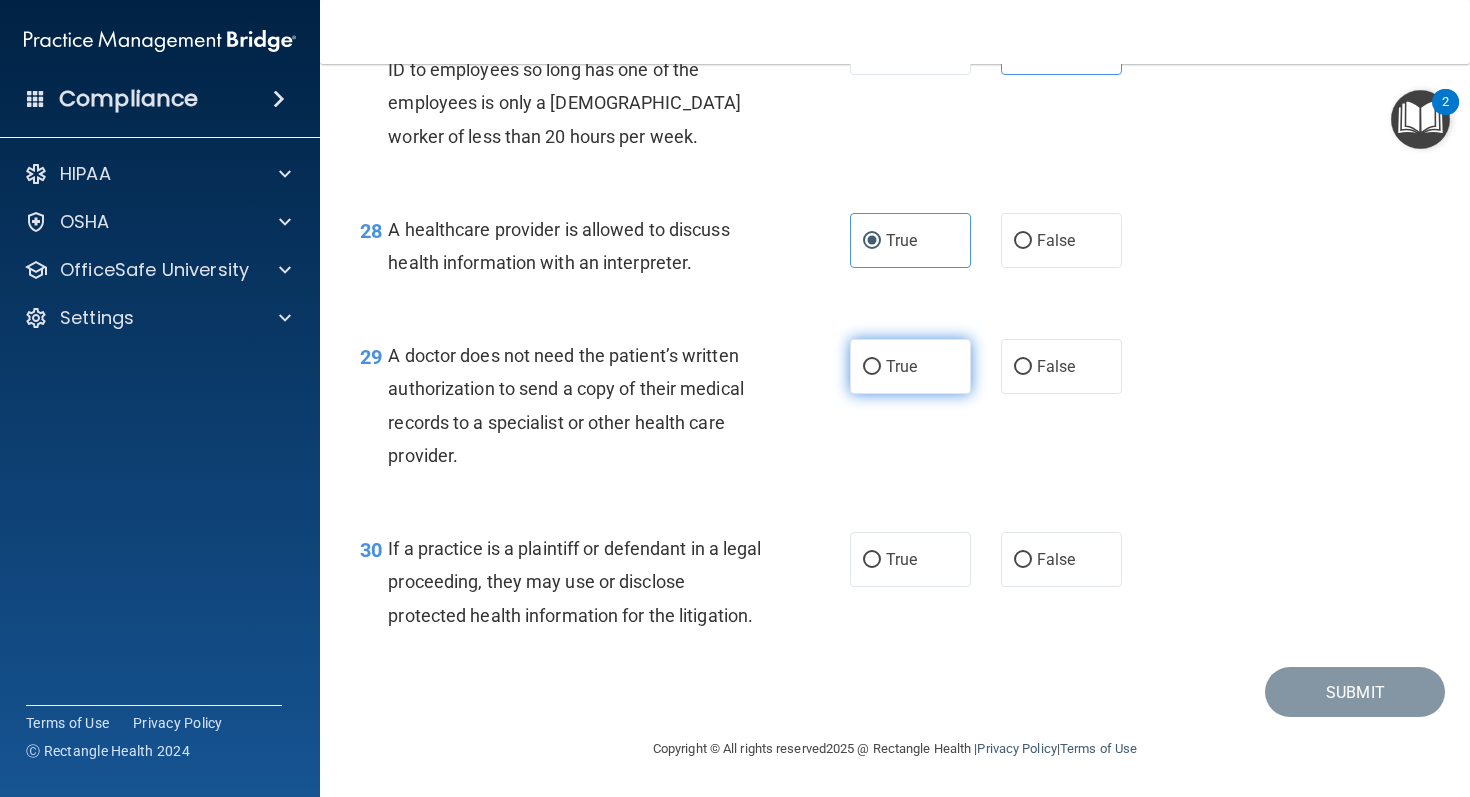 click on "True" at bounding box center [910, 366] 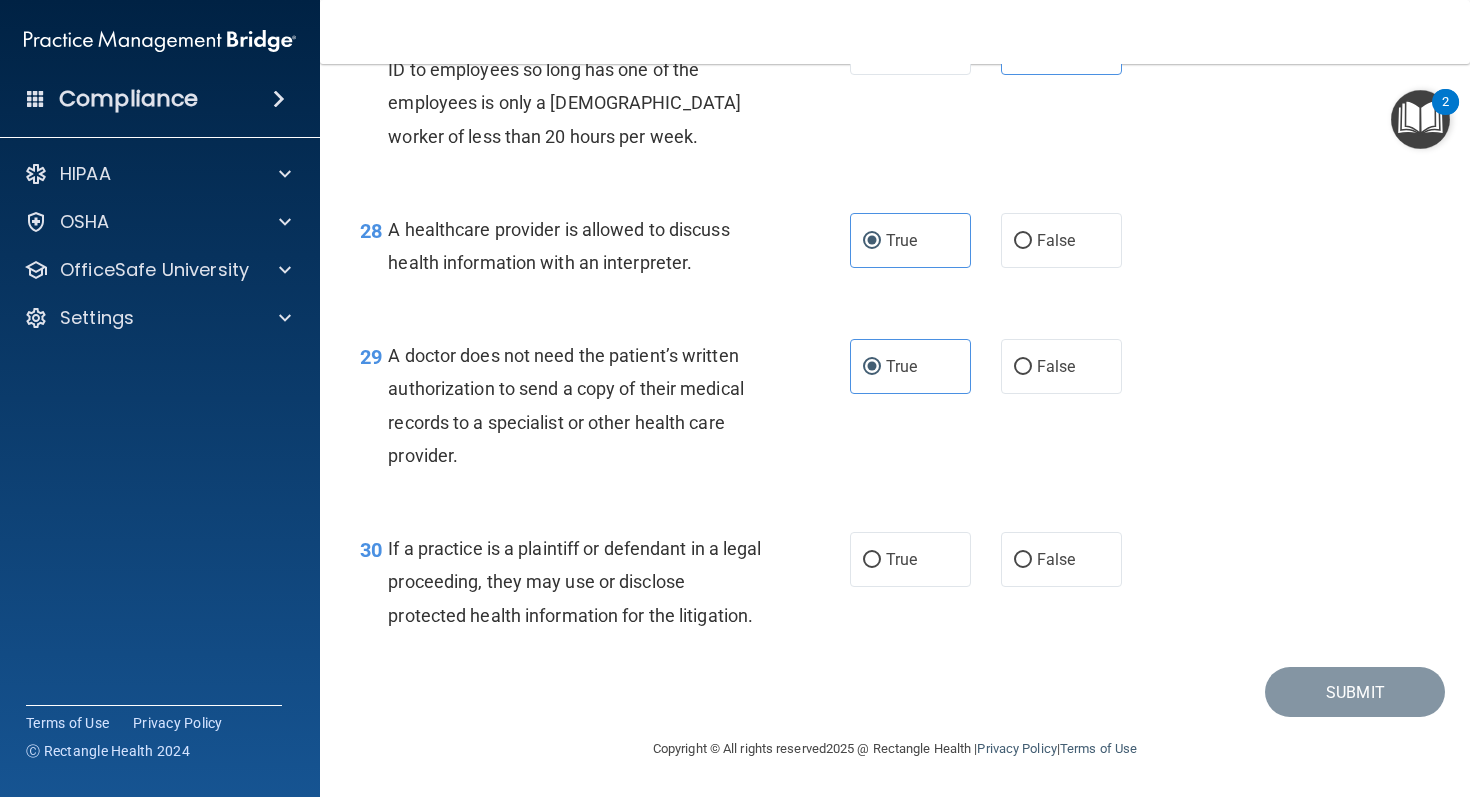 click on "29        A doctor does not need the patient’s written authorization to send a copy of their medical records to a specialist or other health care provider." at bounding box center (605, 410) 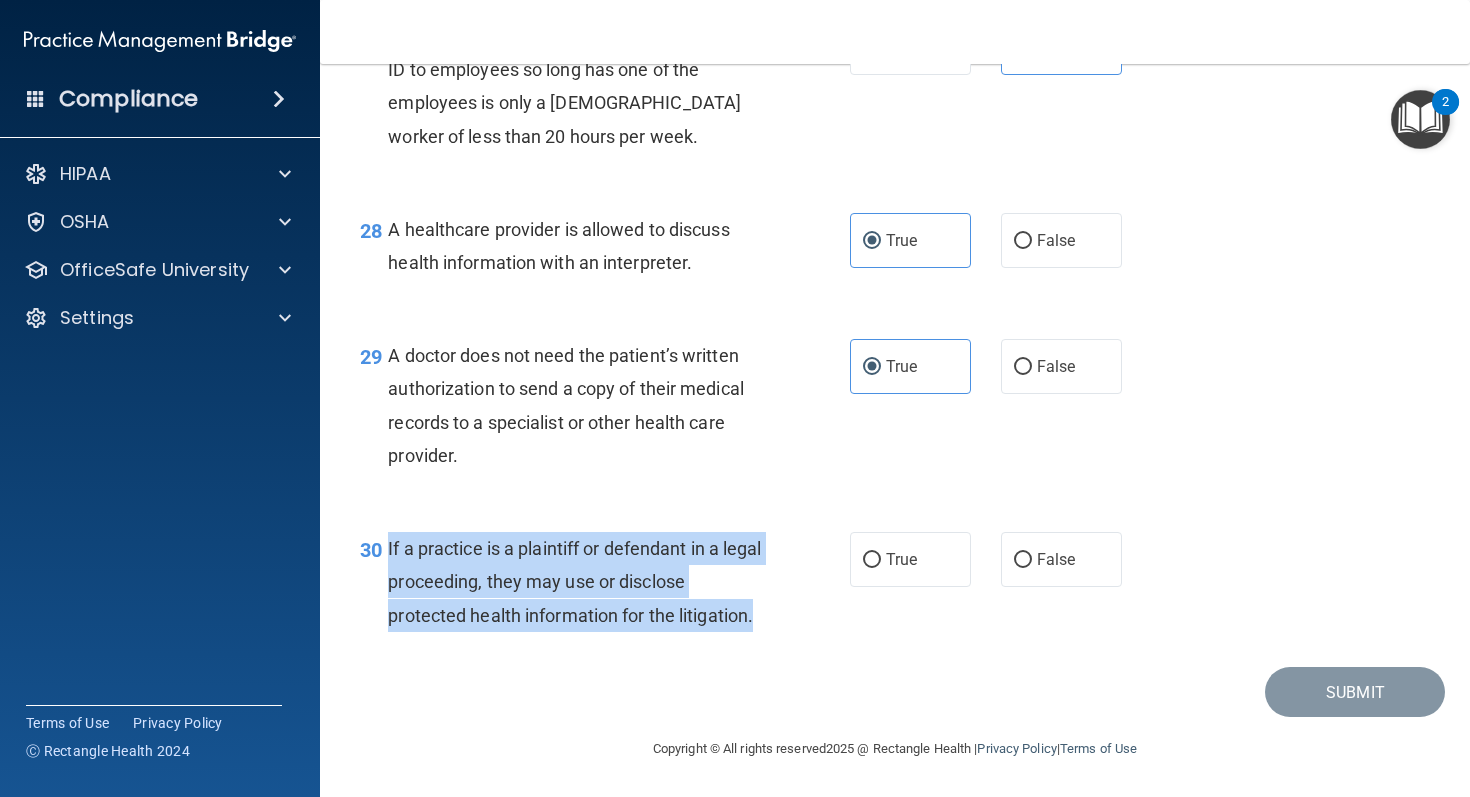 drag, startPoint x: 765, startPoint y: 621, endPoint x: 387, endPoint y: 543, distance: 385.9637 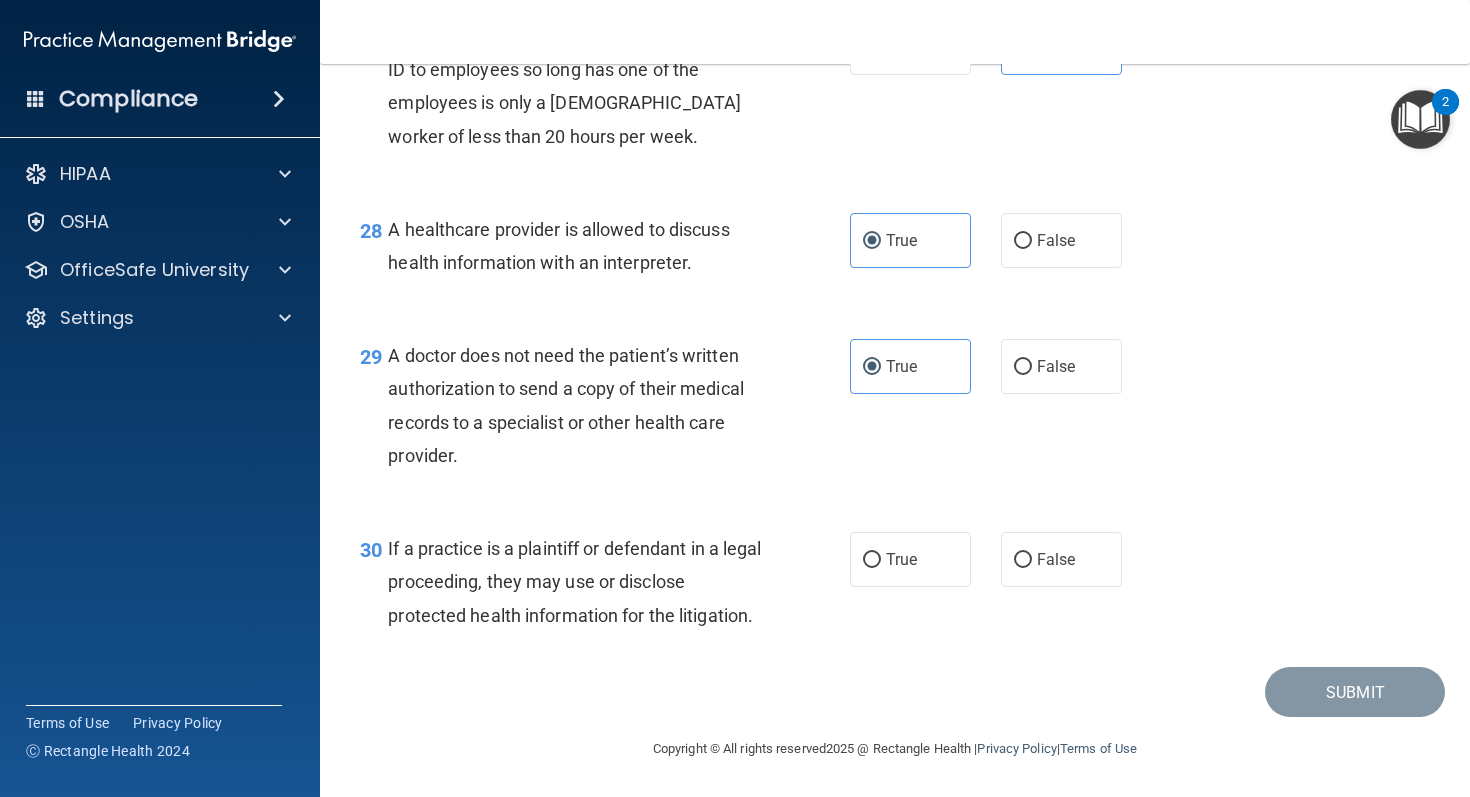 click on "True           False" at bounding box center (995, 559) 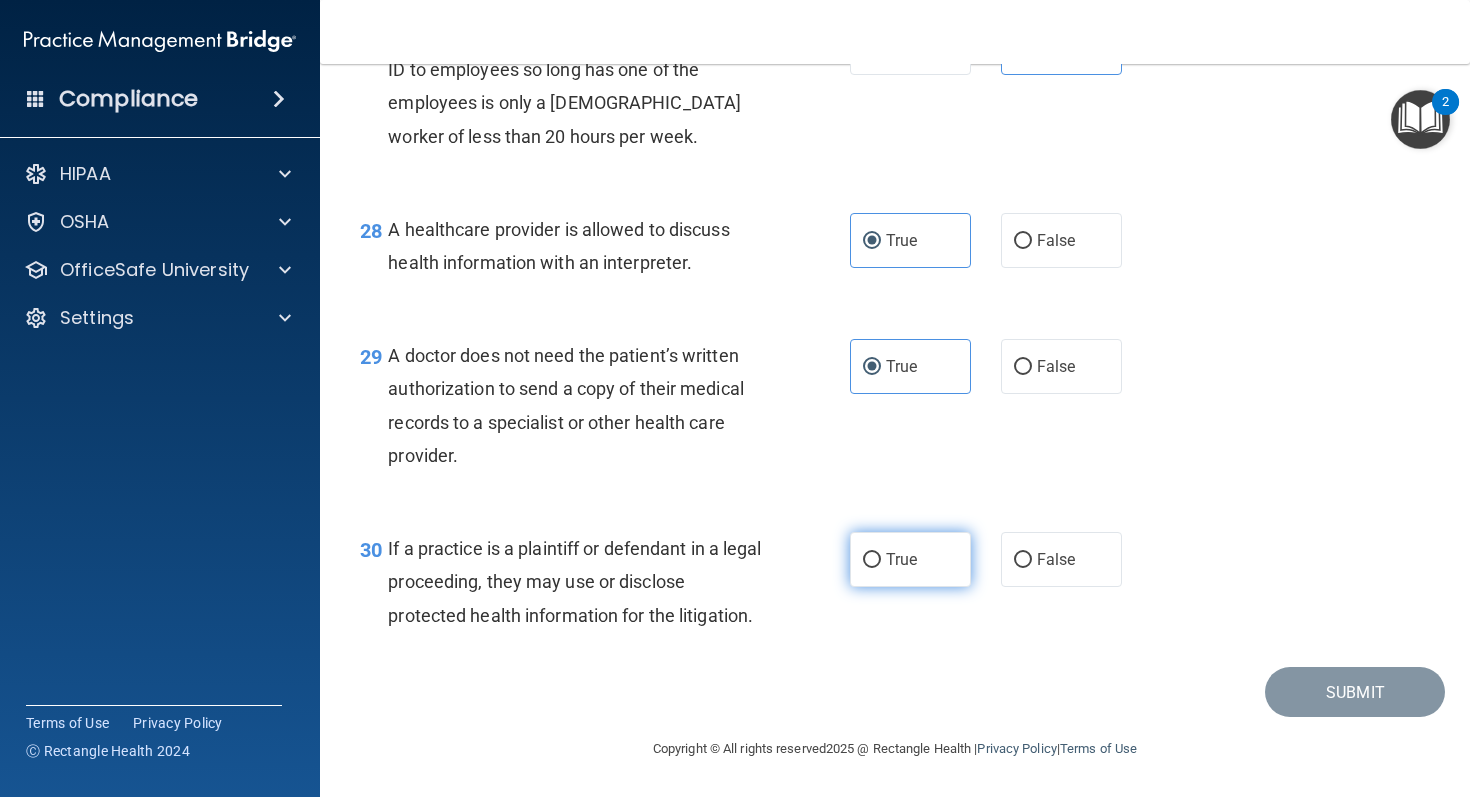 click on "True" at bounding box center (910, 559) 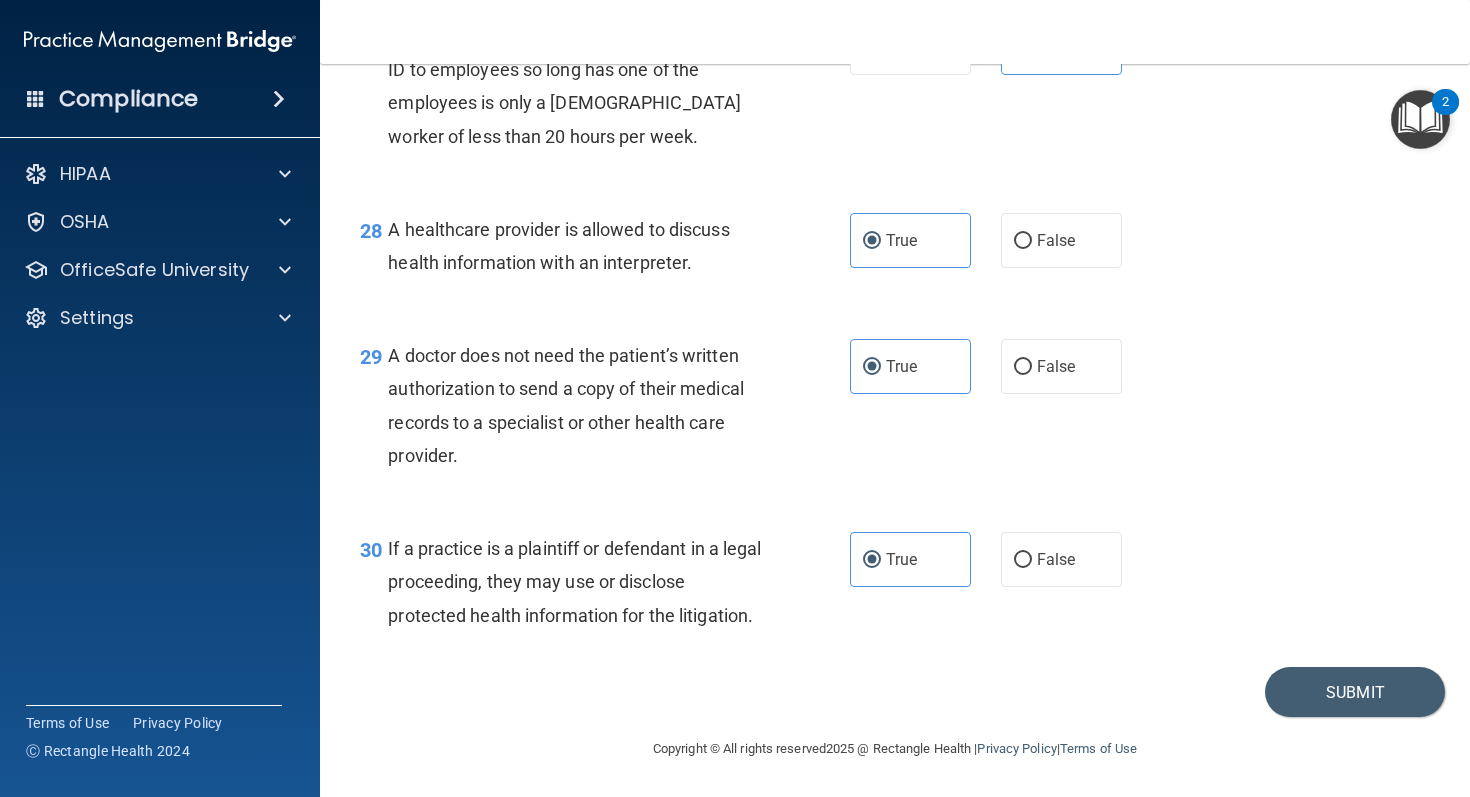 click on "30       If a practice is a plaintiff or defendant in a legal proceeding, they may use or disclose protected health information for the litigation.                 True           False" at bounding box center (895, 587) 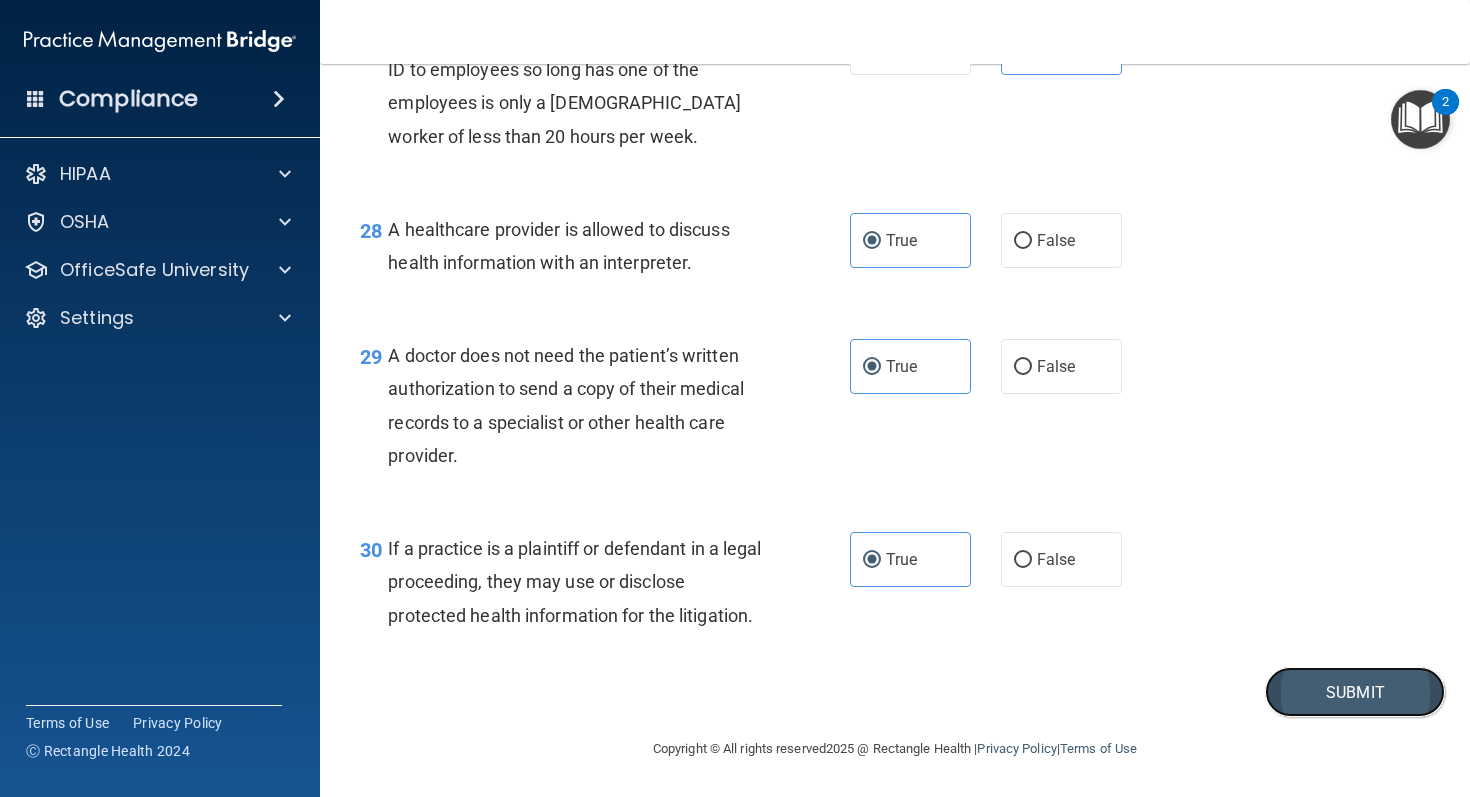 click on "Submit" at bounding box center (1355, 692) 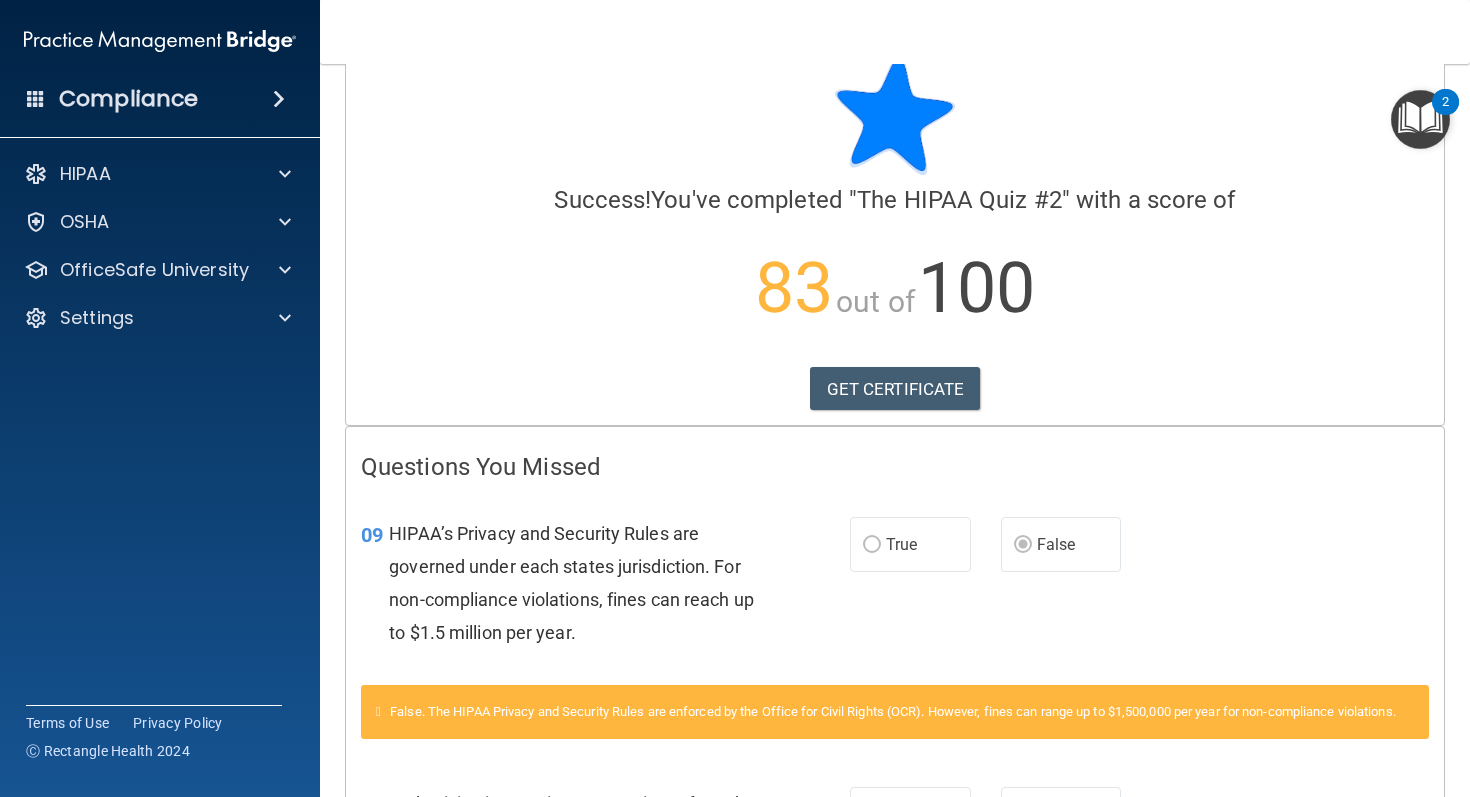 scroll, scrollTop: 46, scrollLeft: 0, axis: vertical 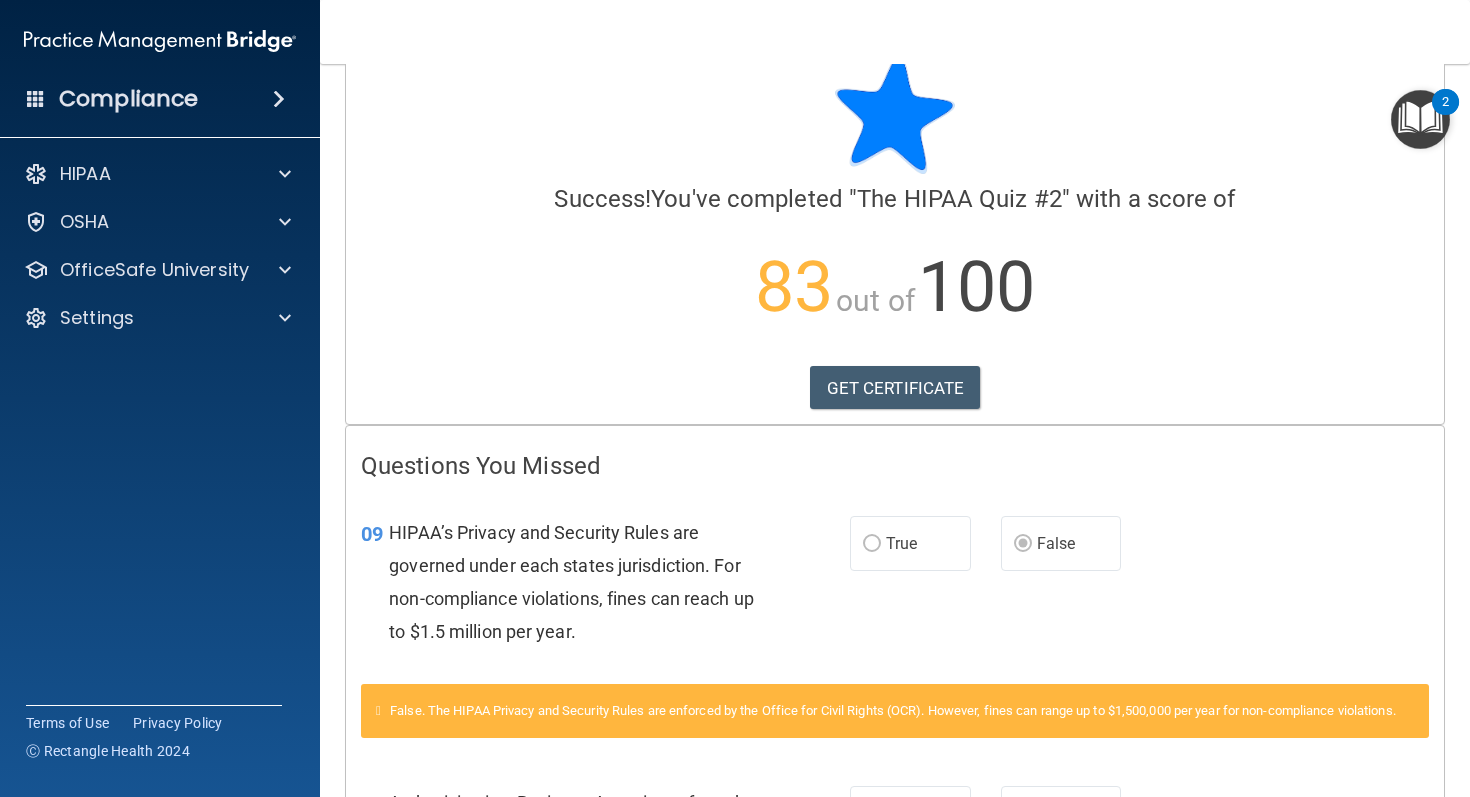 click on "True" at bounding box center (910, 543) 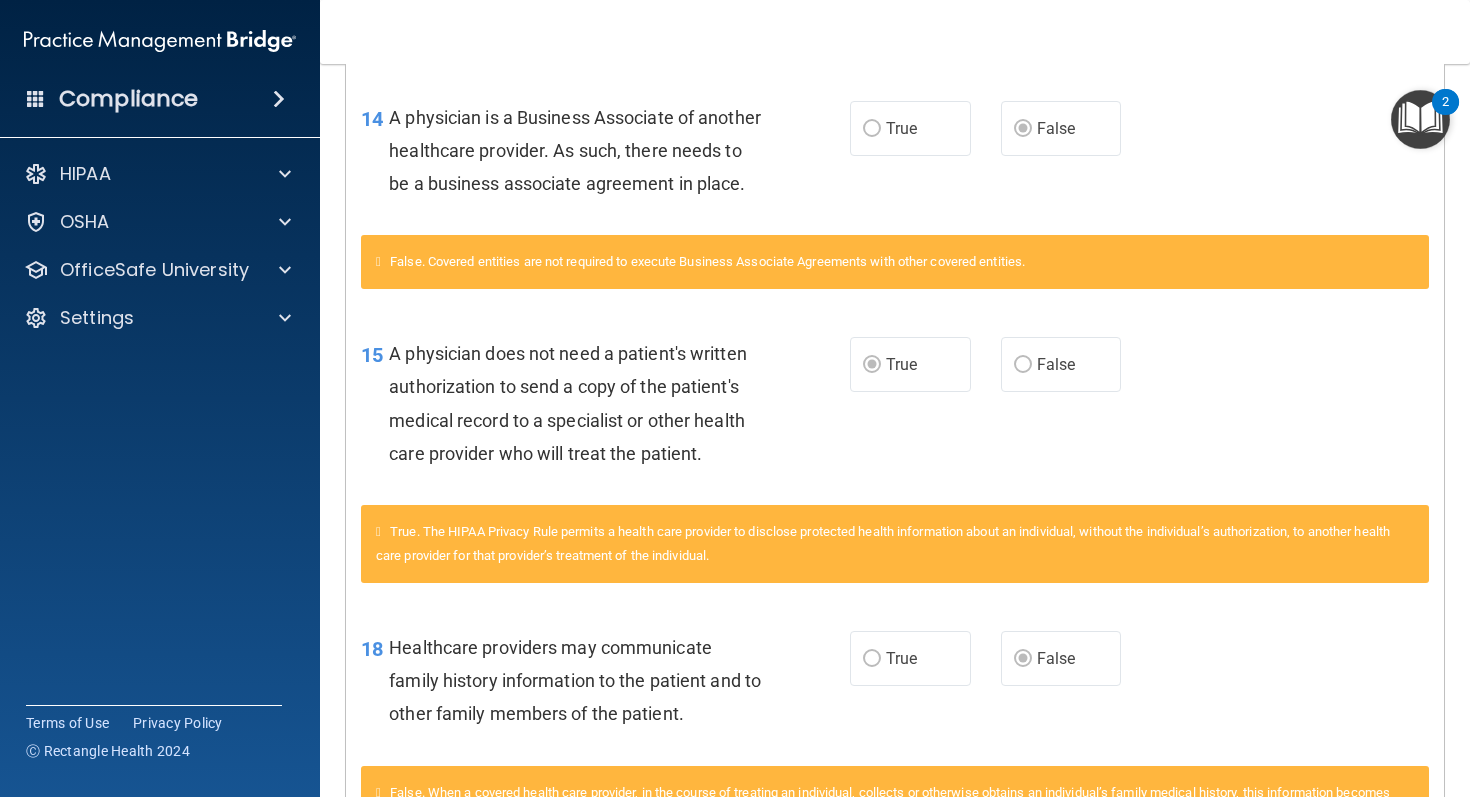 scroll, scrollTop: 0, scrollLeft: 0, axis: both 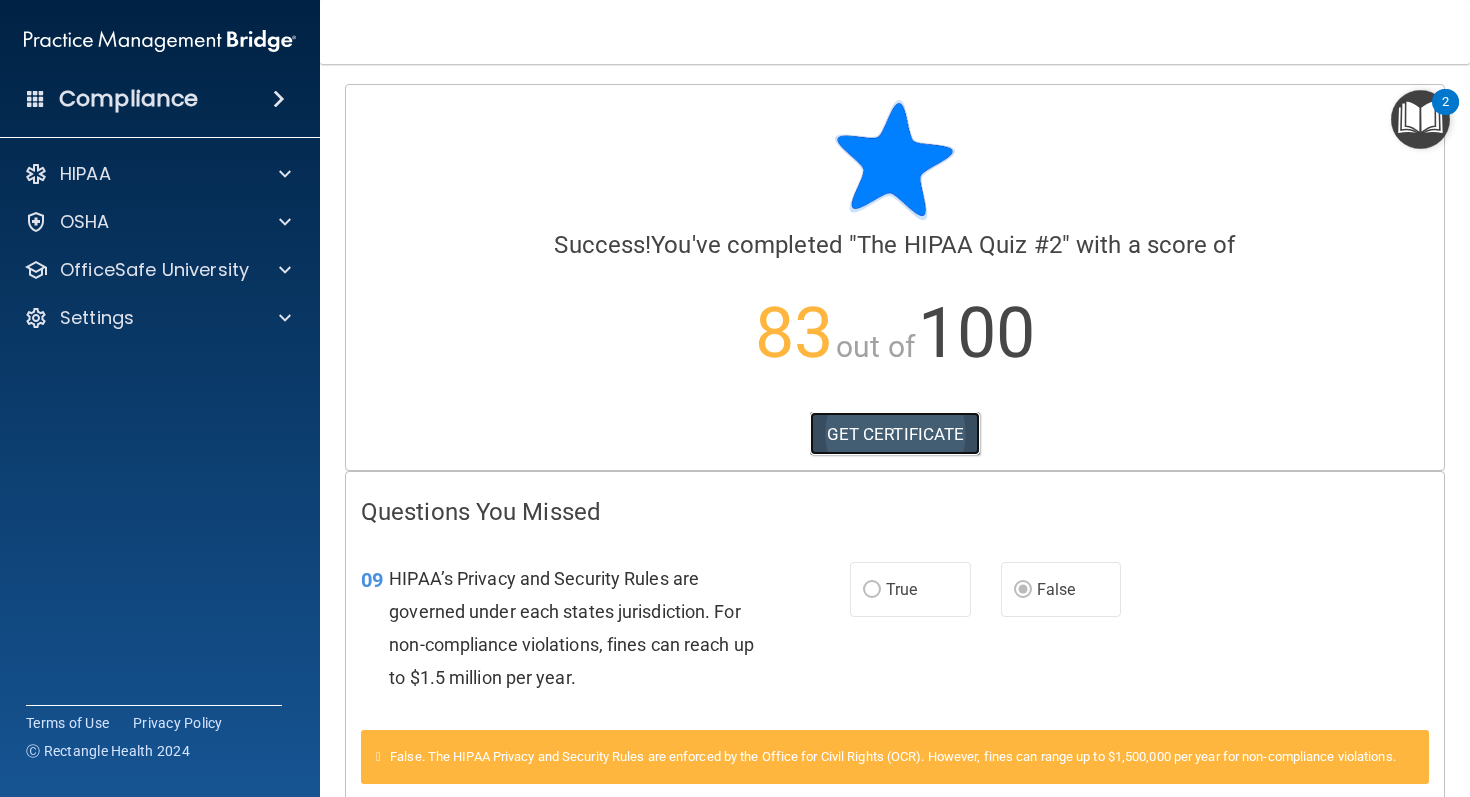 click on "GET CERTIFICATE" at bounding box center [895, 434] 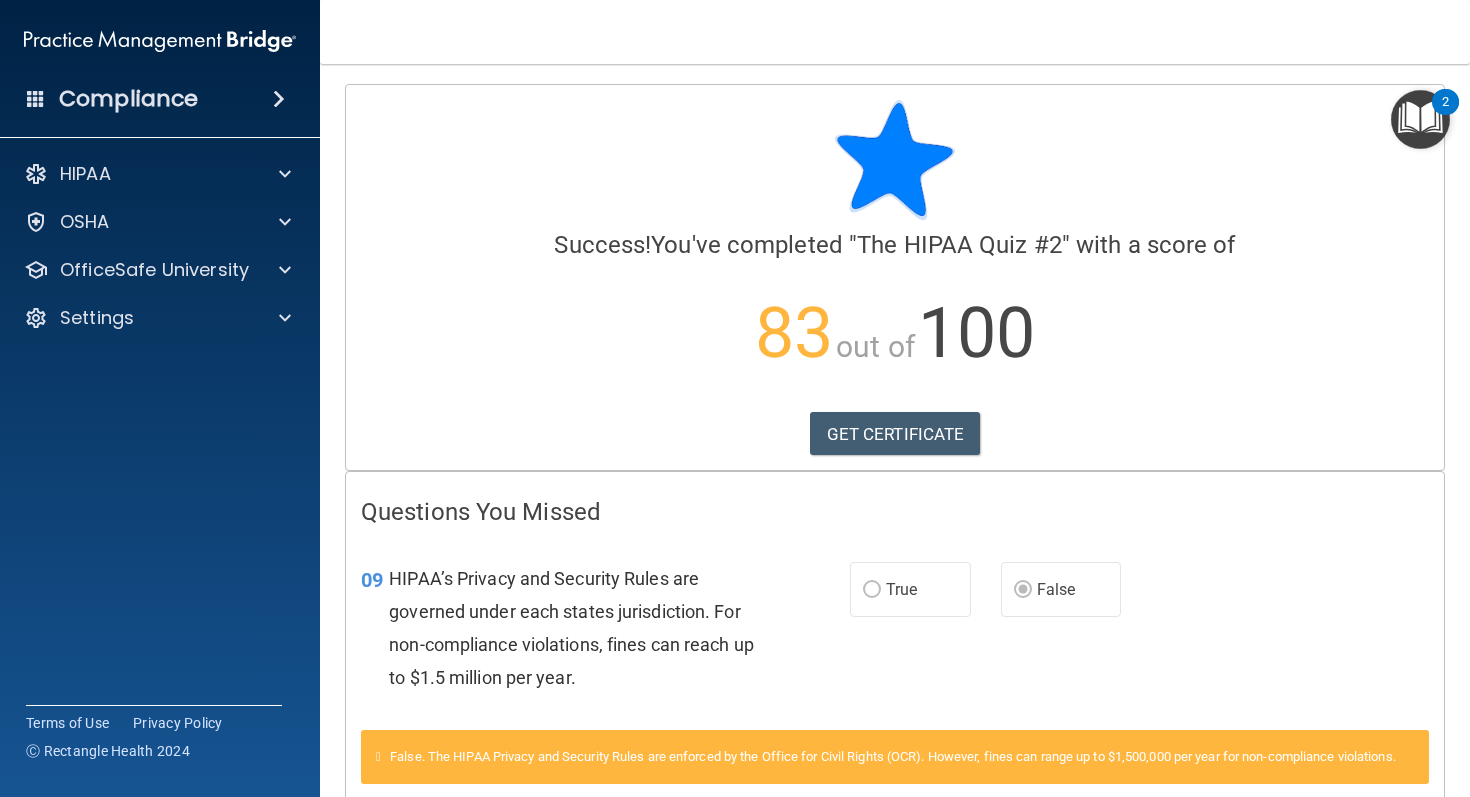 click on "HIPAA’s Privacy and Security Rules are governed under each states jurisdiction.  For non-compliance violations, fines can reach up to $1.5 million per year." at bounding box center [571, 628] 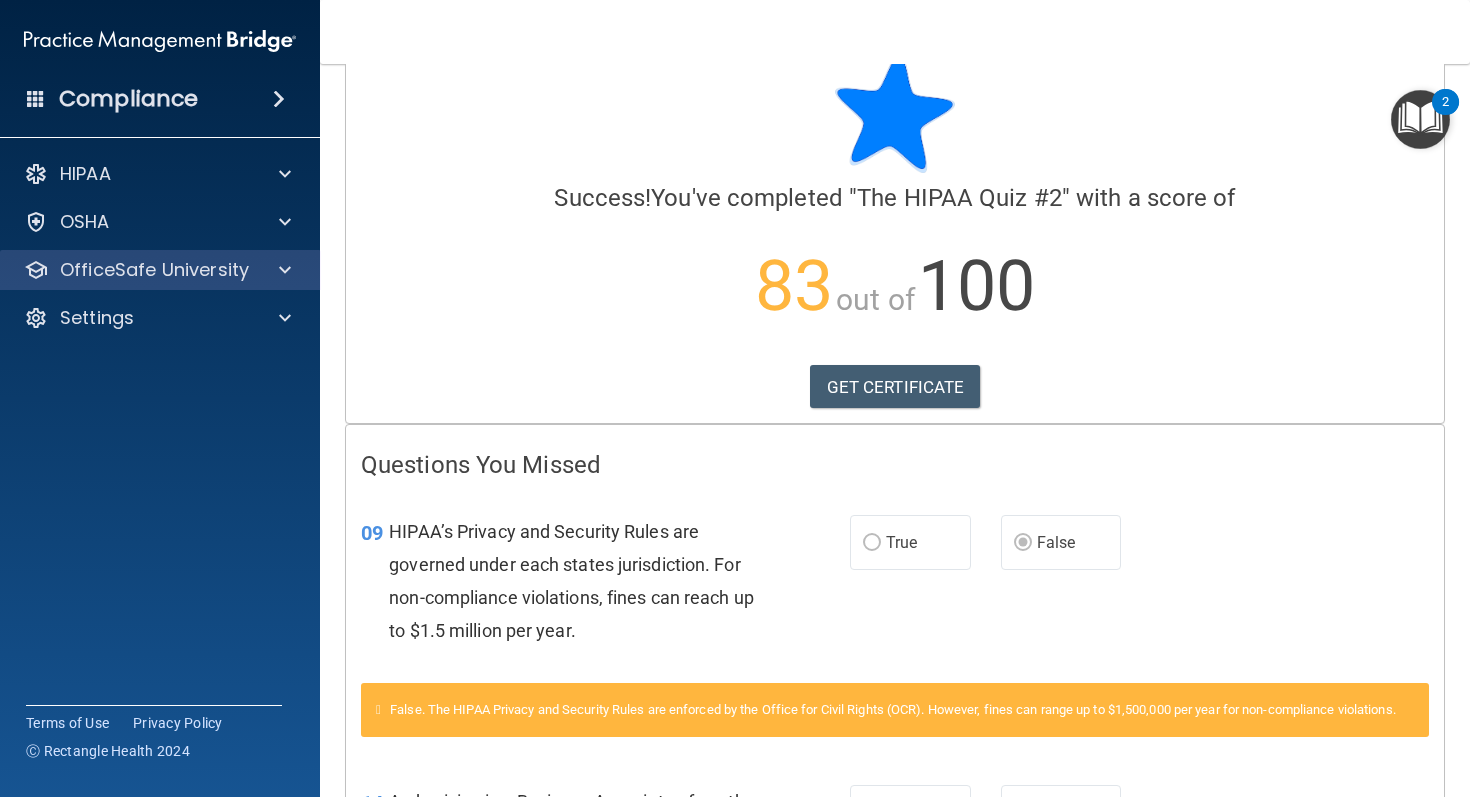 click on "OfficeSafe University" at bounding box center [160, 270] 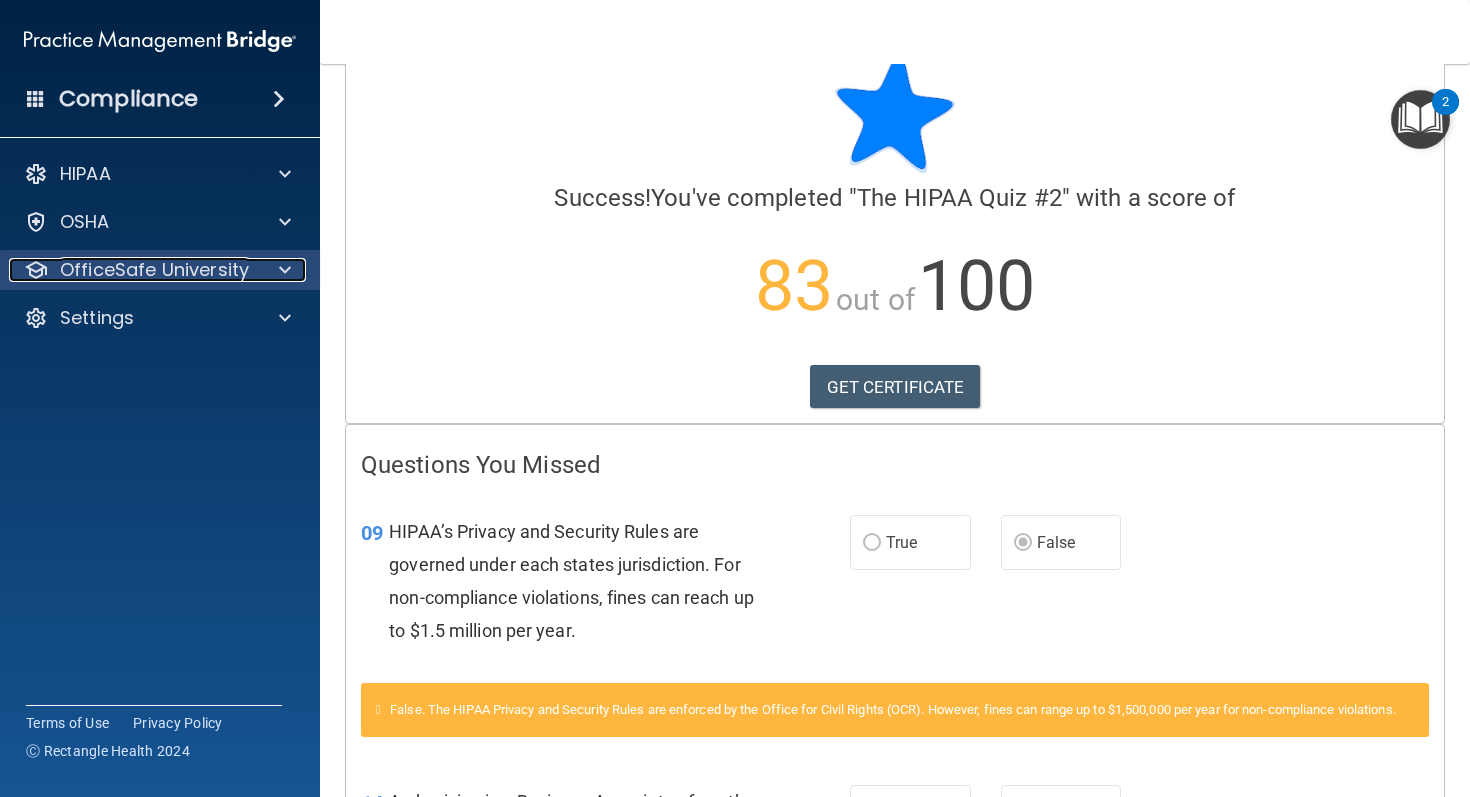 click at bounding box center [282, 270] 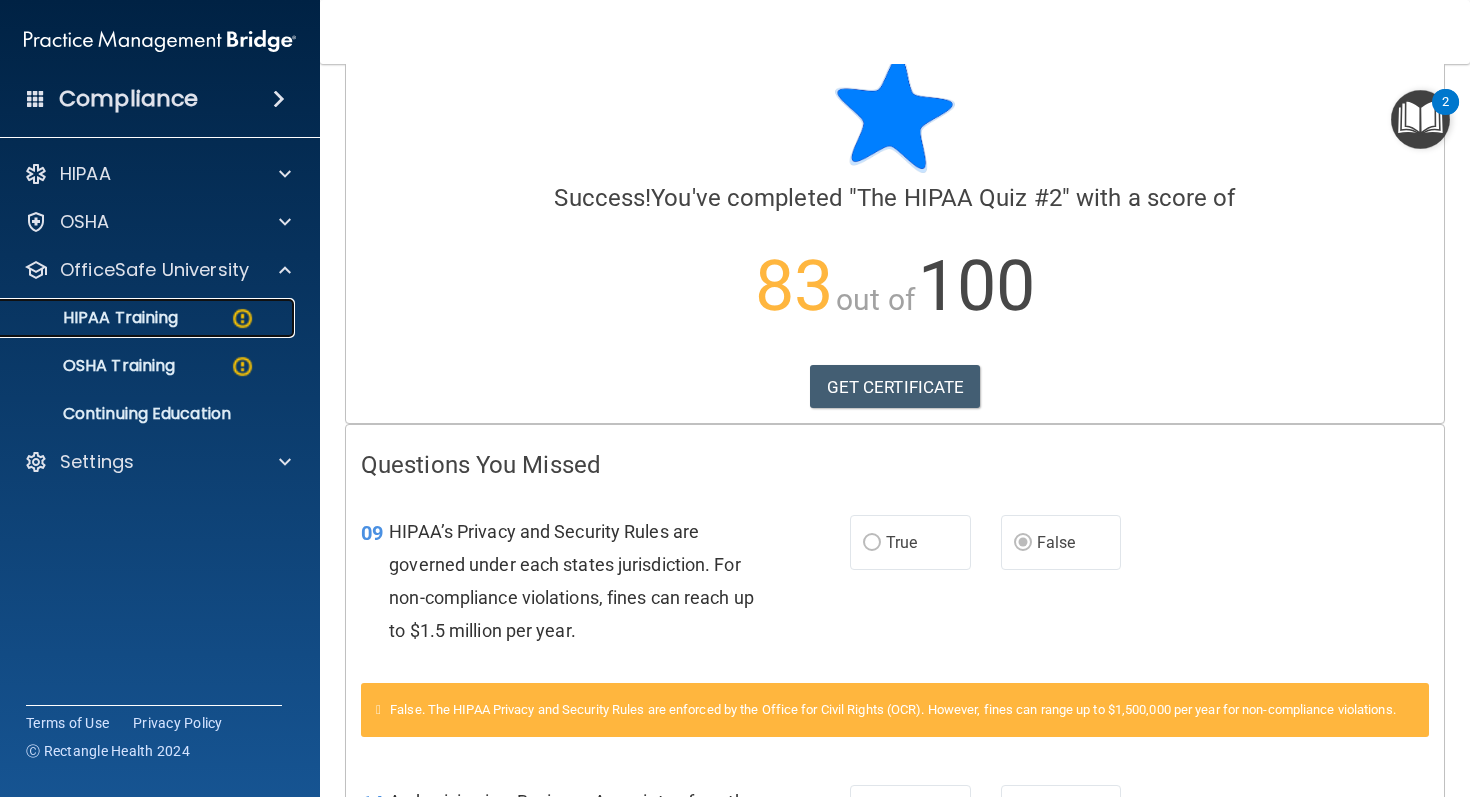 click on "HIPAA Training" at bounding box center (137, 318) 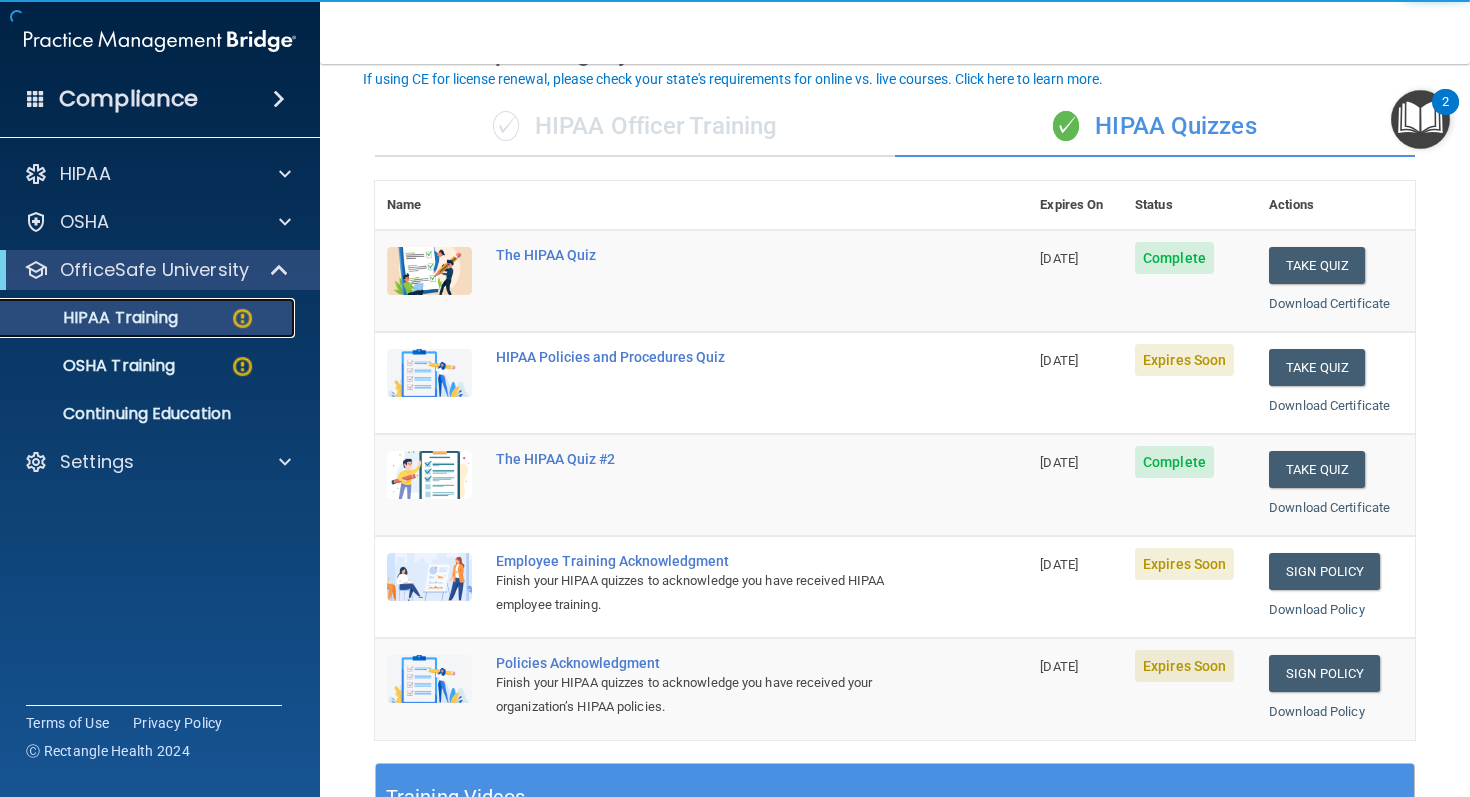 scroll, scrollTop: 124, scrollLeft: 0, axis: vertical 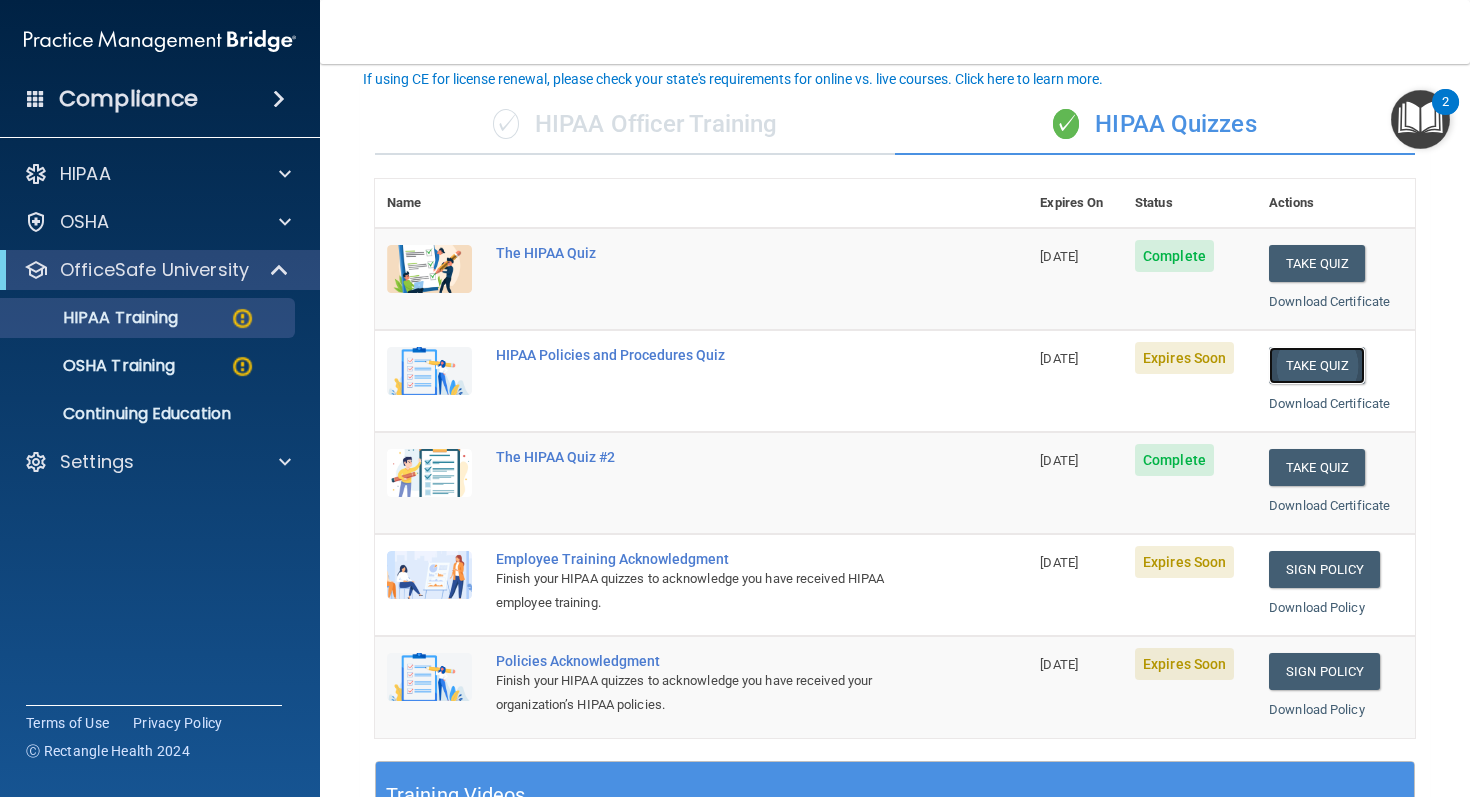 click on "Take Quiz" at bounding box center [1317, 365] 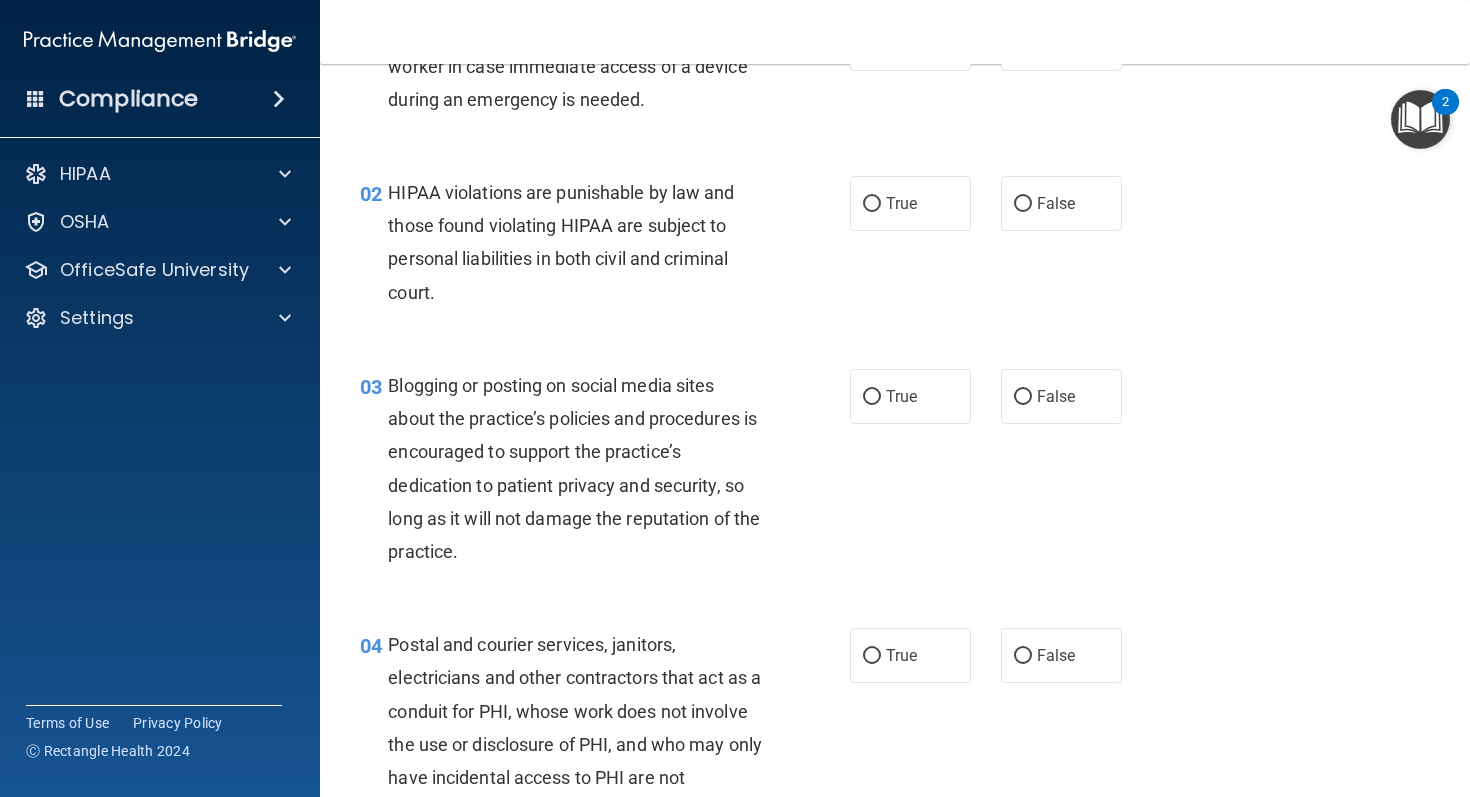 scroll, scrollTop: 0, scrollLeft: 0, axis: both 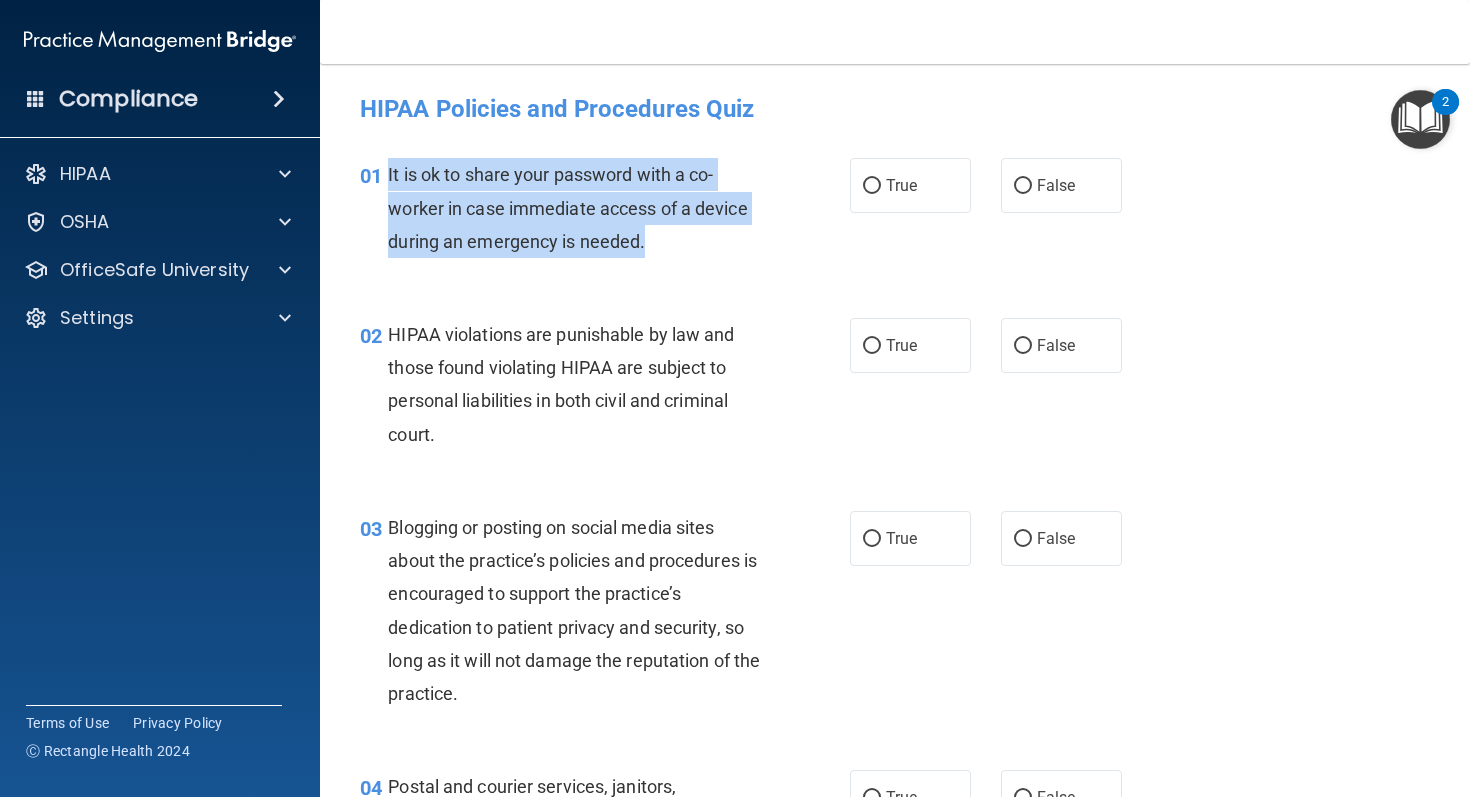 drag, startPoint x: 653, startPoint y: 240, endPoint x: 389, endPoint y: 169, distance: 273.38068 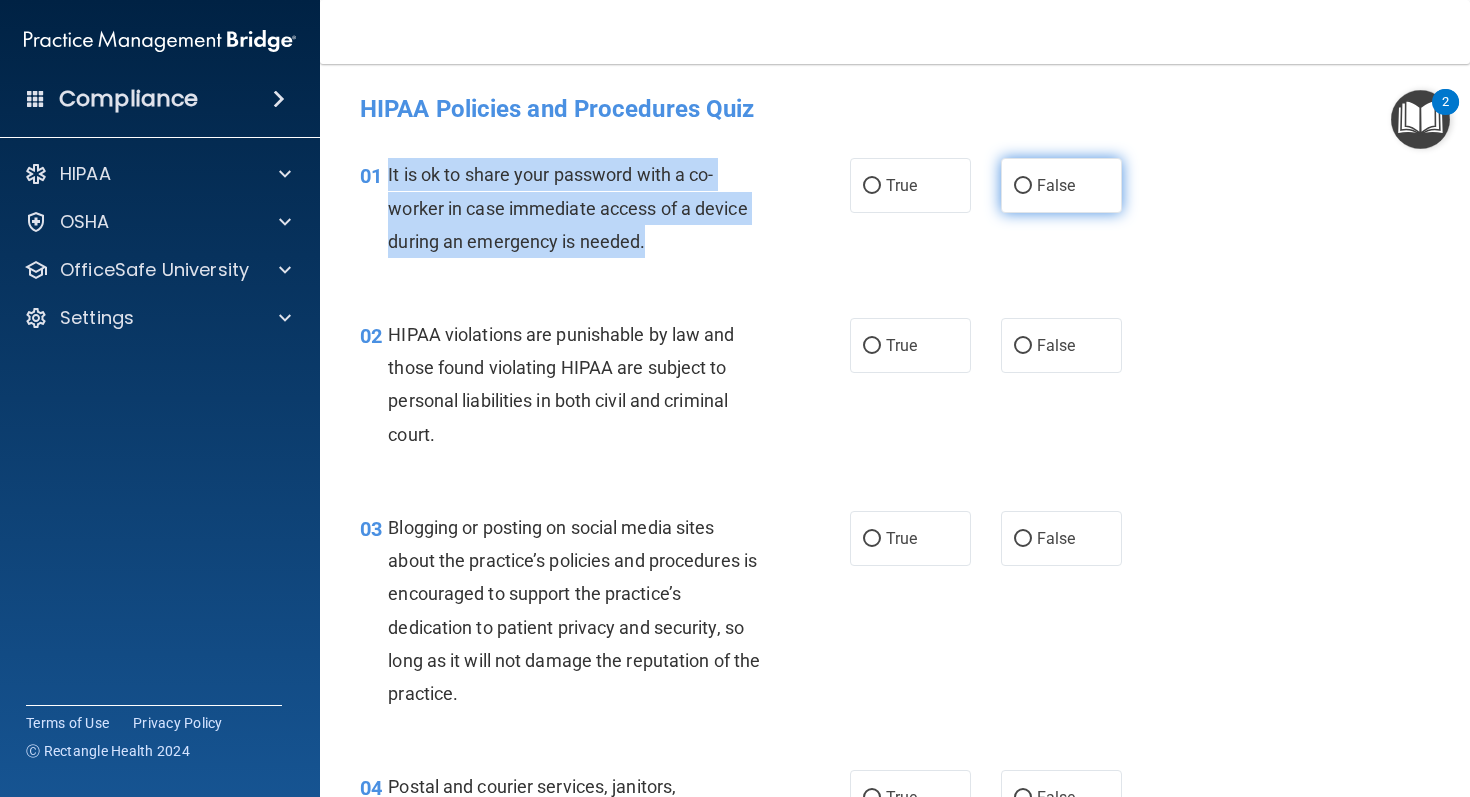 click on "False" at bounding box center (1023, 186) 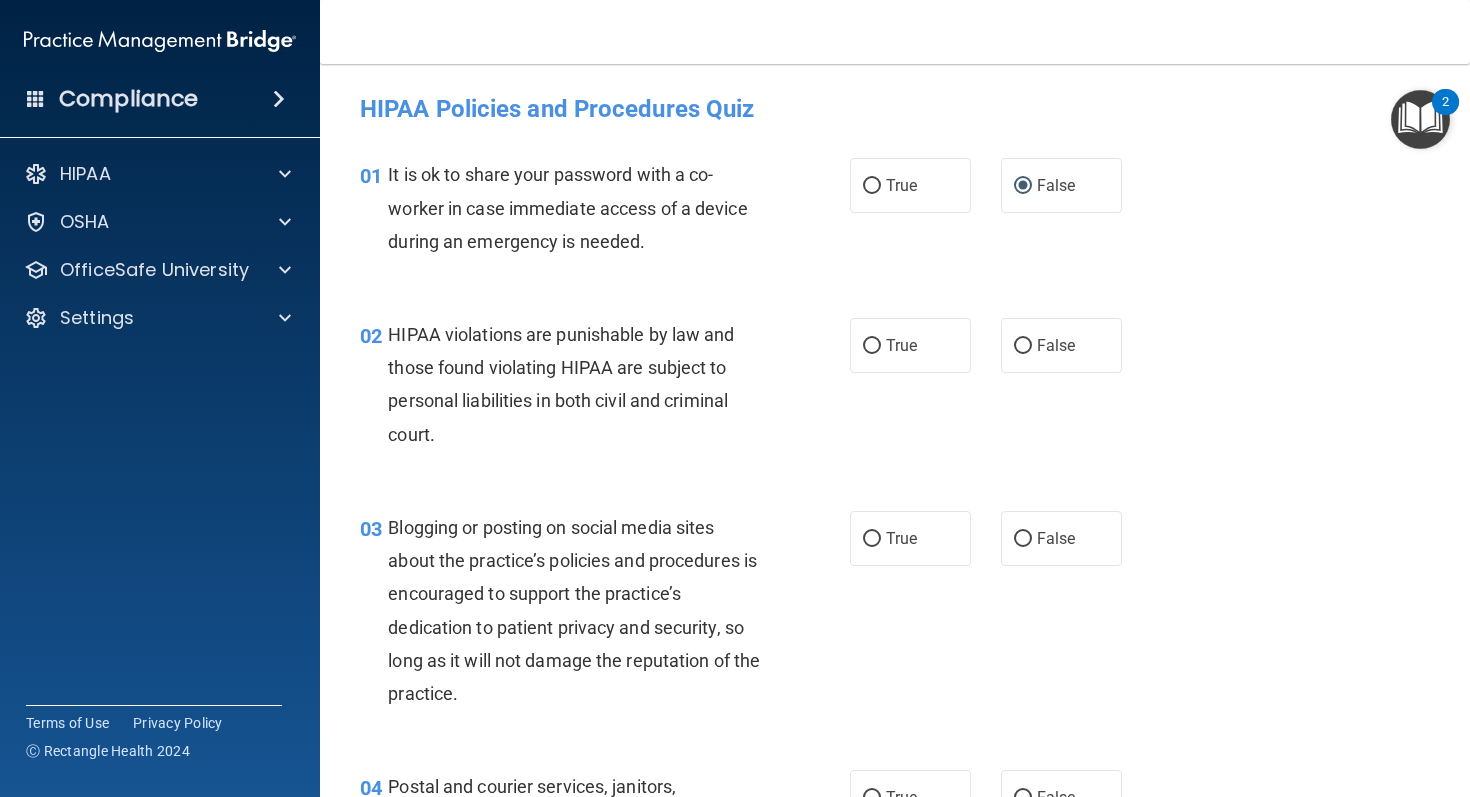 click on "01       It is ok to share your password with a co-worker in case immediate access of a device during an emergency is needed.                 True           False" at bounding box center [895, 213] 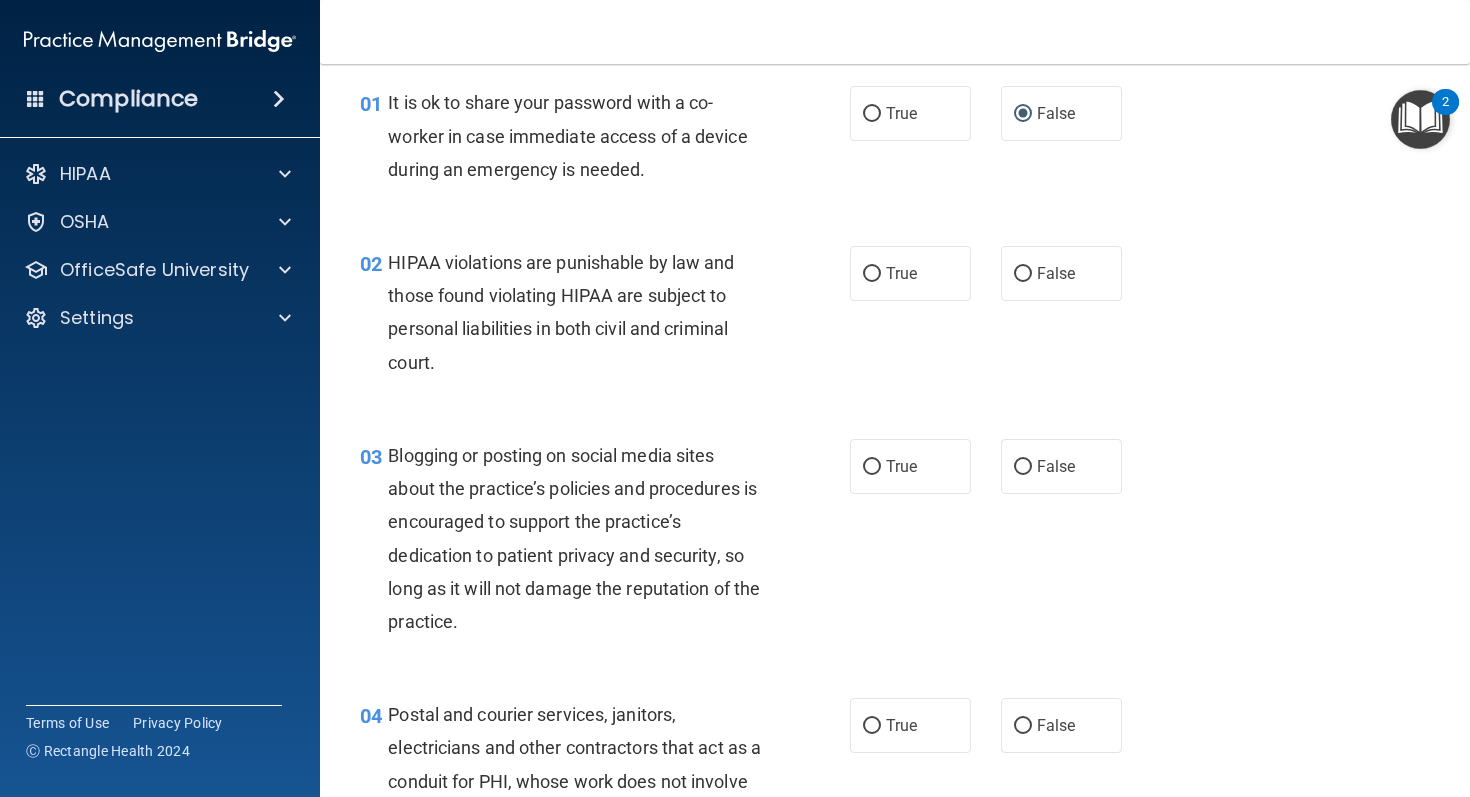 scroll, scrollTop: 70, scrollLeft: 0, axis: vertical 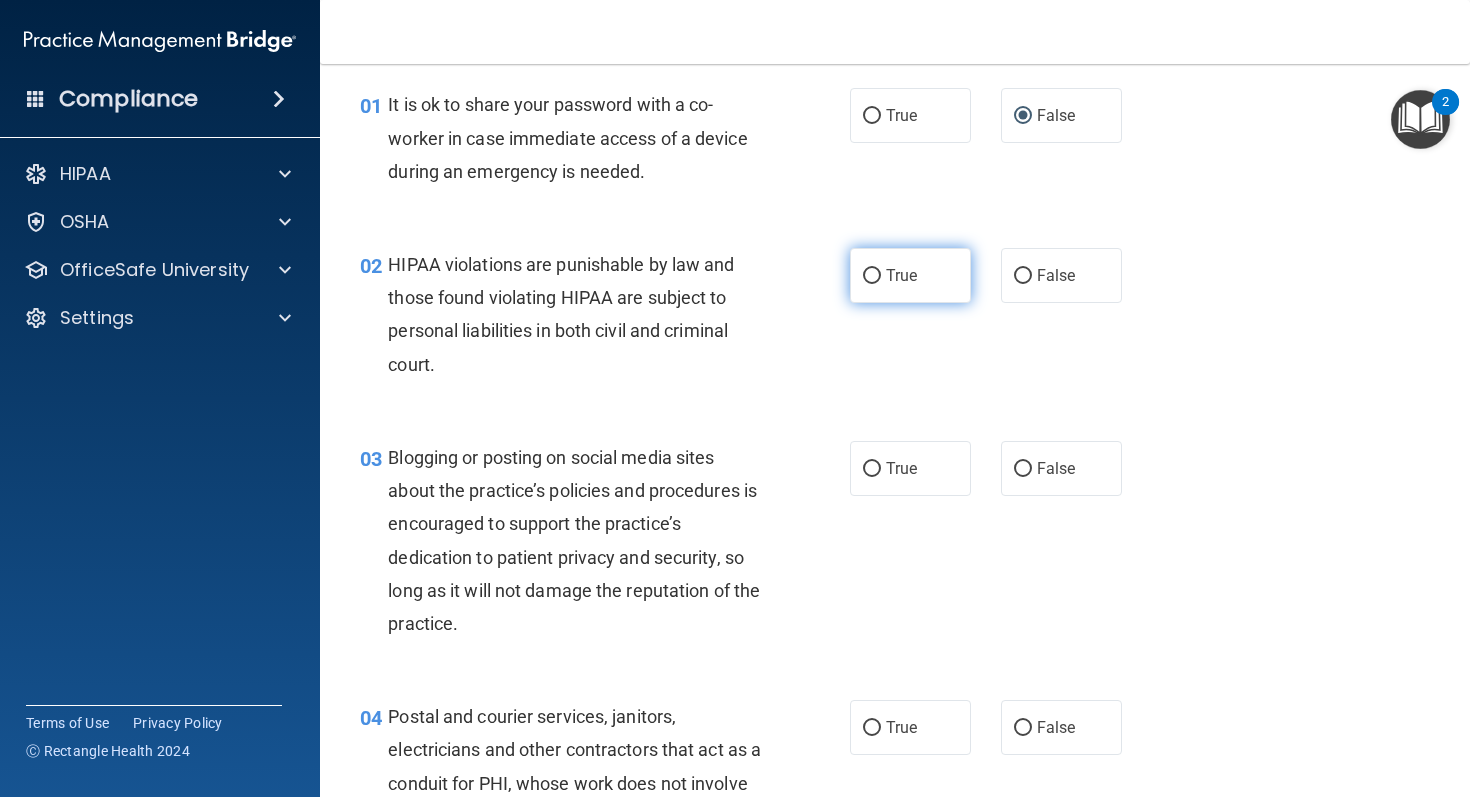 click on "True" at bounding box center [910, 275] 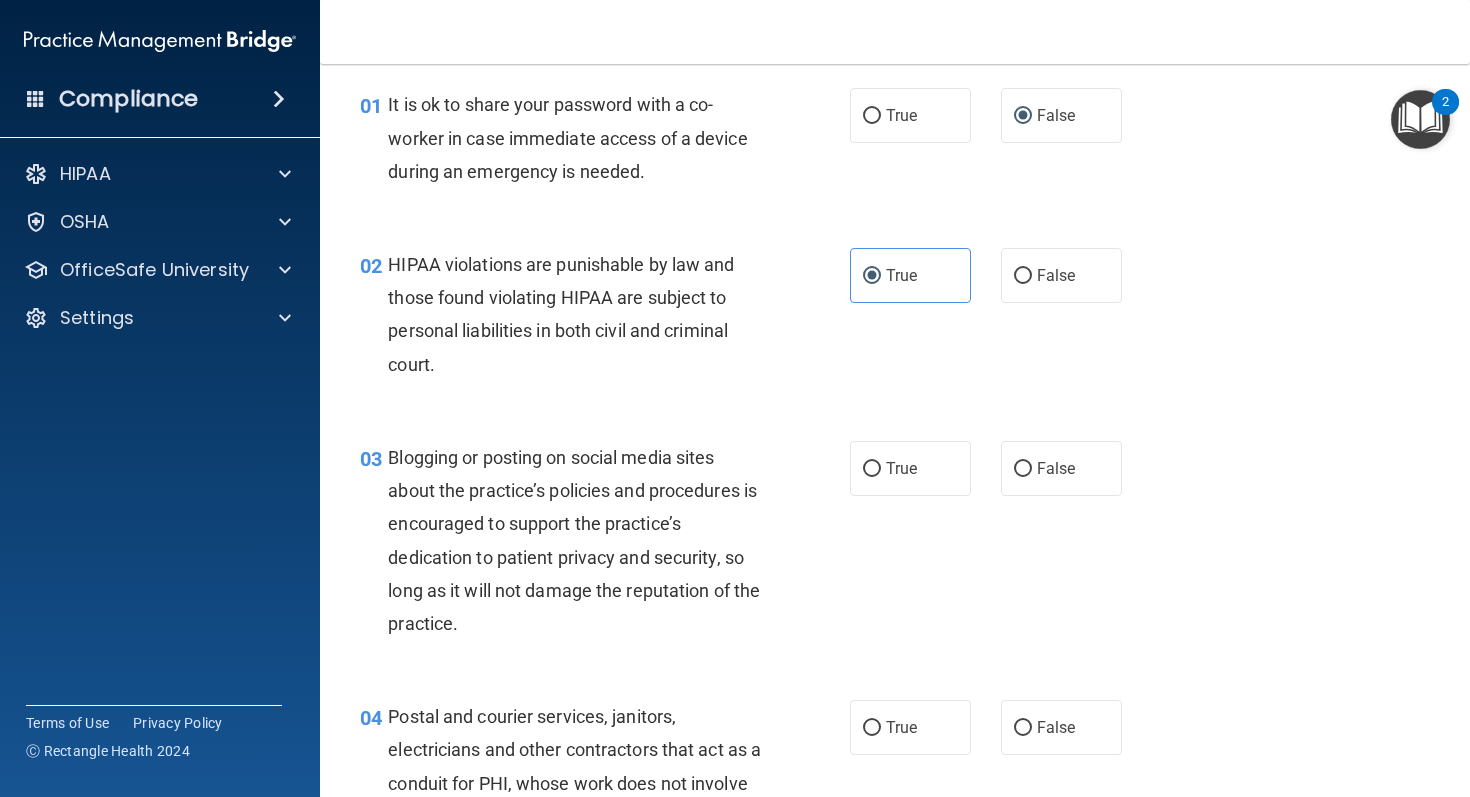 click on "02       HIPAA violations are punishable by law and those found violating HIPAA are subject to personal liabilities in both civil and criminal court.                  True           False" at bounding box center [895, 319] 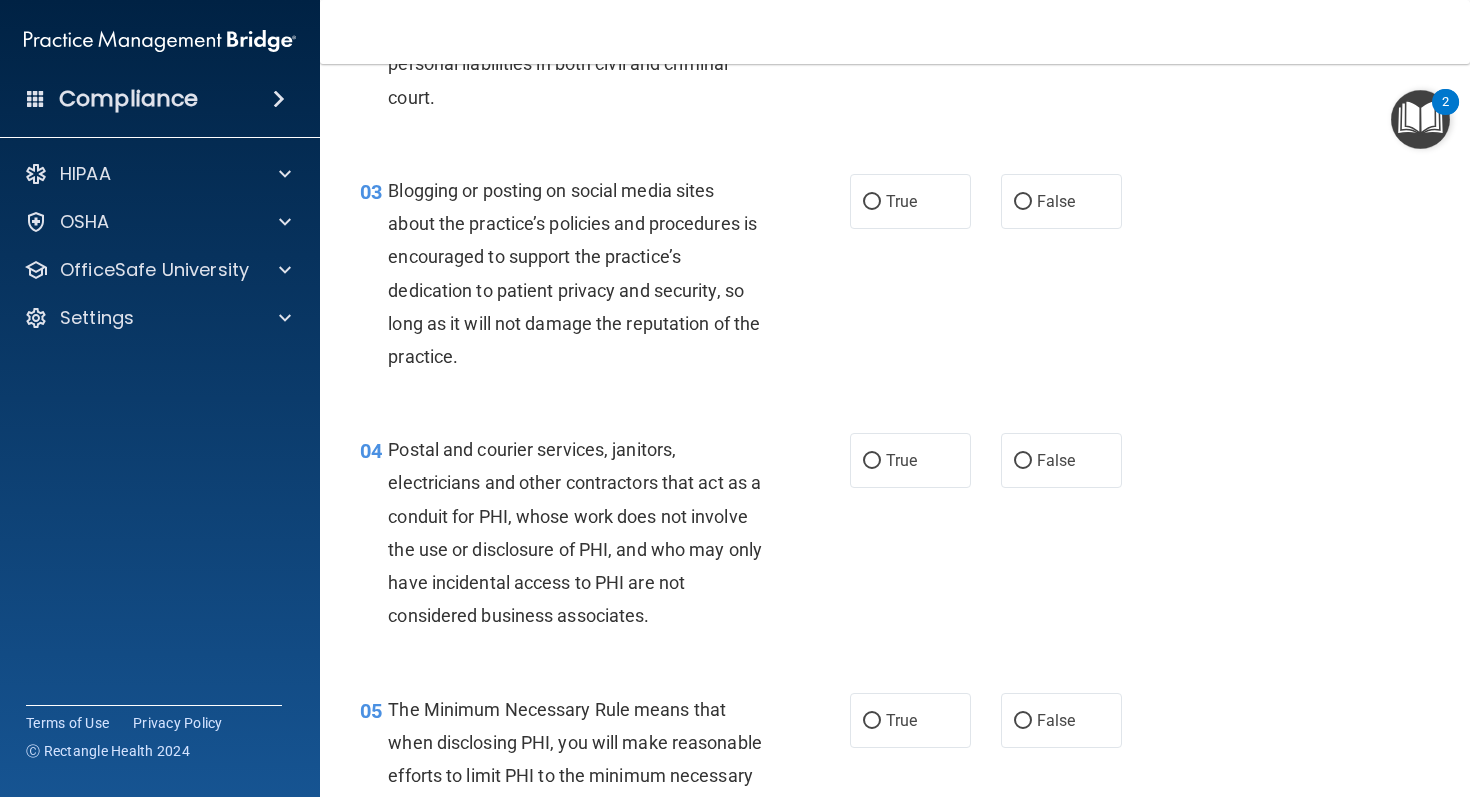 scroll, scrollTop: 356, scrollLeft: 0, axis: vertical 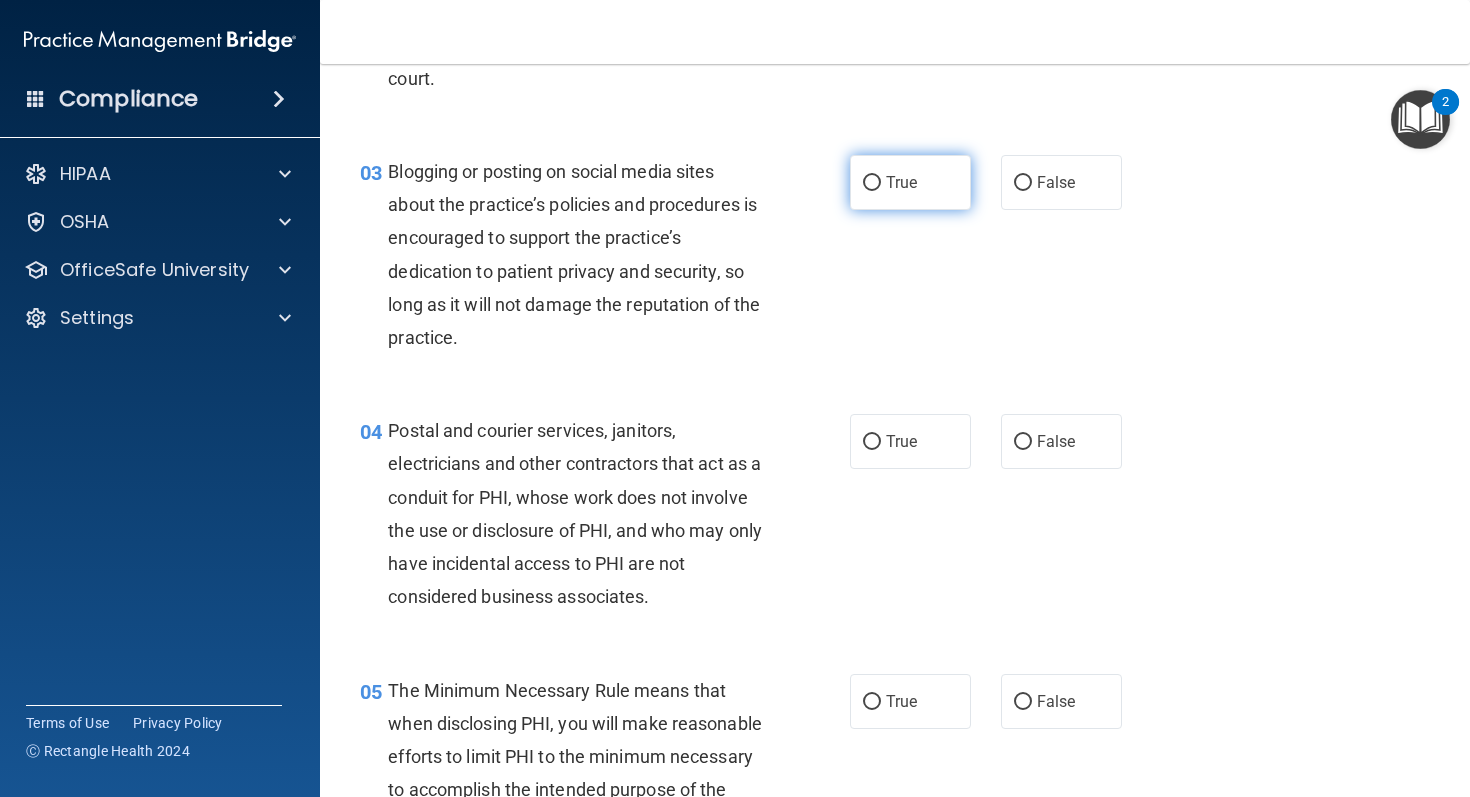click on "True" at bounding box center (910, 182) 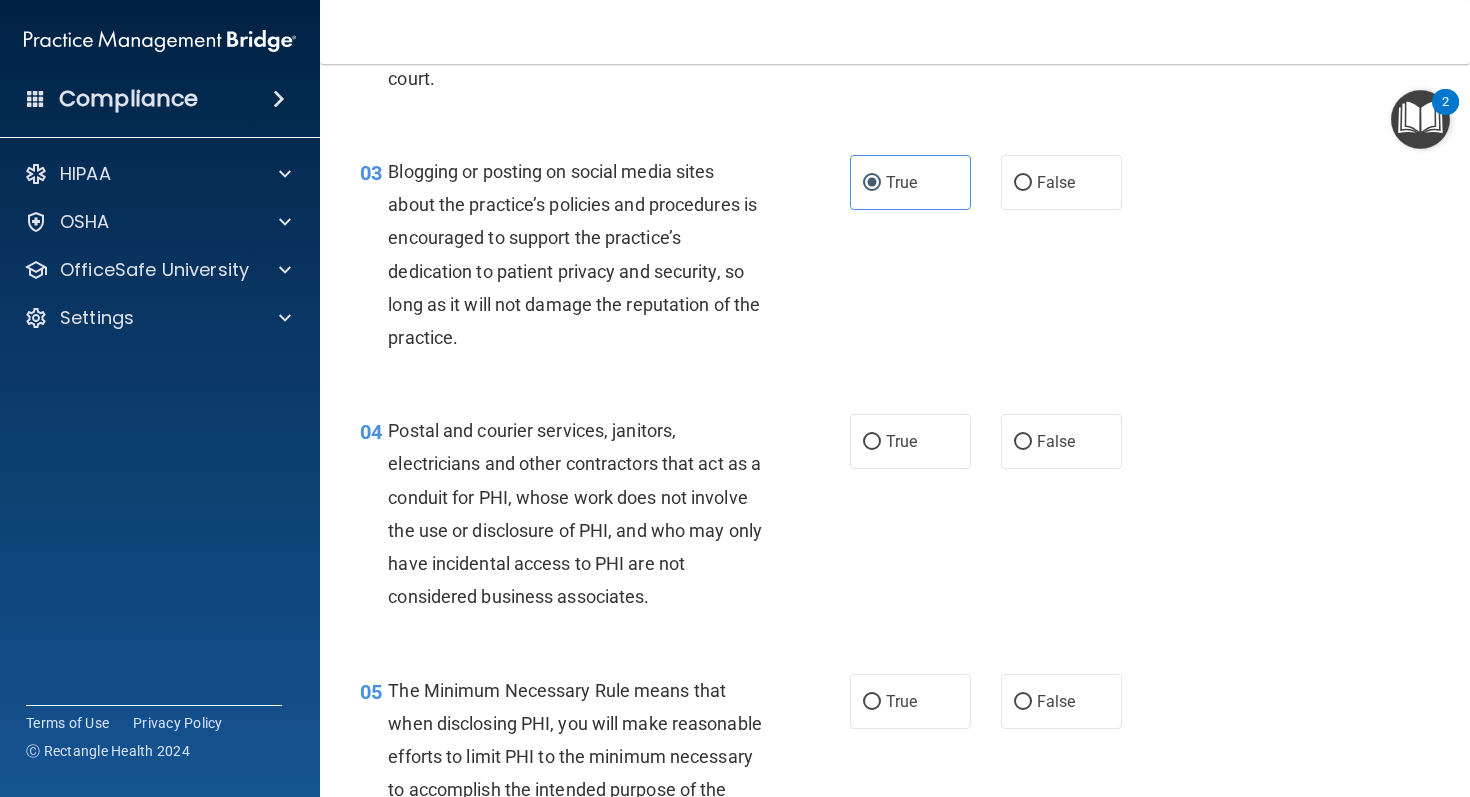 click on "03       Blogging or posting on social media sites about the practice’s policies and procedures is encouraged to support the practice’s dedication to patient privacy and security, so long as it will not damage the reputation of the practice." at bounding box center [605, 259] 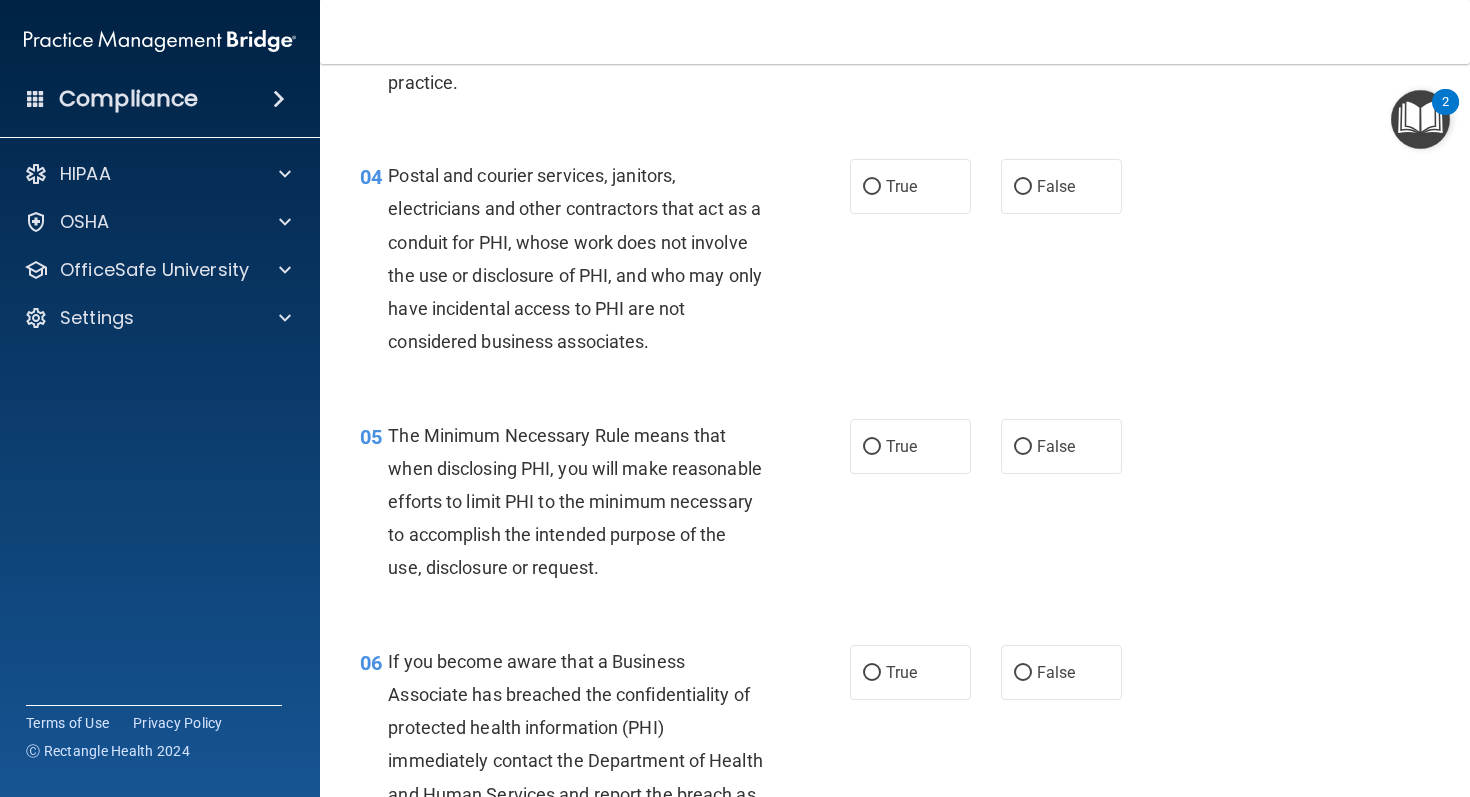 scroll, scrollTop: 613, scrollLeft: 0, axis: vertical 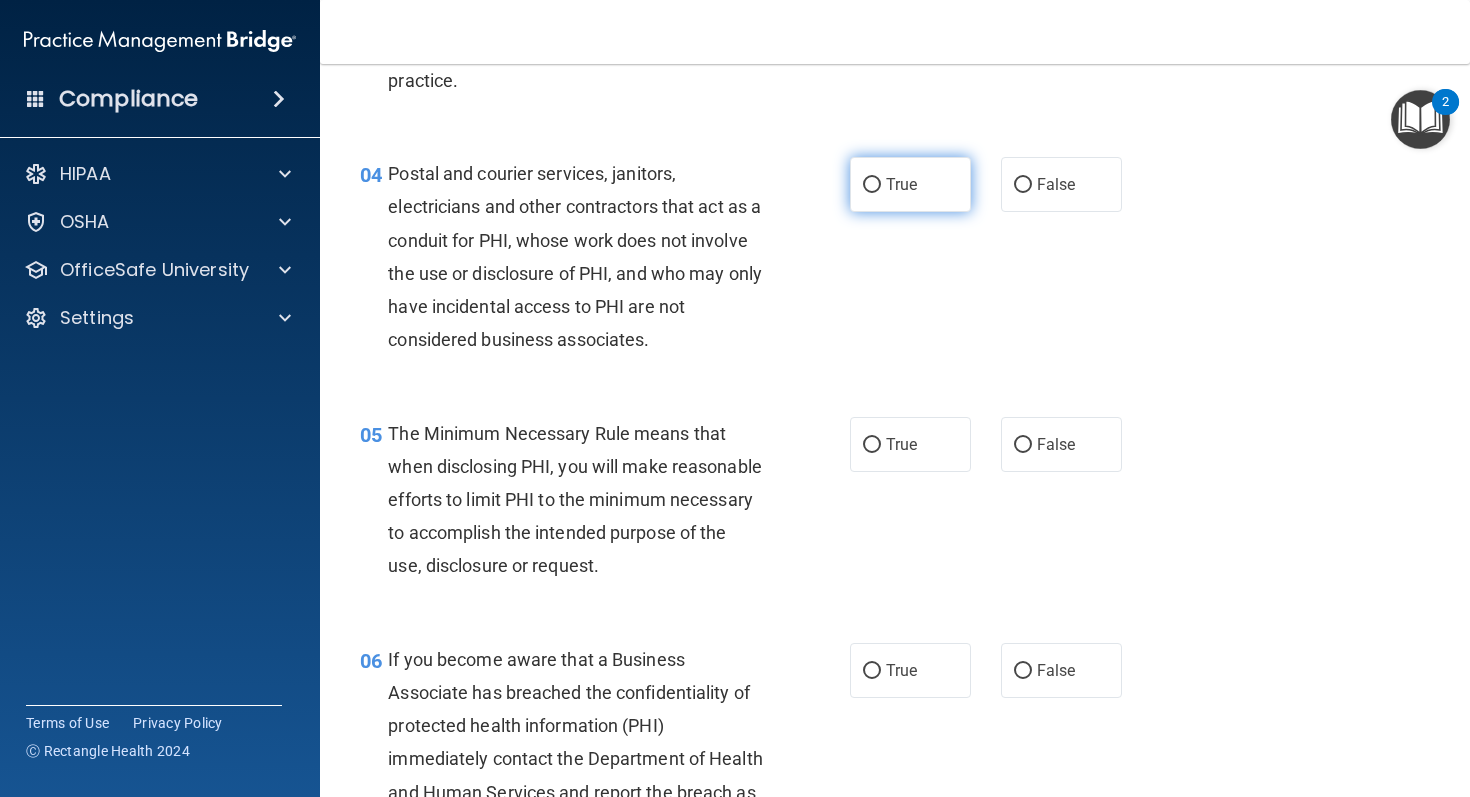 click on "True" at bounding box center [901, 184] 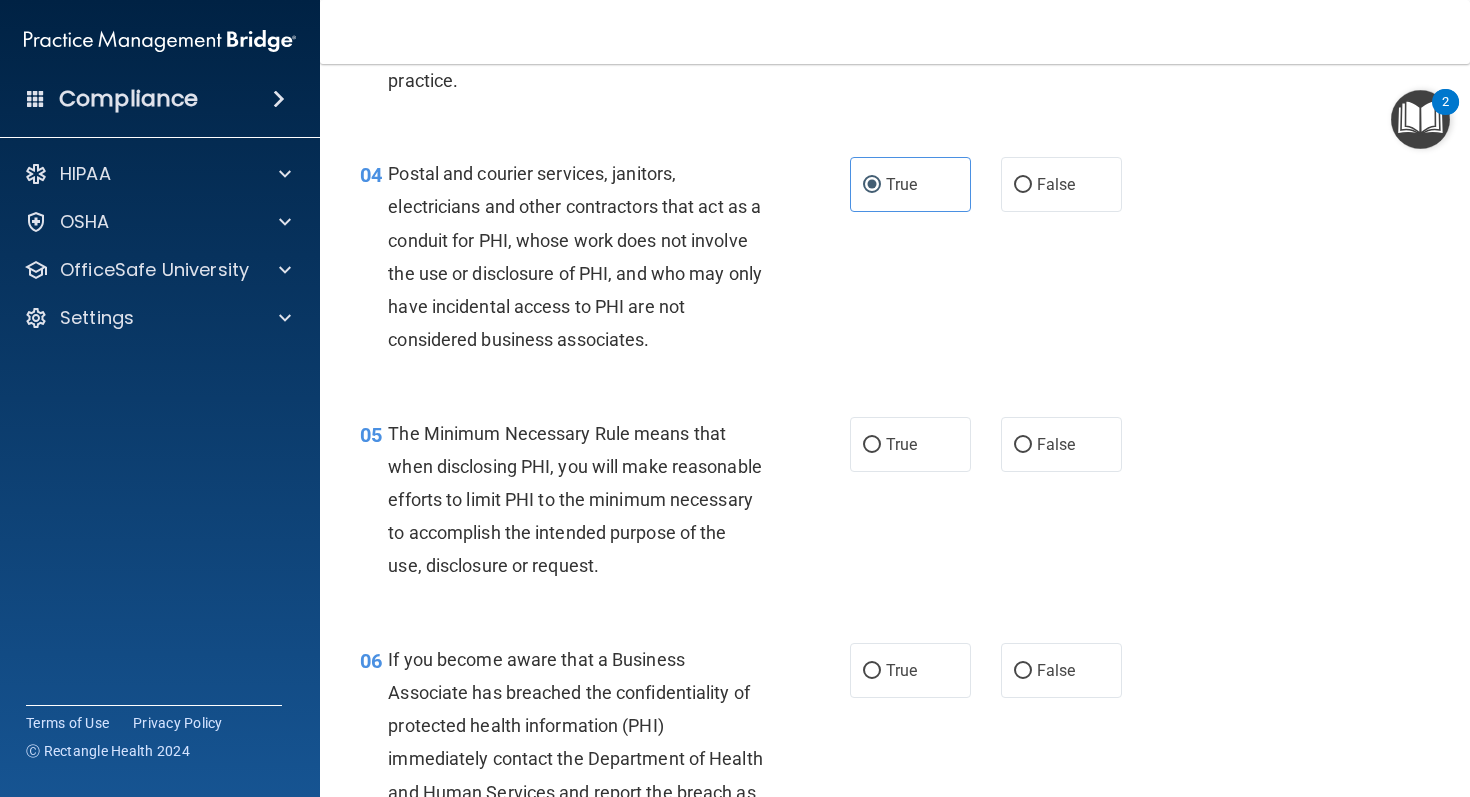 click on "Postal and courier services, janitors, electricians and other contractors that act as a conduit for PHI, whose work does not involve the use or disclosure of PHI, and who may only have incidental access to PHI are not considered business associates." at bounding box center (583, 256) 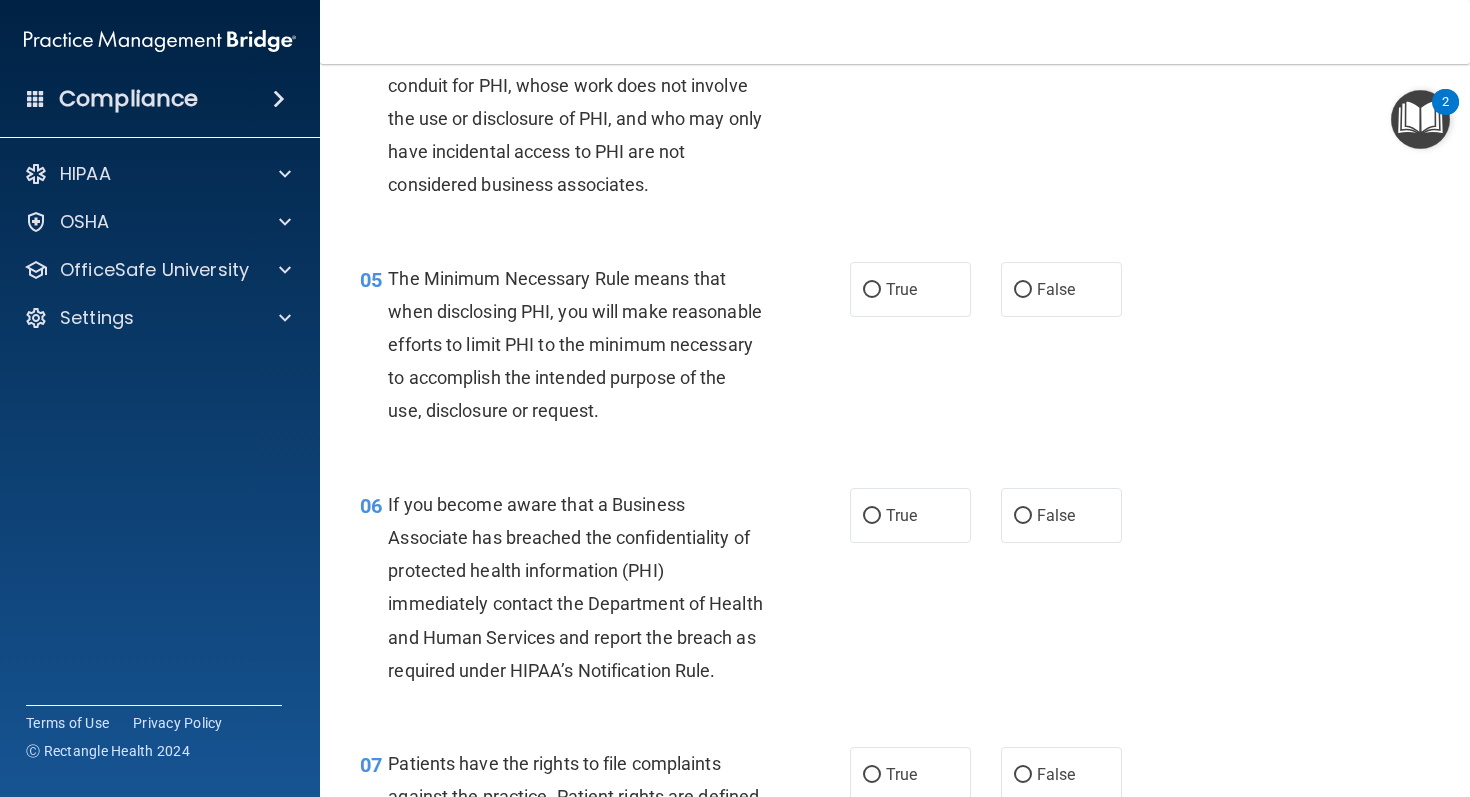 scroll, scrollTop: 772, scrollLeft: 0, axis: vertical 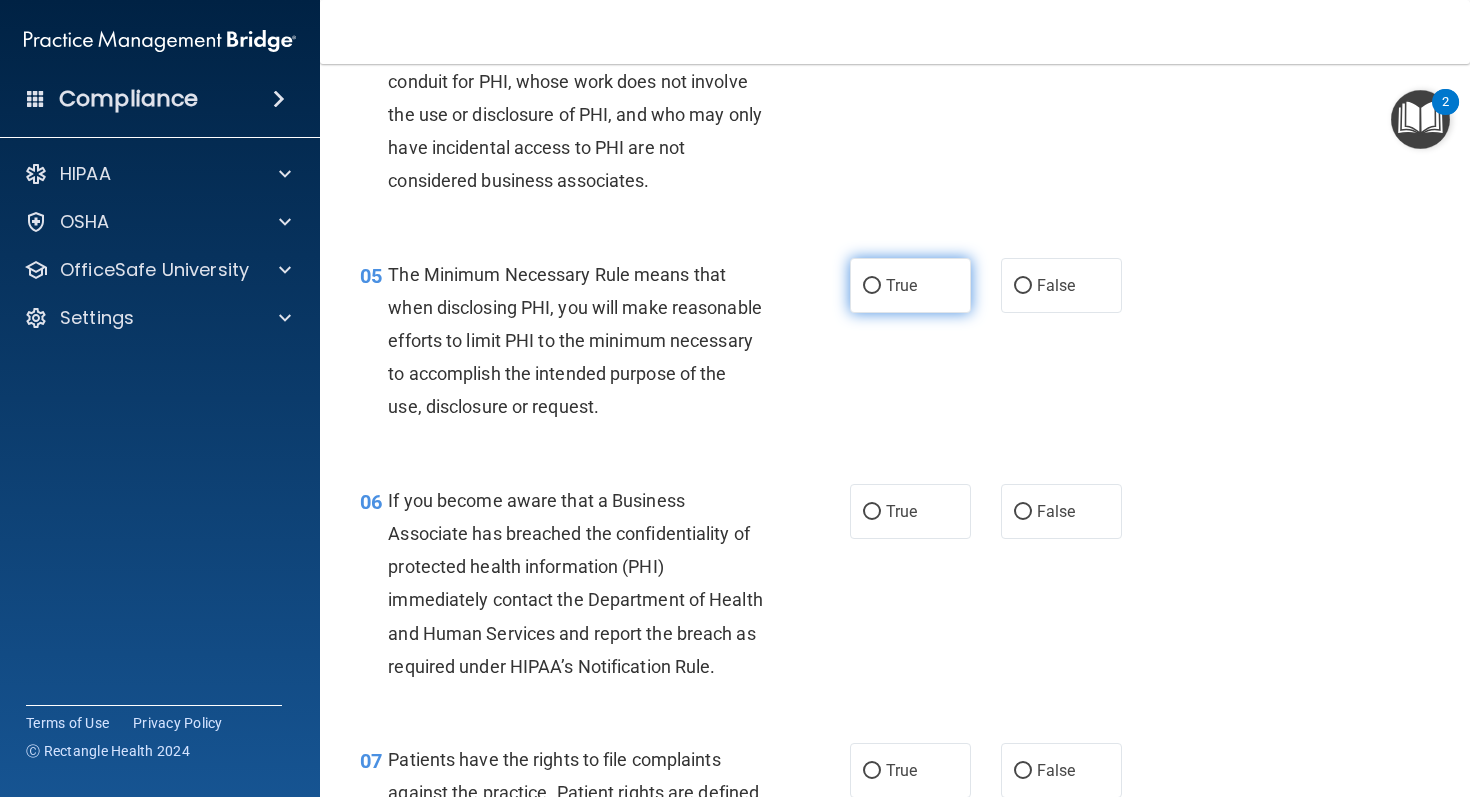 click on "True" at bounding box center [901, 285] 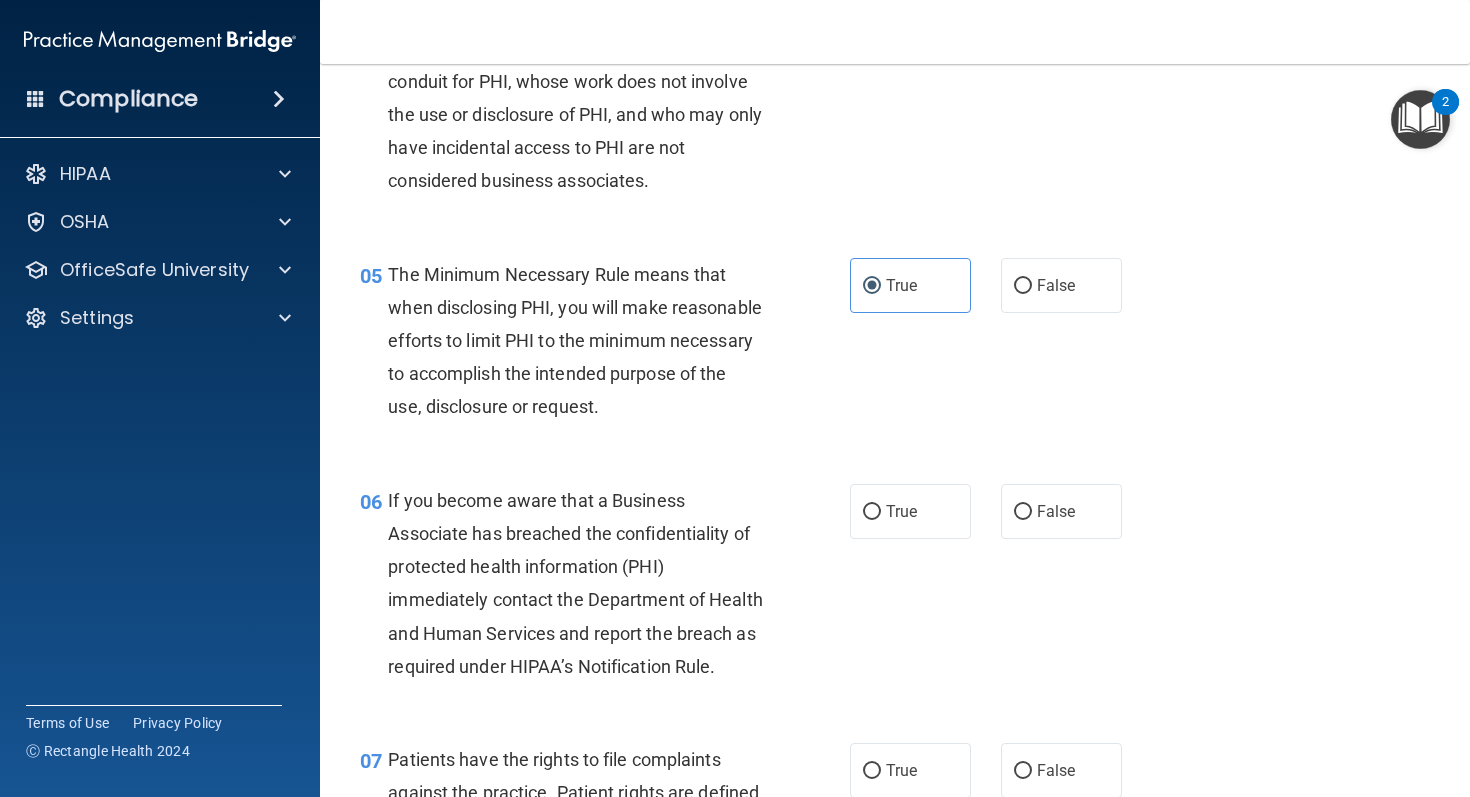 click on "05       The Minimum Necessary Rule means that when disclosing PHI, you will make reasonable efforts to limit PHI to the minimum necessary to accomplish the intended purpose of the use, disclosure or request.                  True           False" at bounding box center [895, 346] 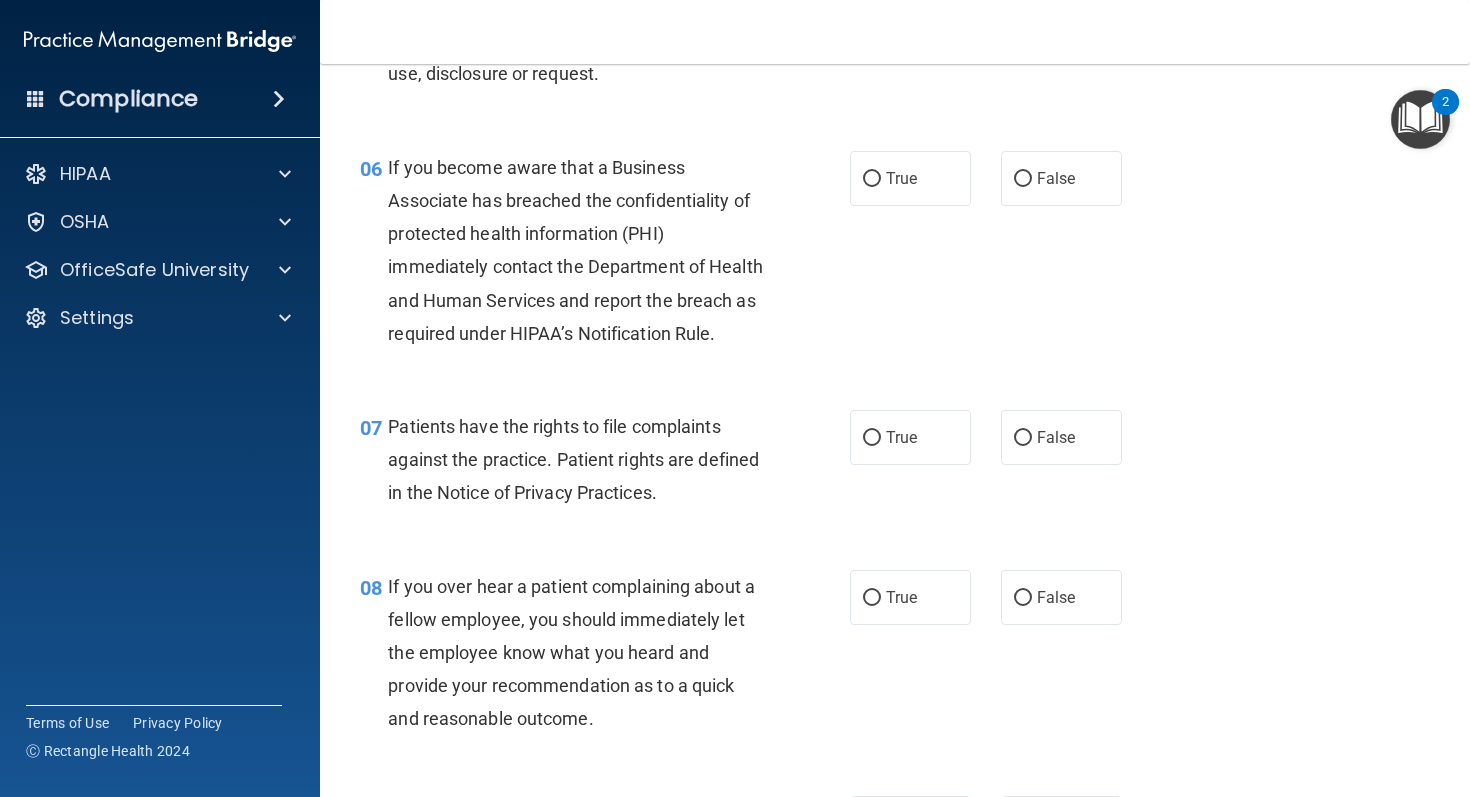 scroll, scrollTop: 1103, scrollLeft: 0, axis: vertical 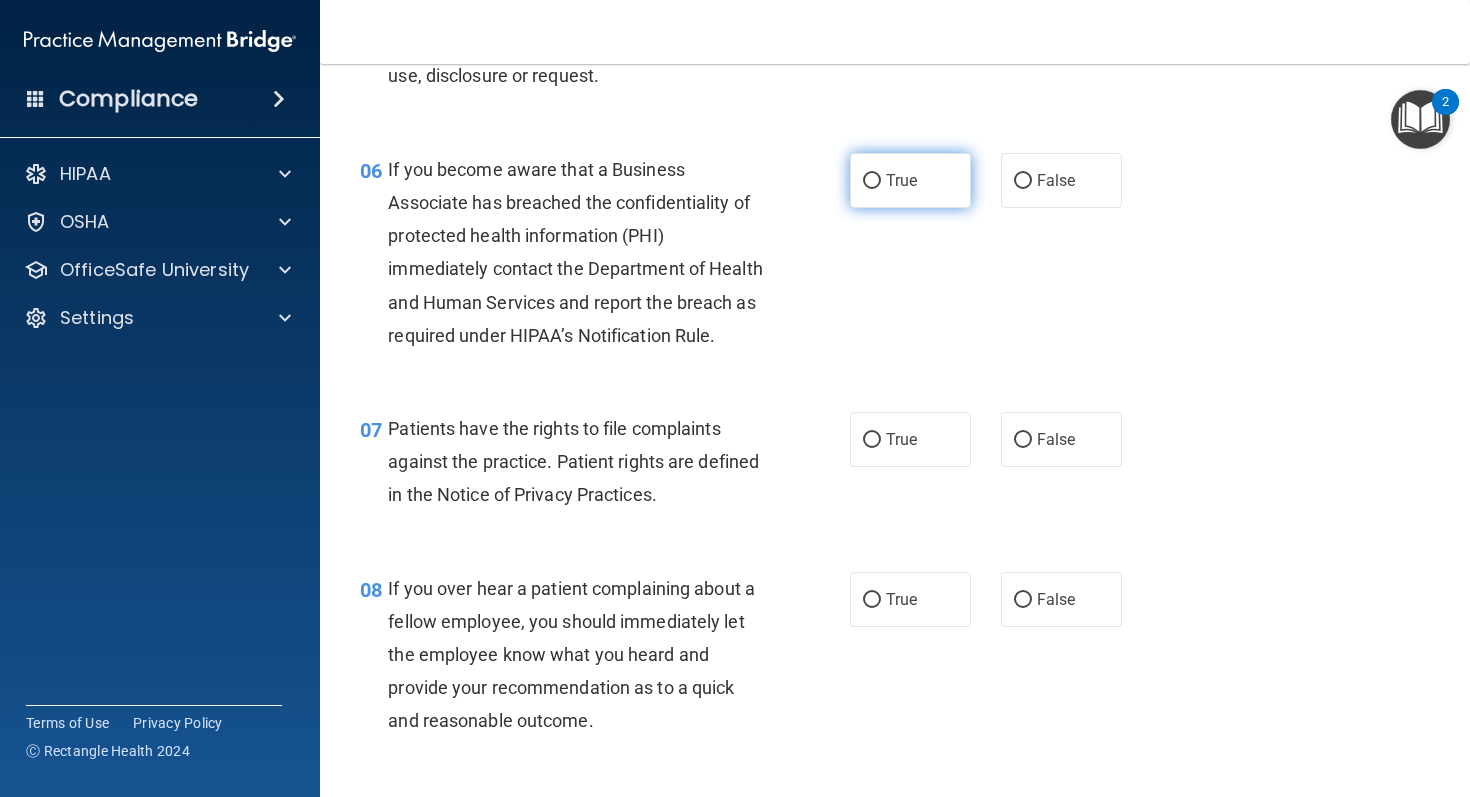 click on "True" at bounding box center (910, 180) 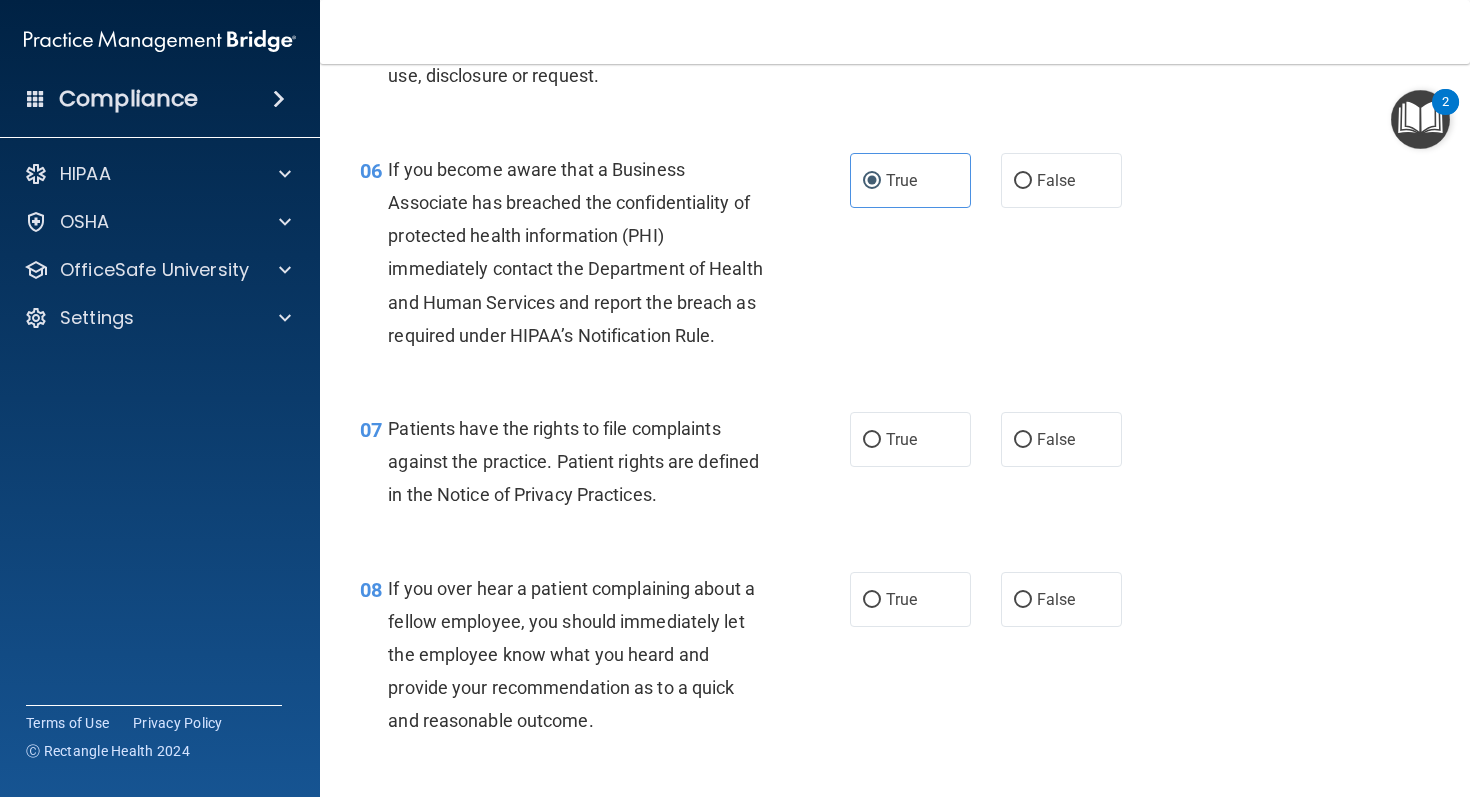 click on "06       If you become aware that a Business Associate has breached the confidentiality of protected health information (PHI) immediately contact the Department of Health and Human Services and report the breach as required under HIPAA’s Notification Rule." at bounding box center (605, 257) 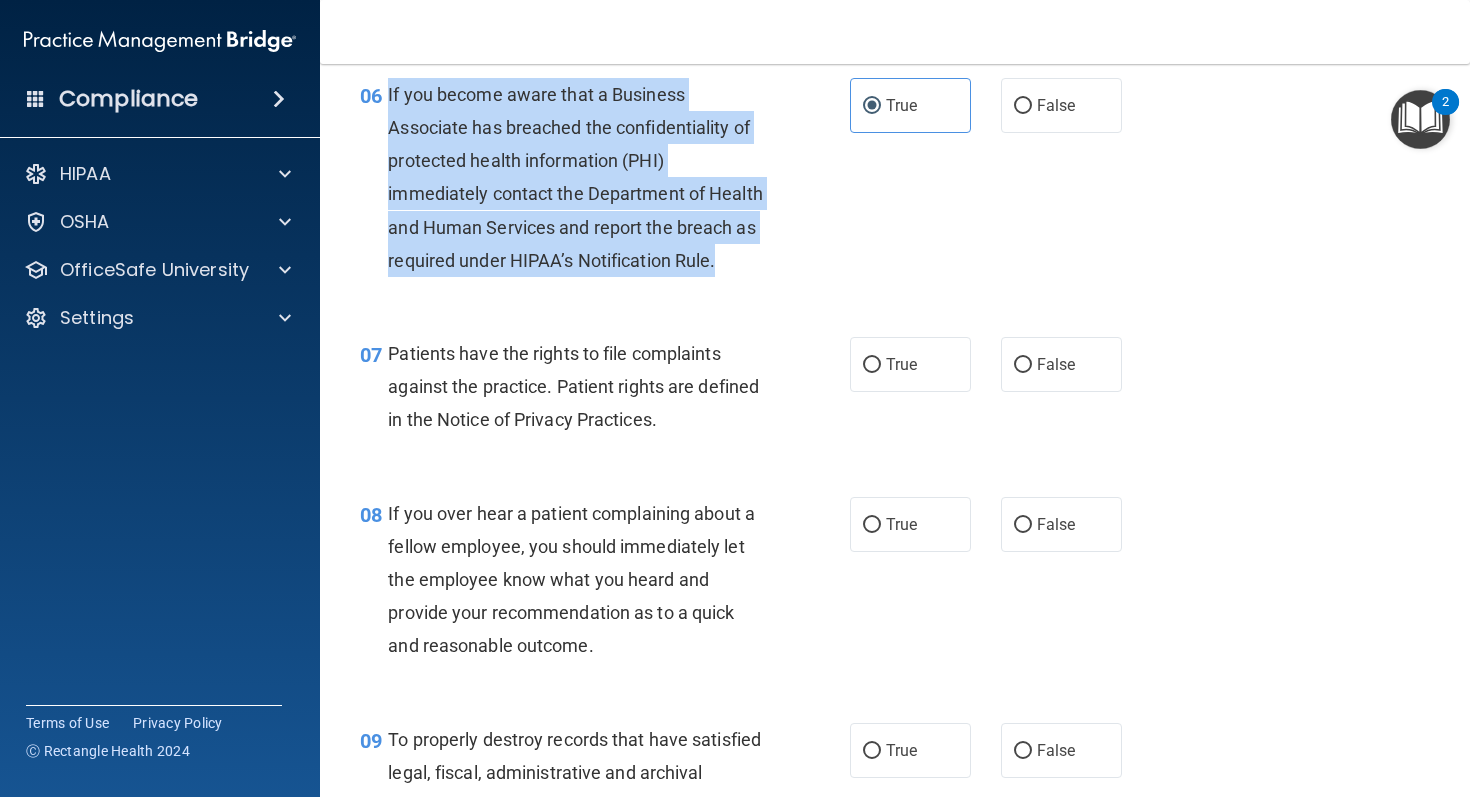 drag, startPoint x: 726, startPoint y: 290, endPoint x: 389, endPoint y: 132, distance: 372.20023 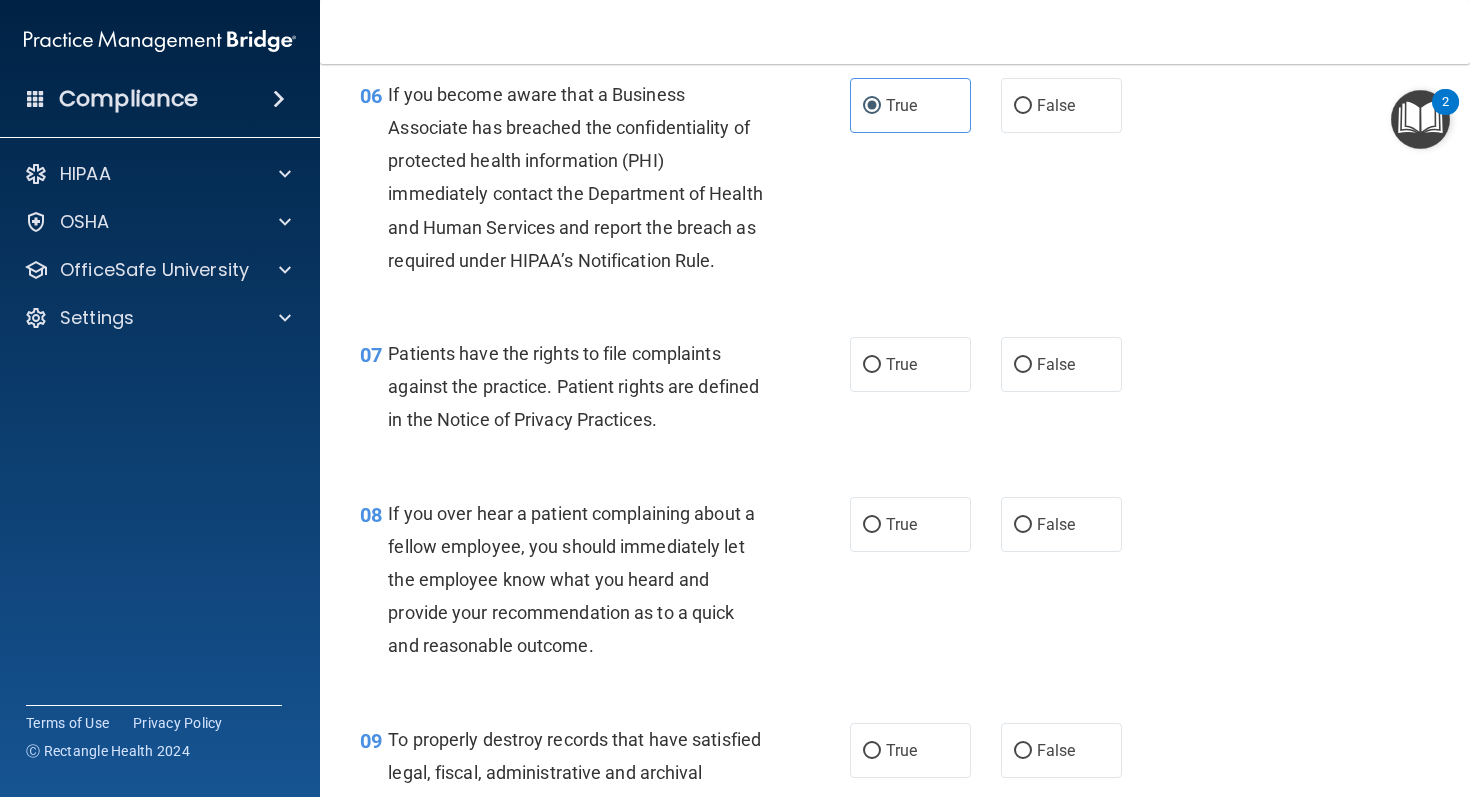 click on "06       If you become aware that a Business Associate has breached the confidentiality of protected health information (PHI) immediately contact the Department of Health and Human Services and report the breach as required under HIPAA’s Notification Rule.                  True           False" at bounding box center [895, 182] 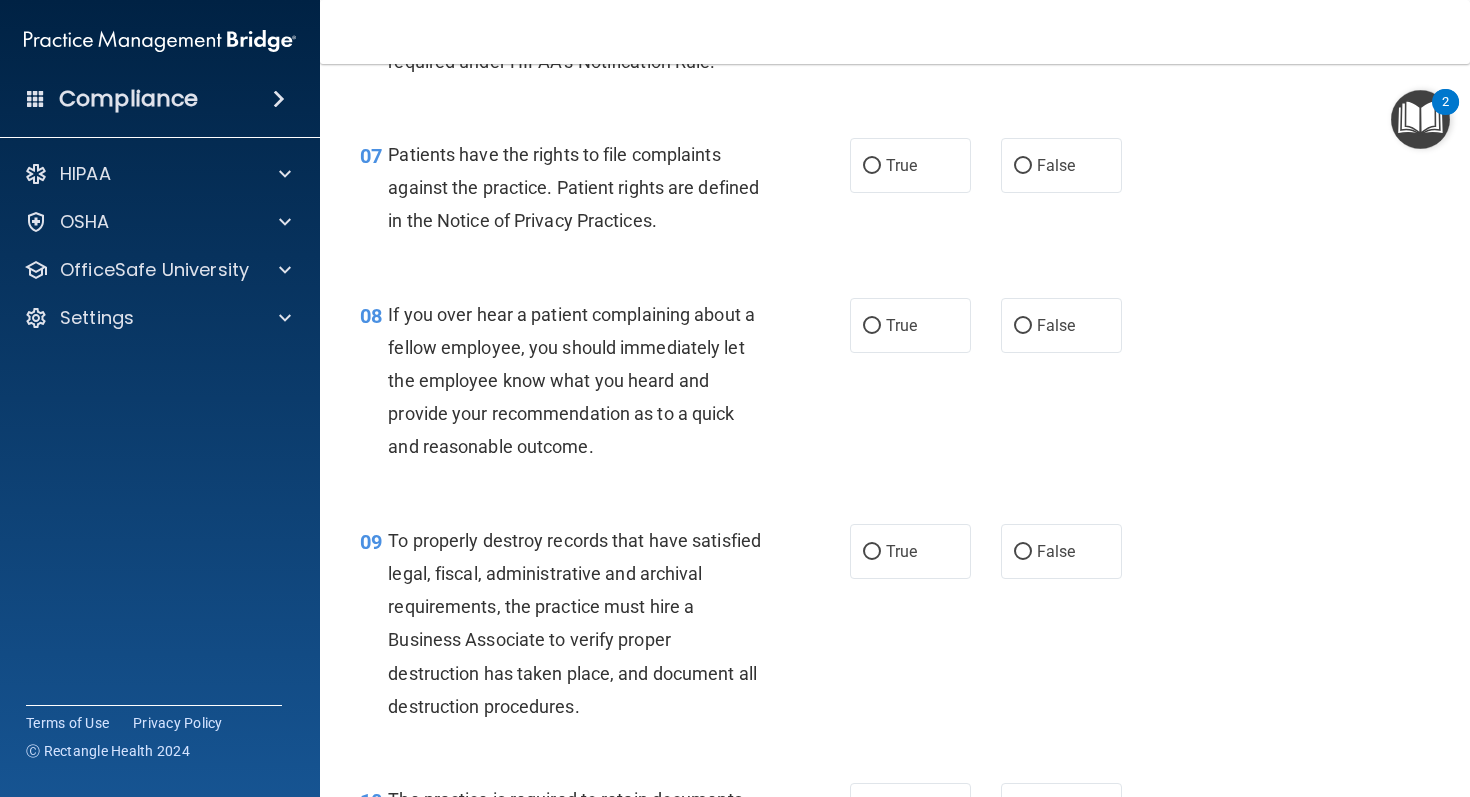 scroll, scrollTop: 1381, scrollLeft: 0, axis: vertical 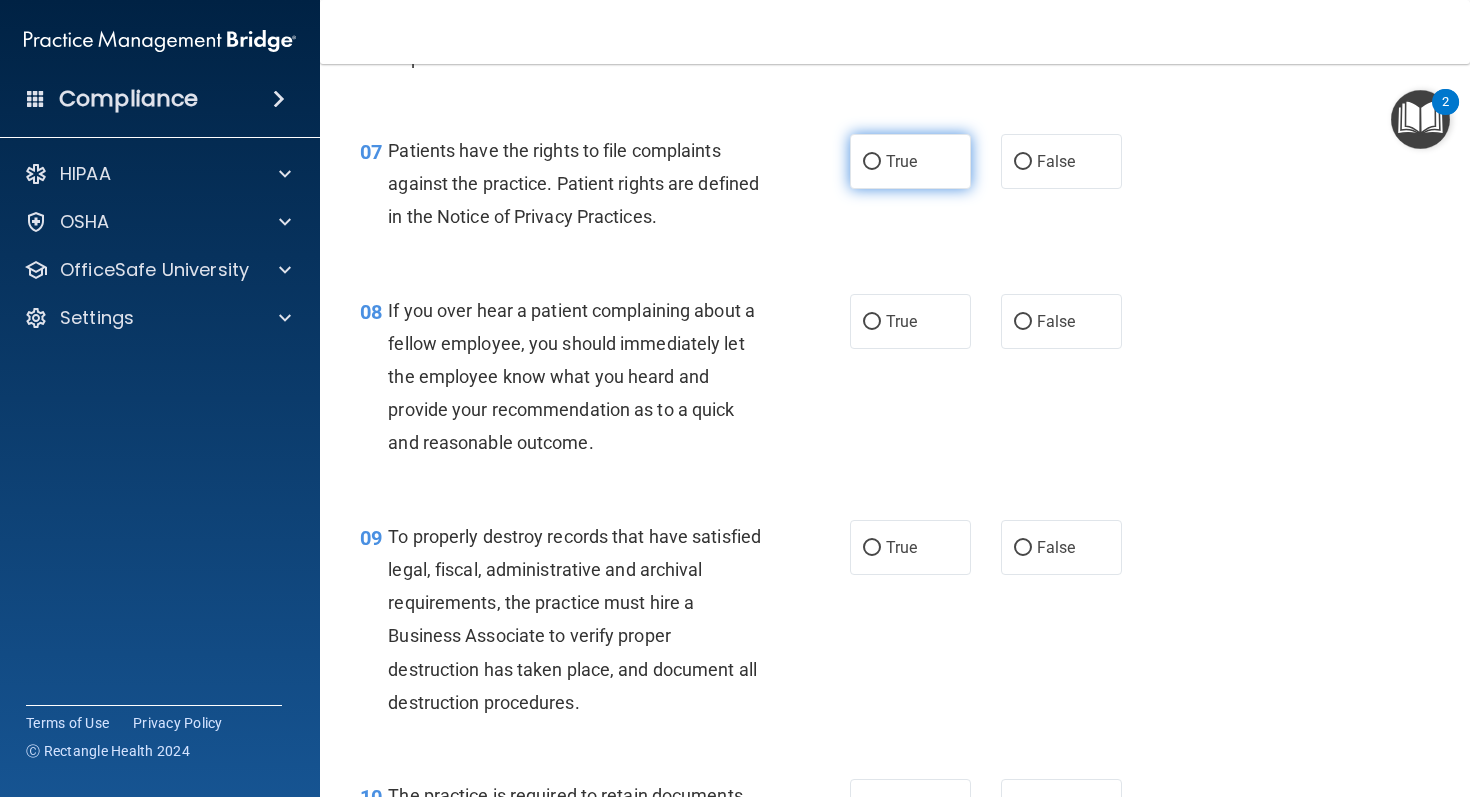 click on "True" at bounding box center (901, 161) 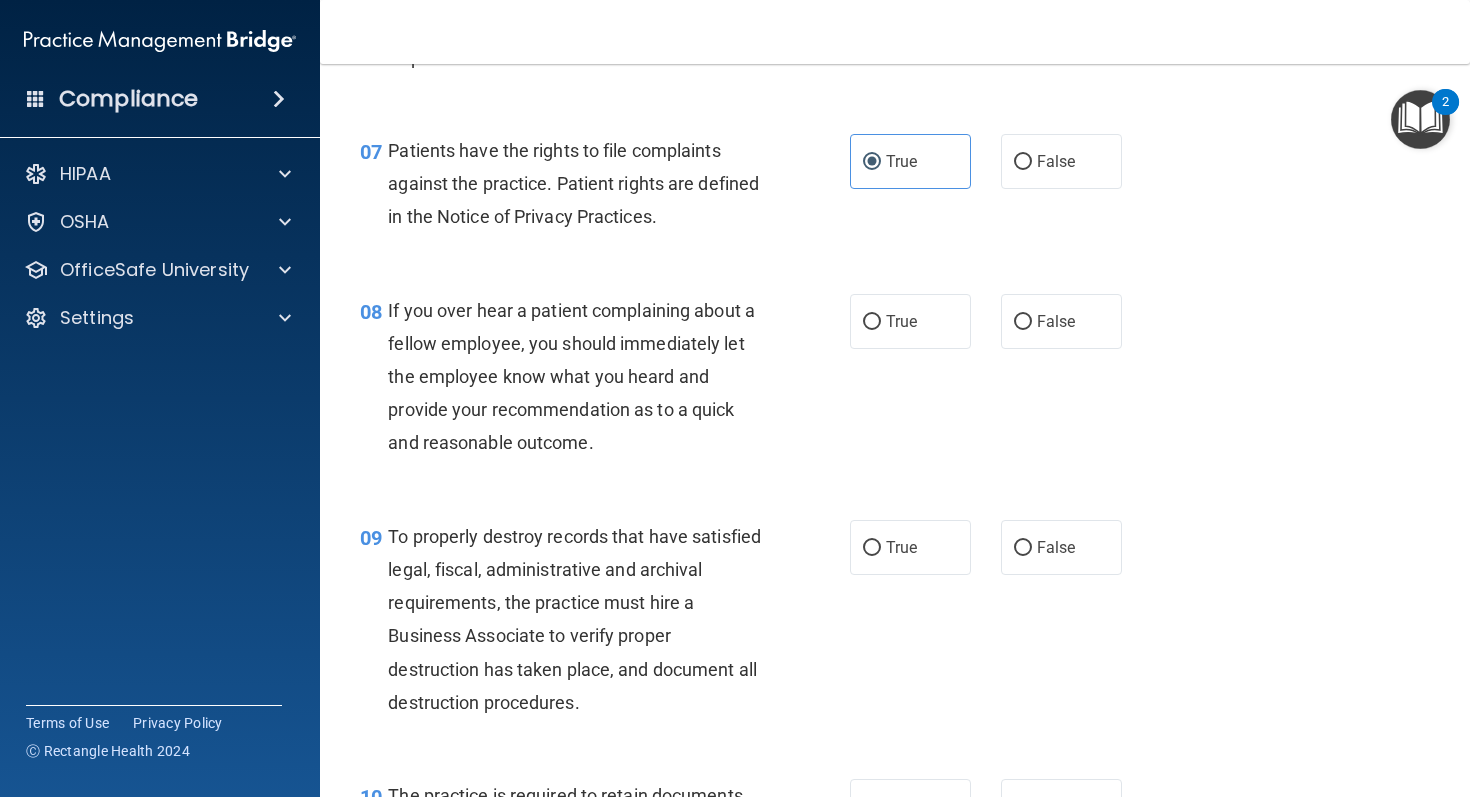 click on "07       Patients have the rights to file complaints against the practice.  Patient rights are defined in the Notice of Privacy Practices.                 True           False" at bounding box center (895, 189) 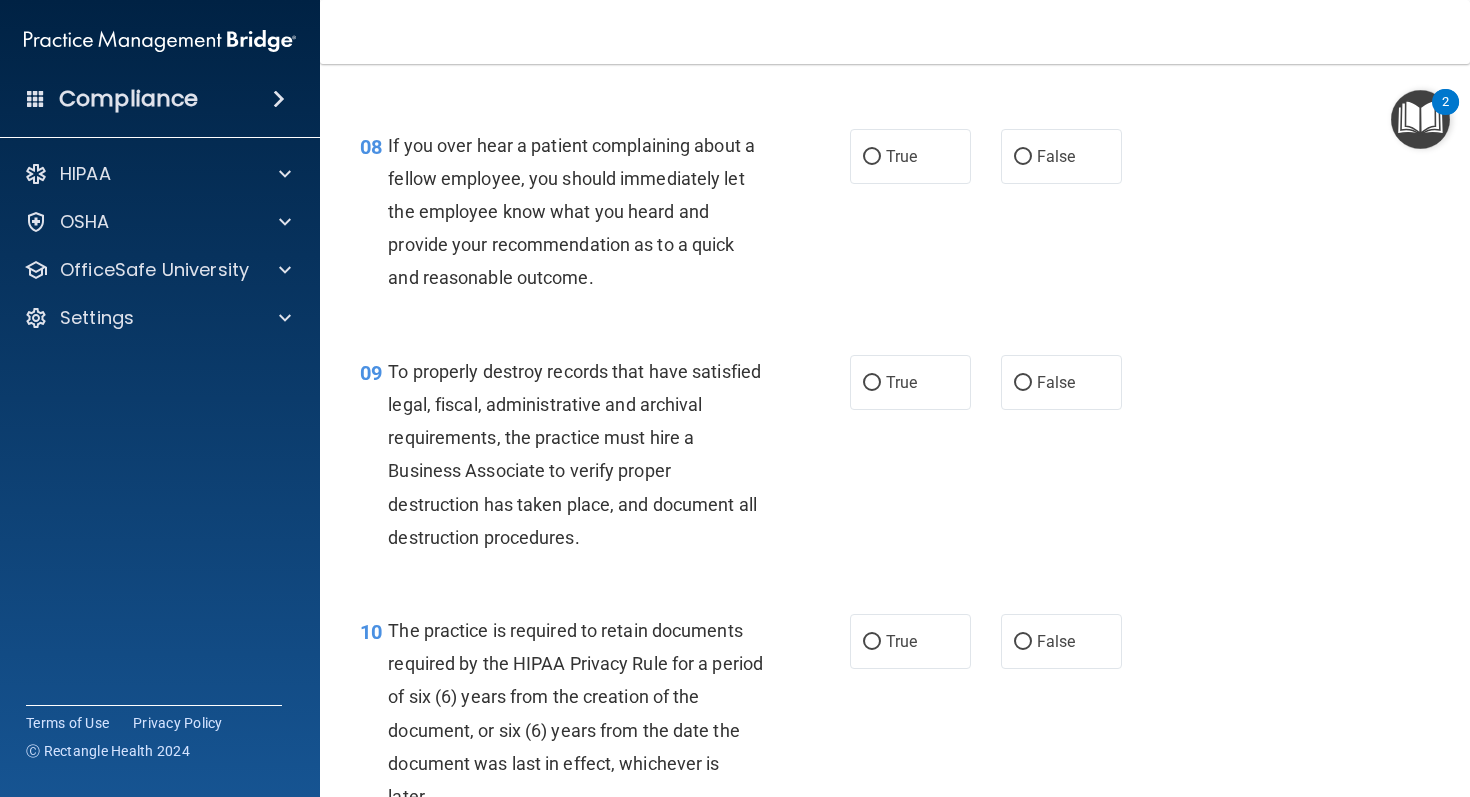 scroll, scrollTop: 1550, scrollLeft: 0, axis: vertical 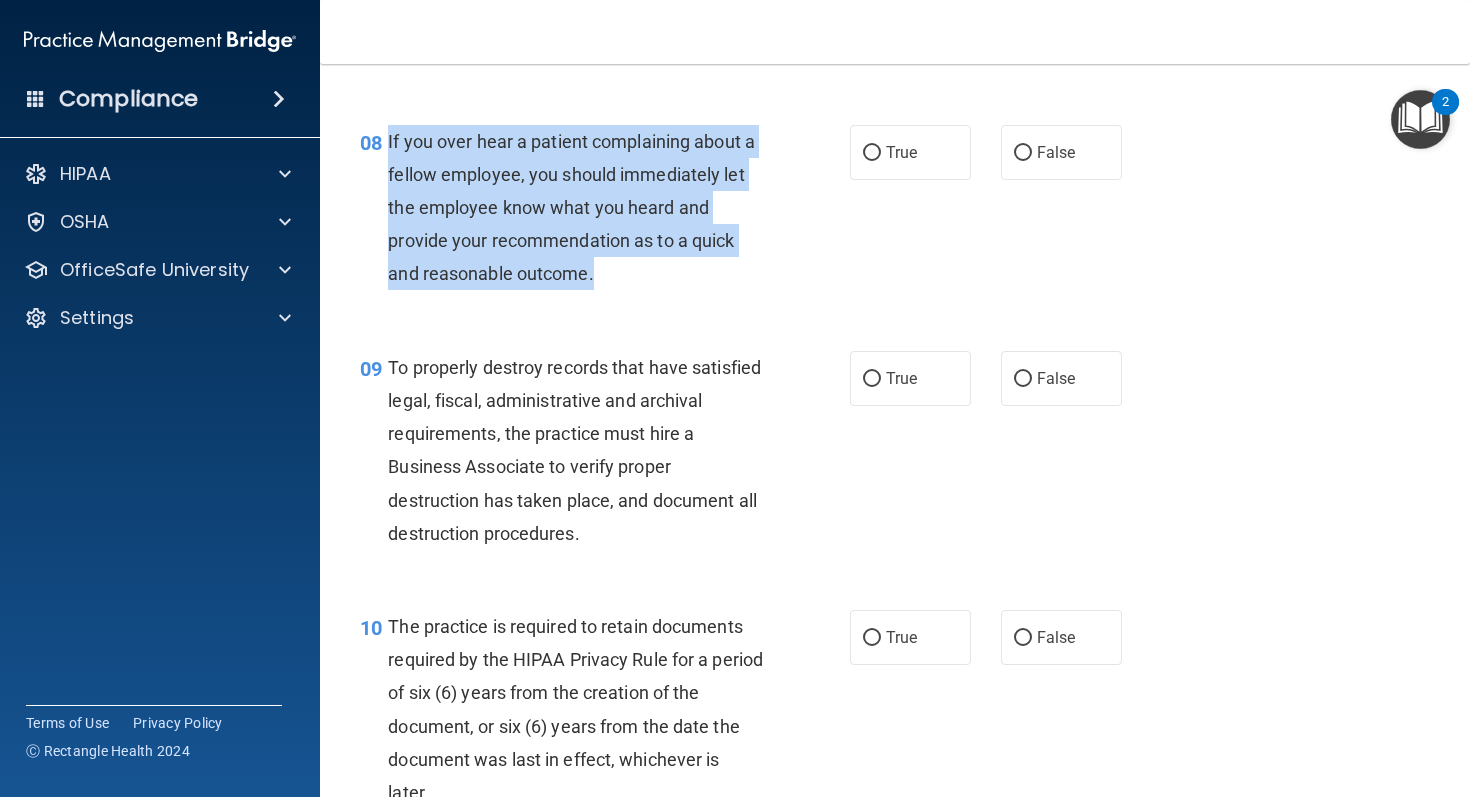 drag, startPoint x: 601, startPoint y: 305, endPoint x: 387, endPoint y: 177, distance: 249.35918 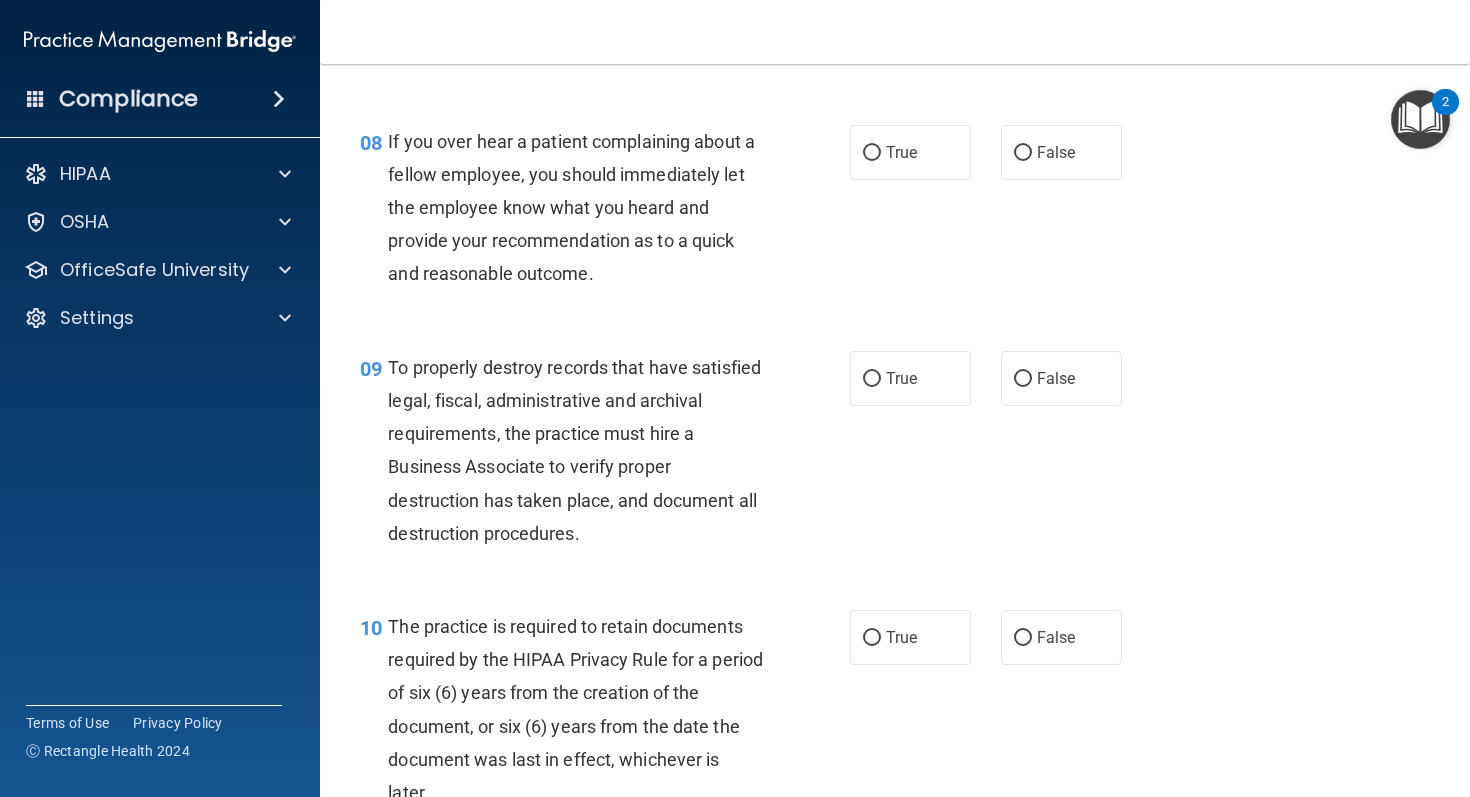 click on "If you over hear a patient complaining about a fellow employee, you should immediately let the employee know what you heard and provide your recommendation as to a quick and reasonable outcome." at bounding box center (583, 208) 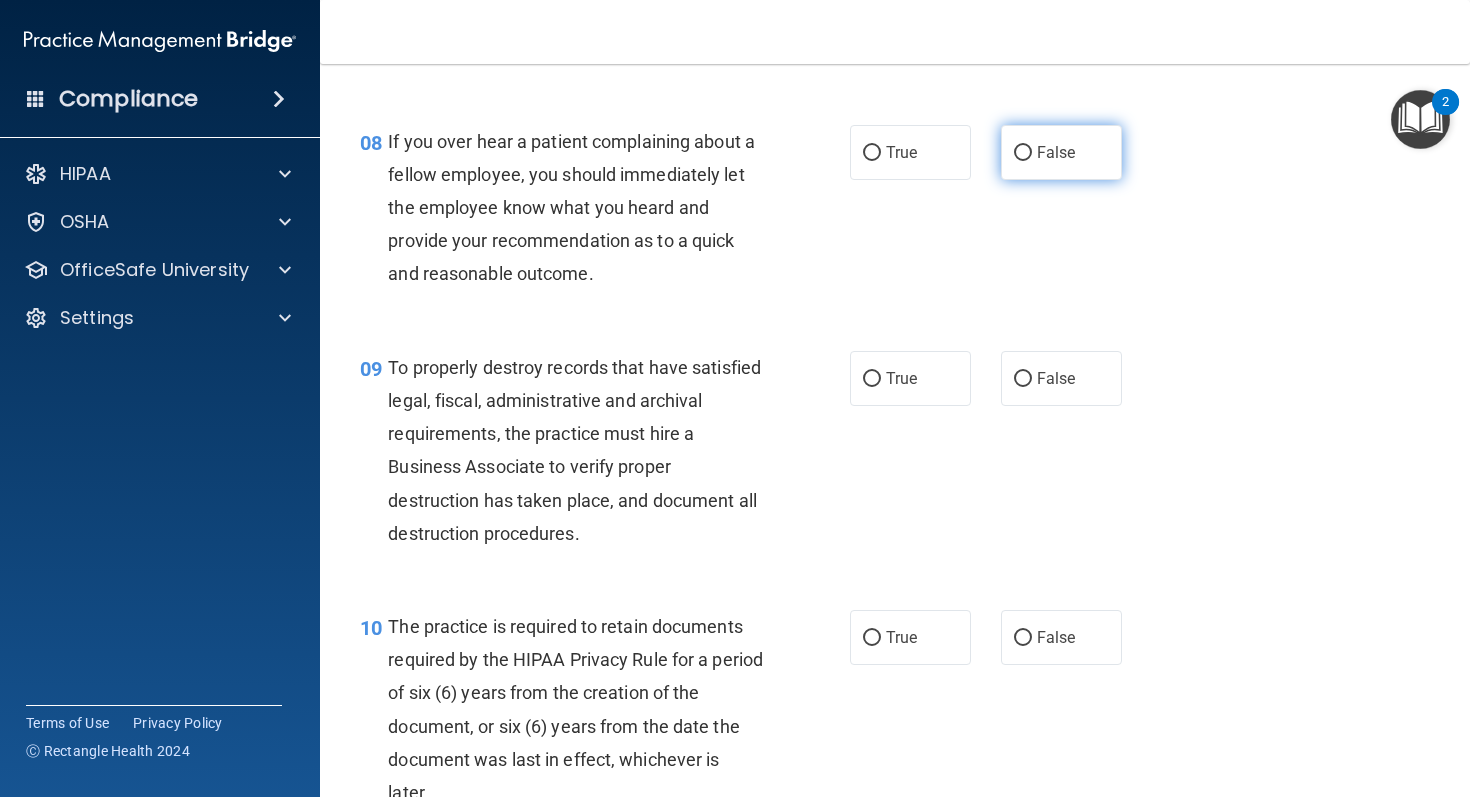 click on "False" at bounding box center [1056, 152] 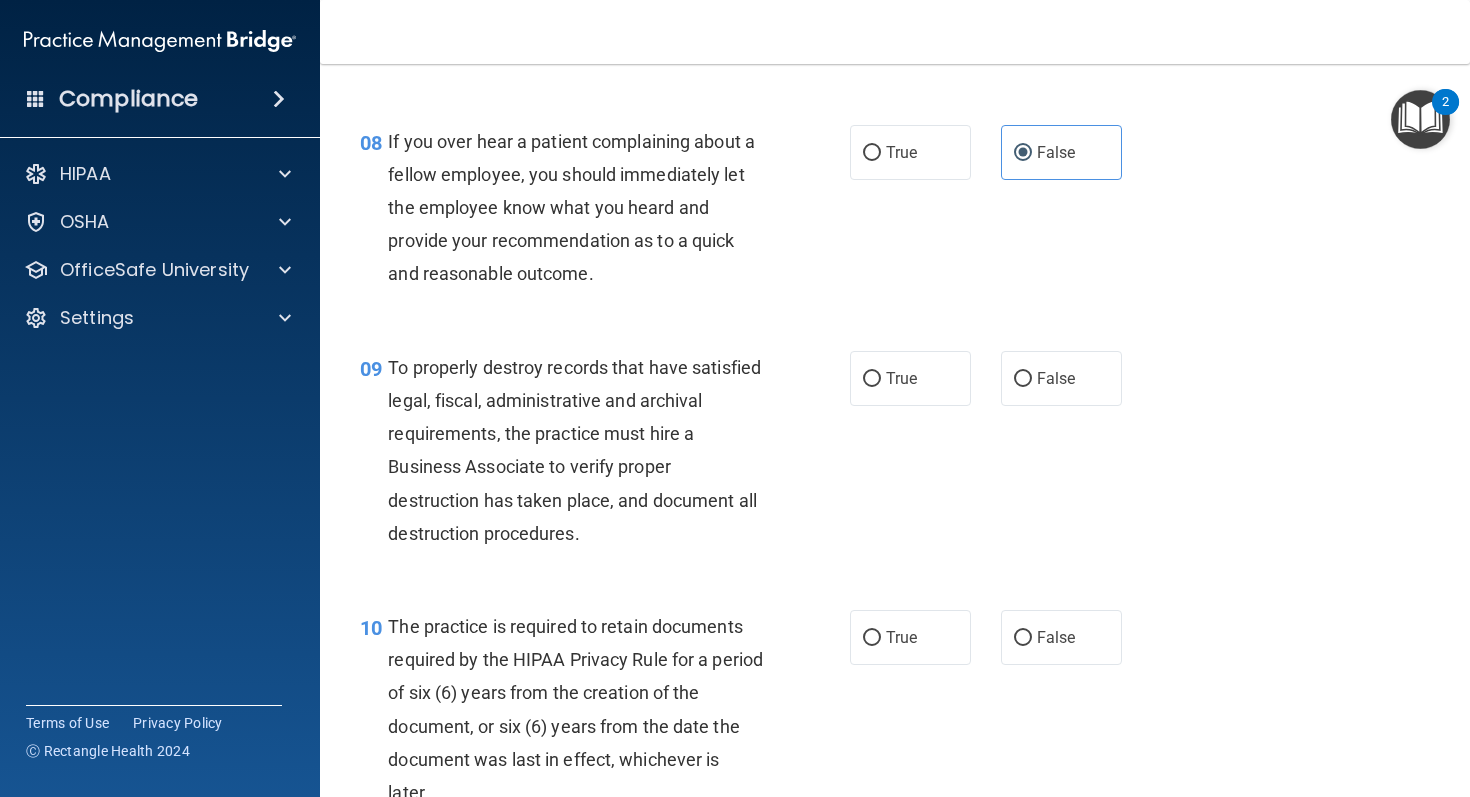 click on "08       If you over hear a patient complaining about a fellow employee, you should immediately let the employee know what you heard and provide your recommendation as to a quick and reasonable outcome.                  True           False" at bounding box center [895, 213] 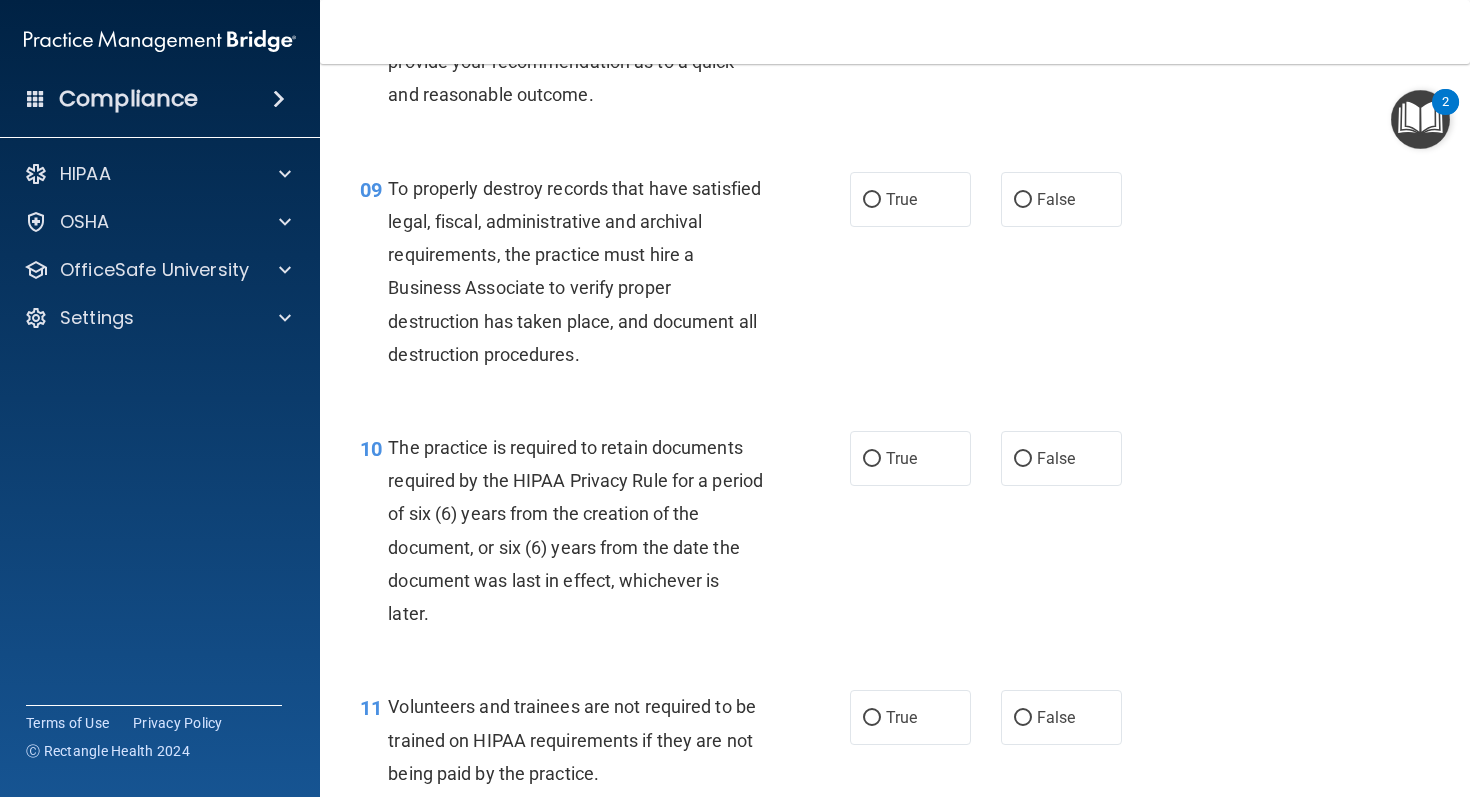 scroll, scrollTop: 1732, scrollLeft: 0, axis: vertical 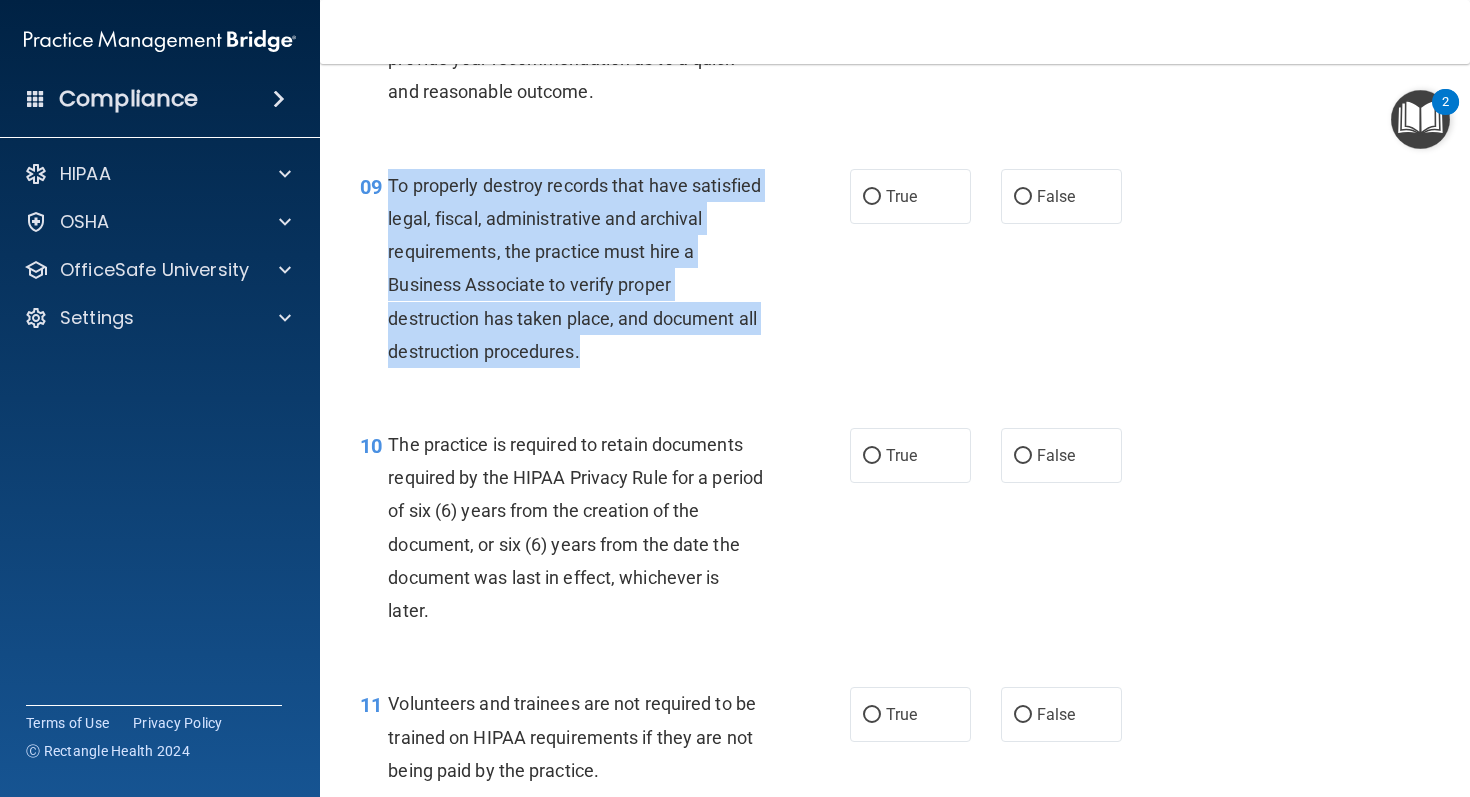 drag, startPoint x: 609, startPoint y: 392, endPoint x: 393, endPoint y: 221, distance: 275.4941 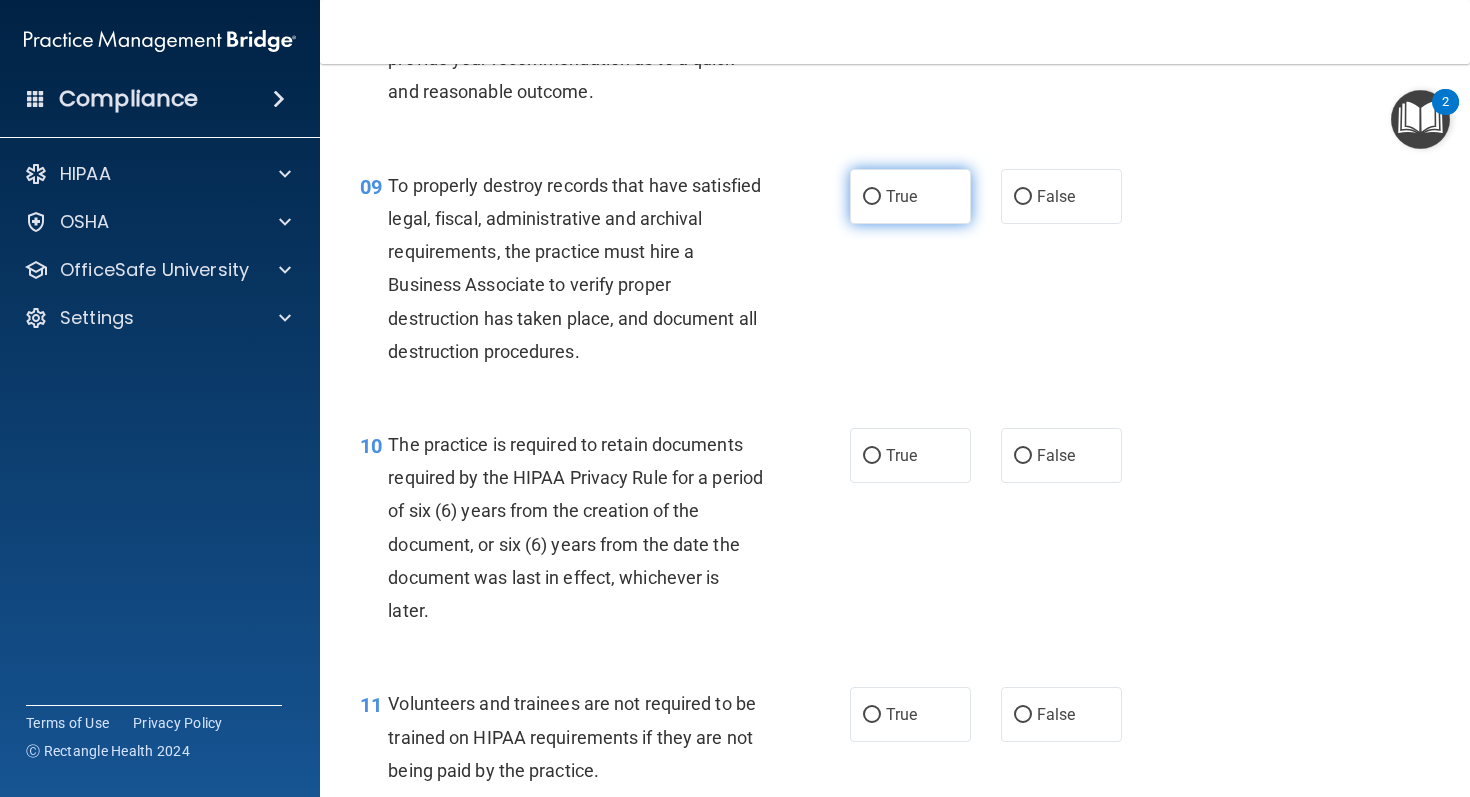 click on "True" at bounding box center [901, 196] 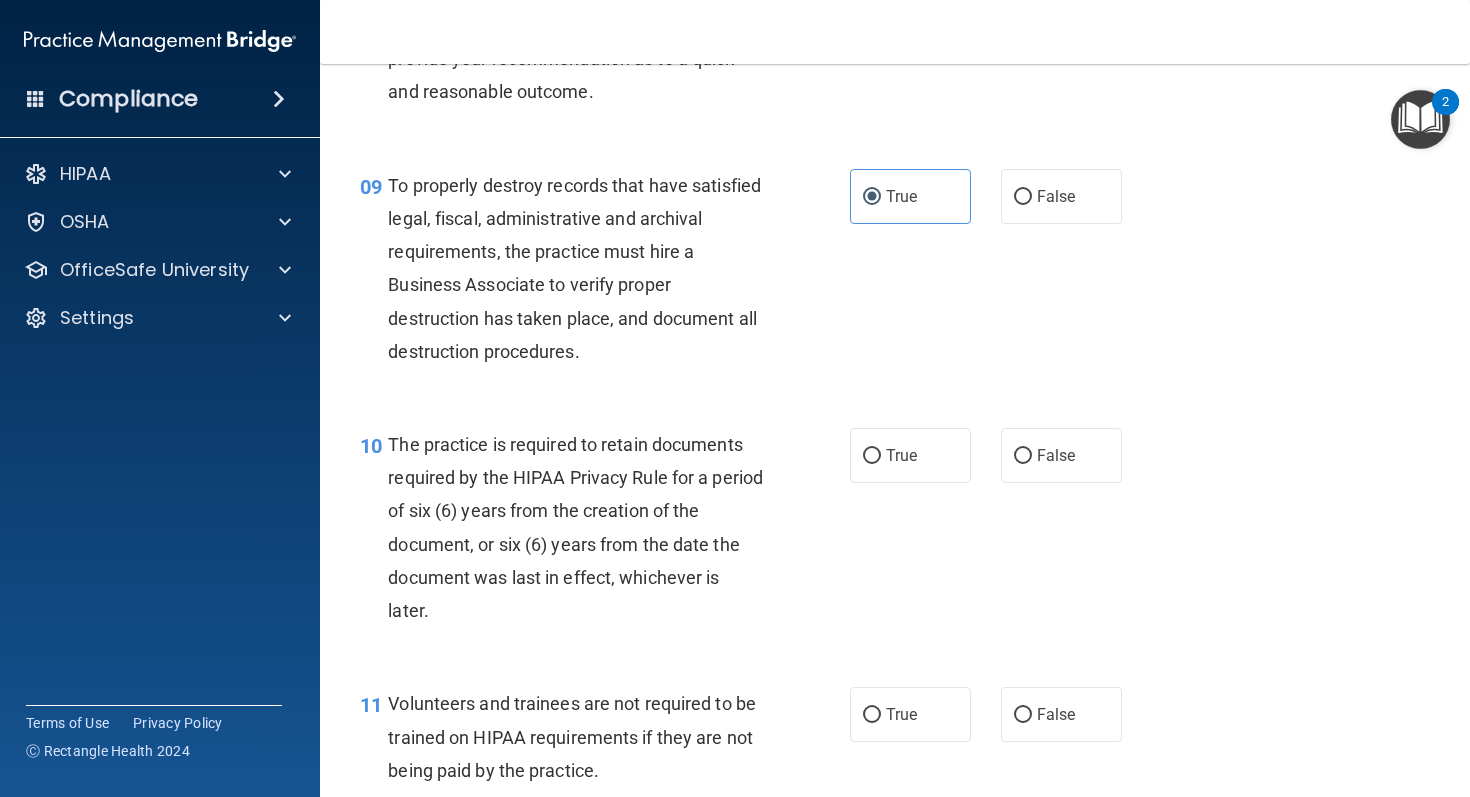 click on "09       To properly destroy records that have satisfied legal, fiscal, administrative and archival requirements, the practice must hire a Business Associate to verify proper destruction has taken place, and document all destruction procedures.                  True           False" at bounding box center [895, 273] 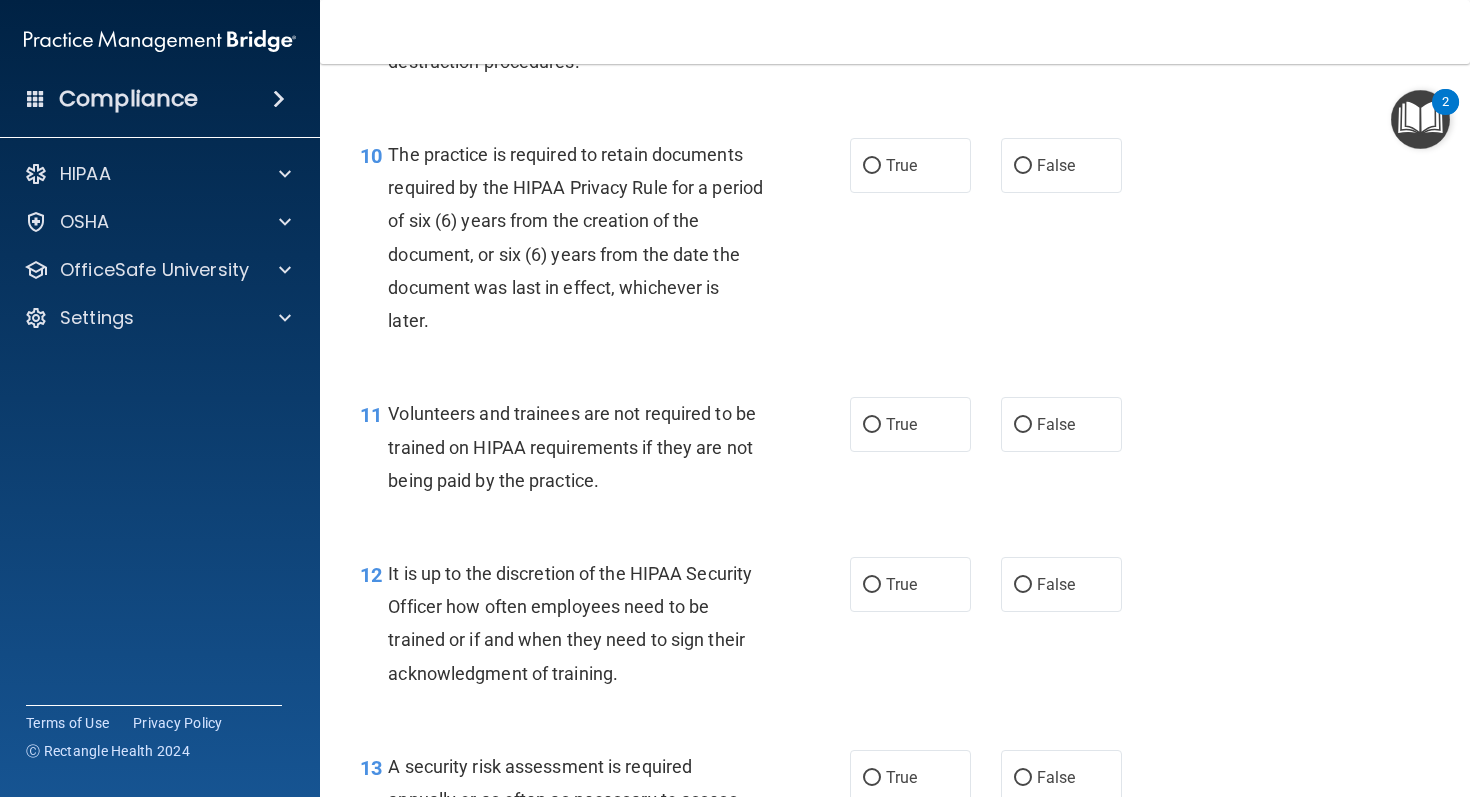 scroll, scrollTop: 2028, scrollLeft: 0, axis: vertical 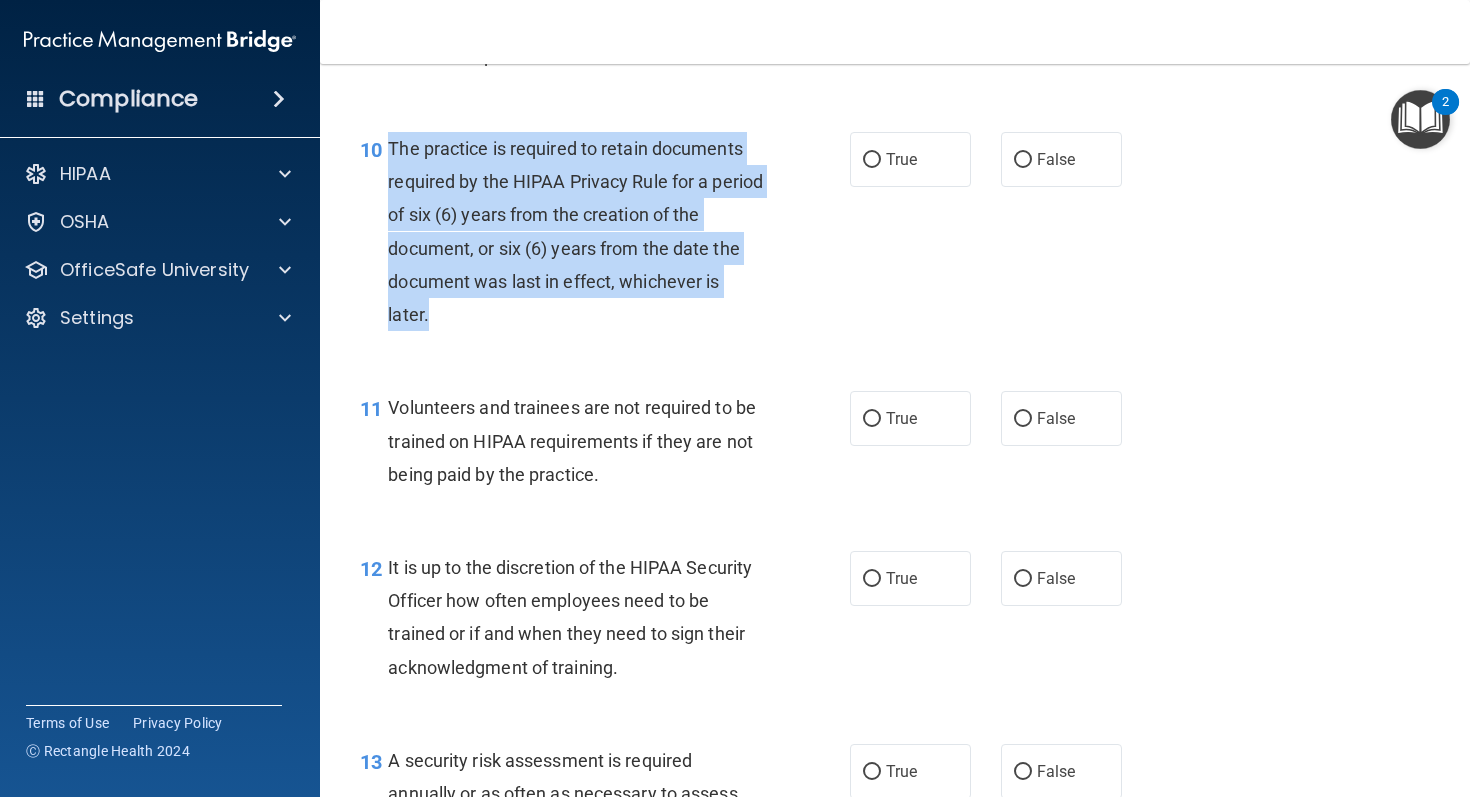 drag, startPoint x: 456, startPoint y: 337, endPoint x: 388, endPoint y: 181, distance: 170.17638 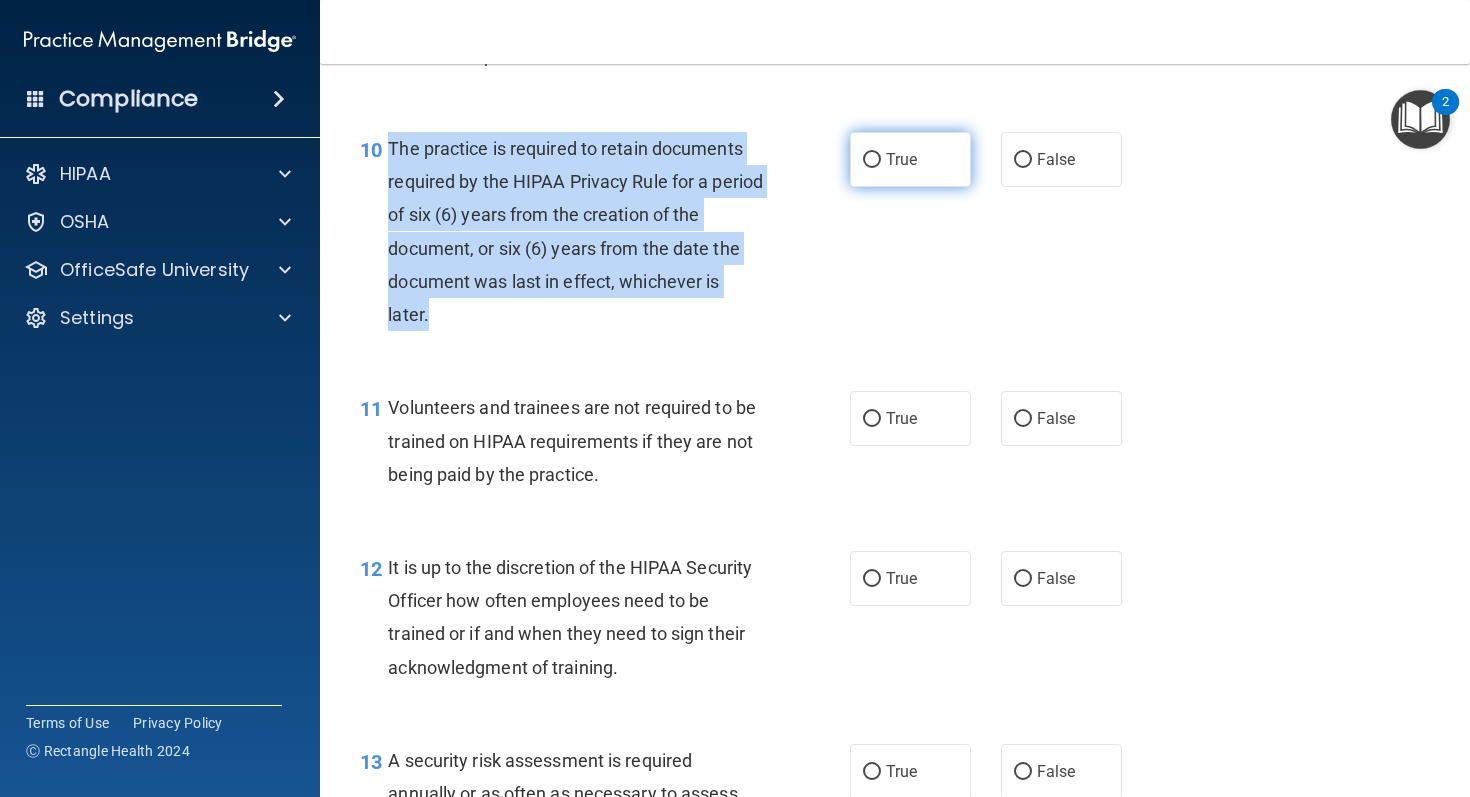 click on "True" at bounding box center [872, 160] 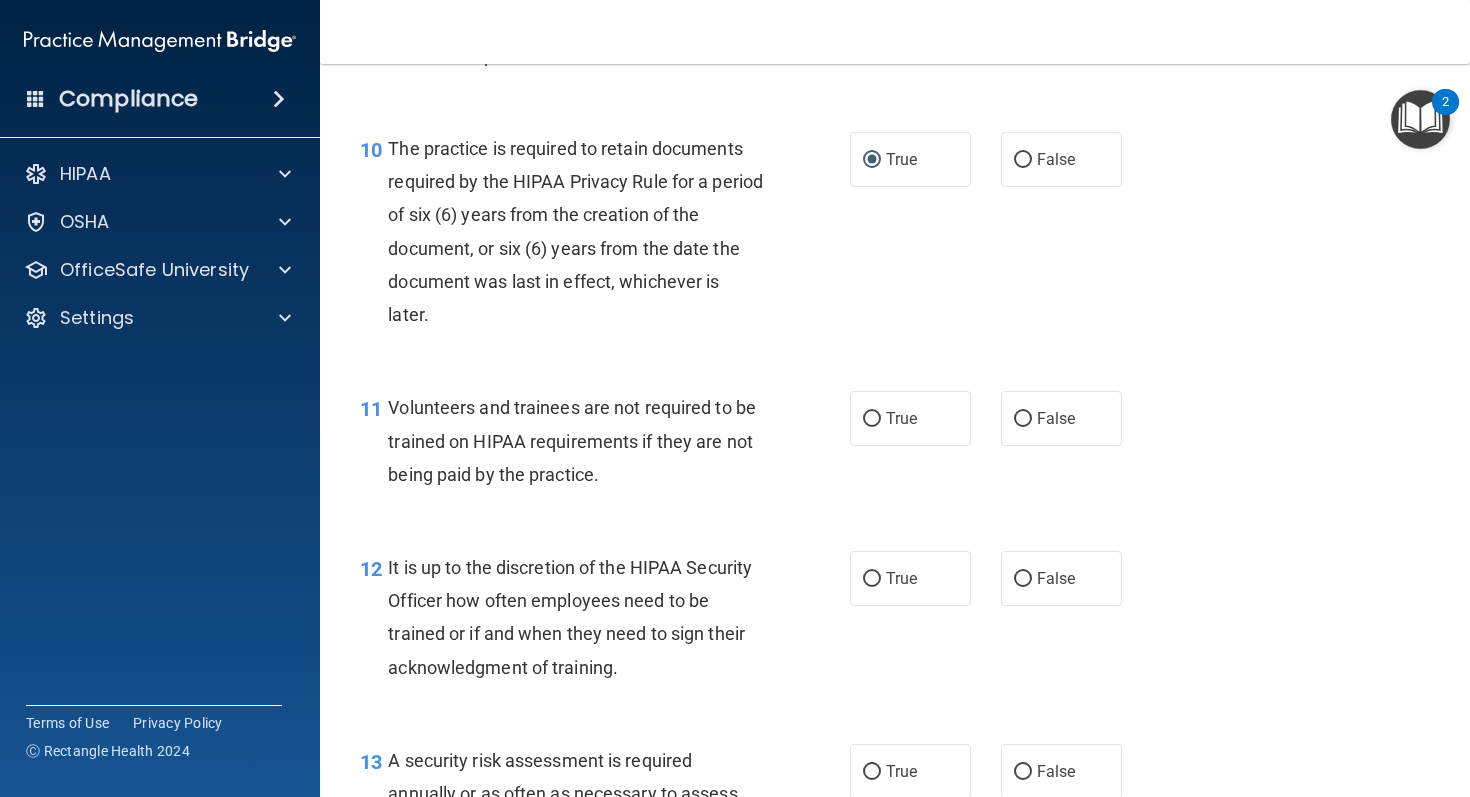 click on "10       The practice is required to retain documents required by the HIPAA Privacy Rule for a period of six (6) years from the creation of the document, or six (6) years from the date the document was last in effect, whichever is later.                 True           False" at bounding box center [895, 236] 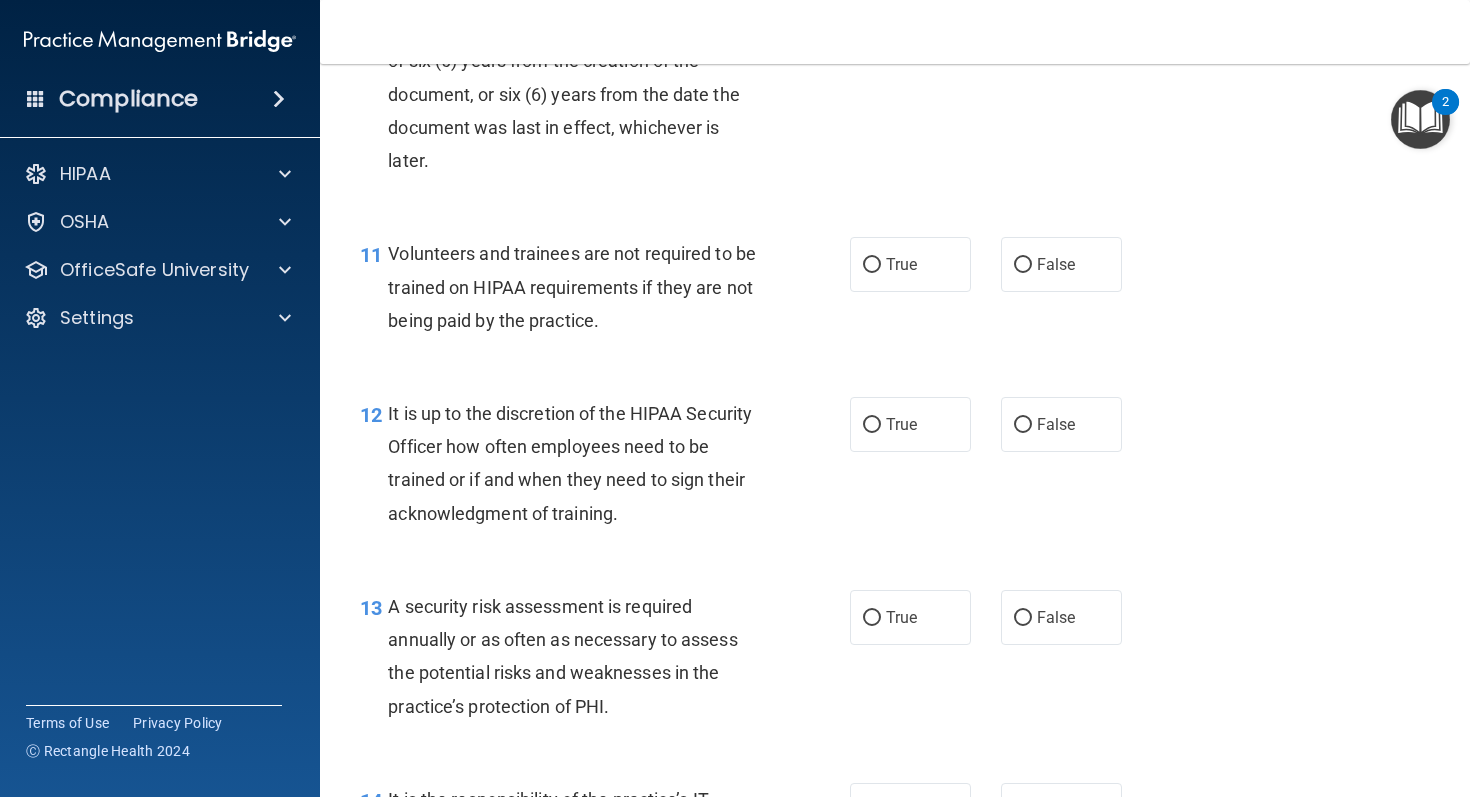scroll, scrollTop: 2183, scrollLeft: 0, axis: vertical 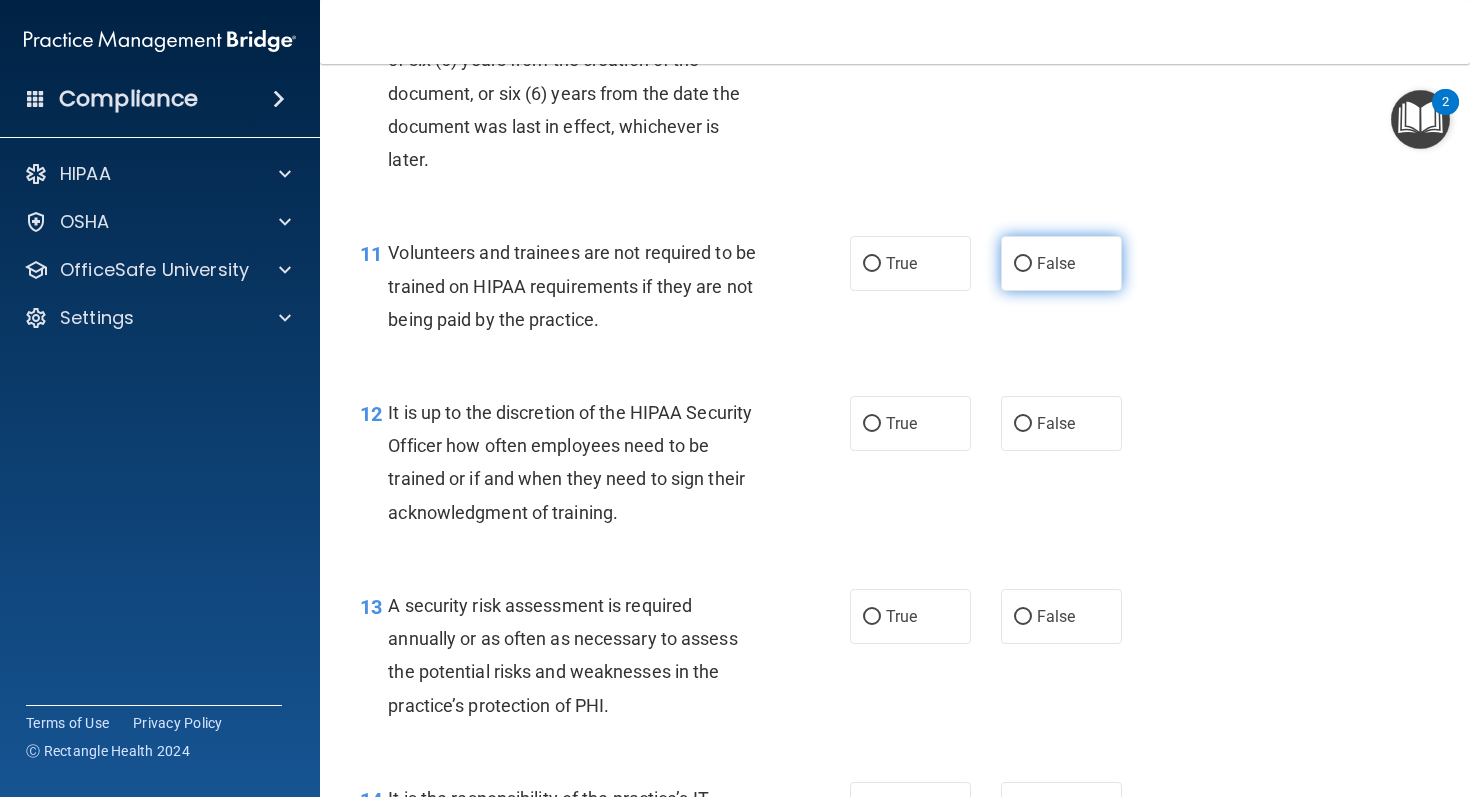 click on "False" at bounding box center (1023, 264) 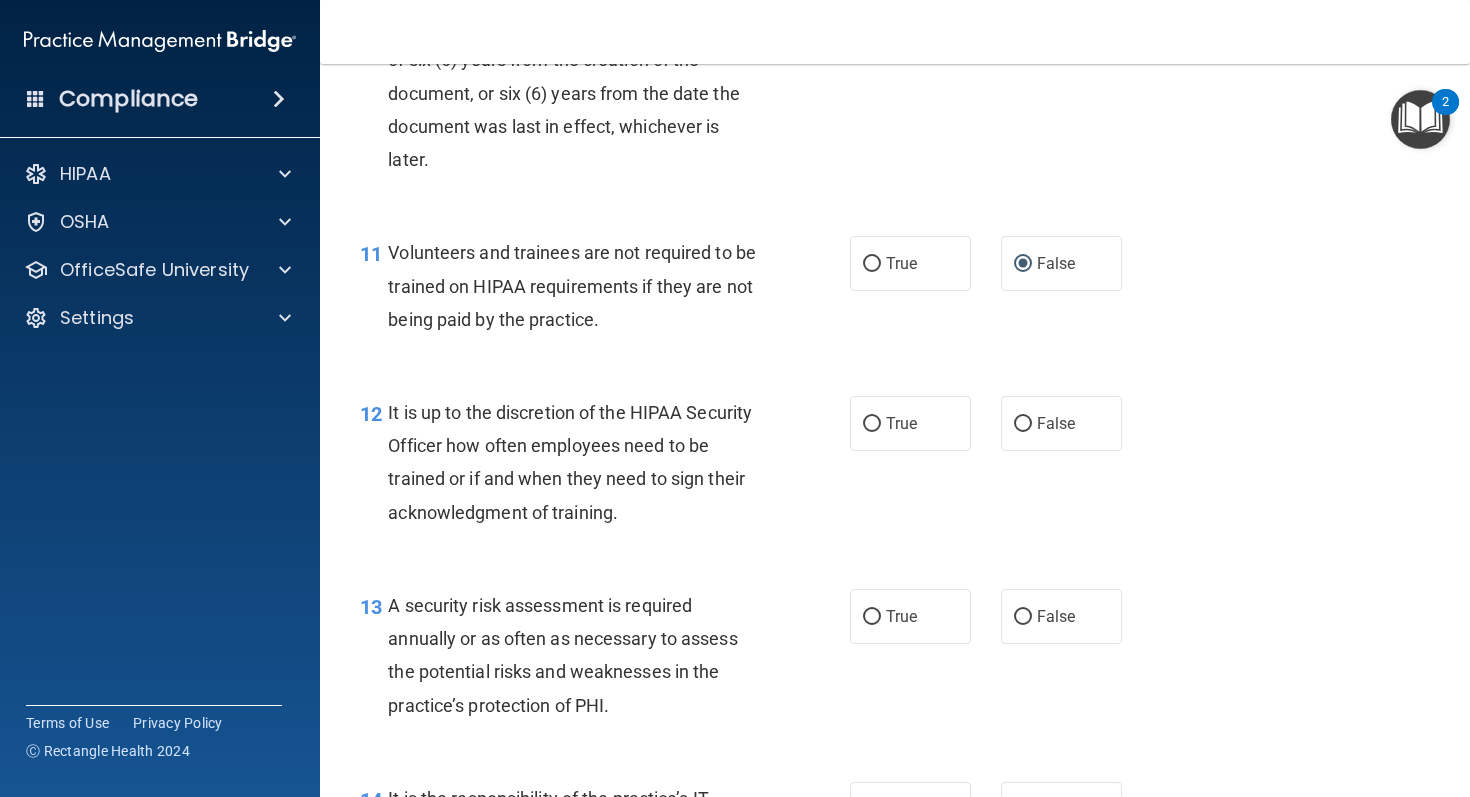 click on "11       Volunteers and trainees are not required to be trained on HIPAA requirements if they are not being paid by the practice.                 True           False" at bounding box center [895, 291] 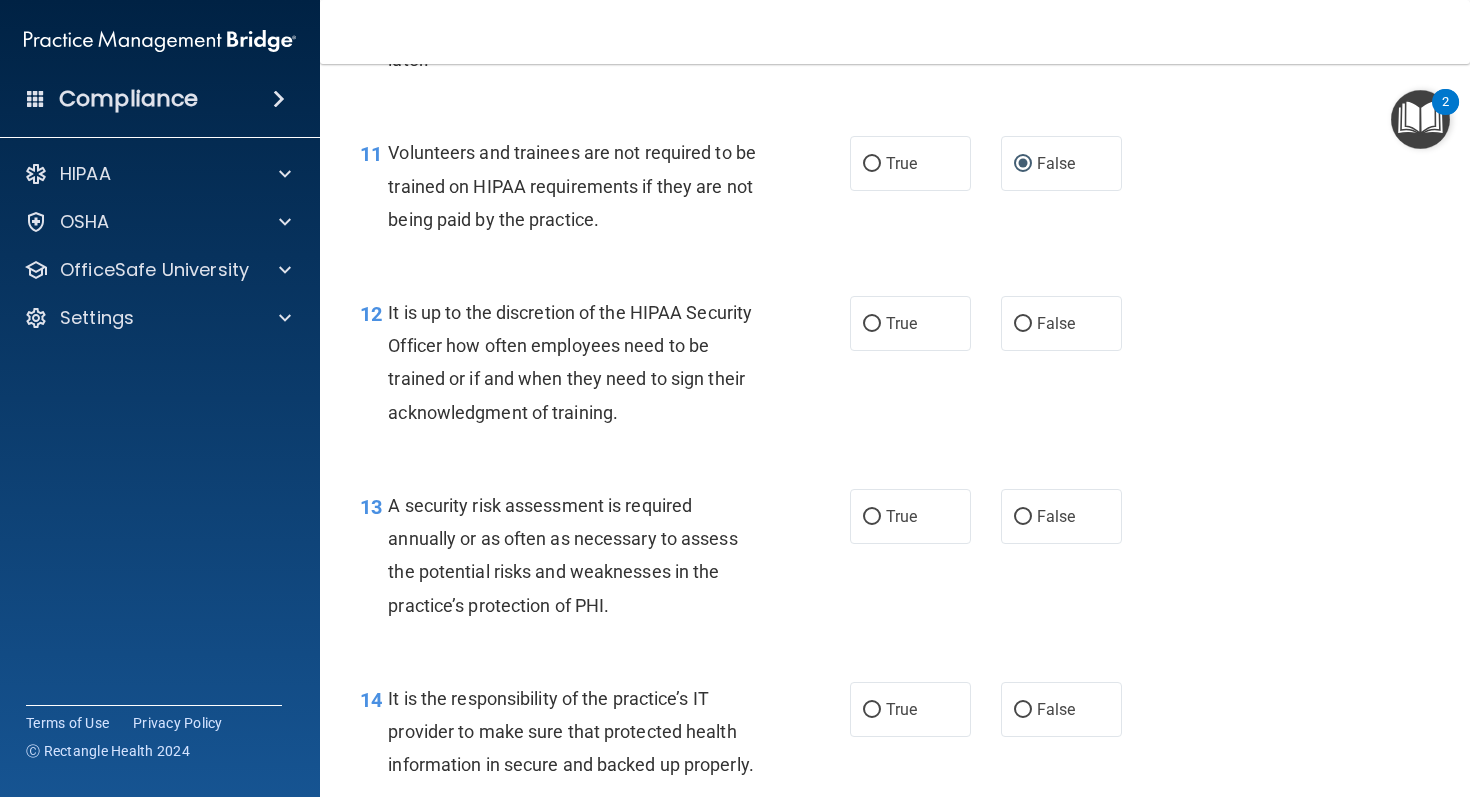 scroll, scrollTop: 2354, scrollLeft: 0, axis: vertical 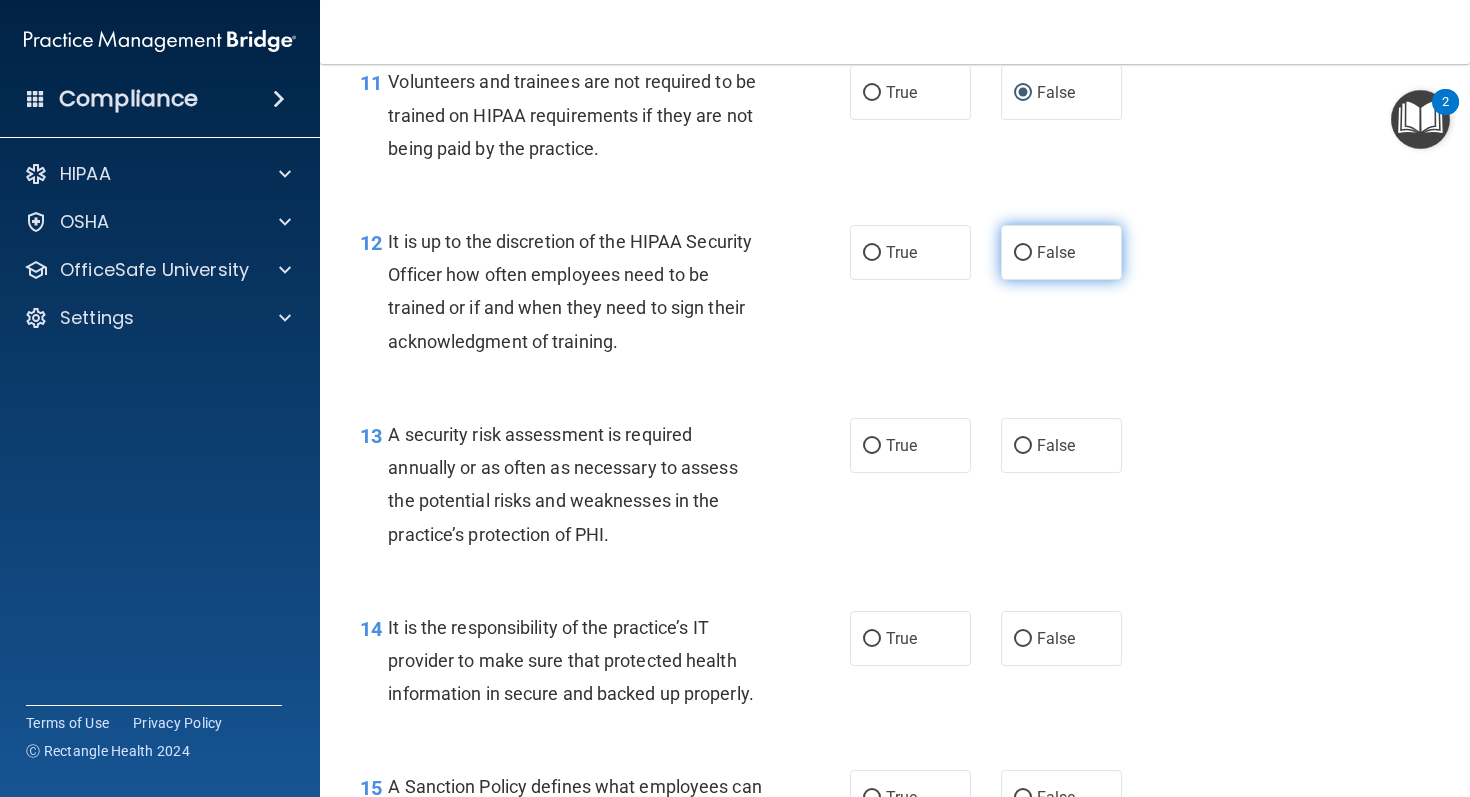 click on "False" at bounding box center [1061, 252] 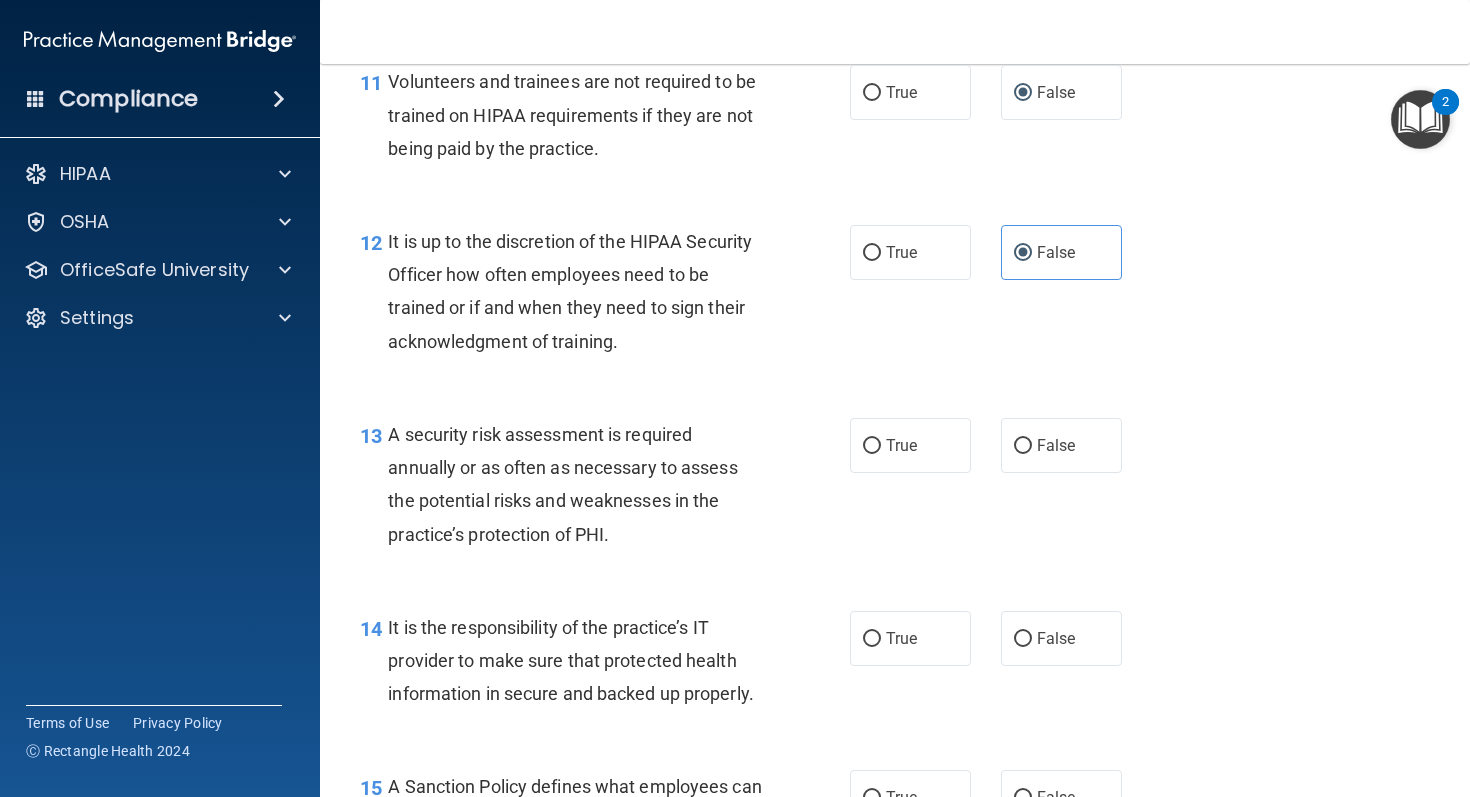 click on "12       It is up to the discretion of the HIPAA Security Officer how often employees need to be trained or if and when they need to sign their acknowledgment of training.                  True           False" at bounding box center [895, 296] 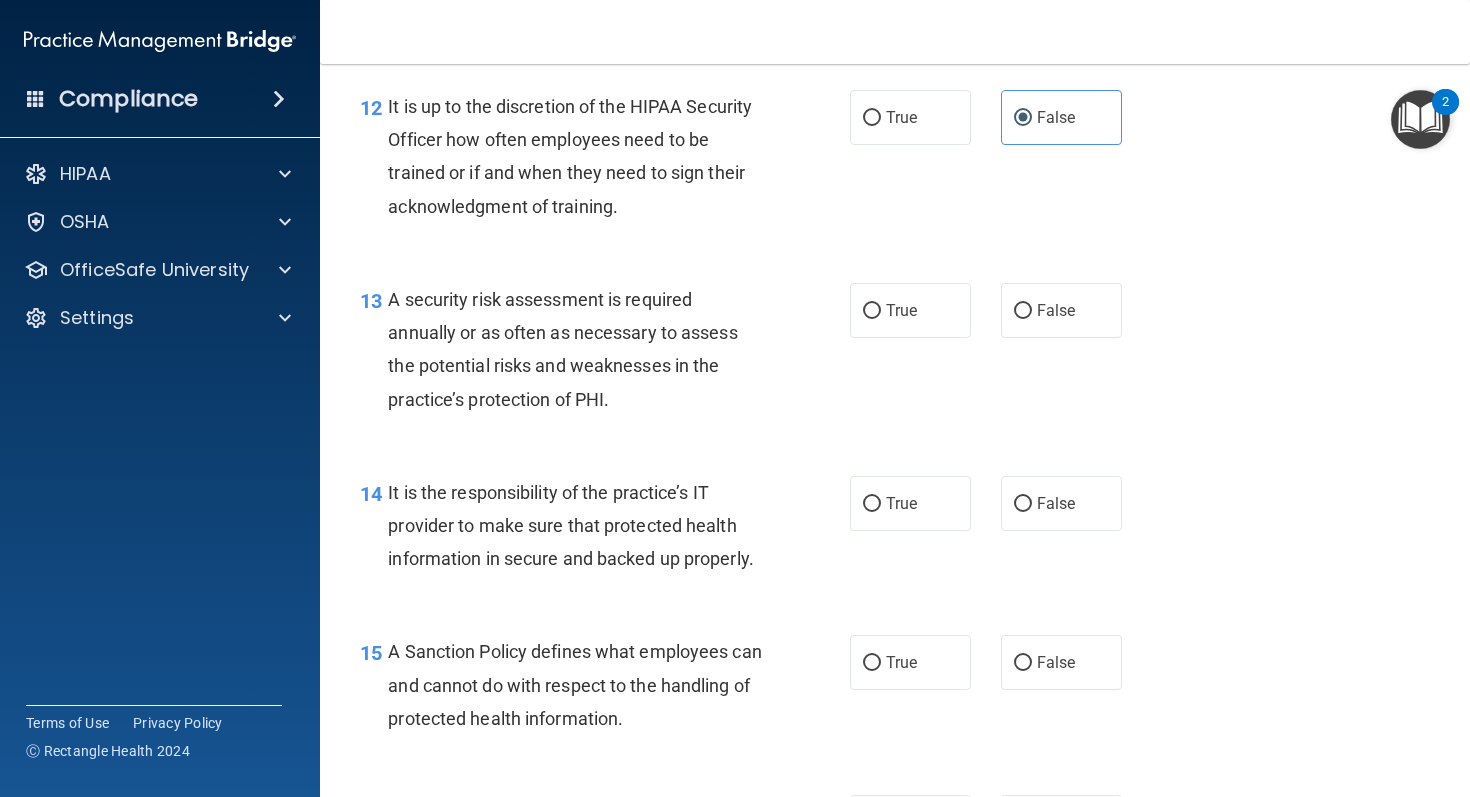scroll, scrollTop: 2541, scrollLeft: 0, axis: vertical 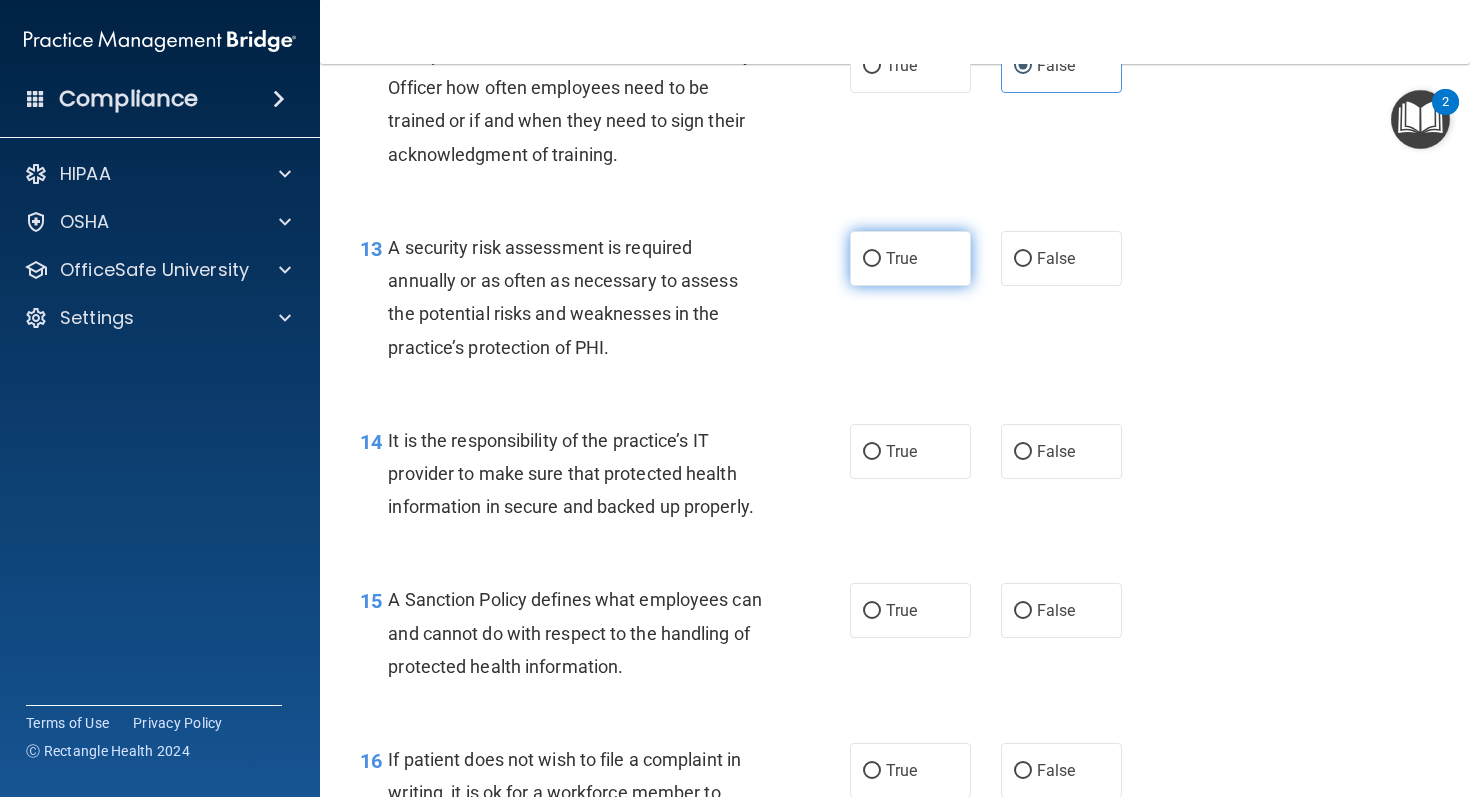 click on "True" at bounding box center [910, 258] 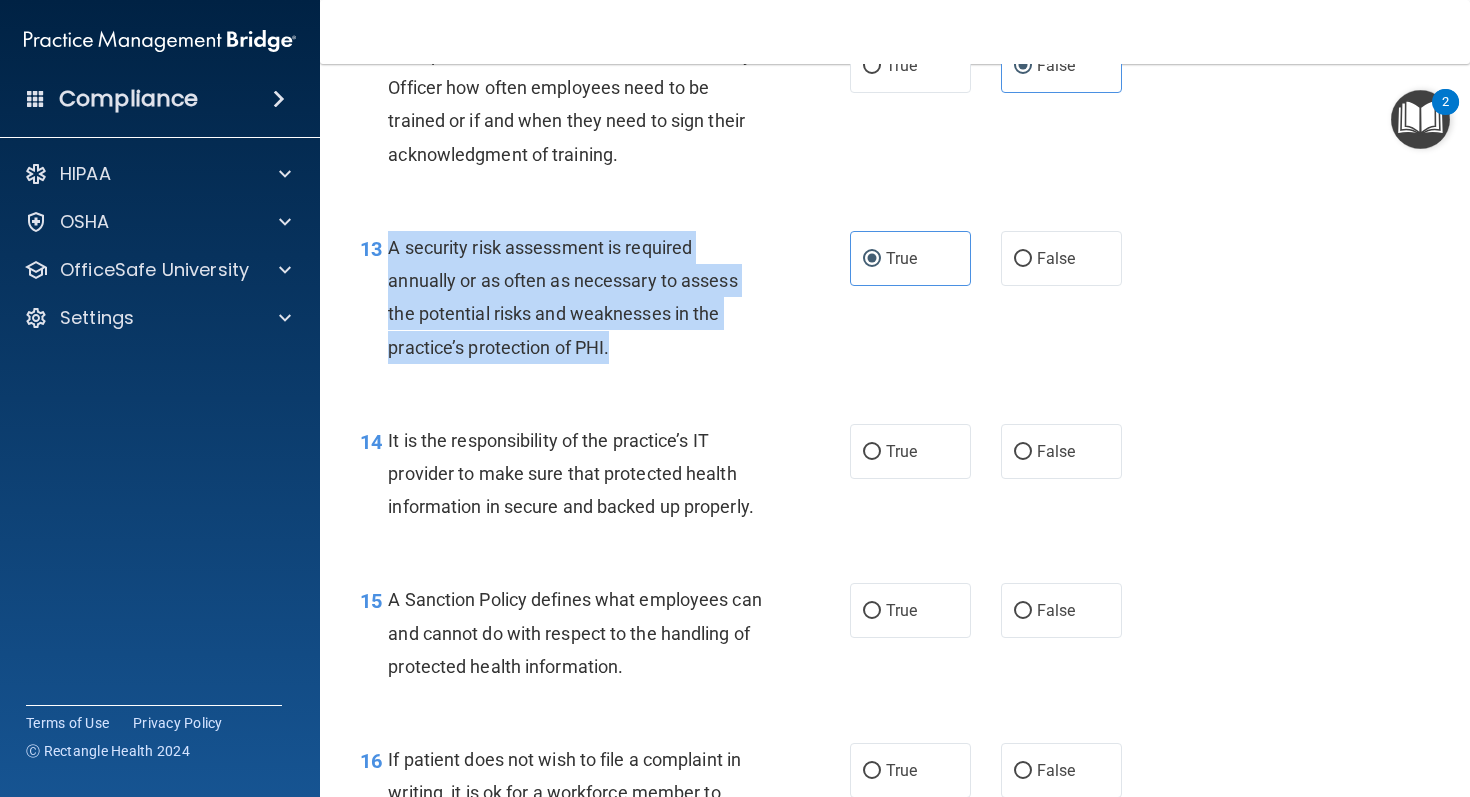 drag, startPoint x: 618, startPoint y: 382, endPoint x: 393, endPoint y: 281, distance: 246.62927 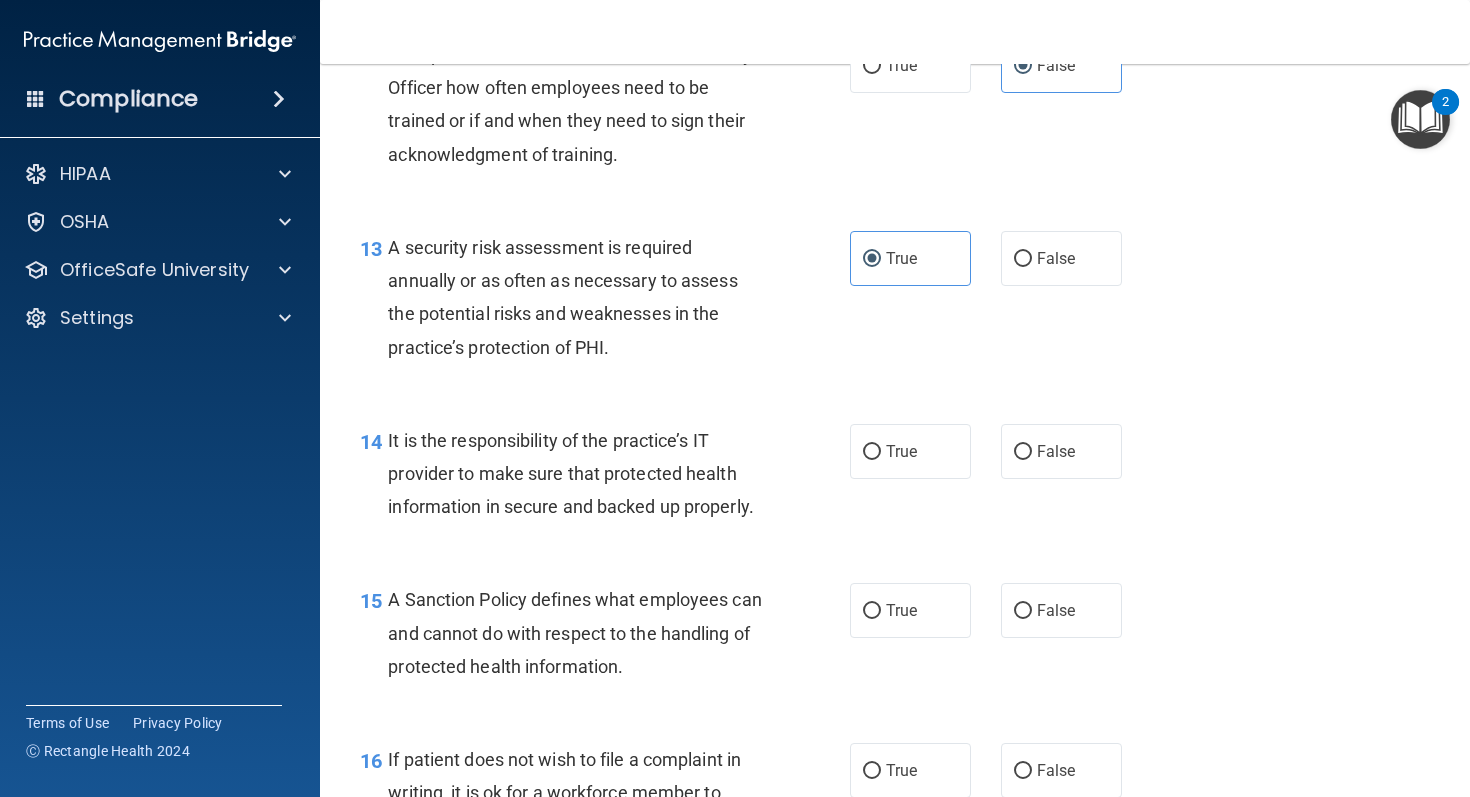 click on "13       A security risk assessment is required annually or as often as necessary to assess the potential risks and weaknesses in the practice’s protection of PHI.                 True           False" at bounding box center (895, 302) 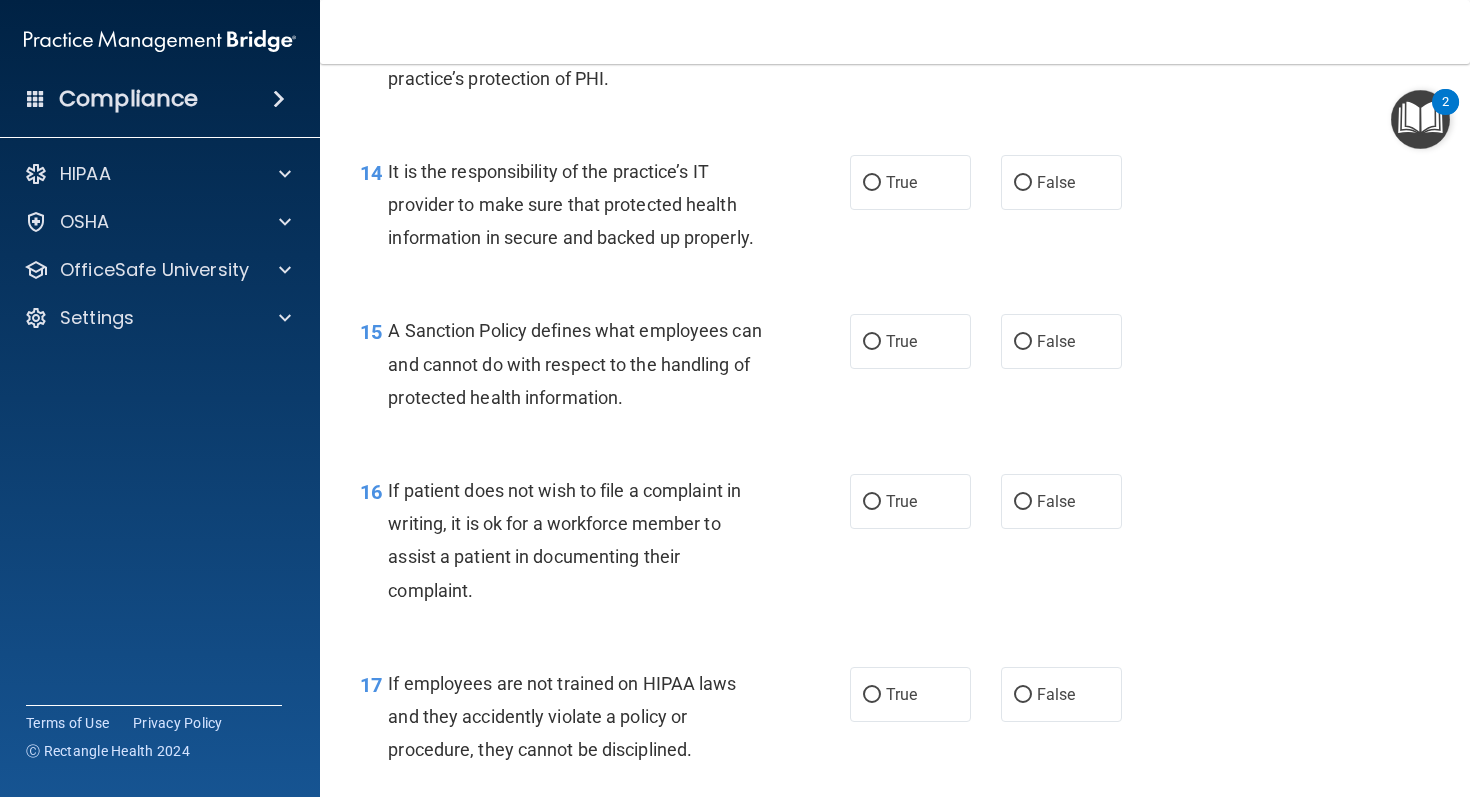 scroll, scrollTop: 2813, scrollLeft: 0, axis: vertical 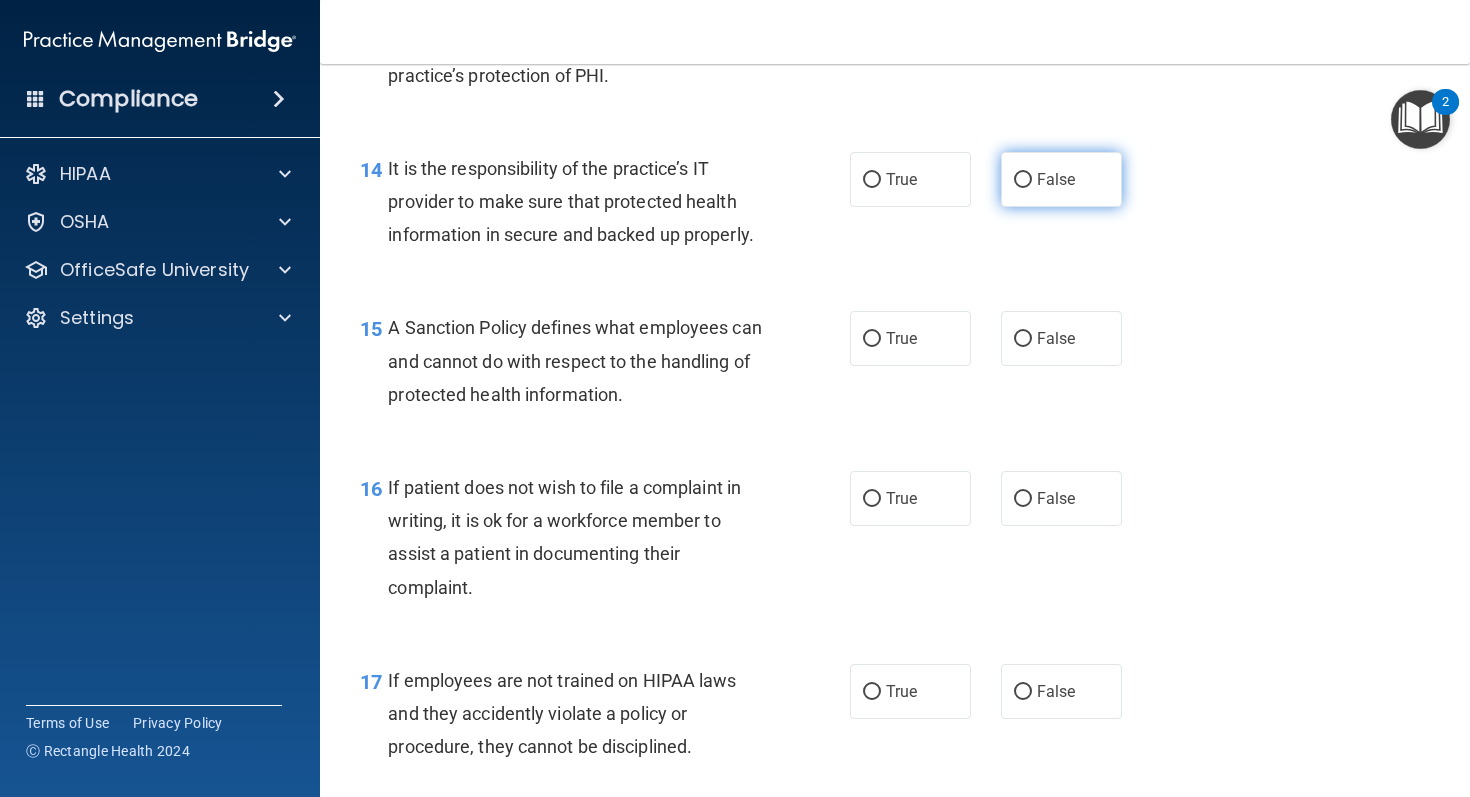 click on "False" at bounding box center [1023, 180] 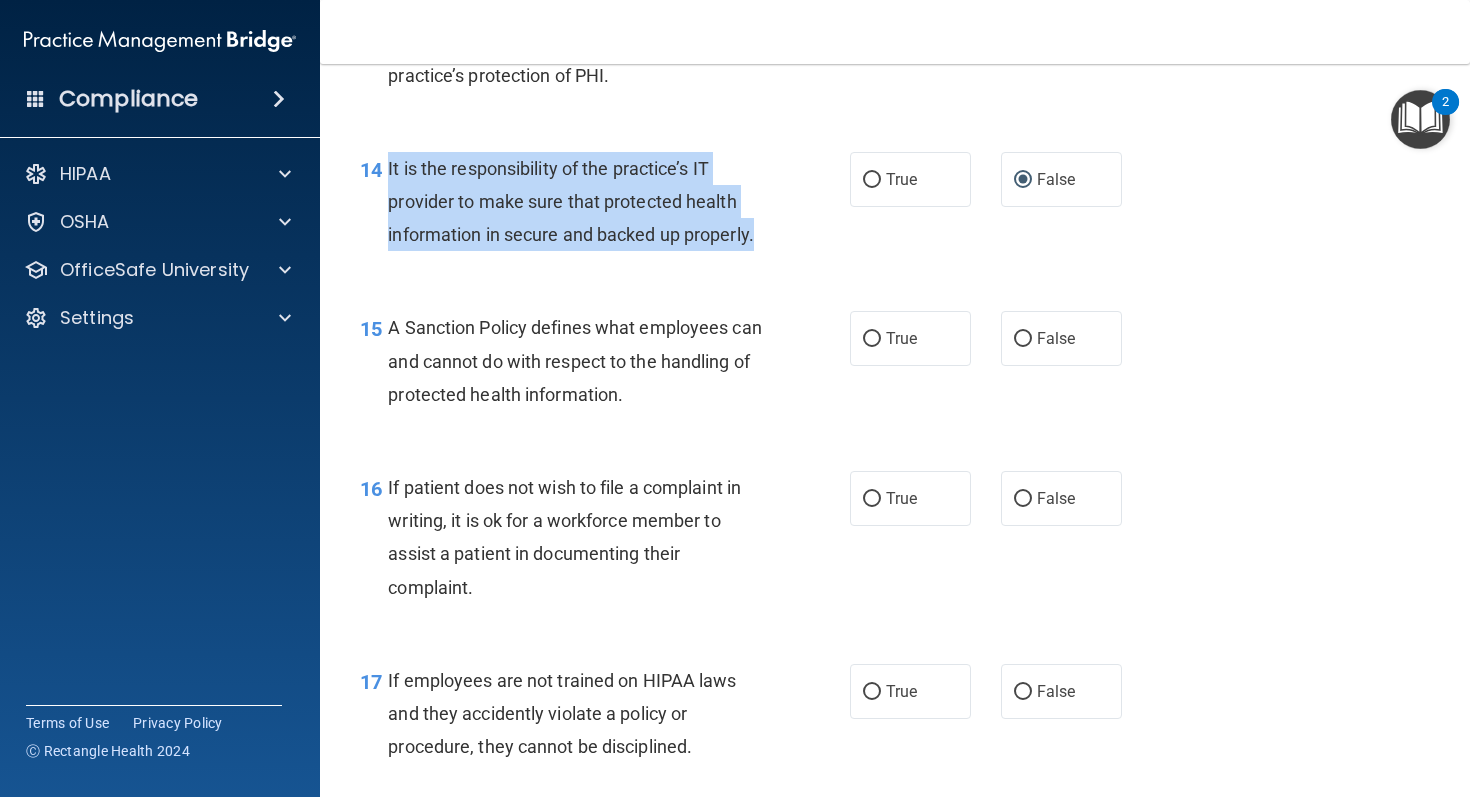 drag, startPoint x: 756, startPoint y: 269, endPoint x: 388, endPoint y: 202, distance: 374.04947 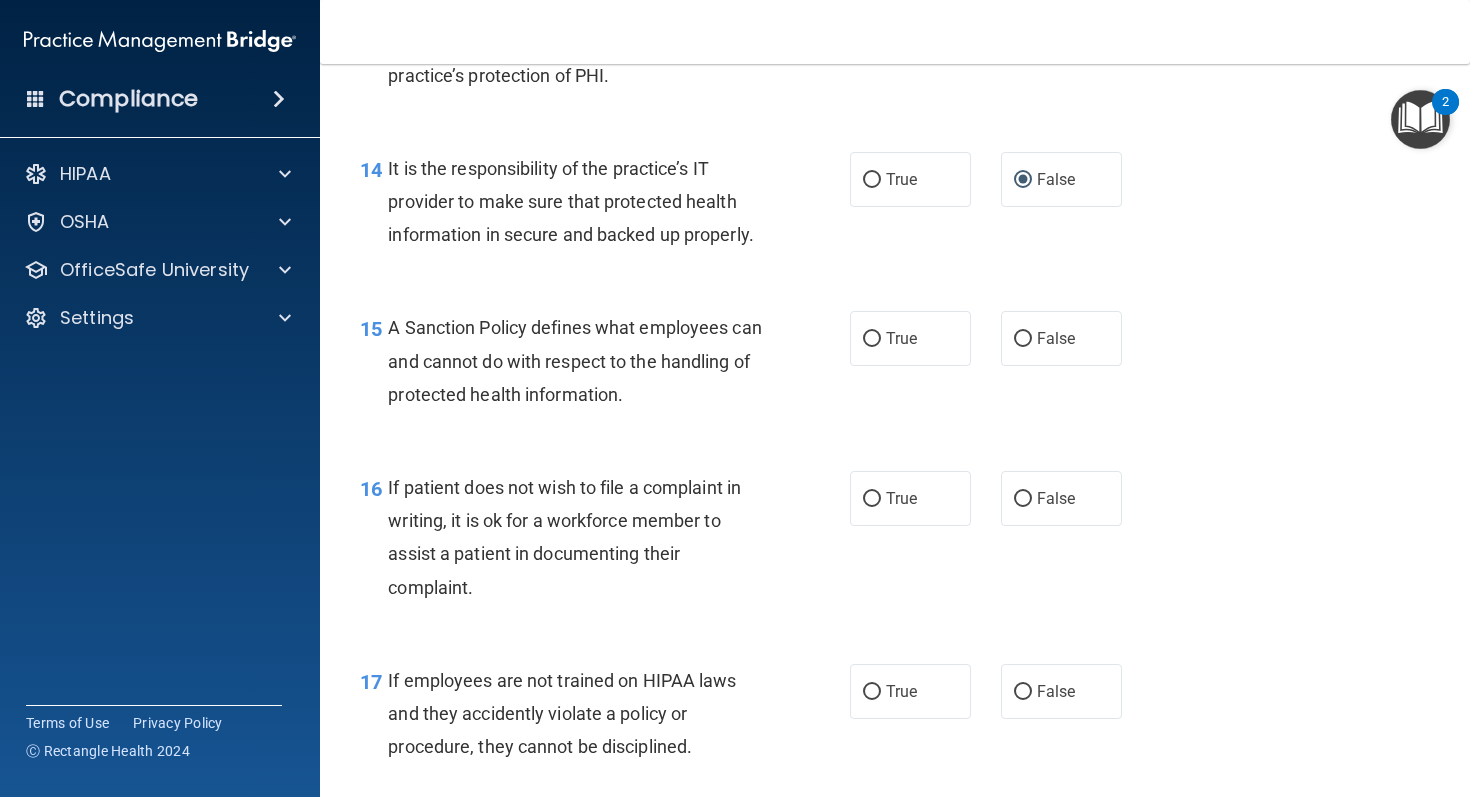 click on "14       It is the responsibility of the practice’s IT provider to make sure that protected health information in secure and backed up properly.                  True           False" at bounding box center (895, 207) 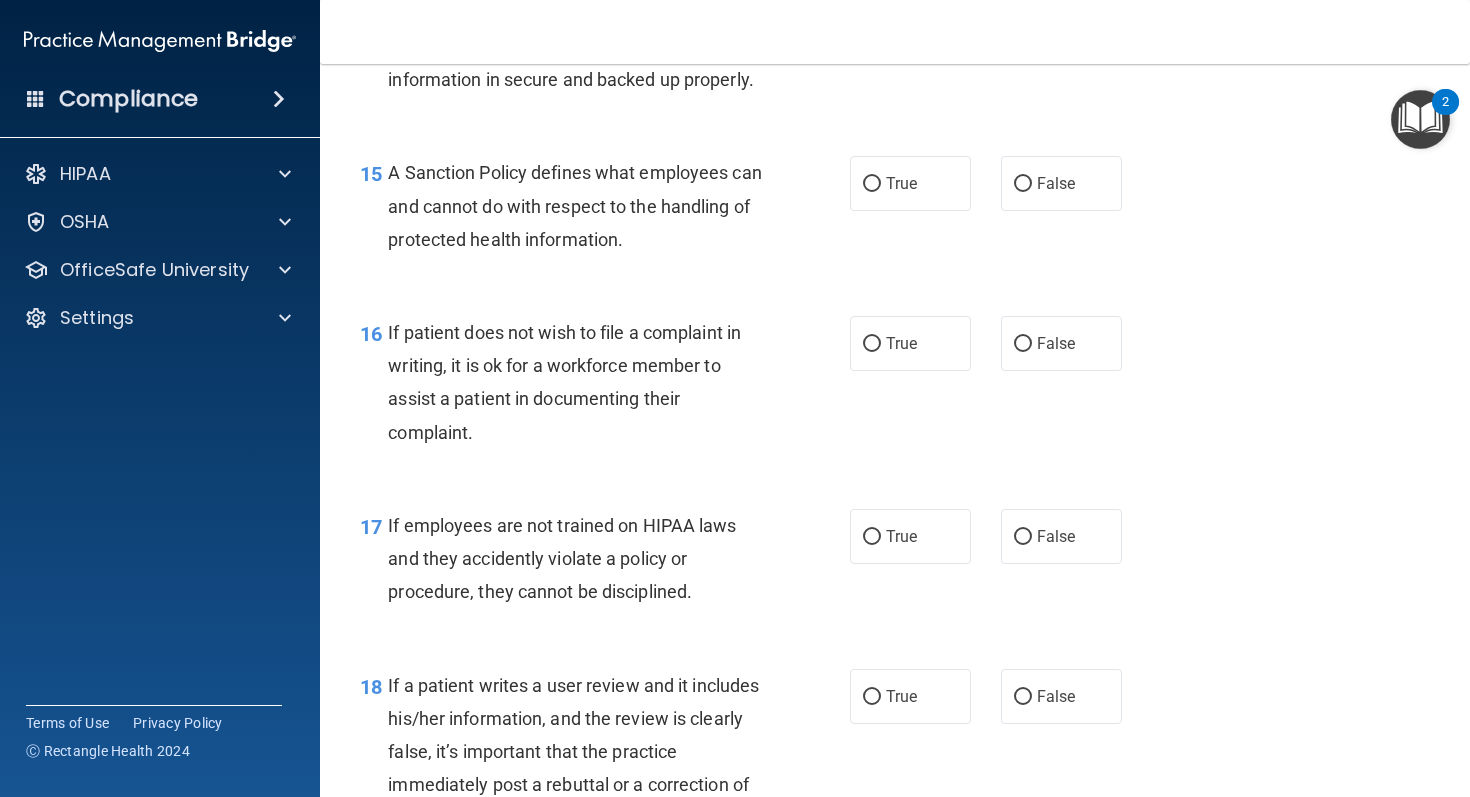 scroll, scrollTop: 2971, scrollLeft: 0, axis: vertical 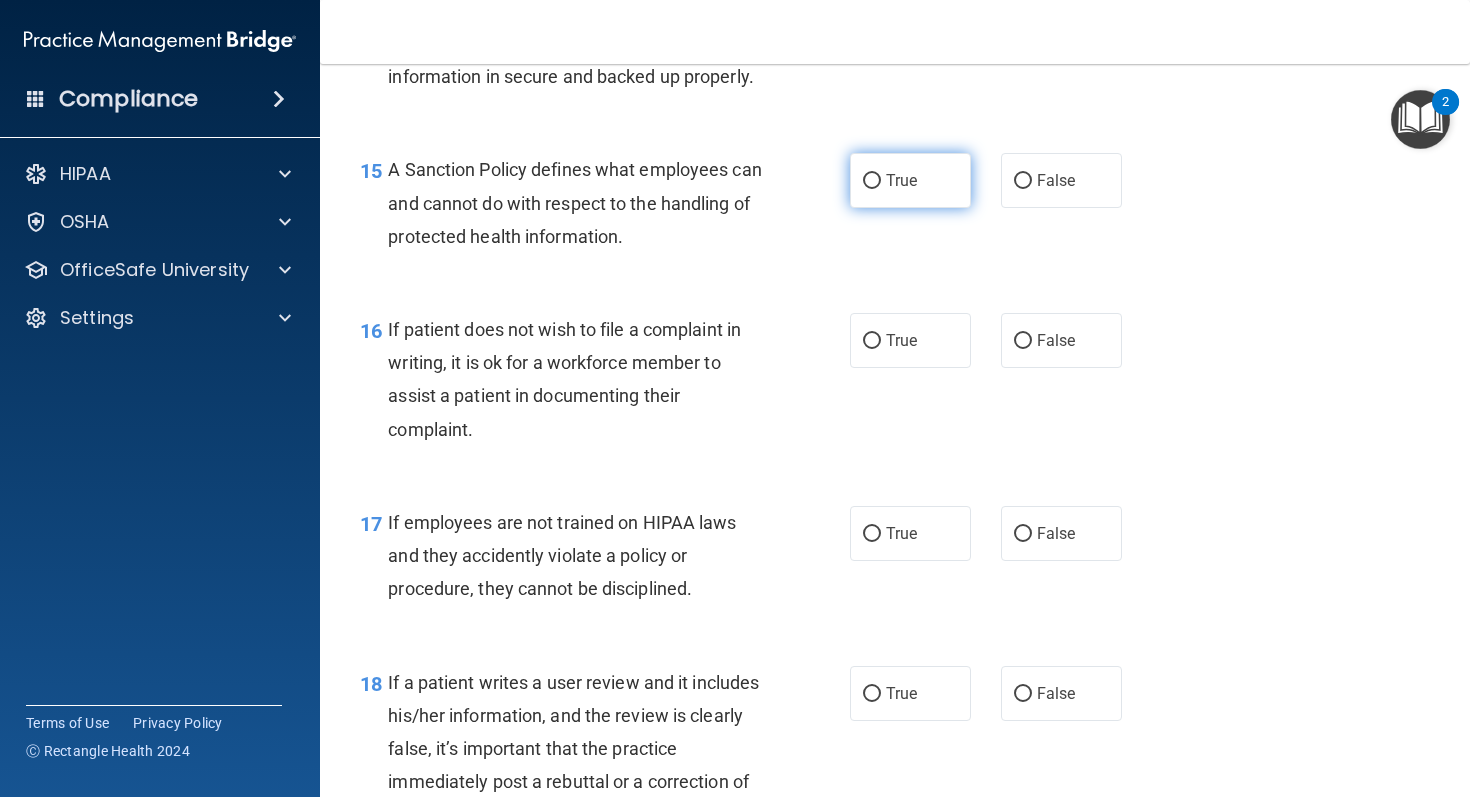 click on "True" at bounding box center (901, 180) 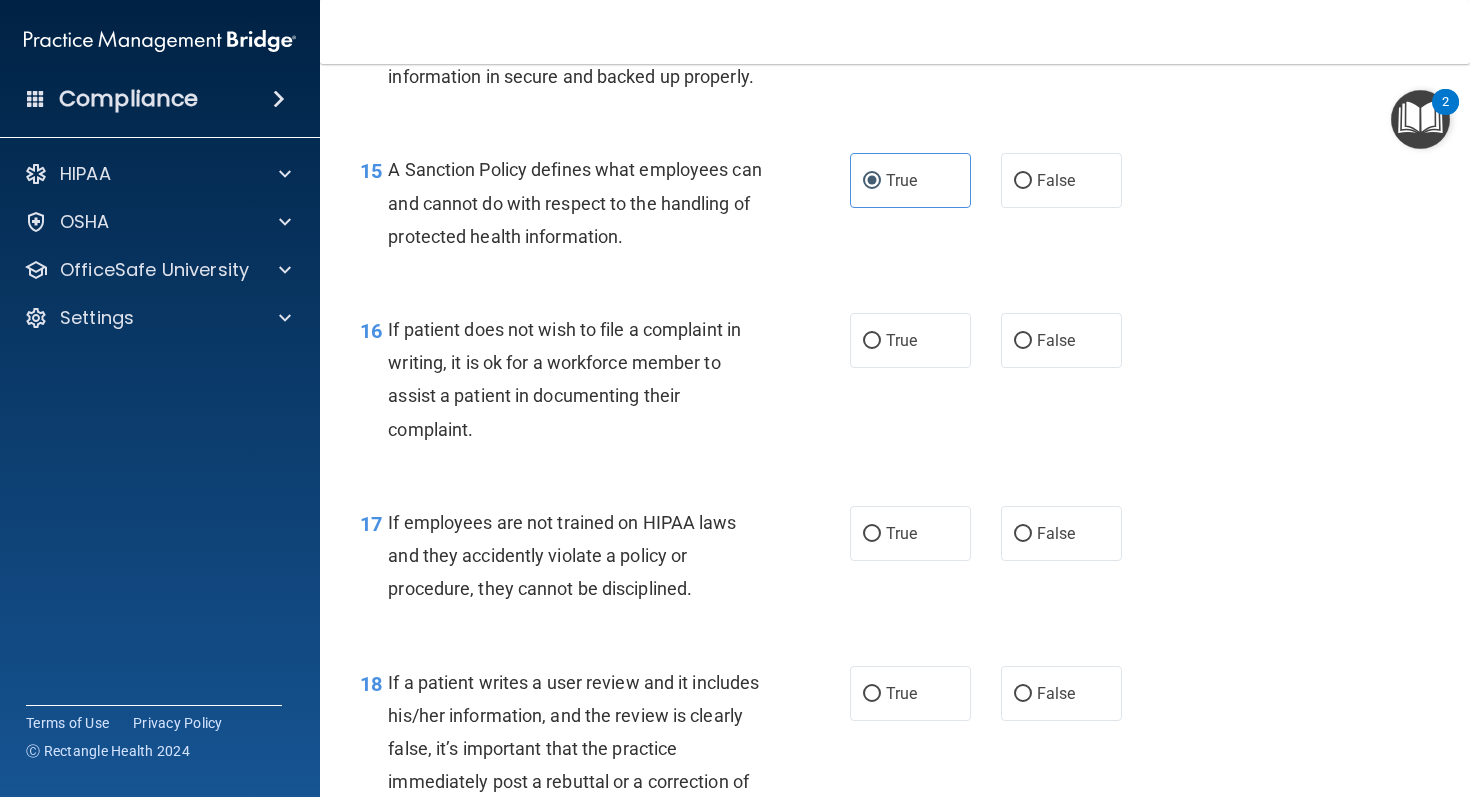 click on "15       A Sanction Policy defines what employees can and cannot do with respect to the handling of protected health information.                 True           False" at bounding box center [895, 208] 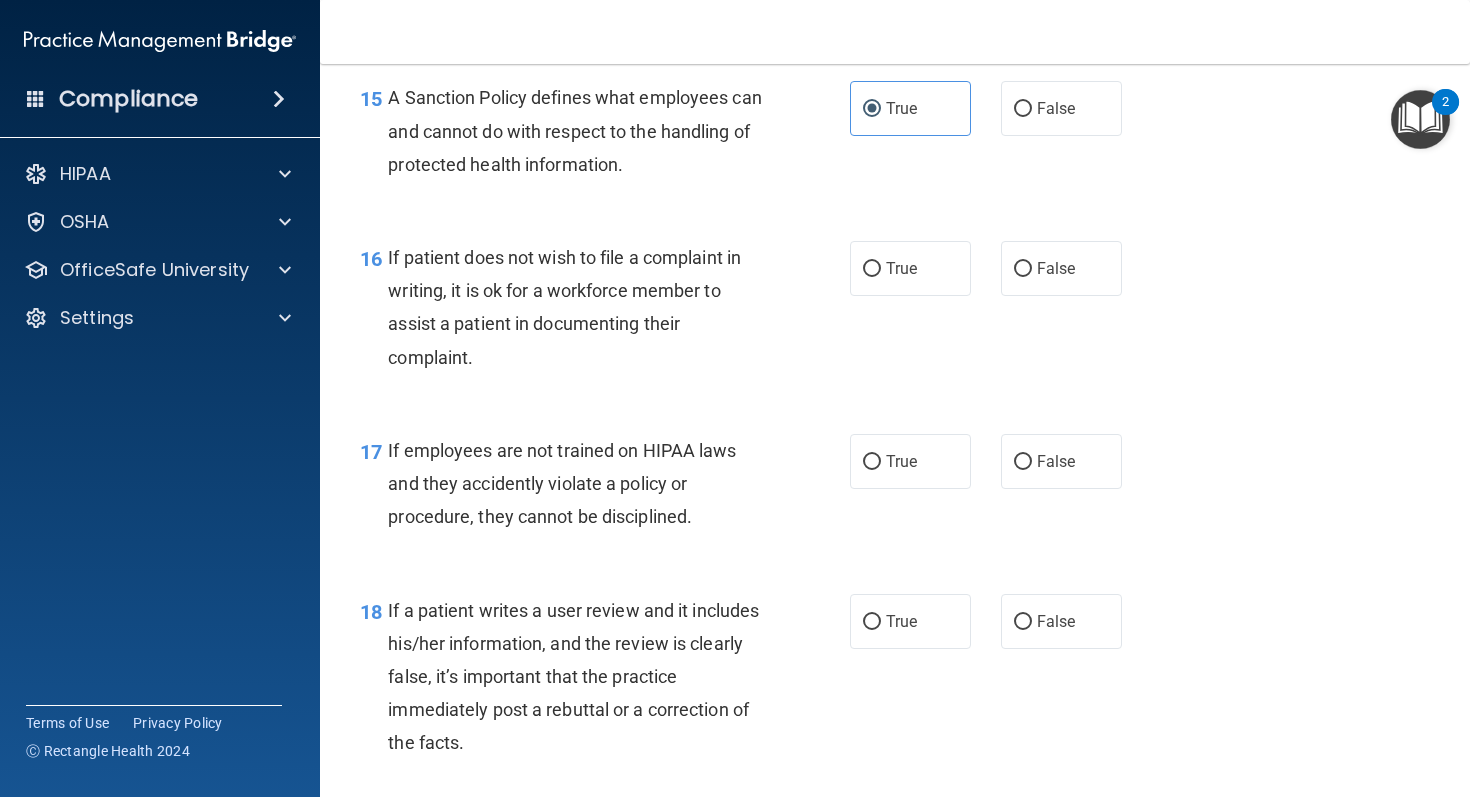 scroll, scrollTop: 3053, scrollLeft: 0, axis: vertical 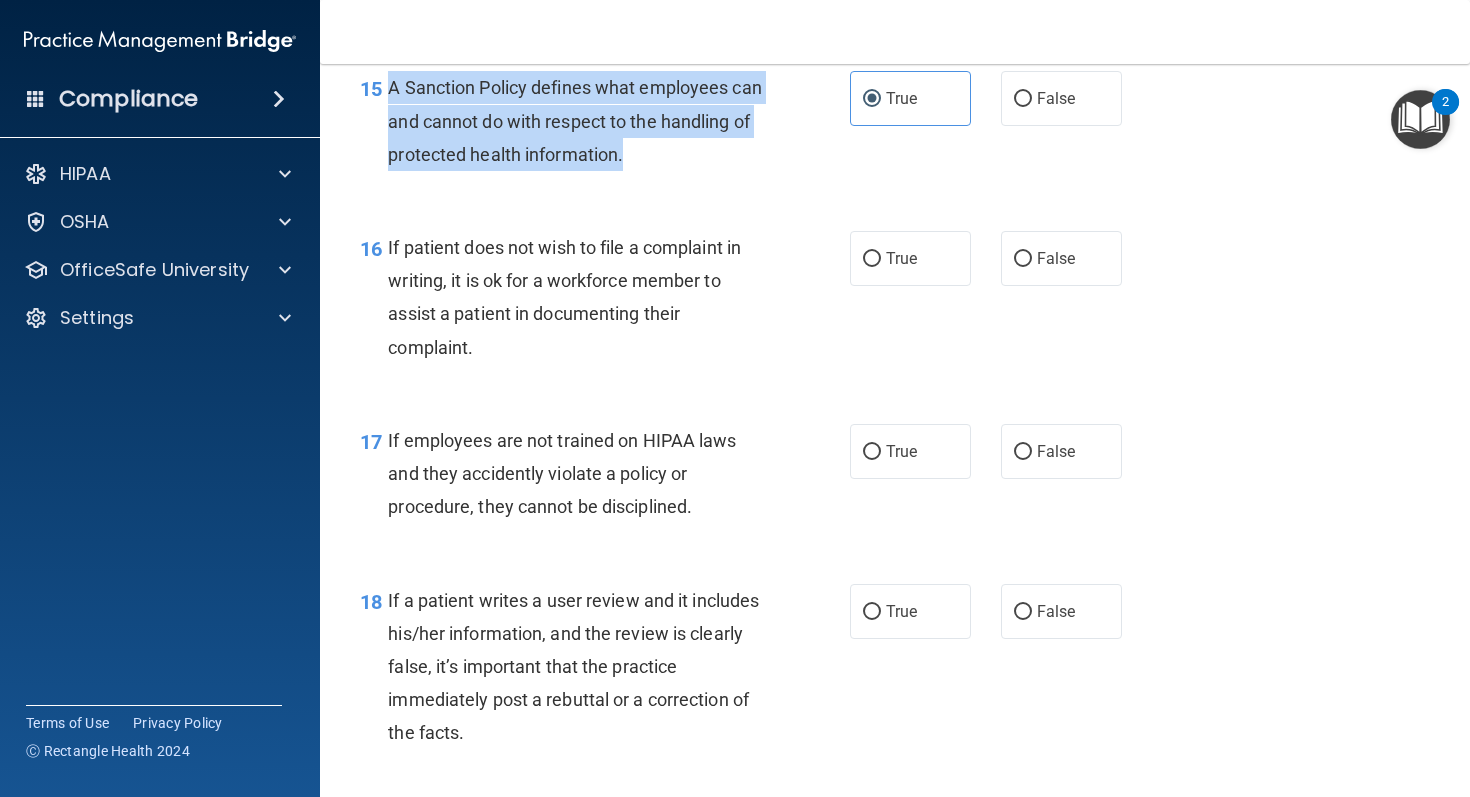 drag, startPoint x: 728, startPoint y: 180, endPoint x: 391, endPoint y: 114, distance: 343.4021 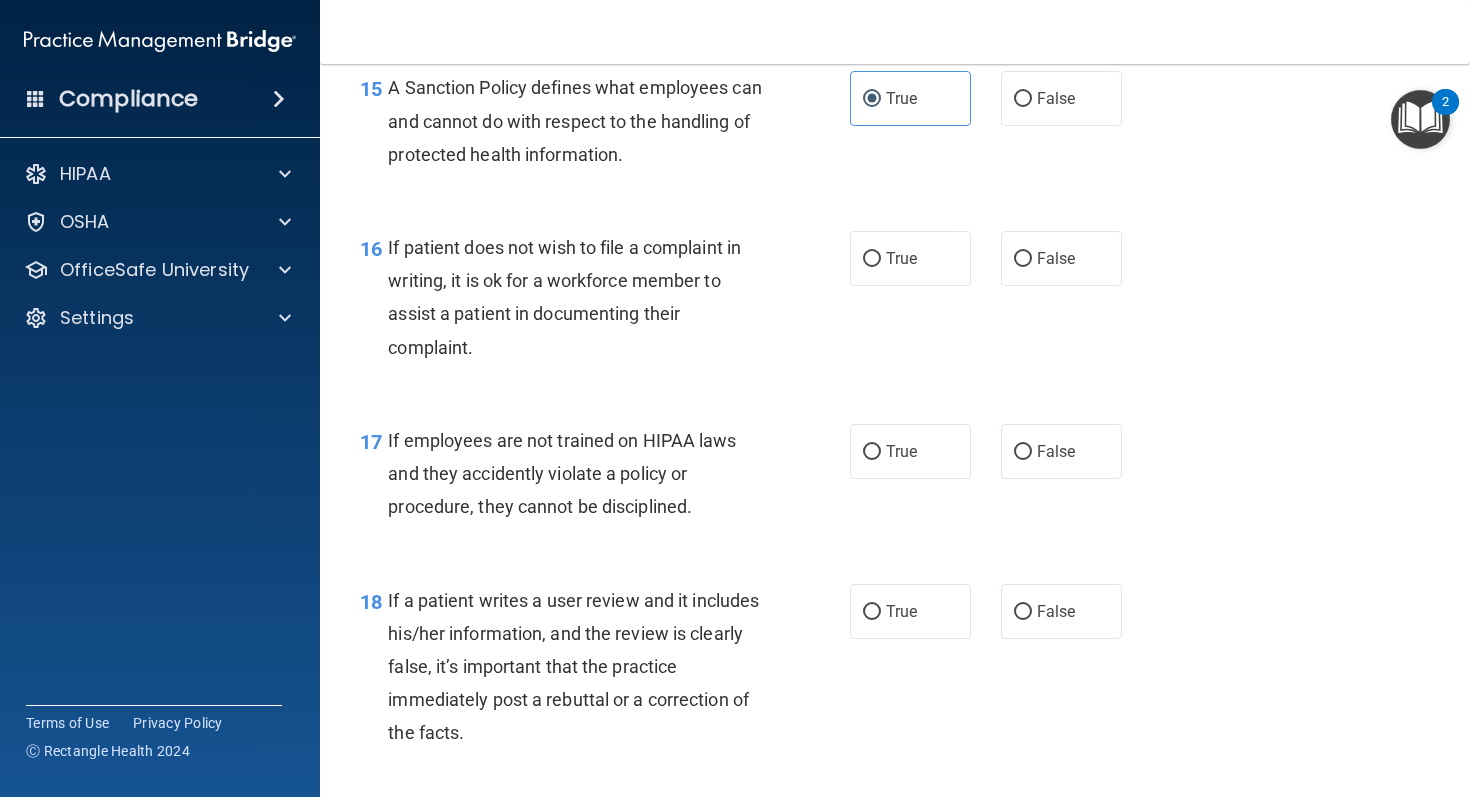 click on "A Sanction Policy defines what employees can and cannot do with respect to the handling of protected health information." at bounding box center [574, 120] 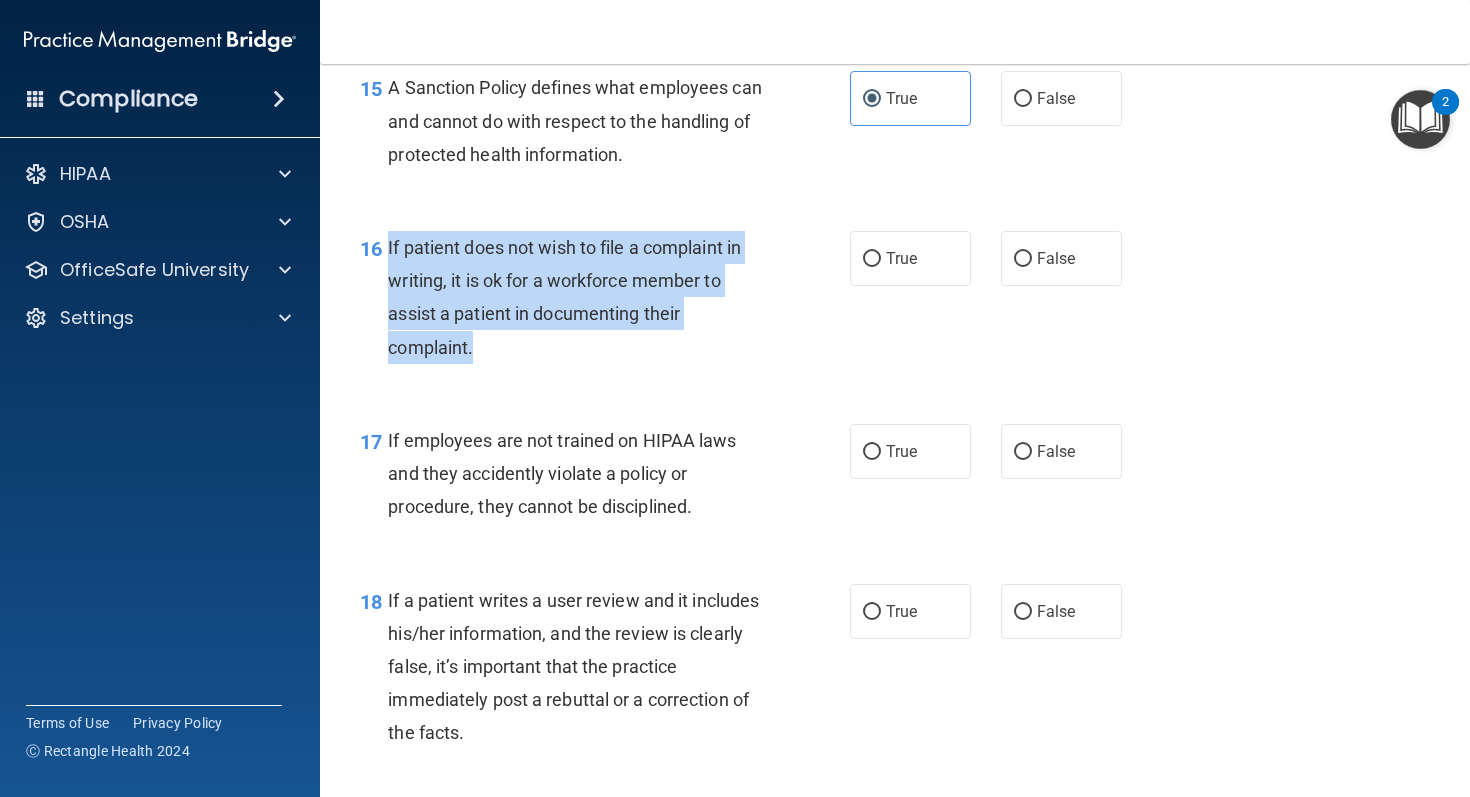 drag, startPoint x: 487, startPoint y: 377, endPoint x: 390, endPoint y: 285, distance: 133.68994 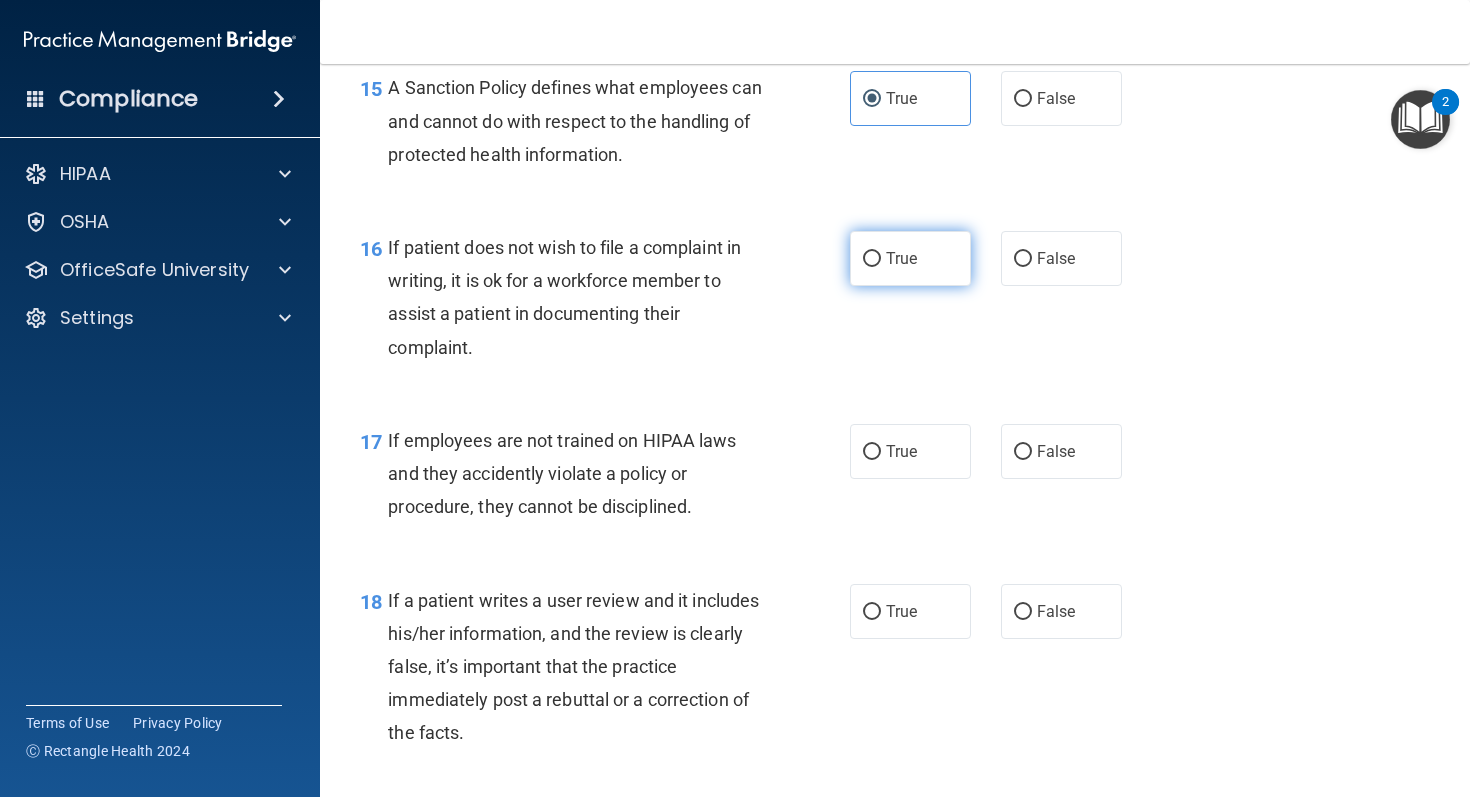 click on "True" at bounding box center (901, 258) 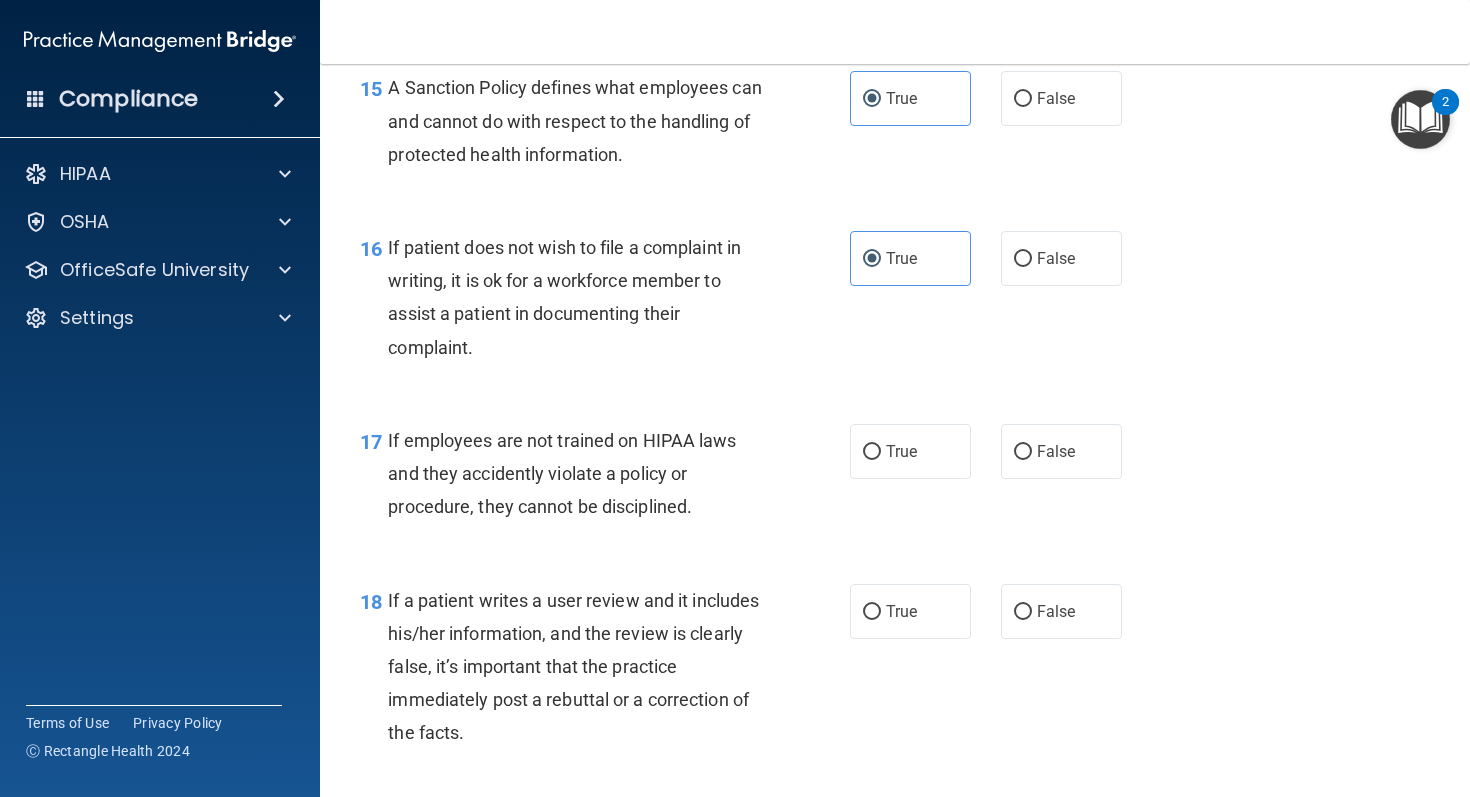 click on "16       If patient does not wish to file a complaint in writing, it is ok for a workforce member to assist a patient in documenting their complaint.                  True           False" at bounding box center (895, 302) 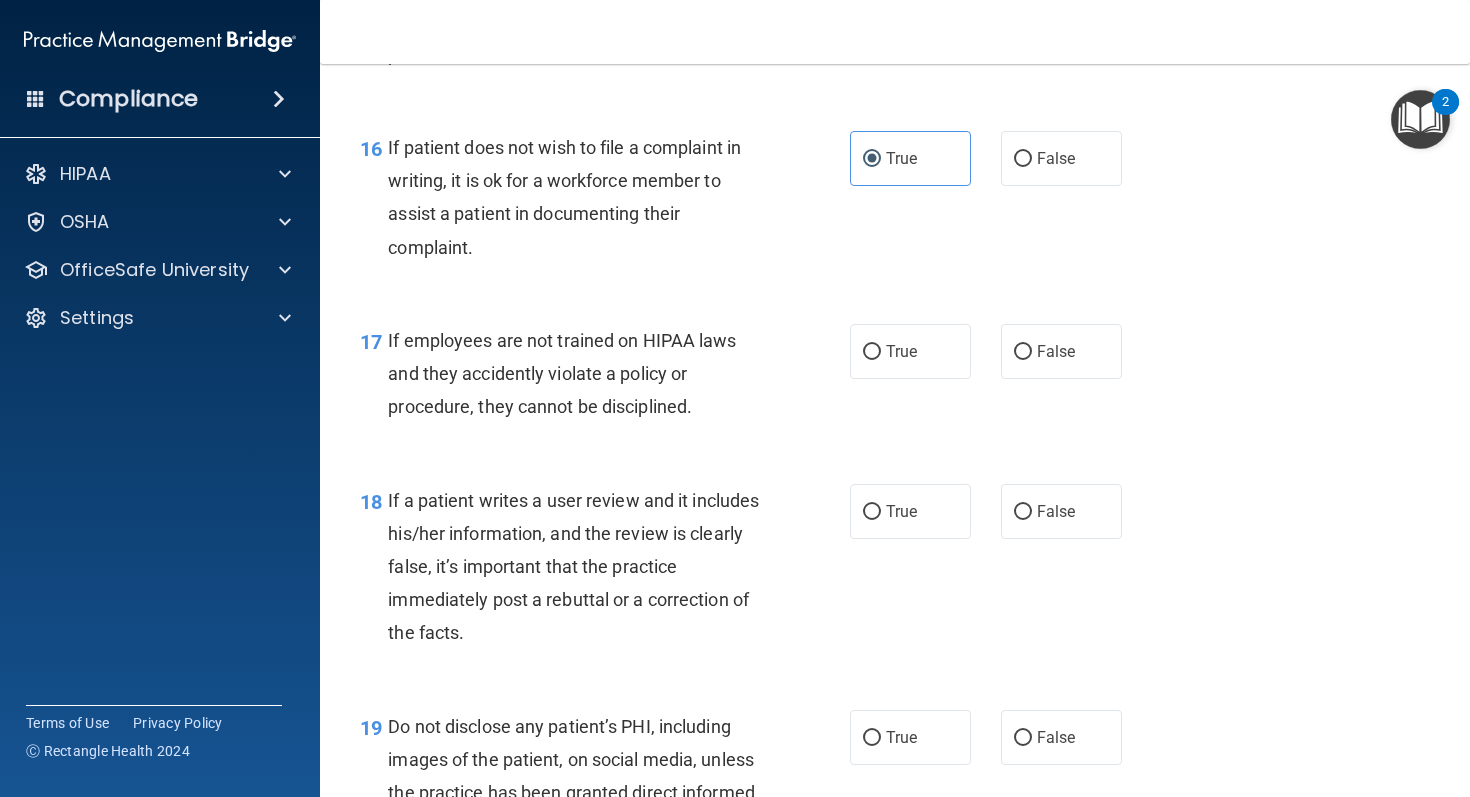 scroll, scrollTop: 3176, scrollLeft: 0, axis: vertical 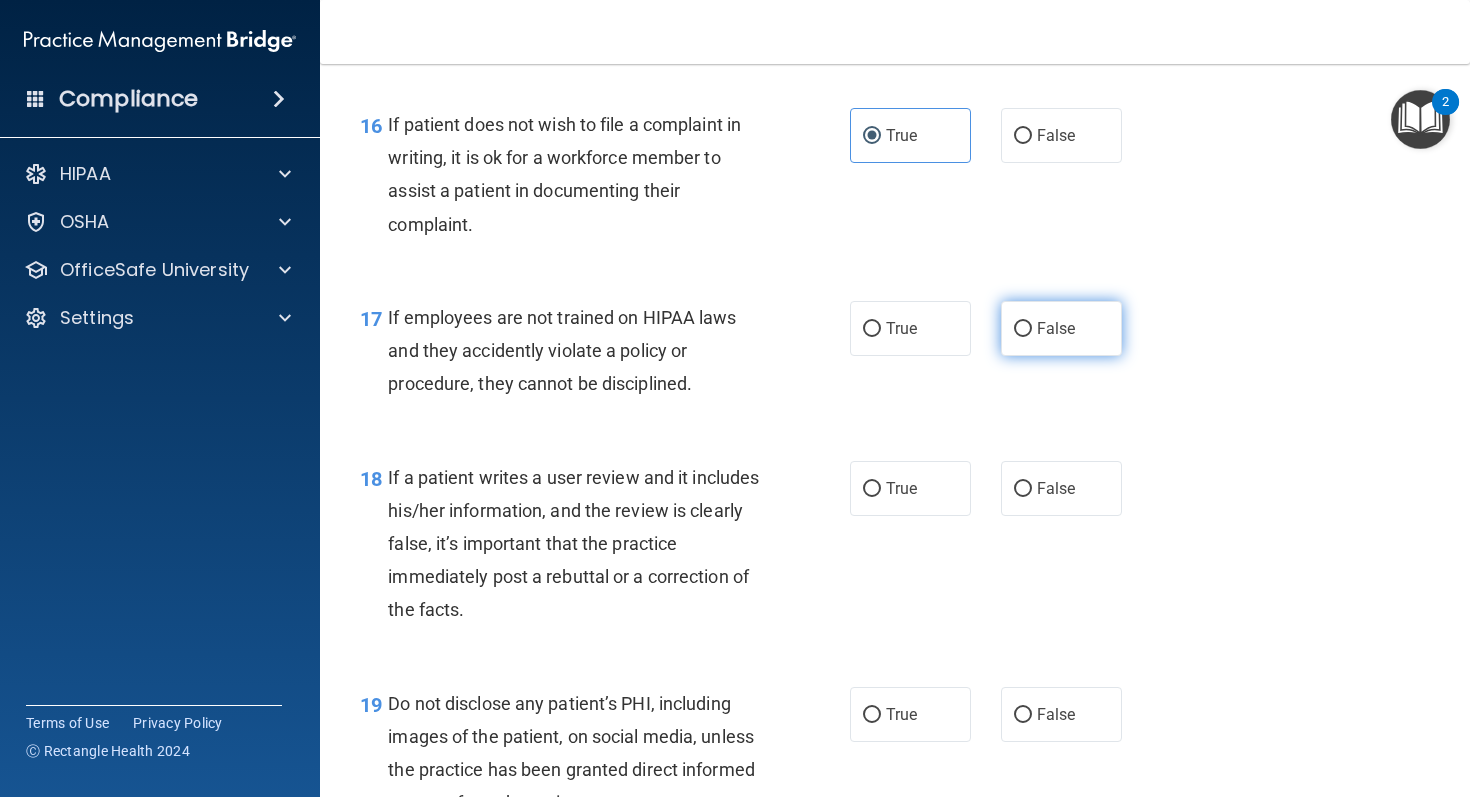 click on "False" at bounding box center [1061, 328] 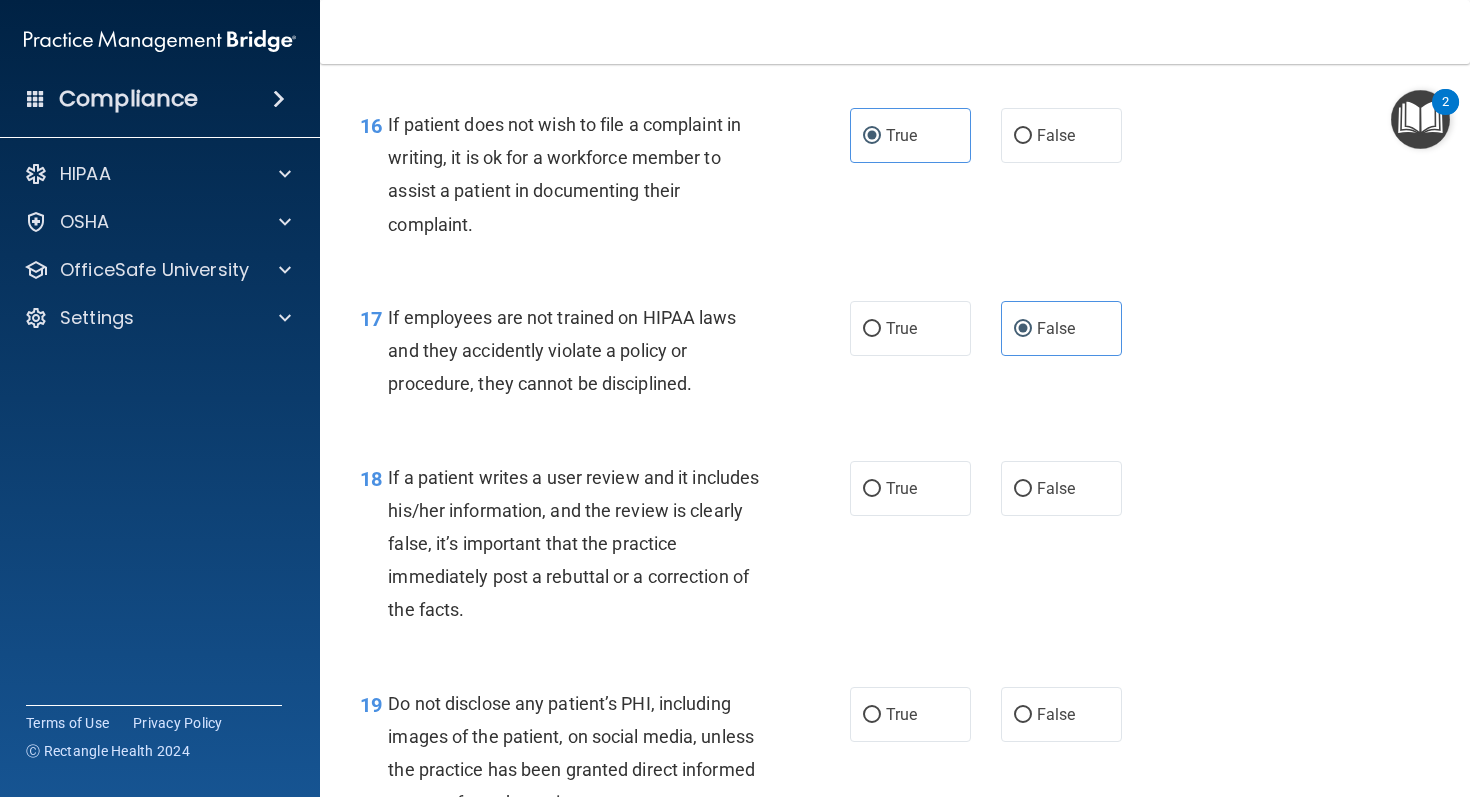 click on "17       If employees are not trained on HIPAA laws and they accidently violate a policy or procedure, they cannot be disciplined.                 True           False" at bounding box center [895, 356] 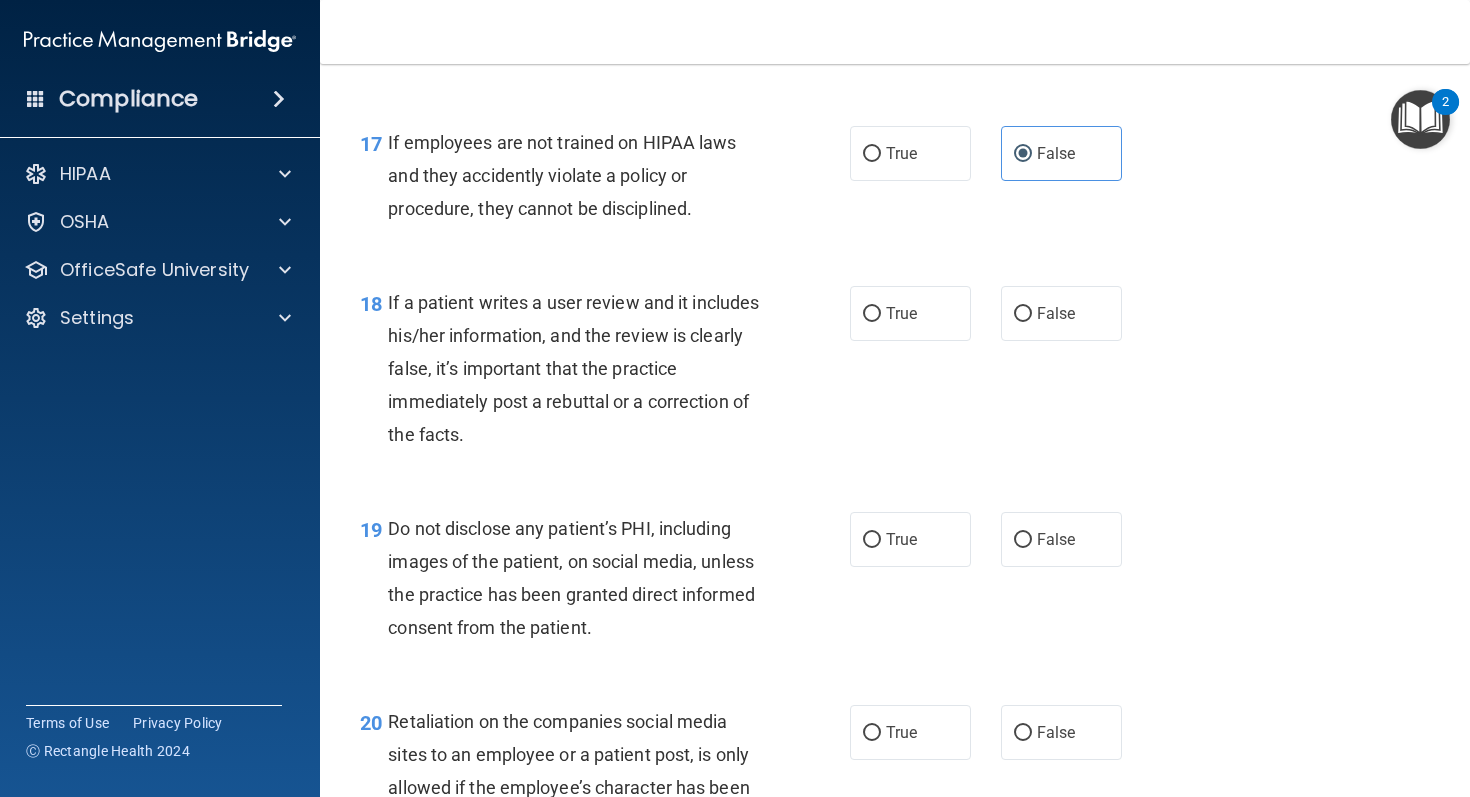 scroll, scrollTop: 3359, scrollLeft: 0, axis: vertical 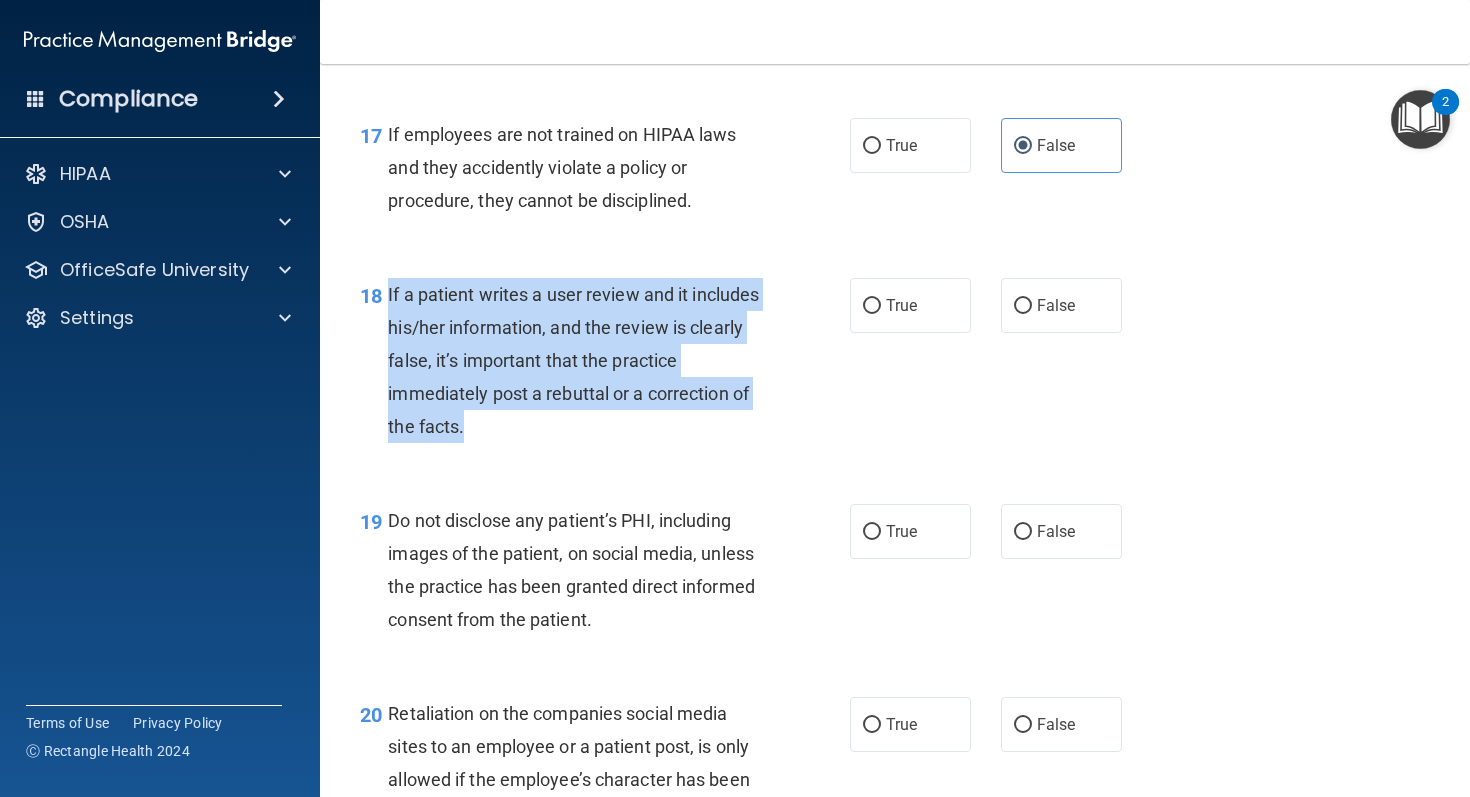 drag, startPoint x: 478, startPoint y: 460, endPoint x: 386, endPoint y: 335, distance: 155.20631 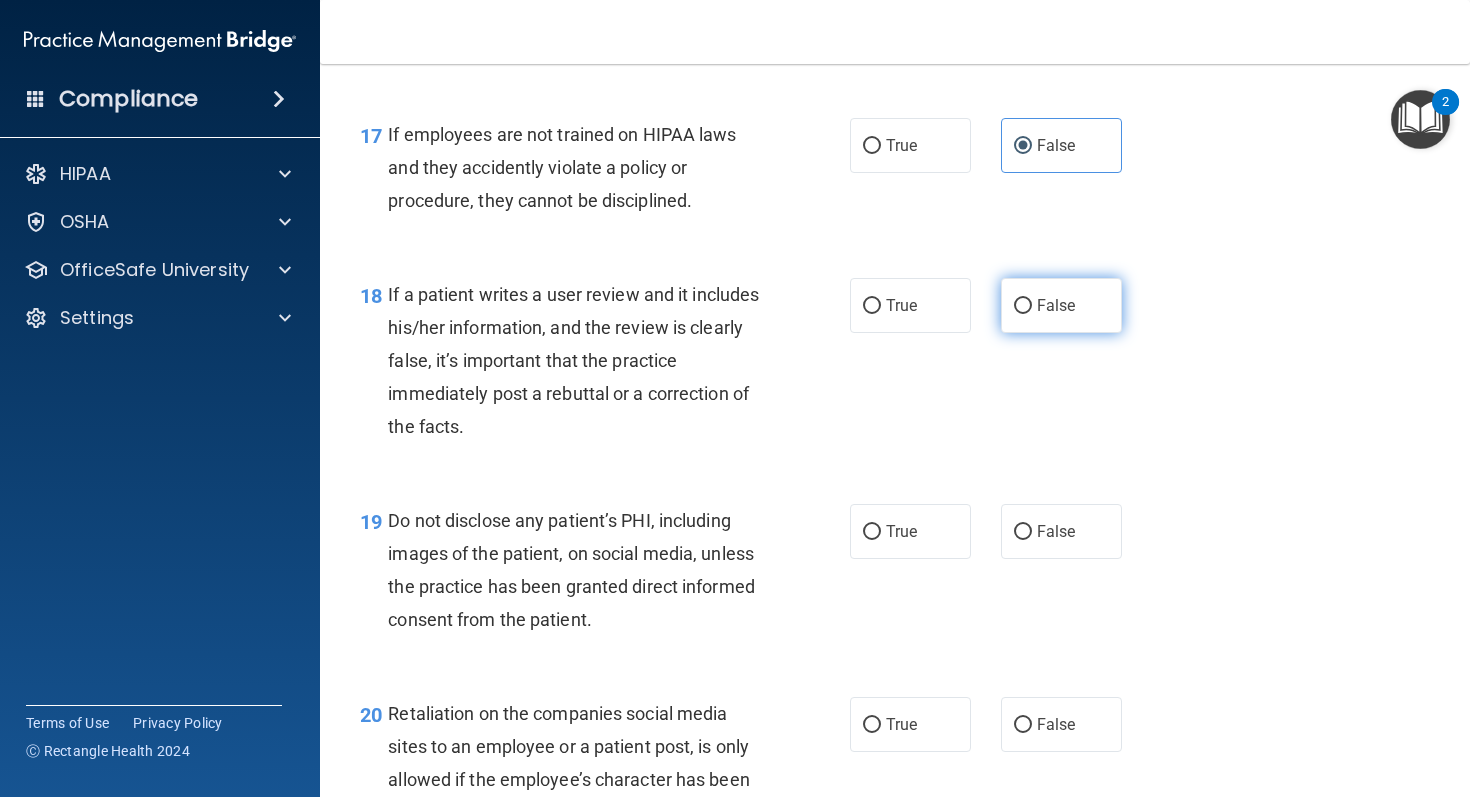 click on "False" at bounding box center (1061, 305) 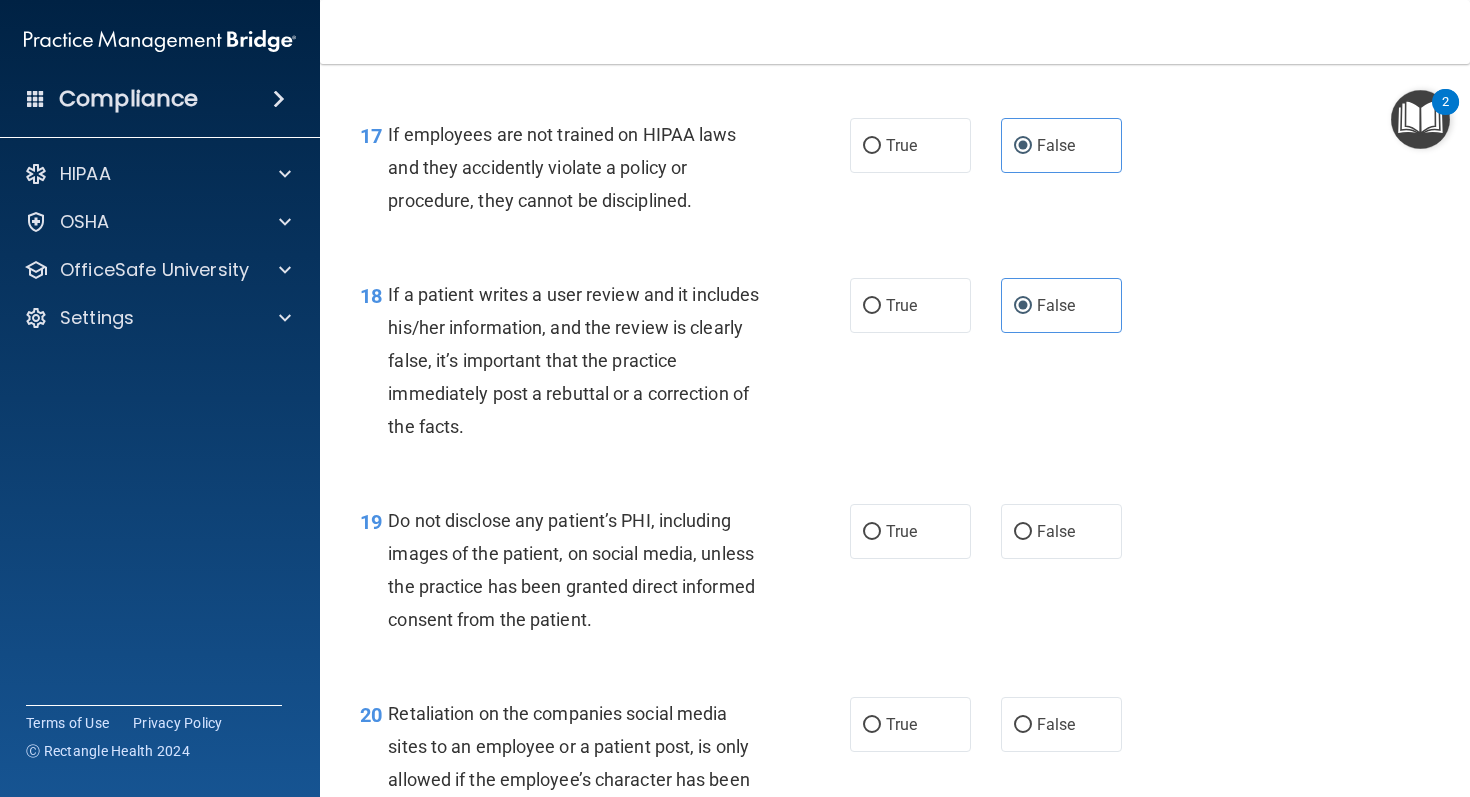 click on "18       If a patient writes a user review and it includes his/her information, and the review is clearly false, it’s important that the practice immediately post a rebuttal or a correction of the facts.                 True           False" at bounding box center [895, 366] 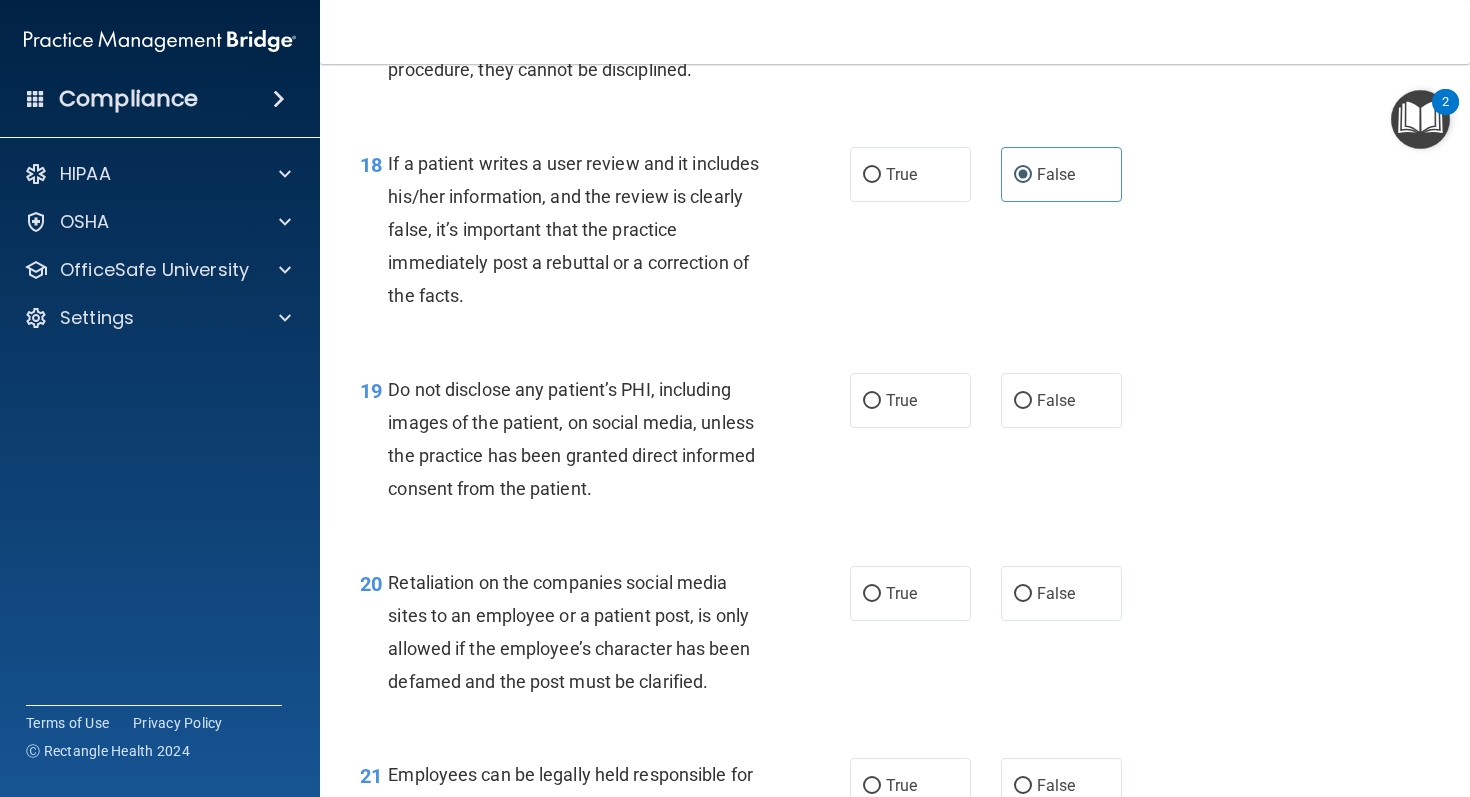 scroll, scrollTop: 3594, scrollLeft: 0, axis: vertical 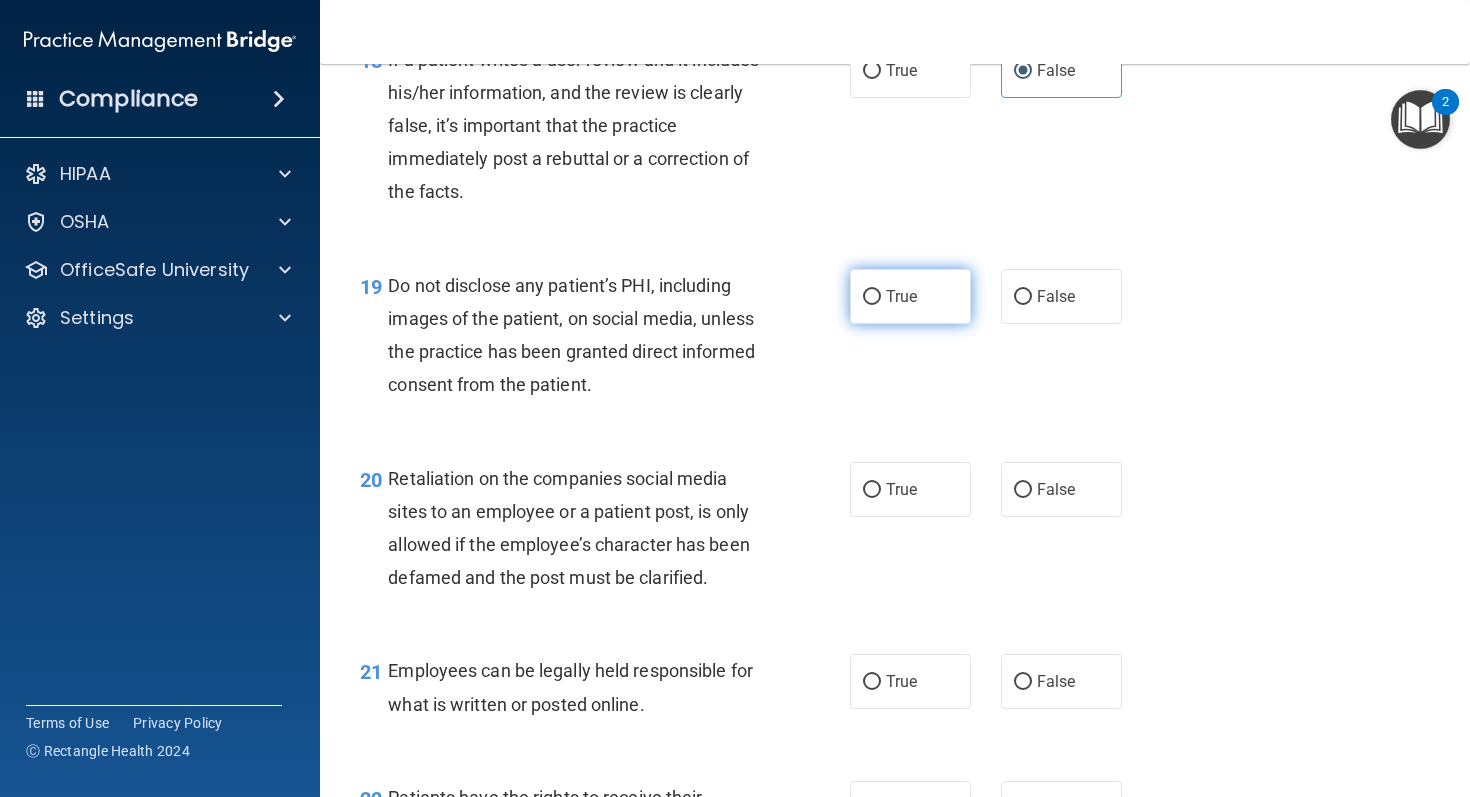 click on "True" at bounding box center [901, 296] 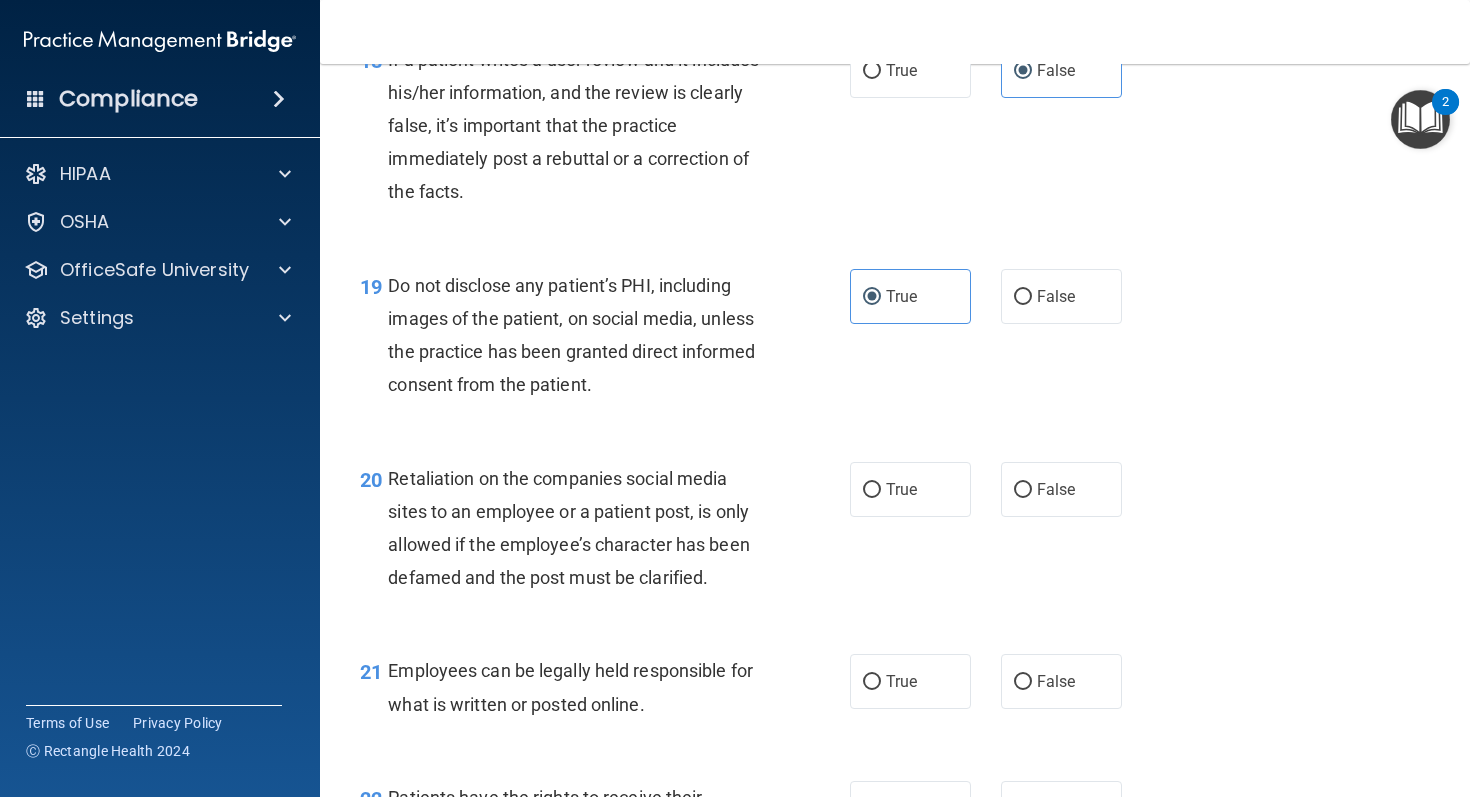 click on "19       Do not disclose any patient’s PHI, including images of the patient, on social media, unless the practice has been granted direct informed consent from the patient.                 True           False" at bounding box center (895, 340) 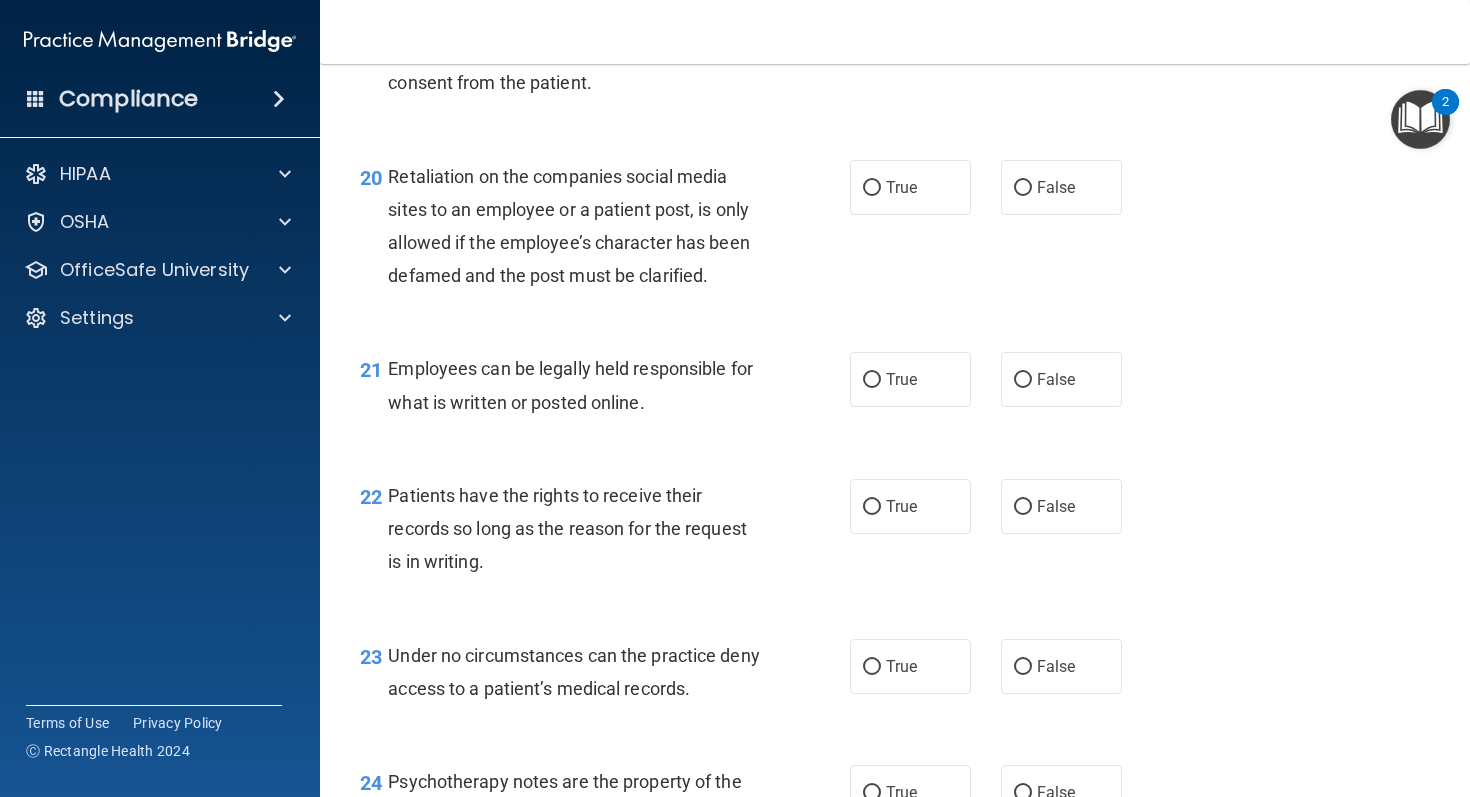 scroll, scrollTop: 3900, scrollLeft: 0, axis: vertical 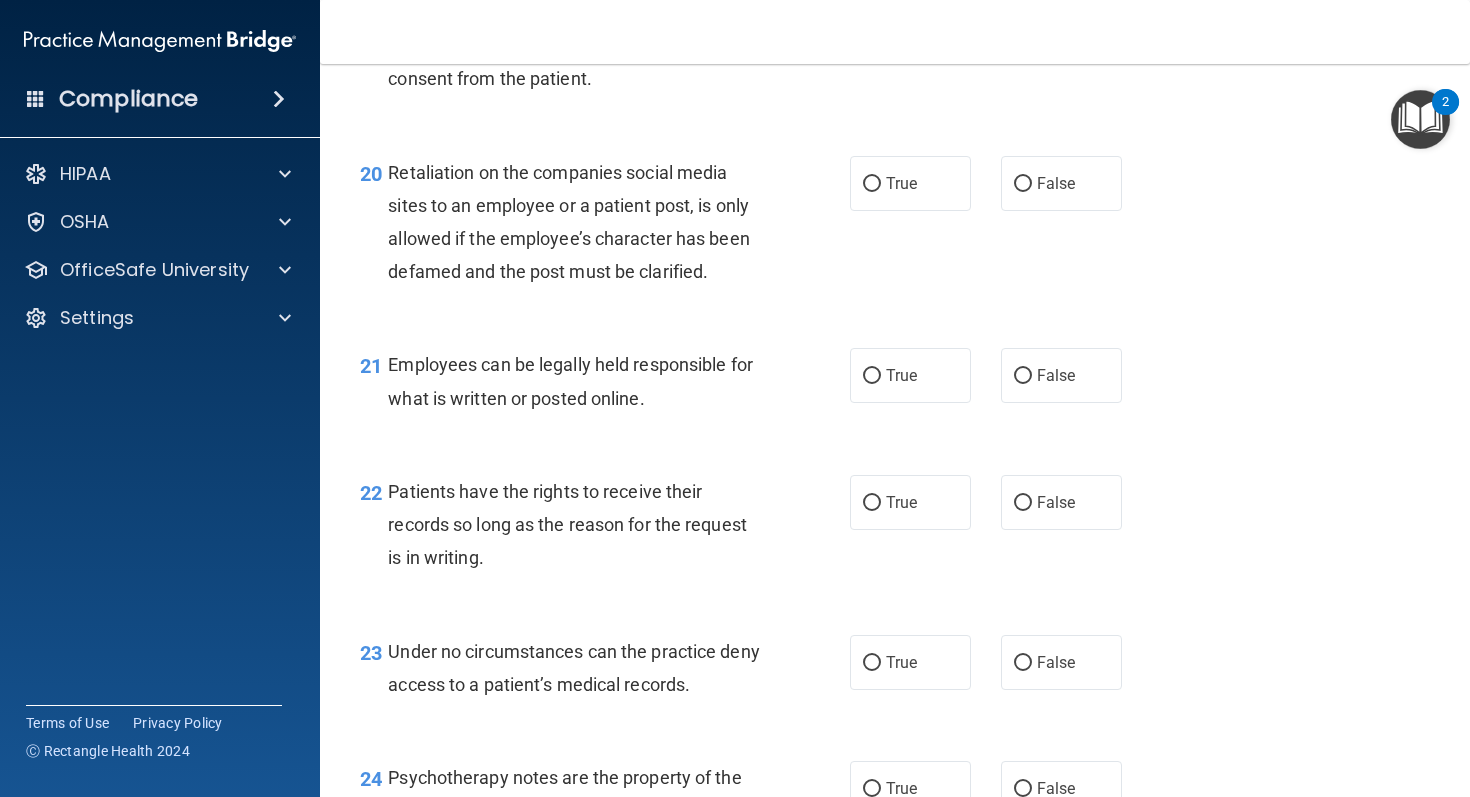 click on "True           False" at bounding box center (995, 183) 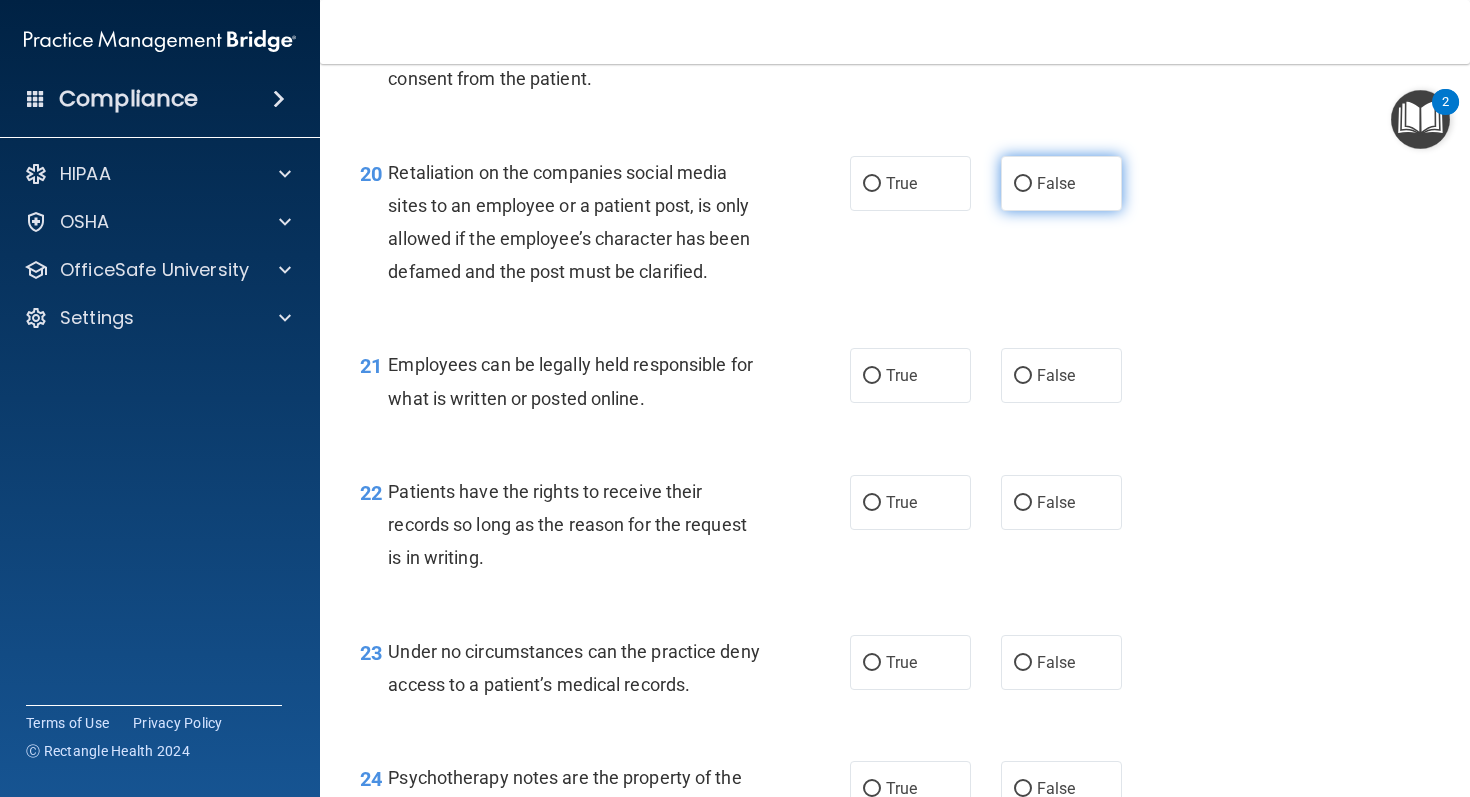 click on "False" at bounding box center (1056, 183) 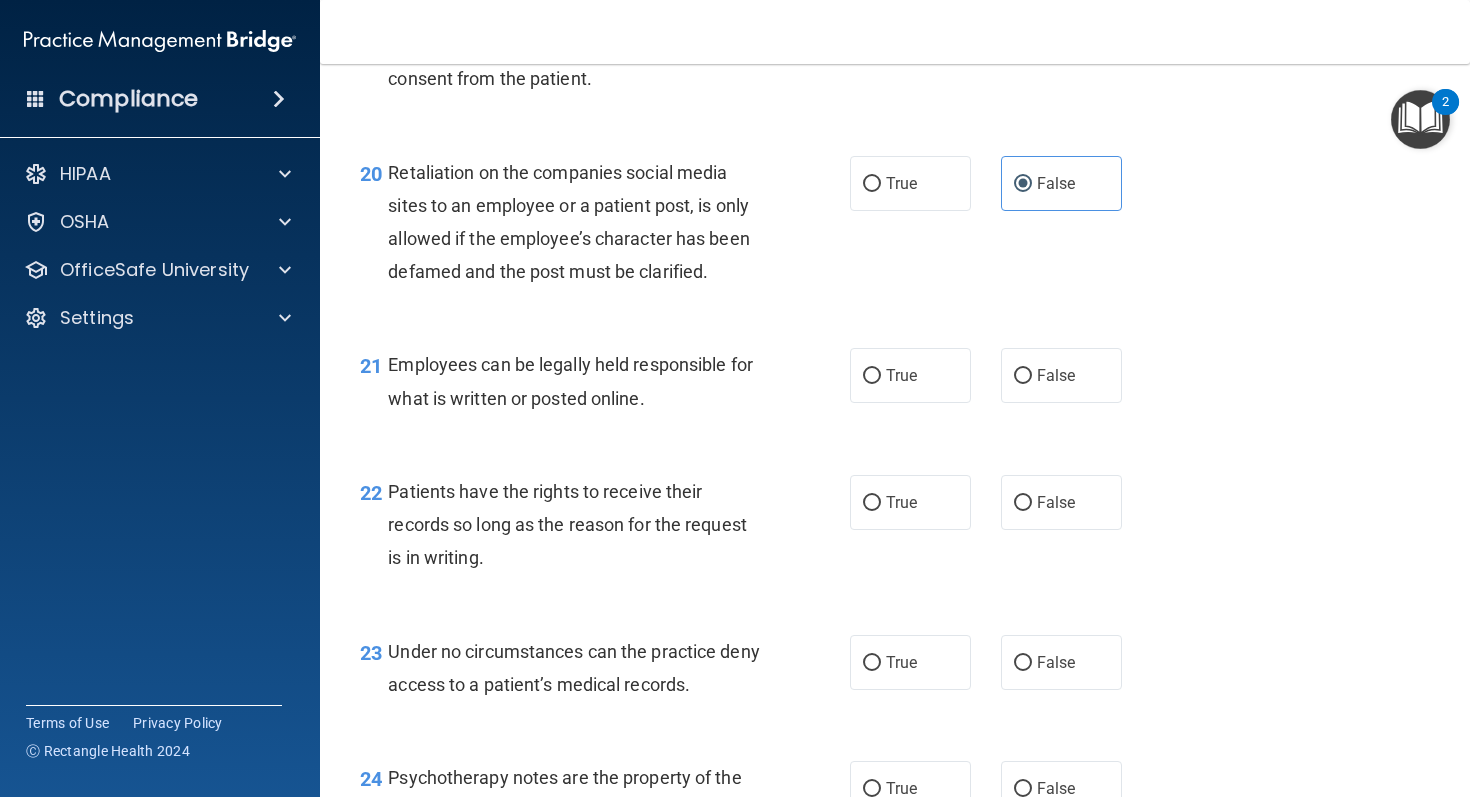 click on "20       Retaliation on the companies social media sites to an employee or a patient post, is only allowed if the employee’s character has been defamed and the post must be clarified.                  True           False" at bounding box center (895, 227) 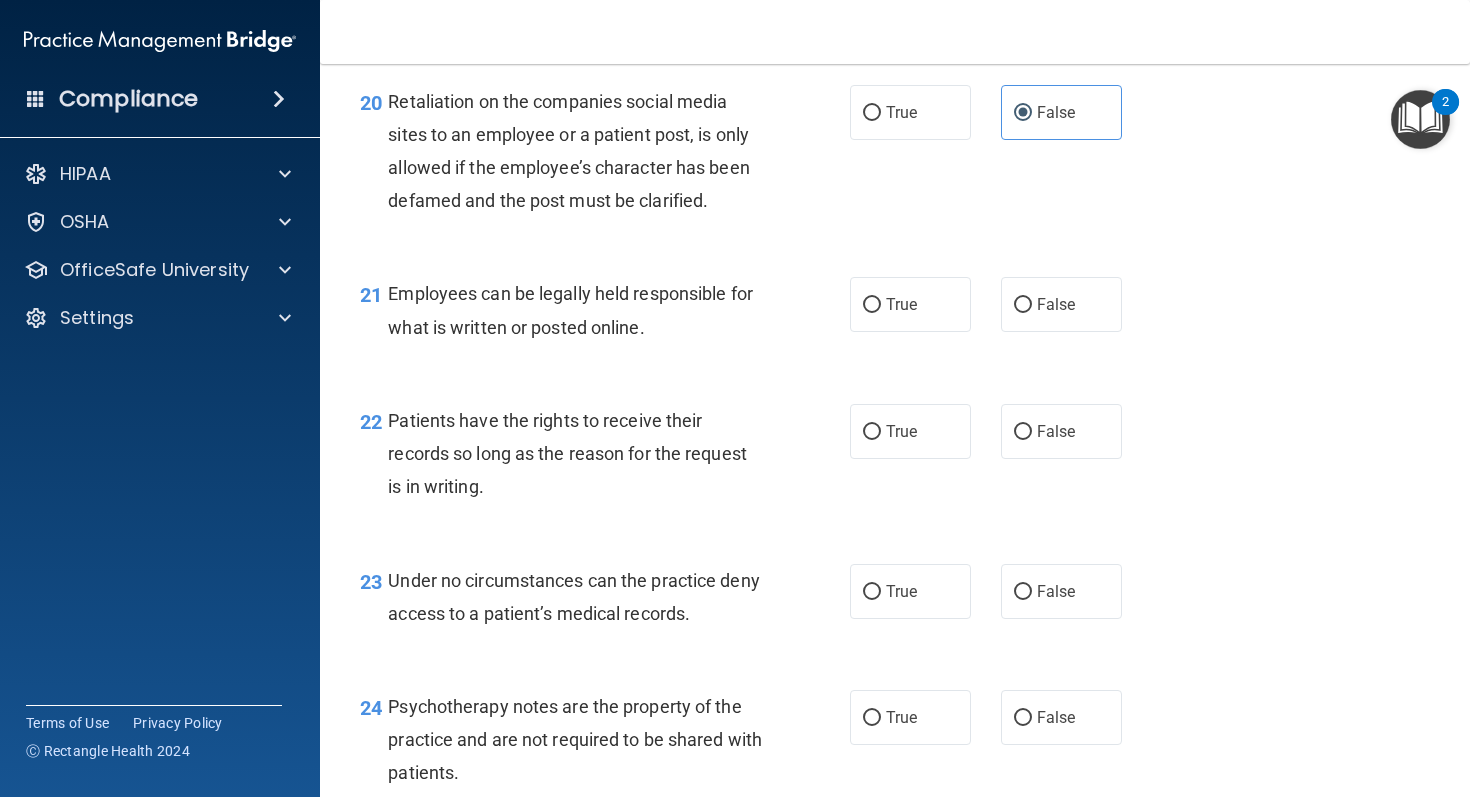 scroll, scrollTop: 3975, scrollLeft: 0, axis: vertical 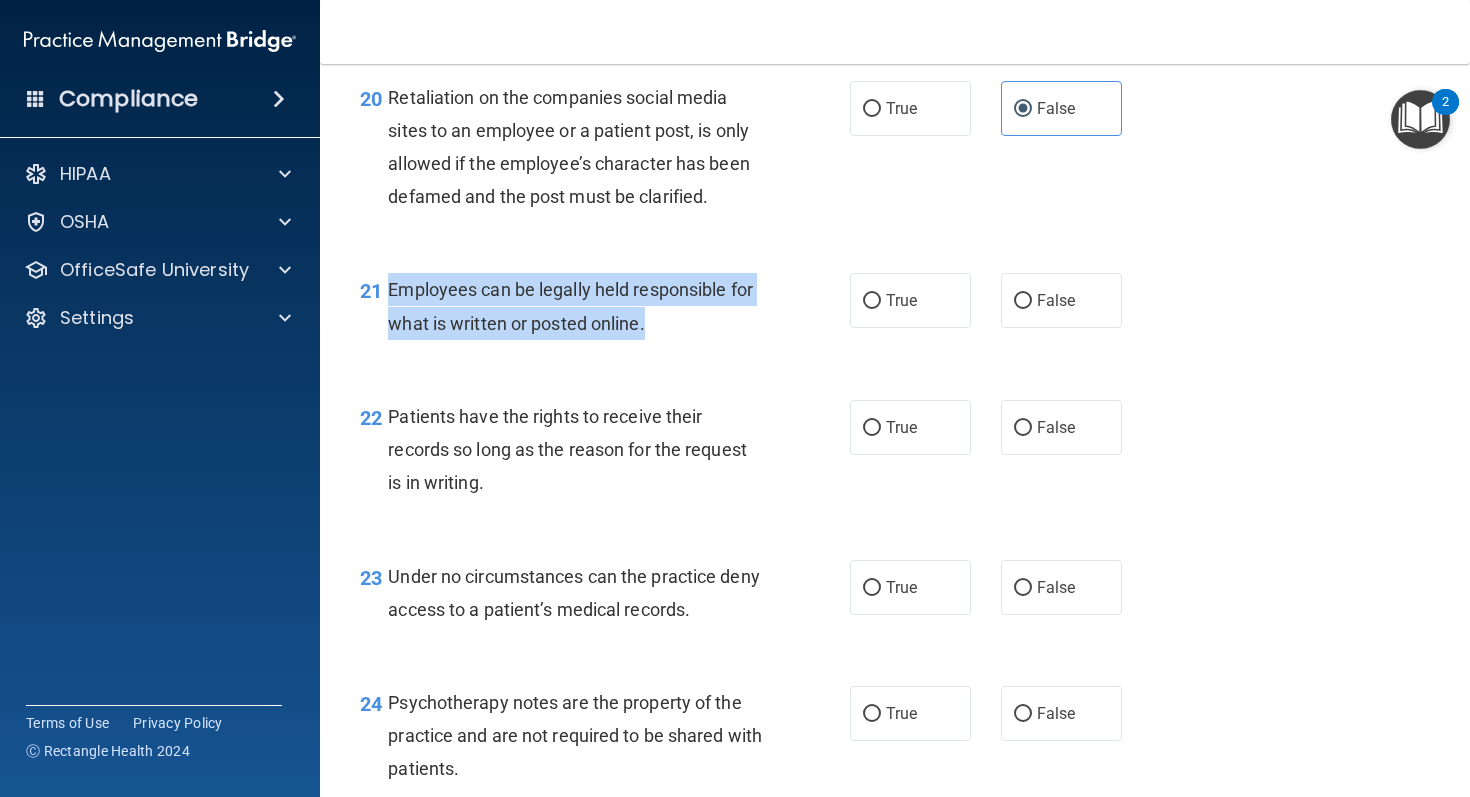 drag, startPoint x: 670, startPoint y: 361, endPoint x: 388, endPoint y: 313, distance: 286.05594 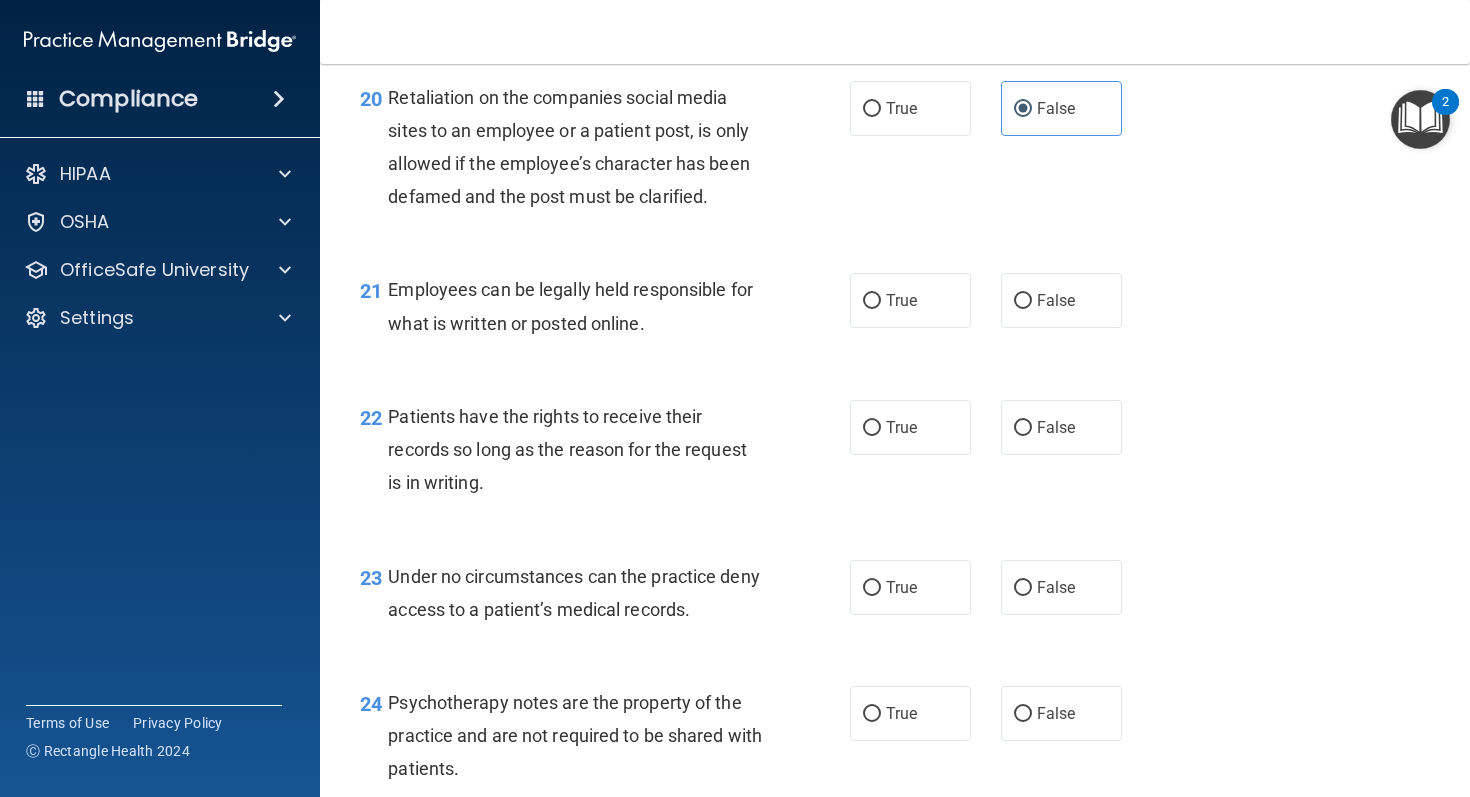click on "22       Patients have the rights to receive their records so long as the reason for the request is in writing.                 True           False" at bounding box center (895, 455) 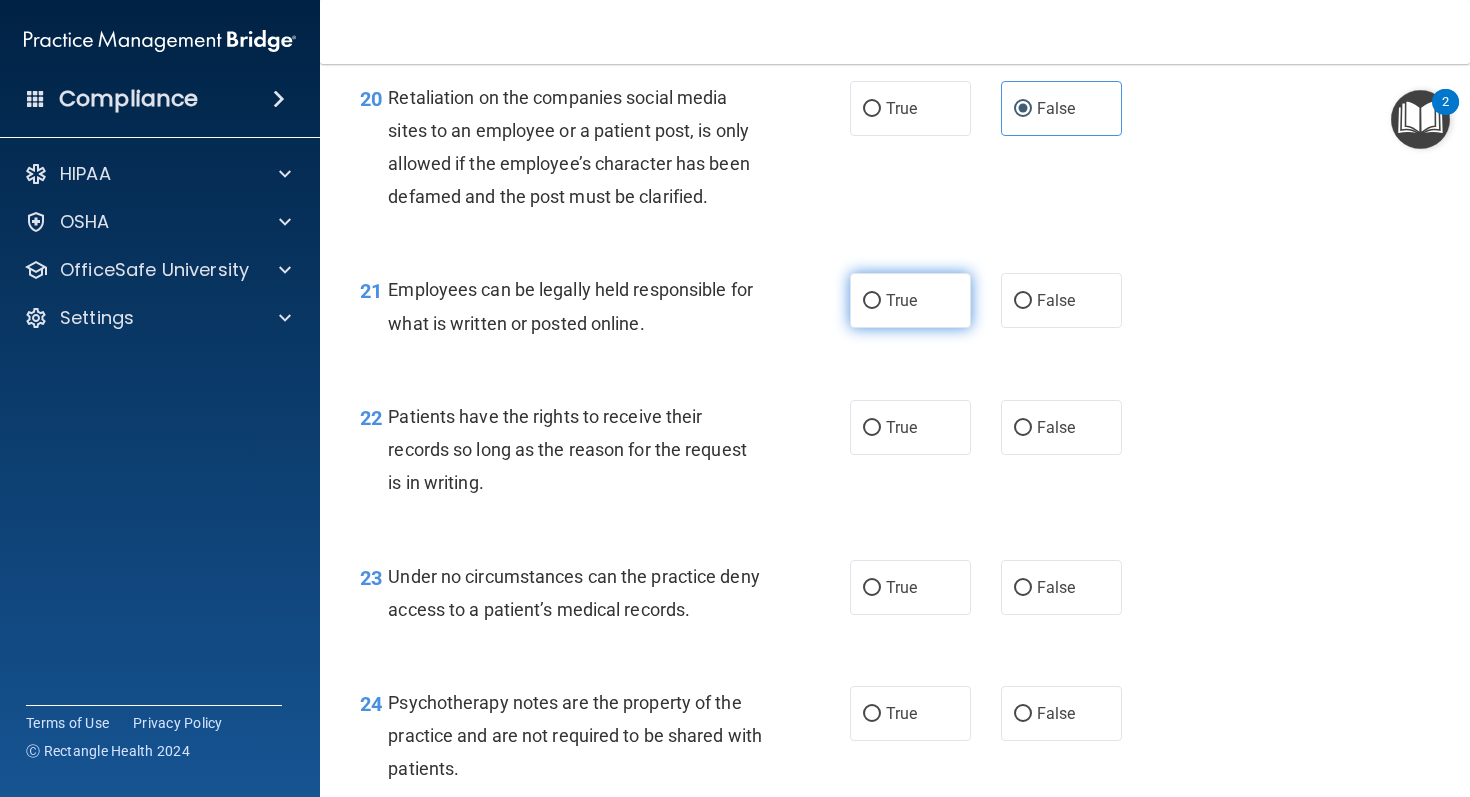 click on "True" at bounding box center [901, 300] 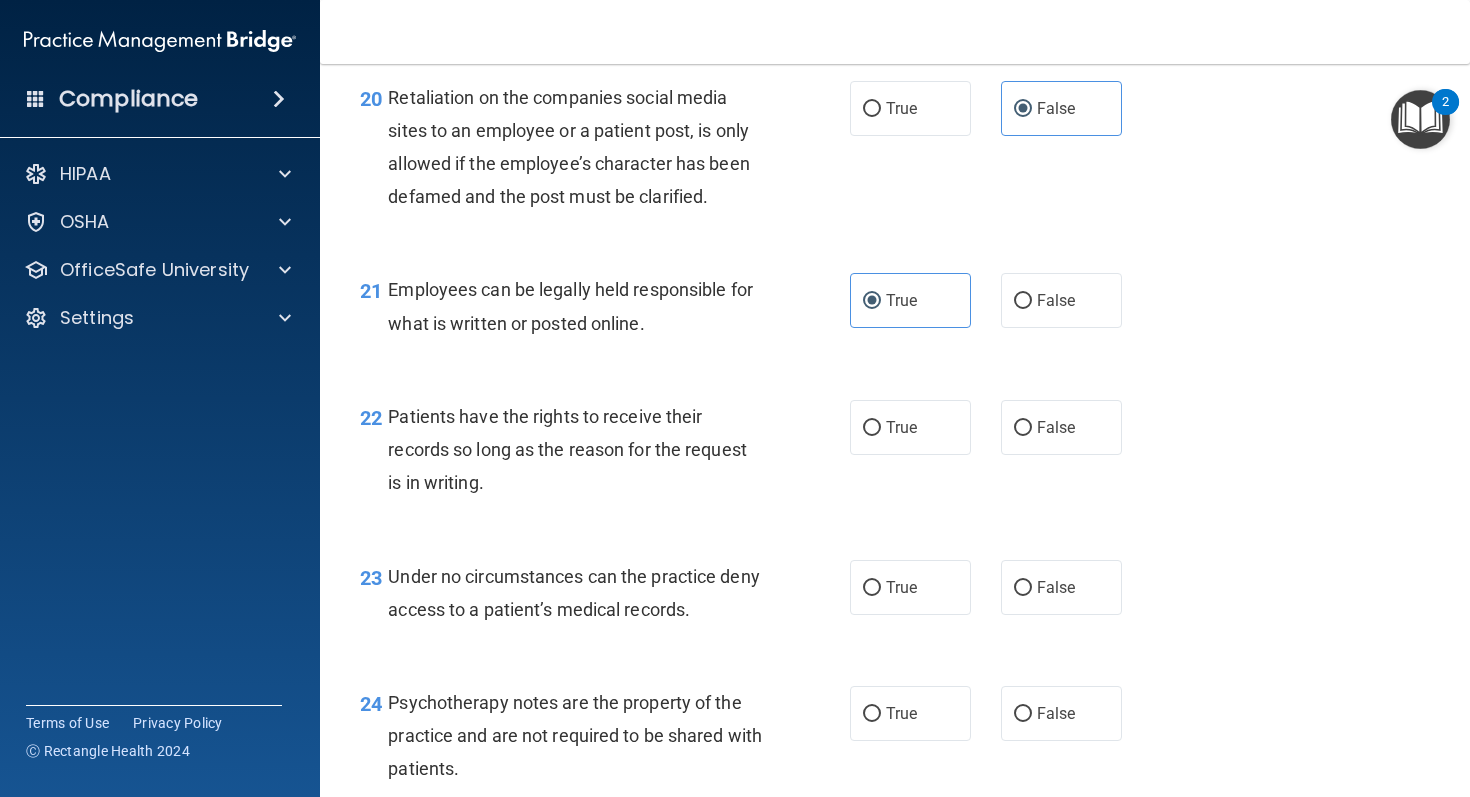 click on "22       Patients have the rights to receive their records so long as the reason for the request is in writing." at bounding box center (605, 455) 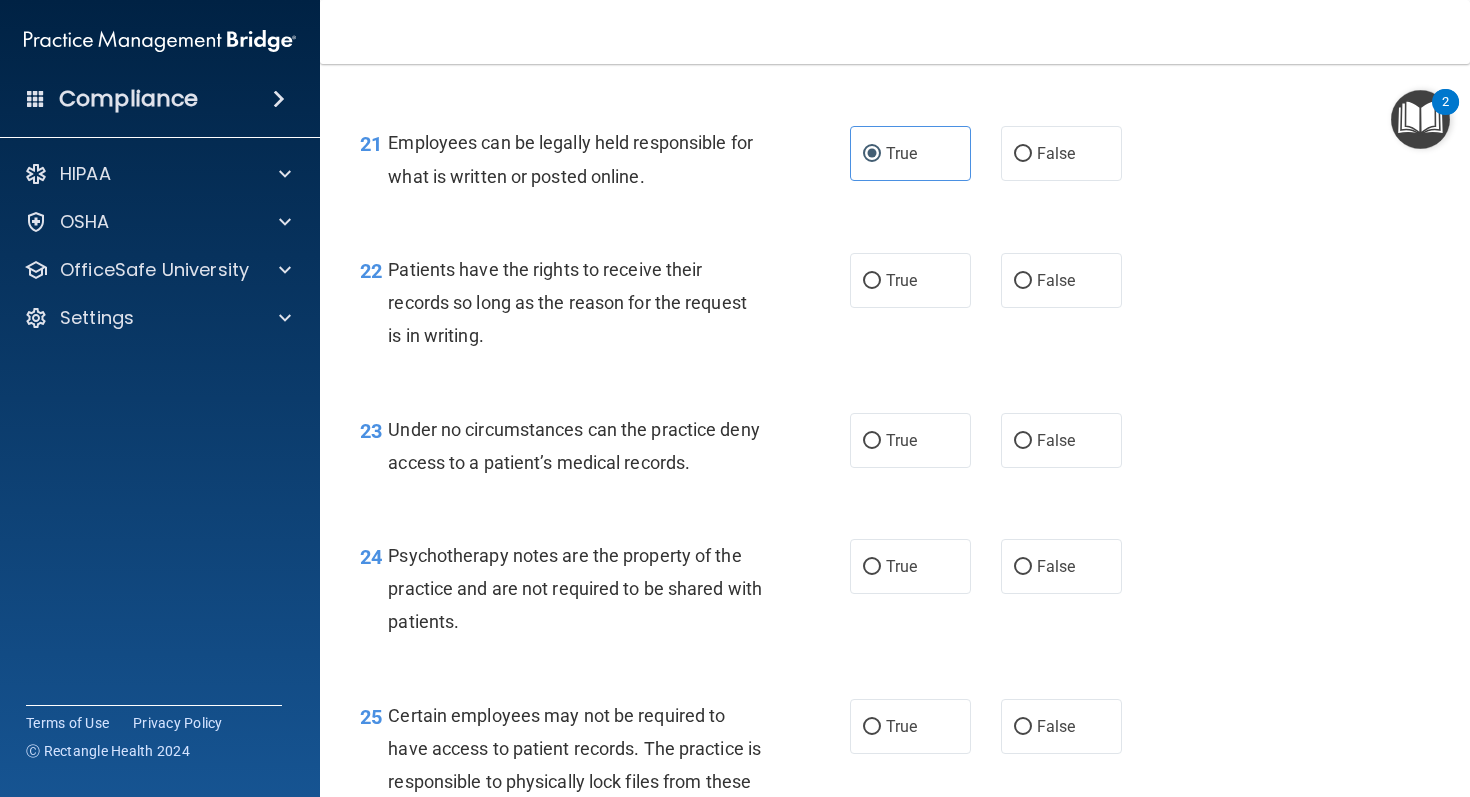 scroll, scrollTop: 4126, scrollLeft: 0, axis: vertical 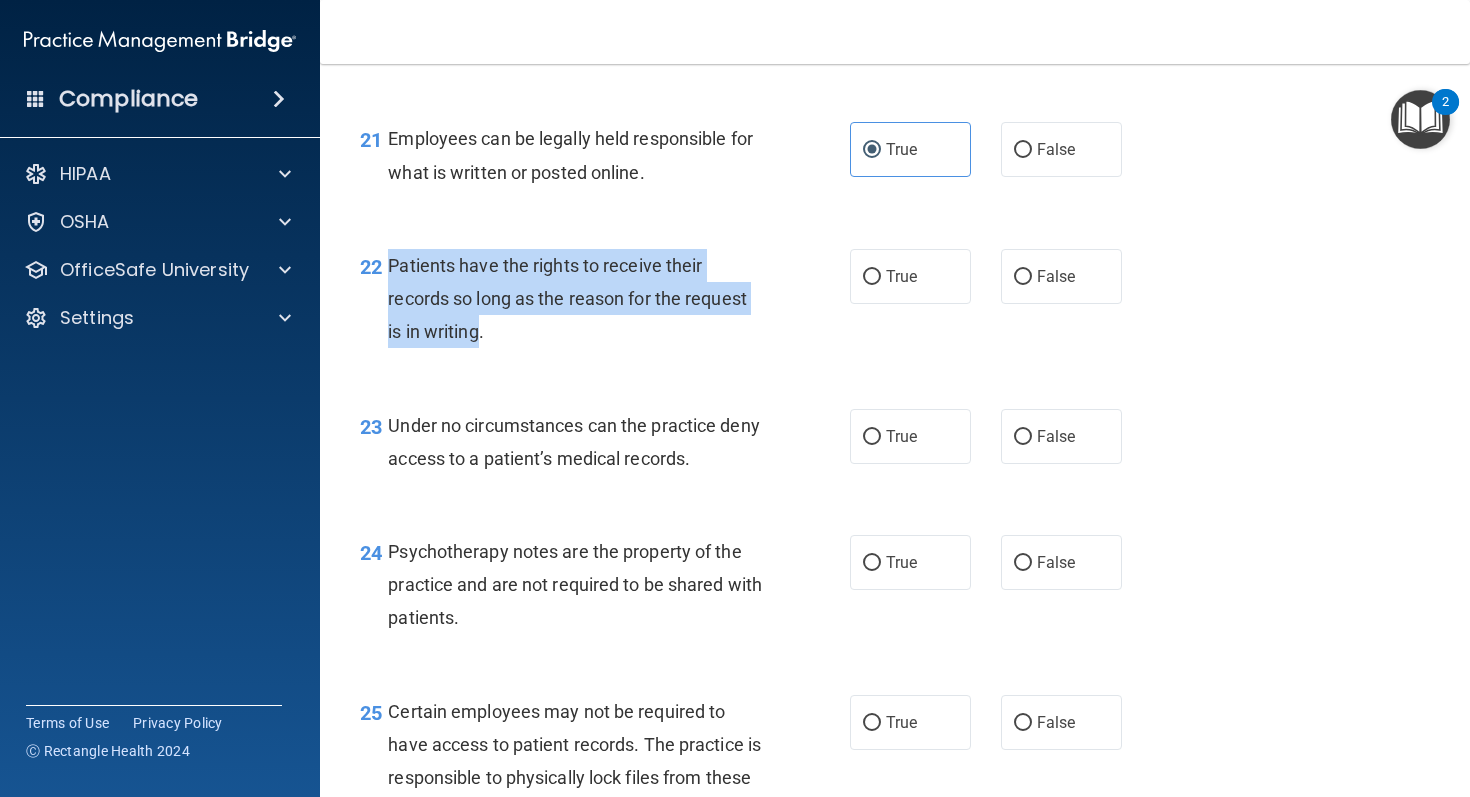 drag, startPoint x: 481, startPoint y: 366, endPoint x: 387, endPoint y: 314, distance: 107.42439 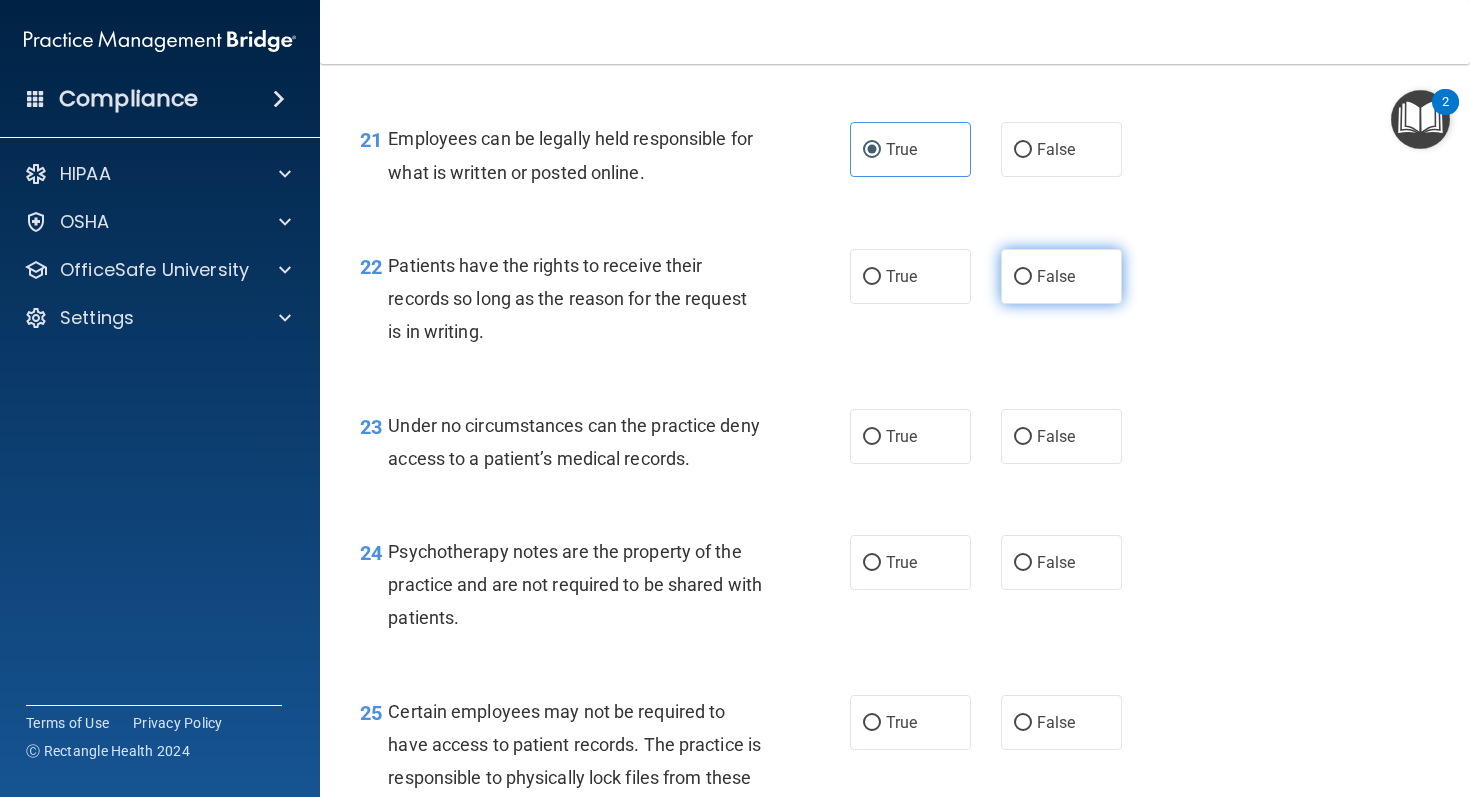 click on "False" at bounding box center [1056, 276] 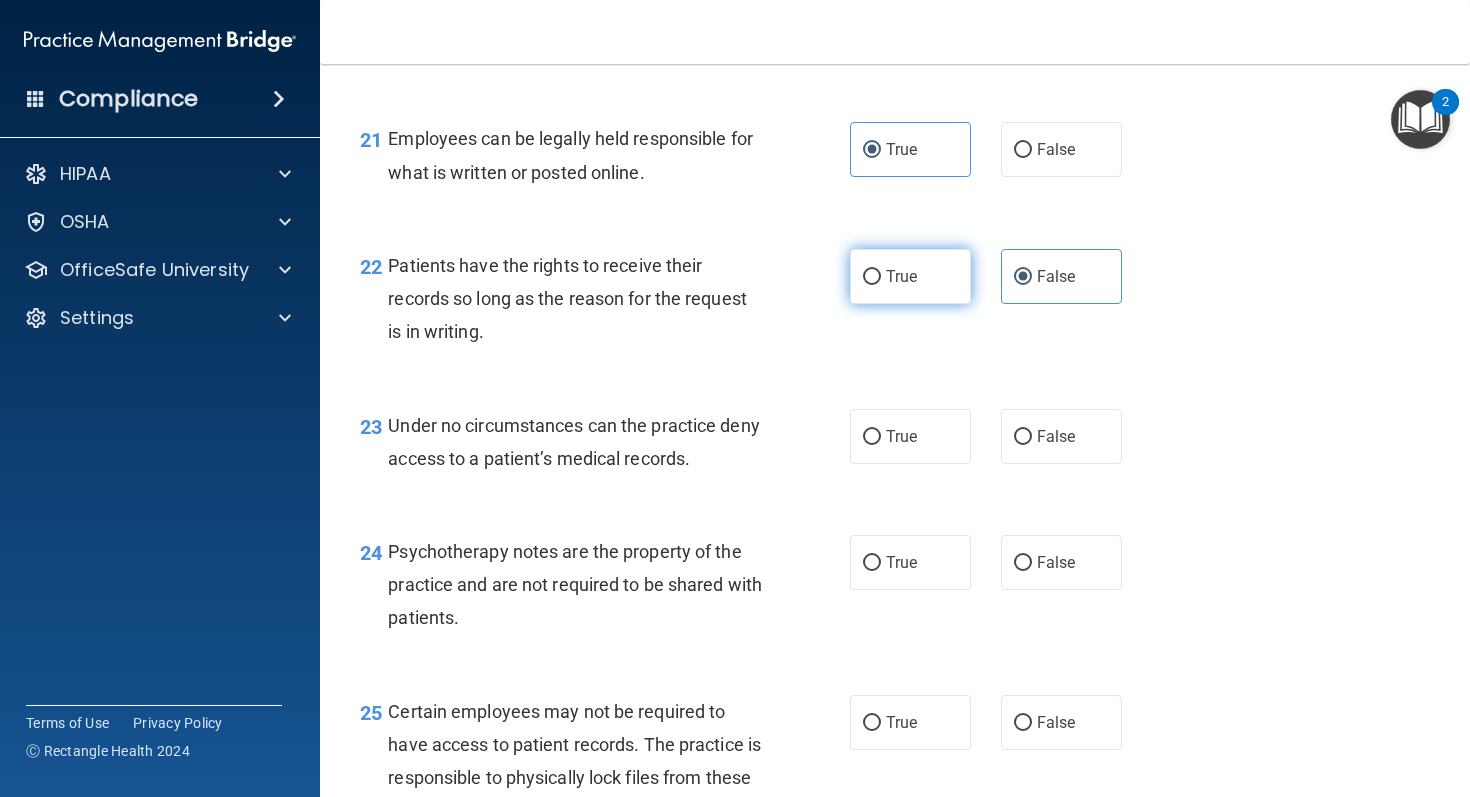 click on "True" at bounding box center [910, 276] 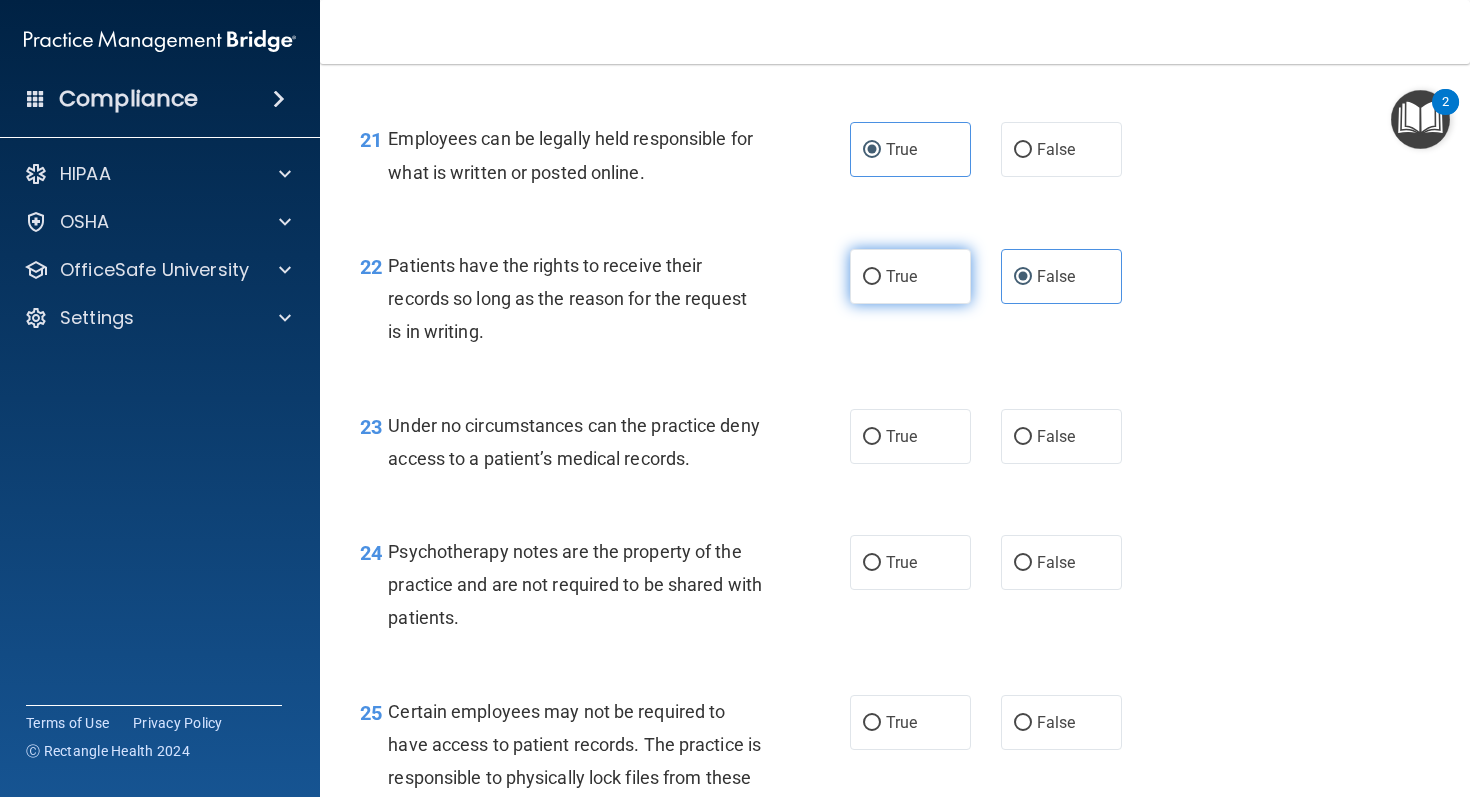 radio on "true" 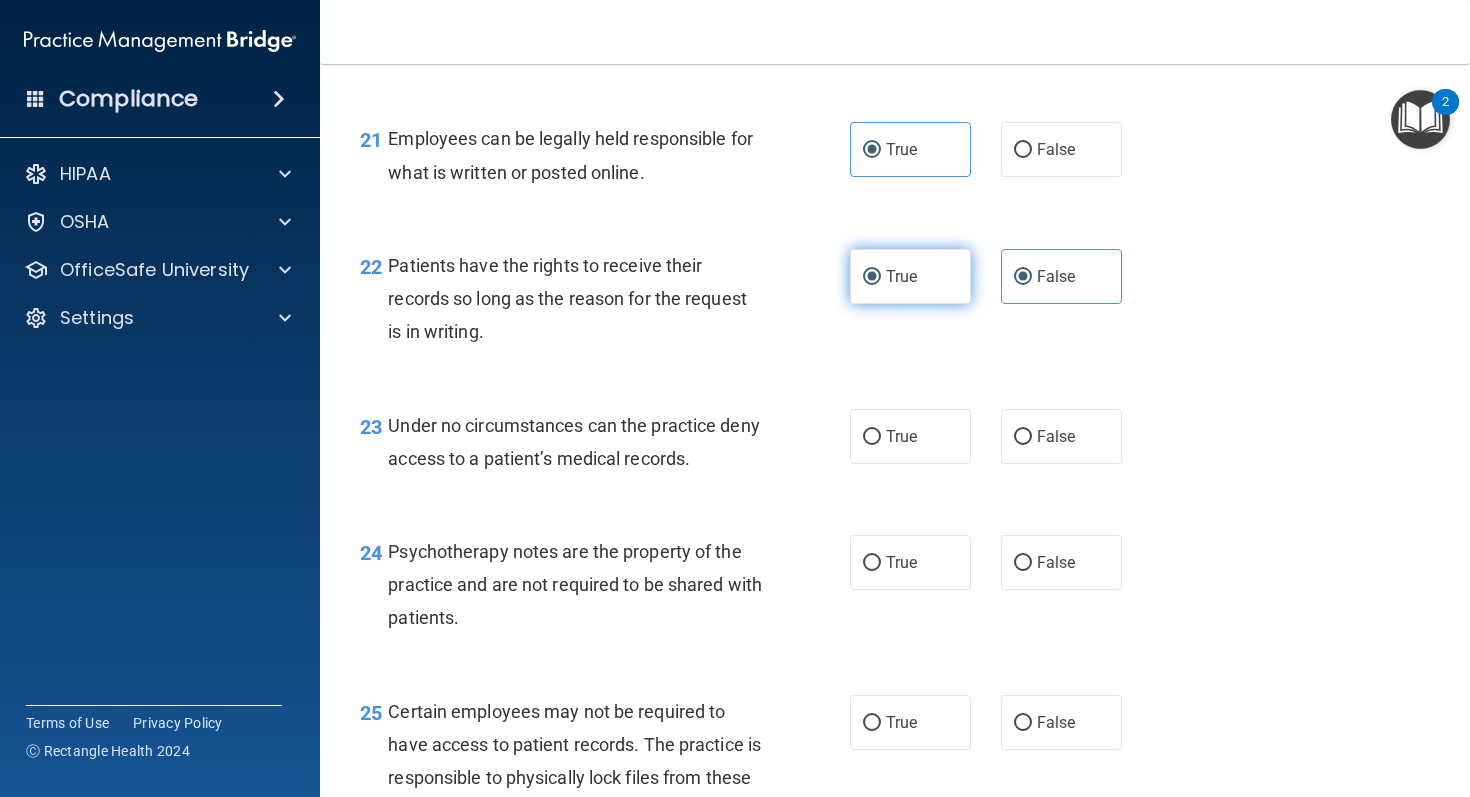 radio on "false" 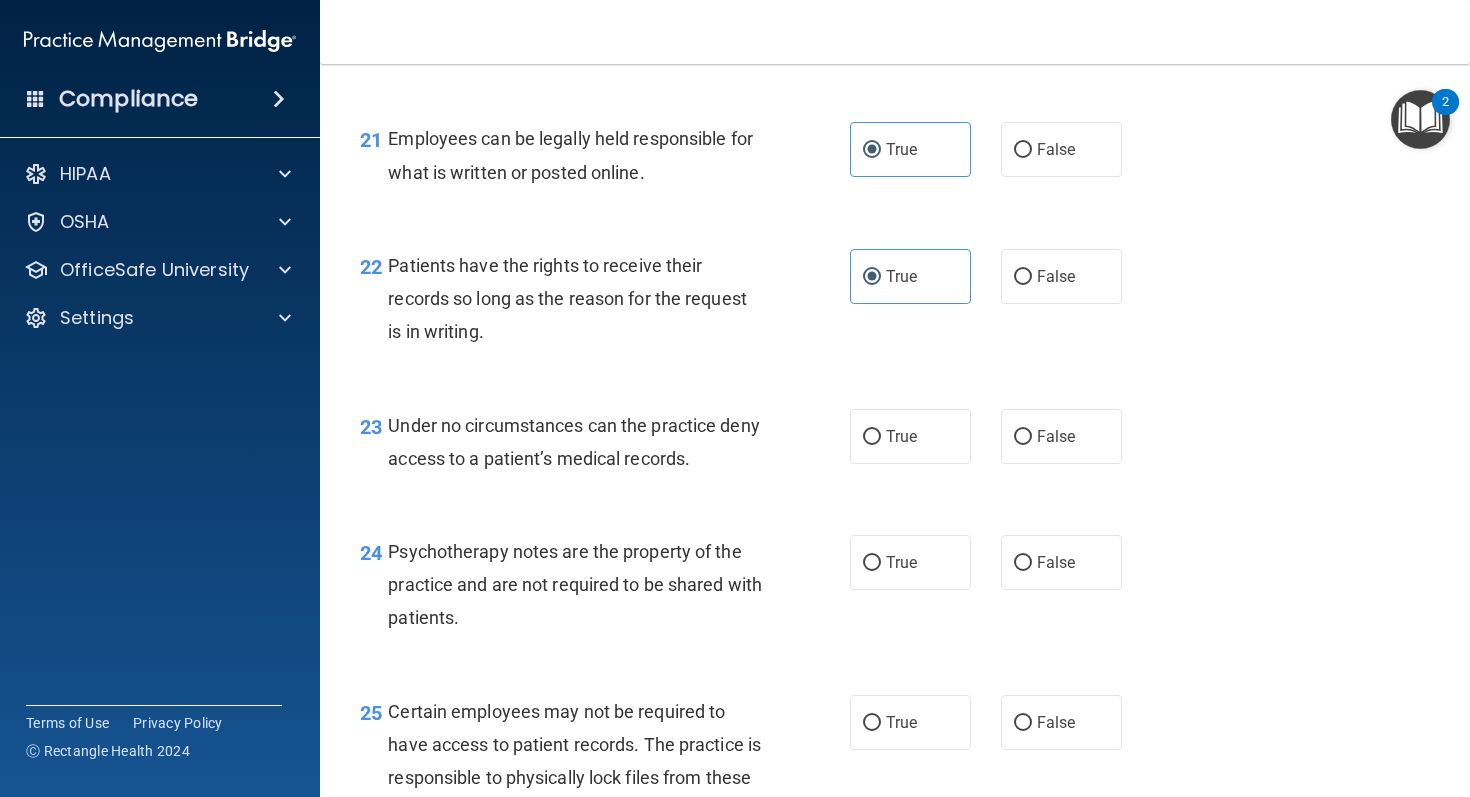 click on "23       Under no circumstances can the practice deny access to a patient’s medical records.                 True           False" at bounding box center (895, 447) 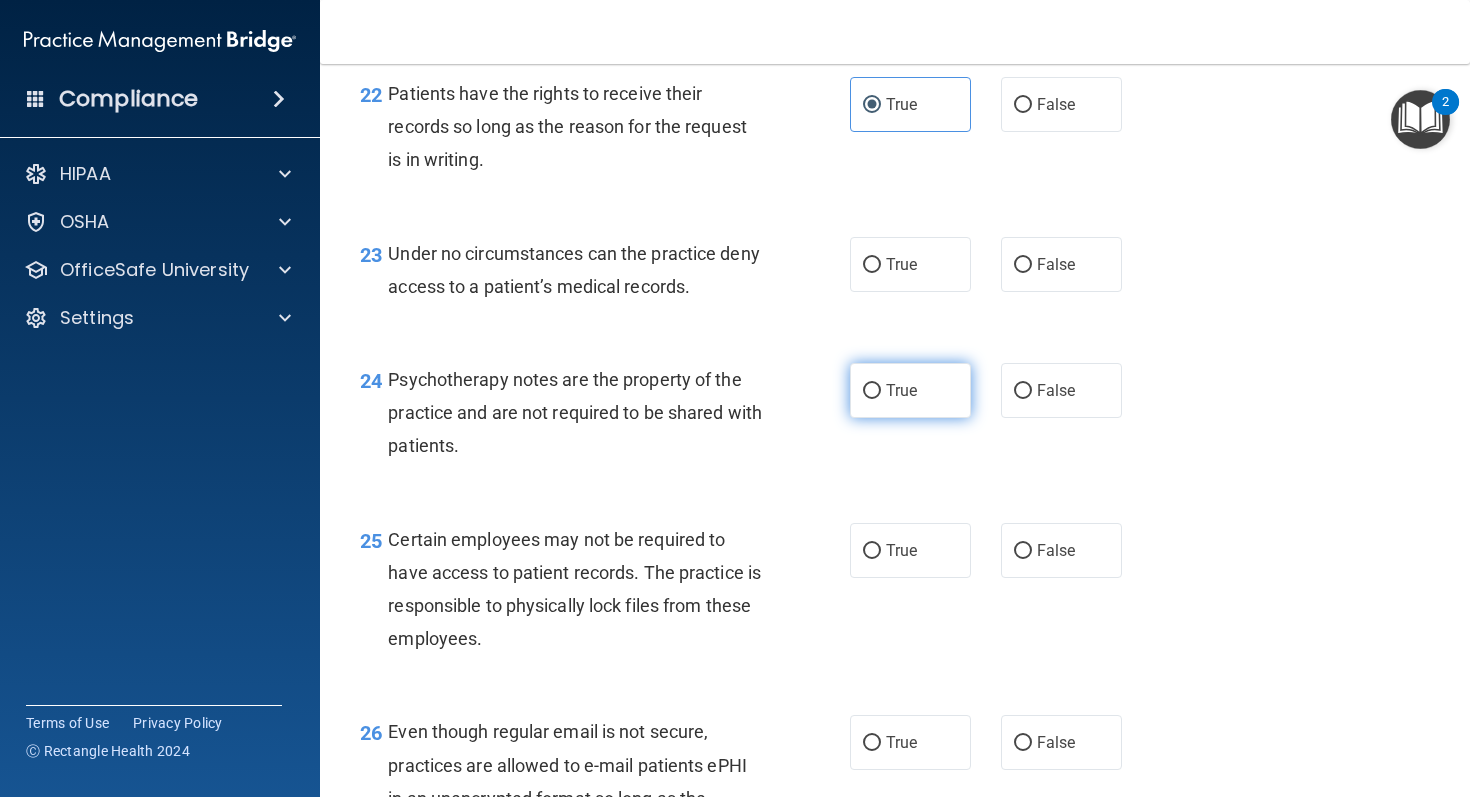 scroll, scrollTop: 4399, scrollLeft: 0, axis: vertical 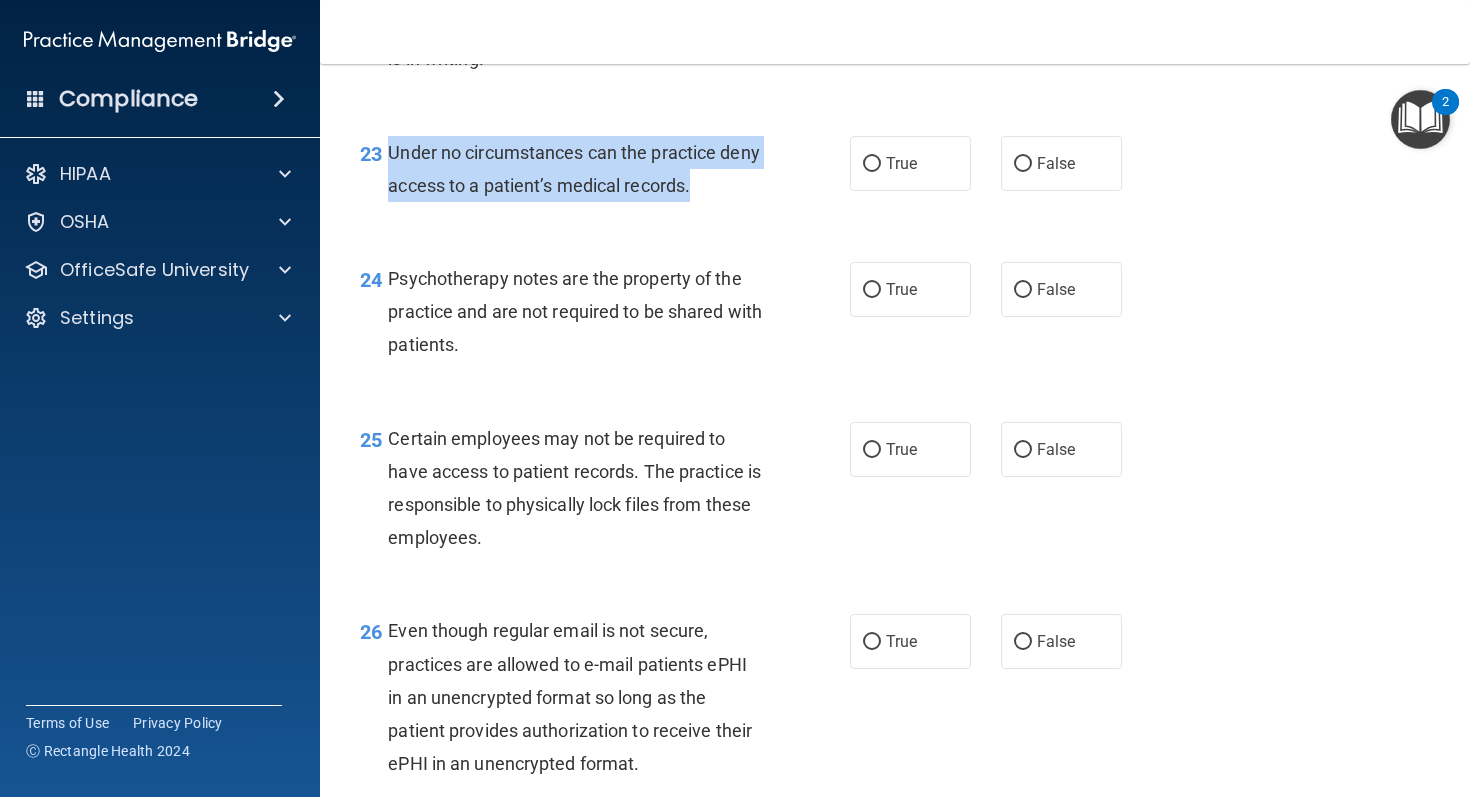 drag, startPoint x: 708, startPoint y: 227, endPoint x: 388, endPoint y: 189, distance: 322.24835 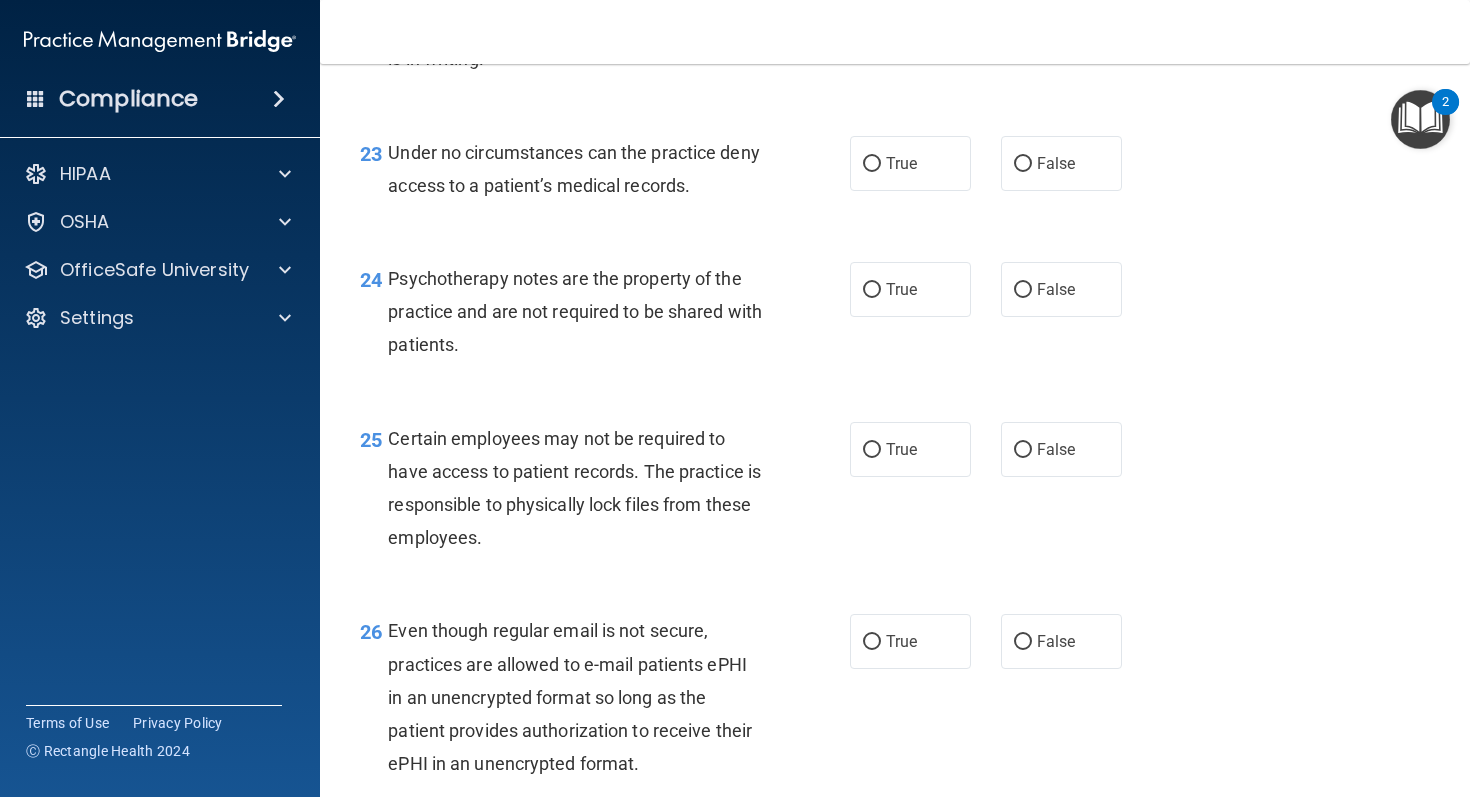 click on "23       Under no circumstances can the practice deny access to a patient’s medical records." at bounding box center (605, 174) 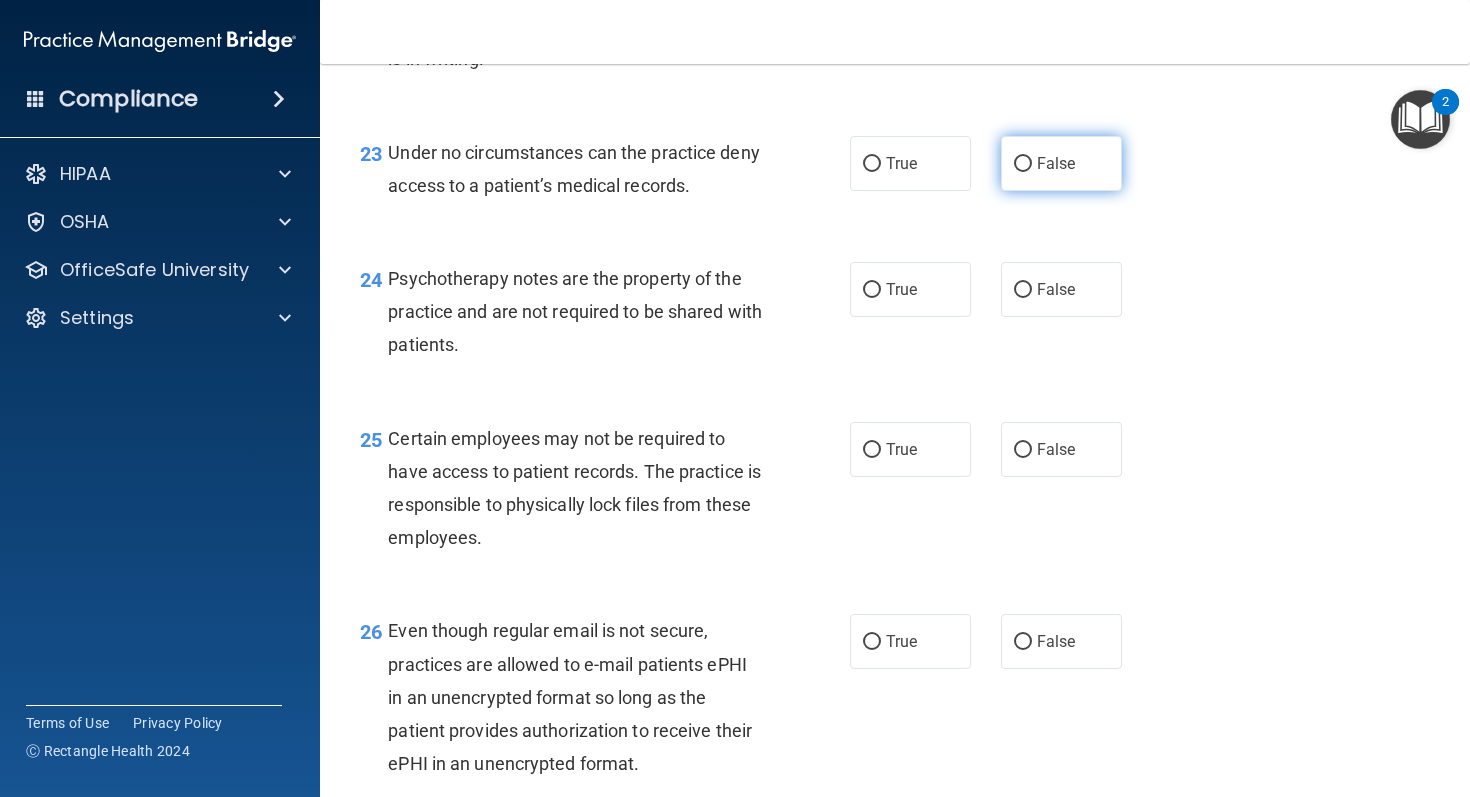 click on "False" at bounding box center [1061, 163] 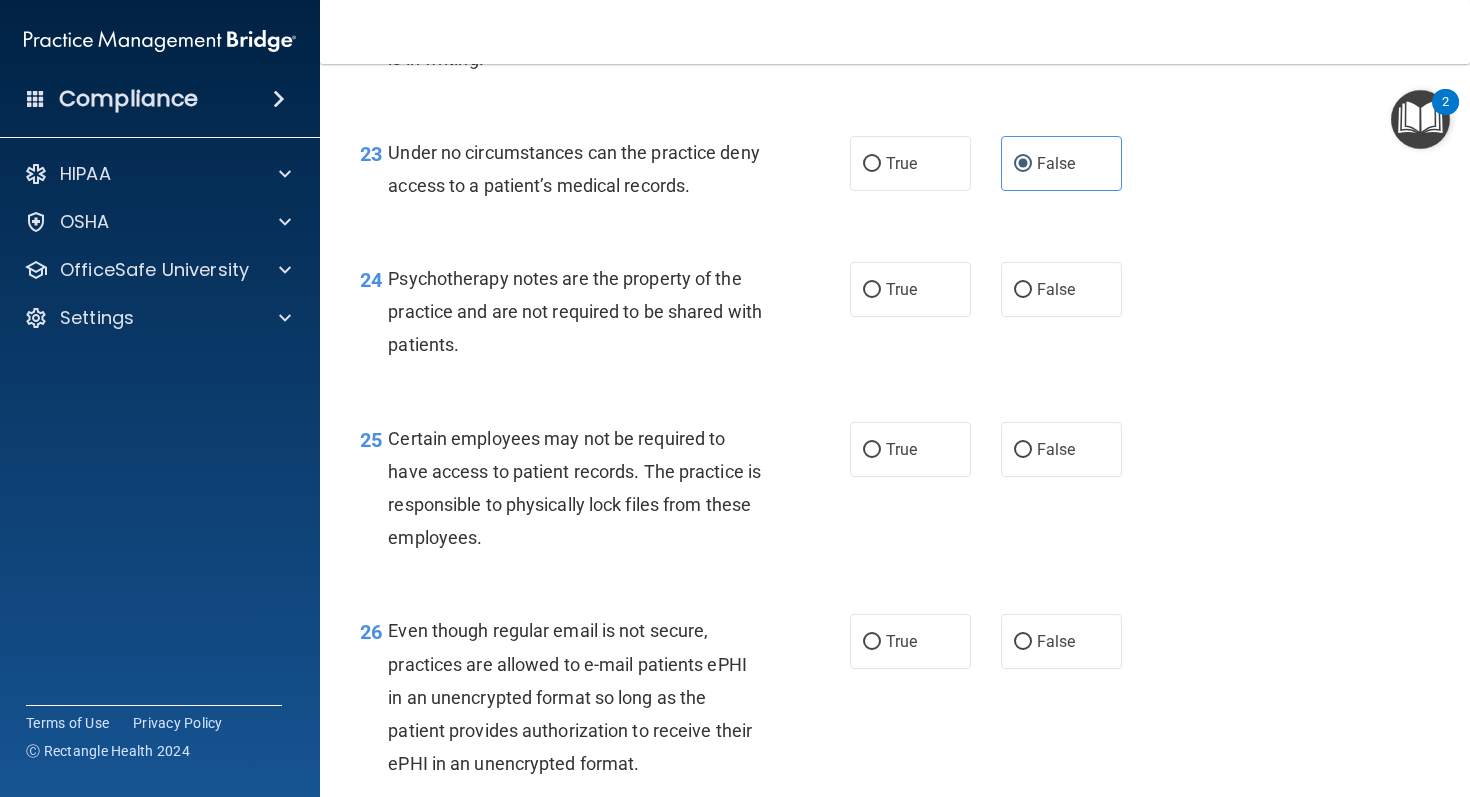 click on "23       Under no circumstances can the practice deny access to a patient’s medical records.                 True           False" at bounding box center (895, 174) 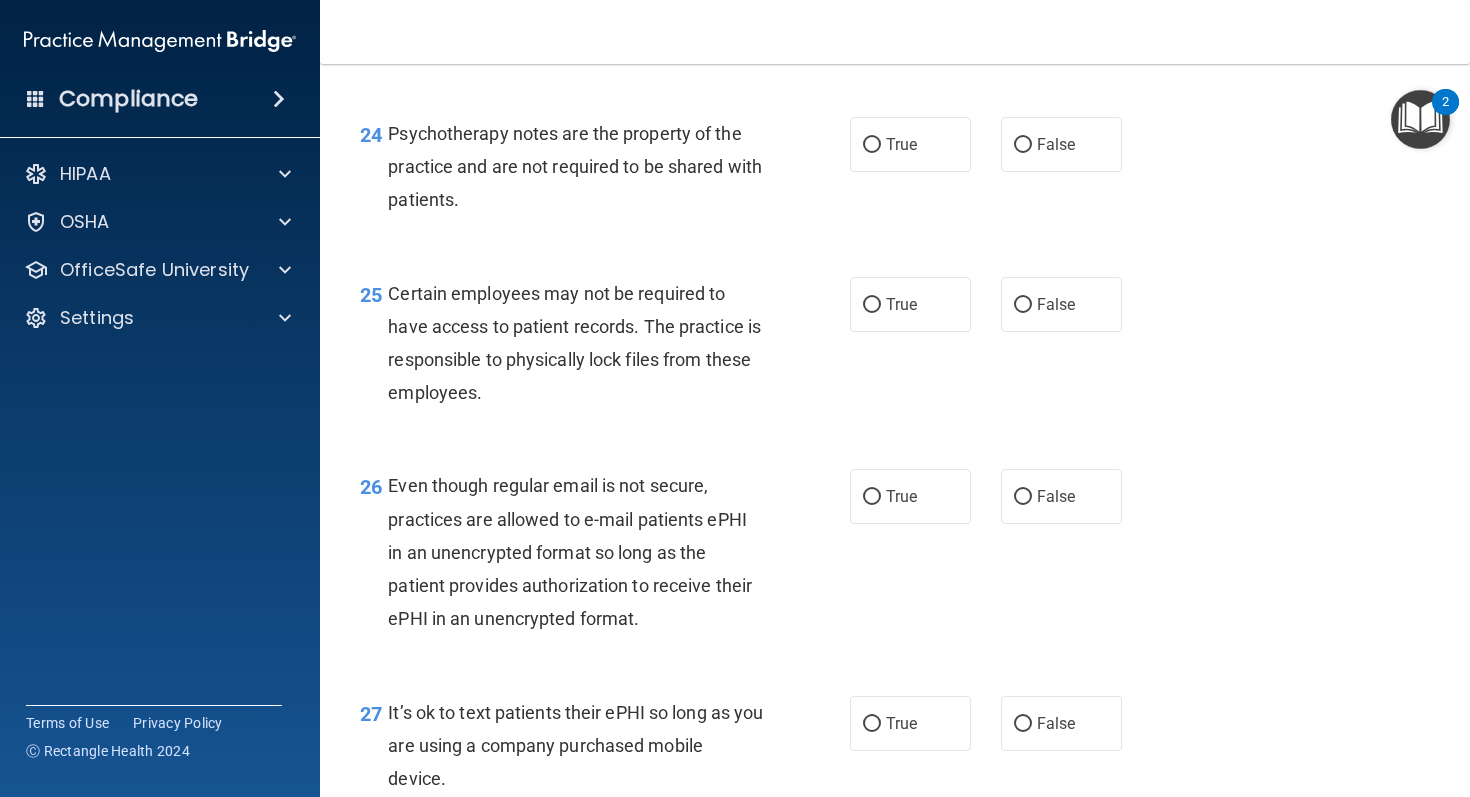 scroll, scrollTop: 4548, scrollLeft: 0, axis: vertical 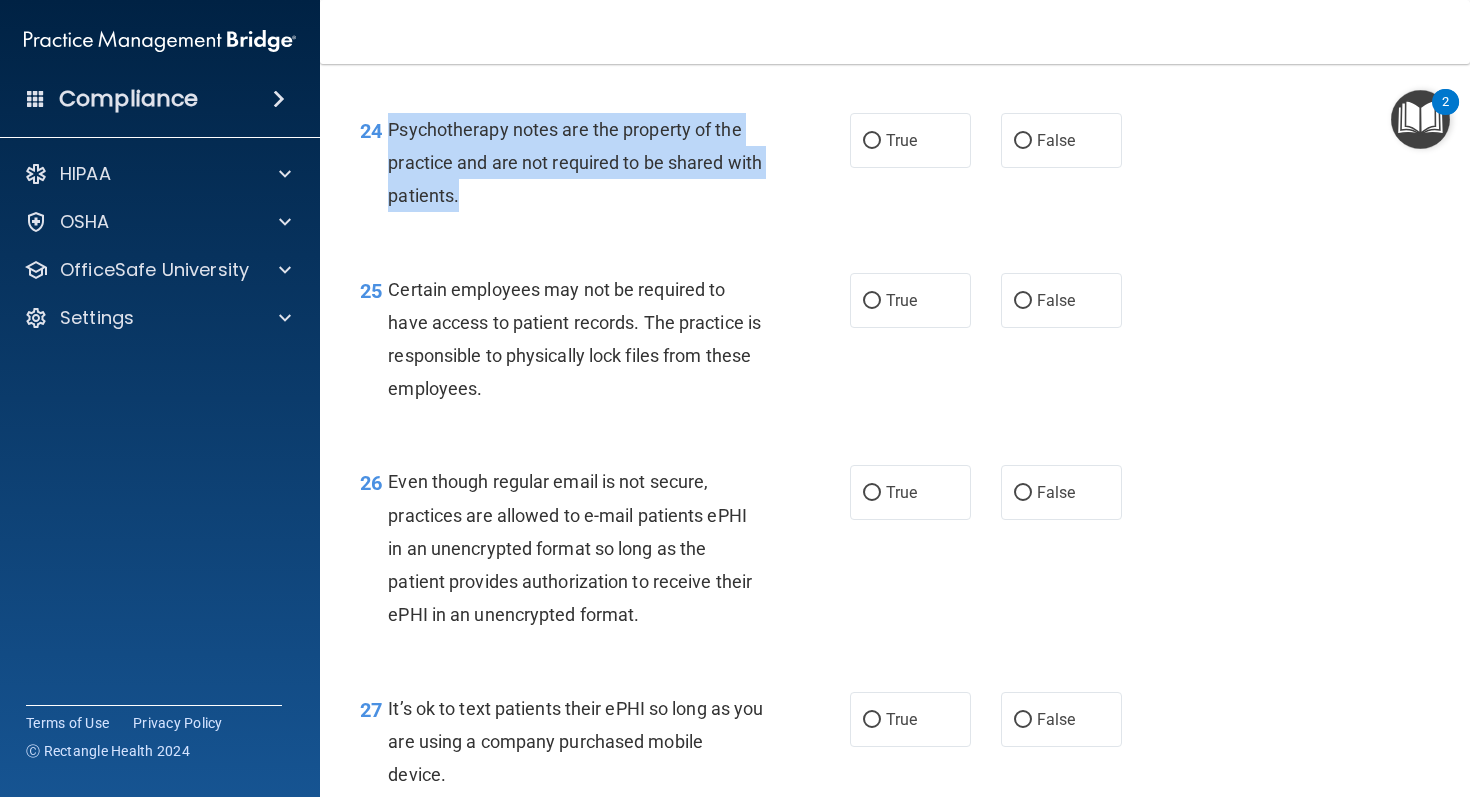 drag, startPoint x: 499, startPoint y: 229, endPoint x: 393, endPoint y: 159, distance: 127.02756 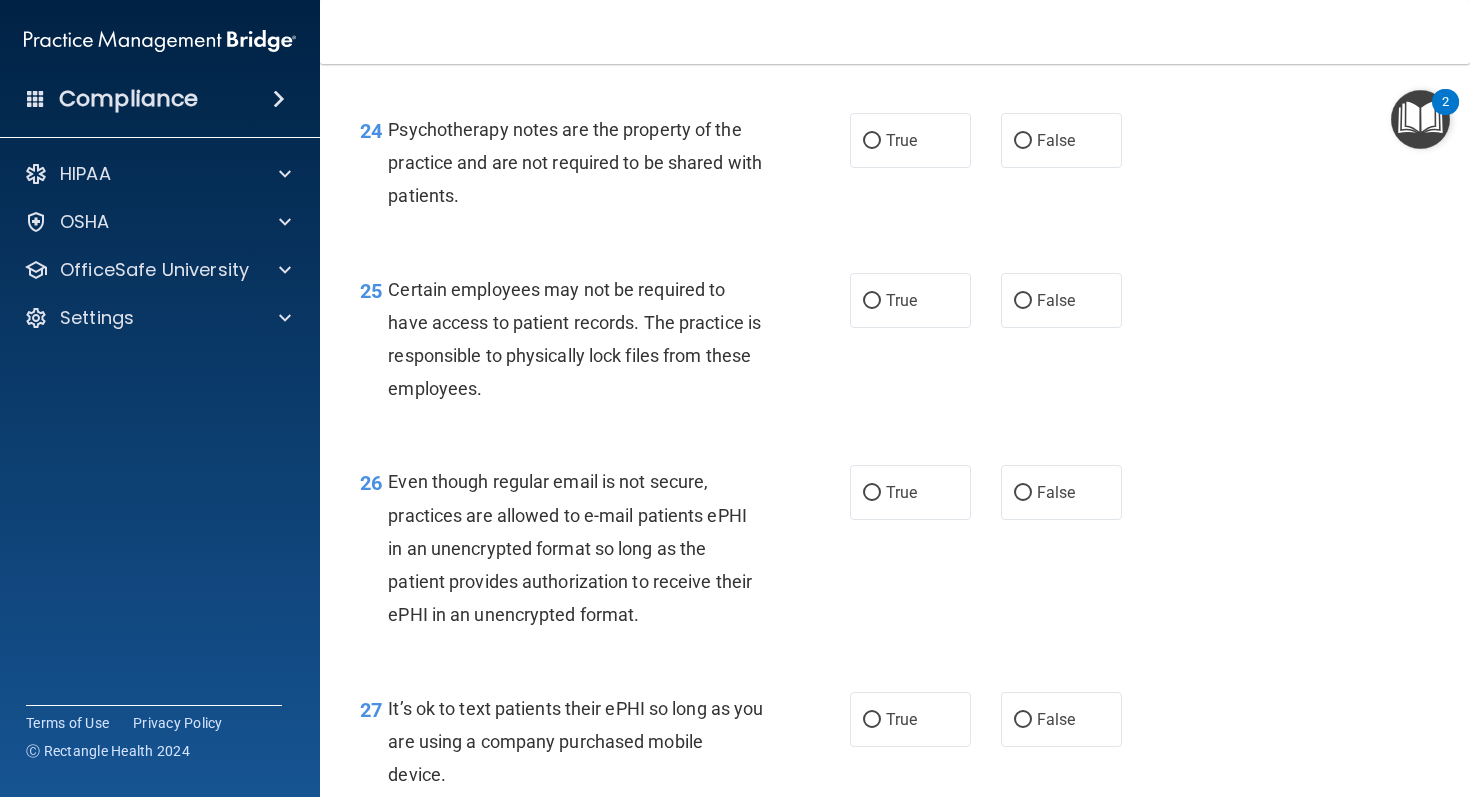 click on "24       Psychotherapy notes are the property of the practice and are not required to be shared with patients." at bounding box center (605, 168) 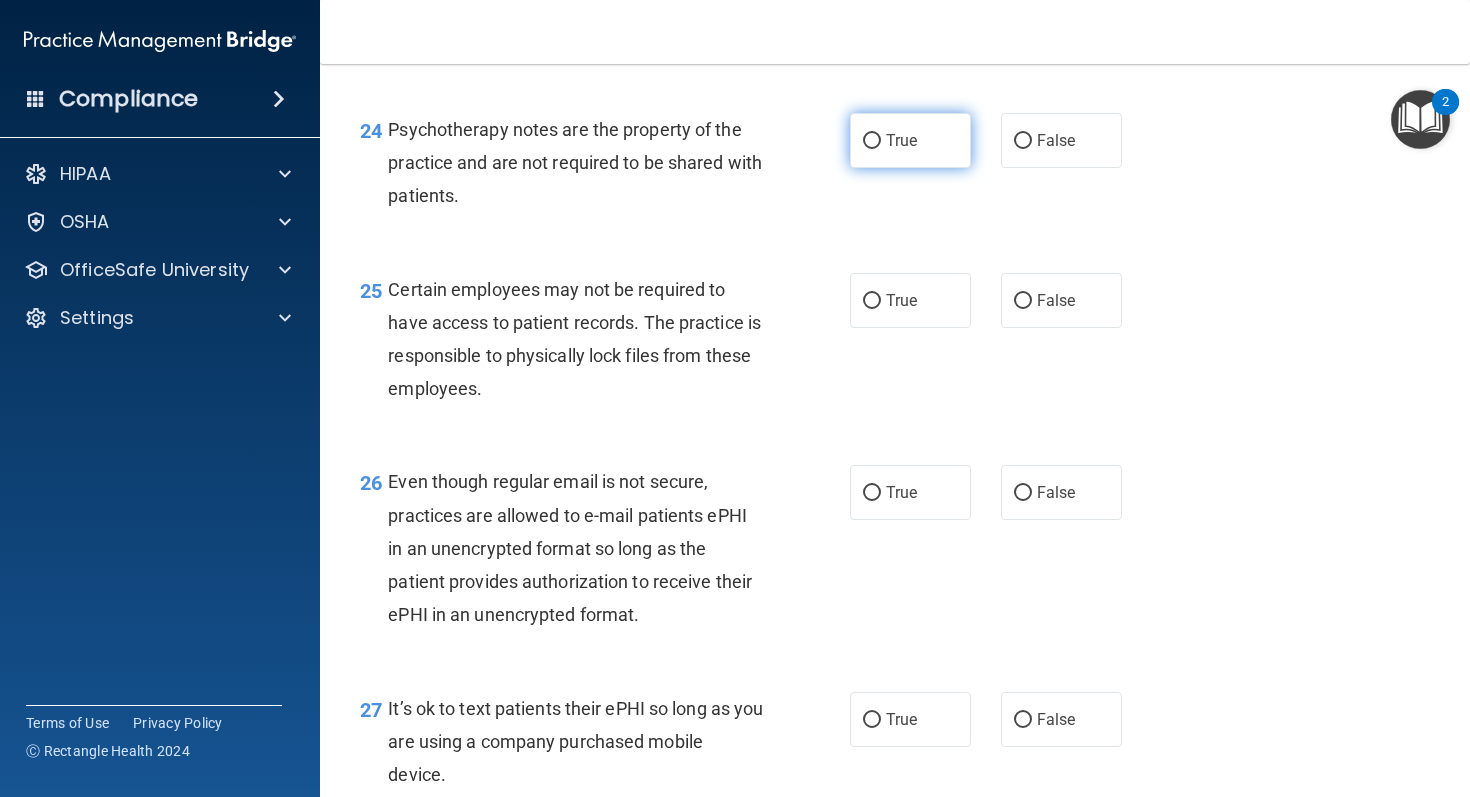 click on "True" at bounding box center (901, 140) 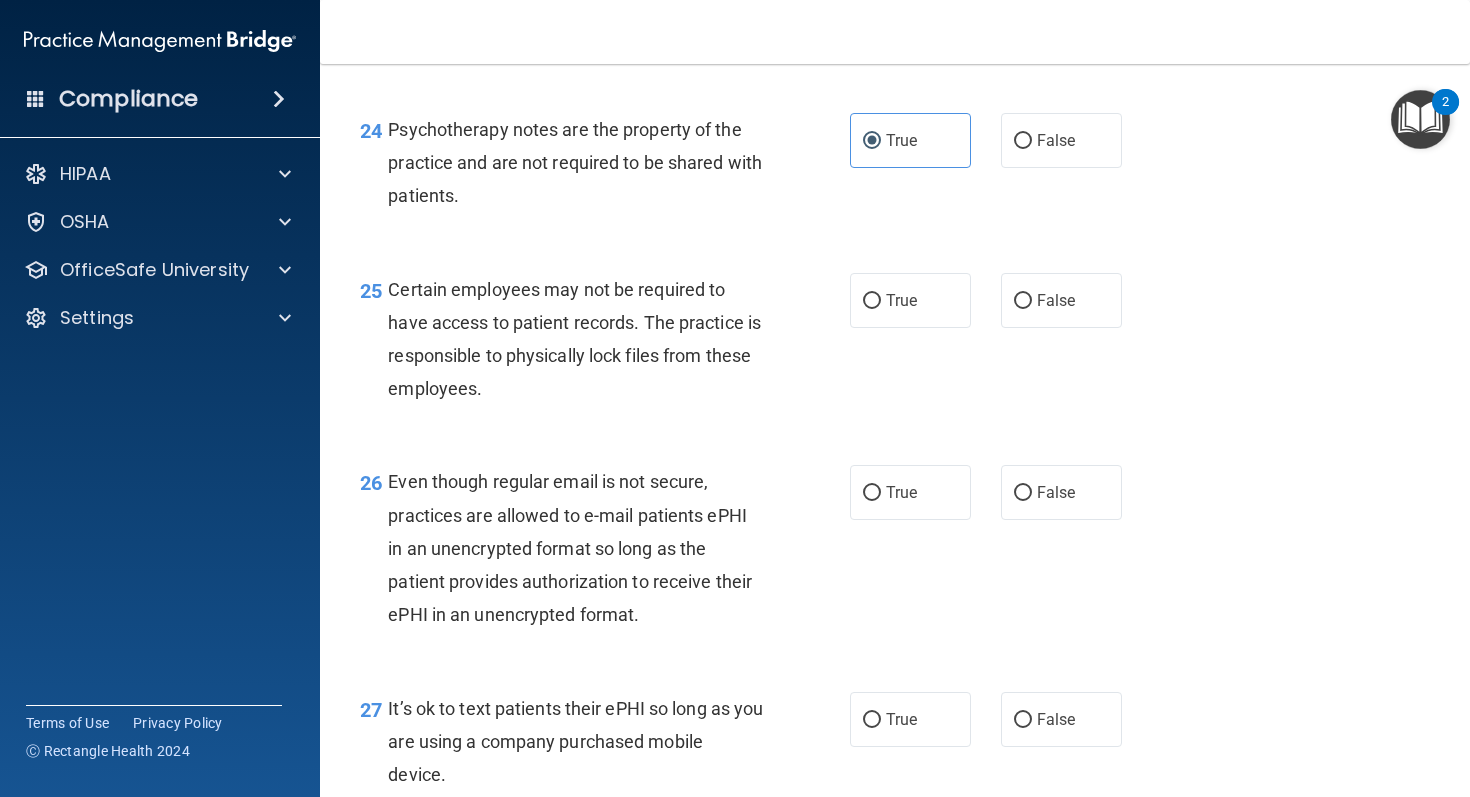 click on "24       Psychotherapy notes are the property of the practice and are not required to be shared with patients.                  True           False" at bounding box center (895, 168) 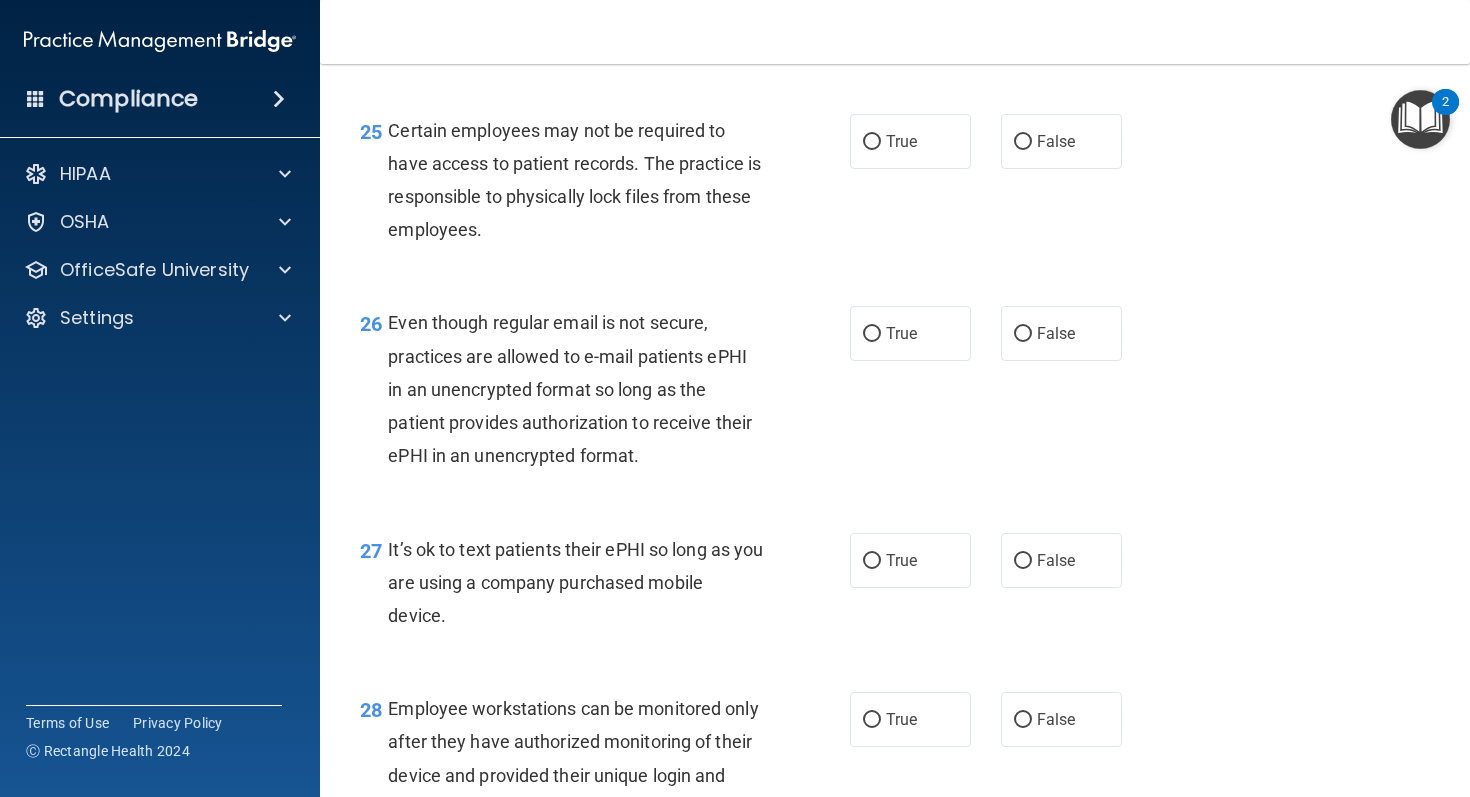 scroll, scrollTop: 4708, scrollLeft: 0, axis: vertical 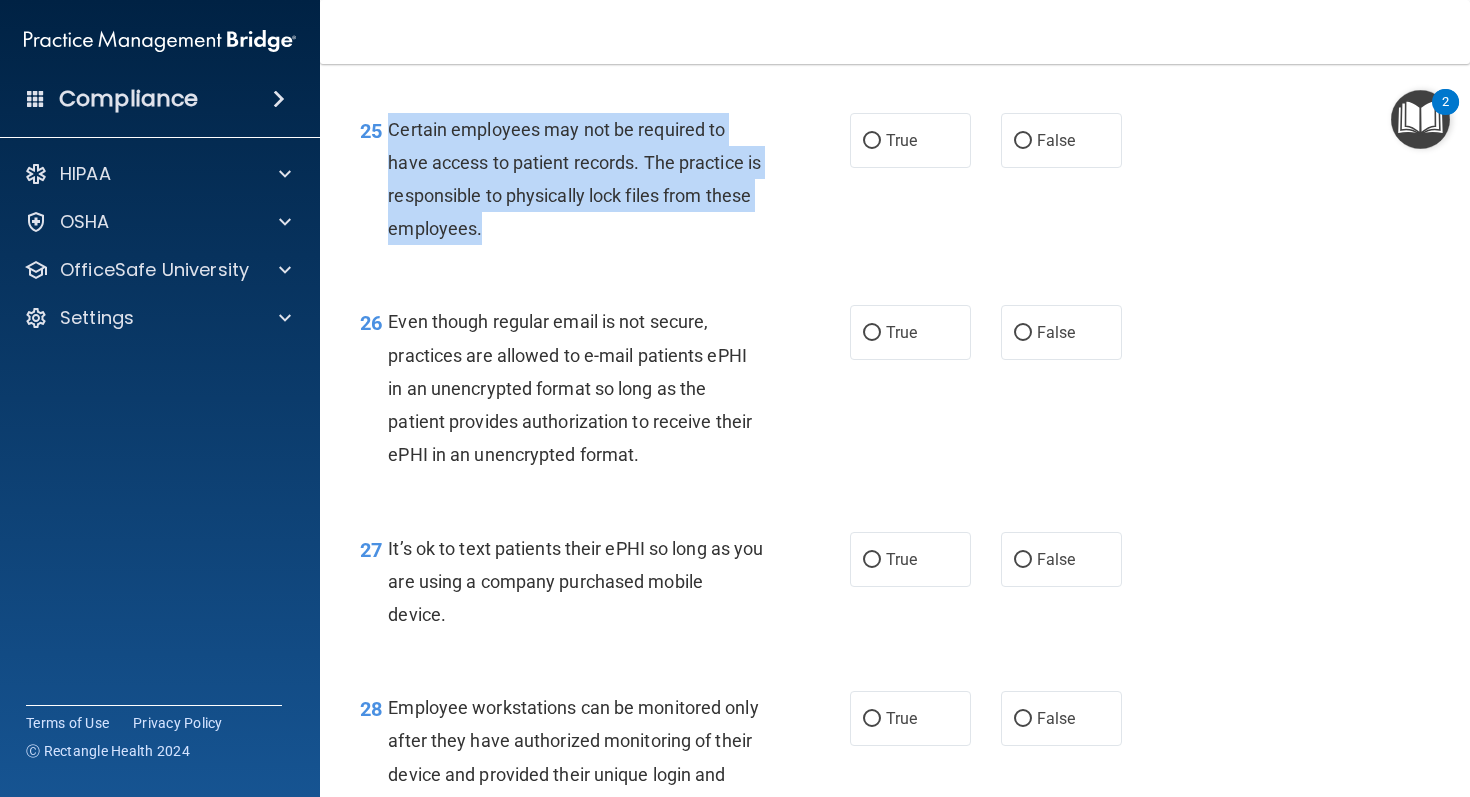 drag, startPoint x: 546, startPoint y: 262, endPoint x: 392, endPoint y: 153, distance: 188.67168 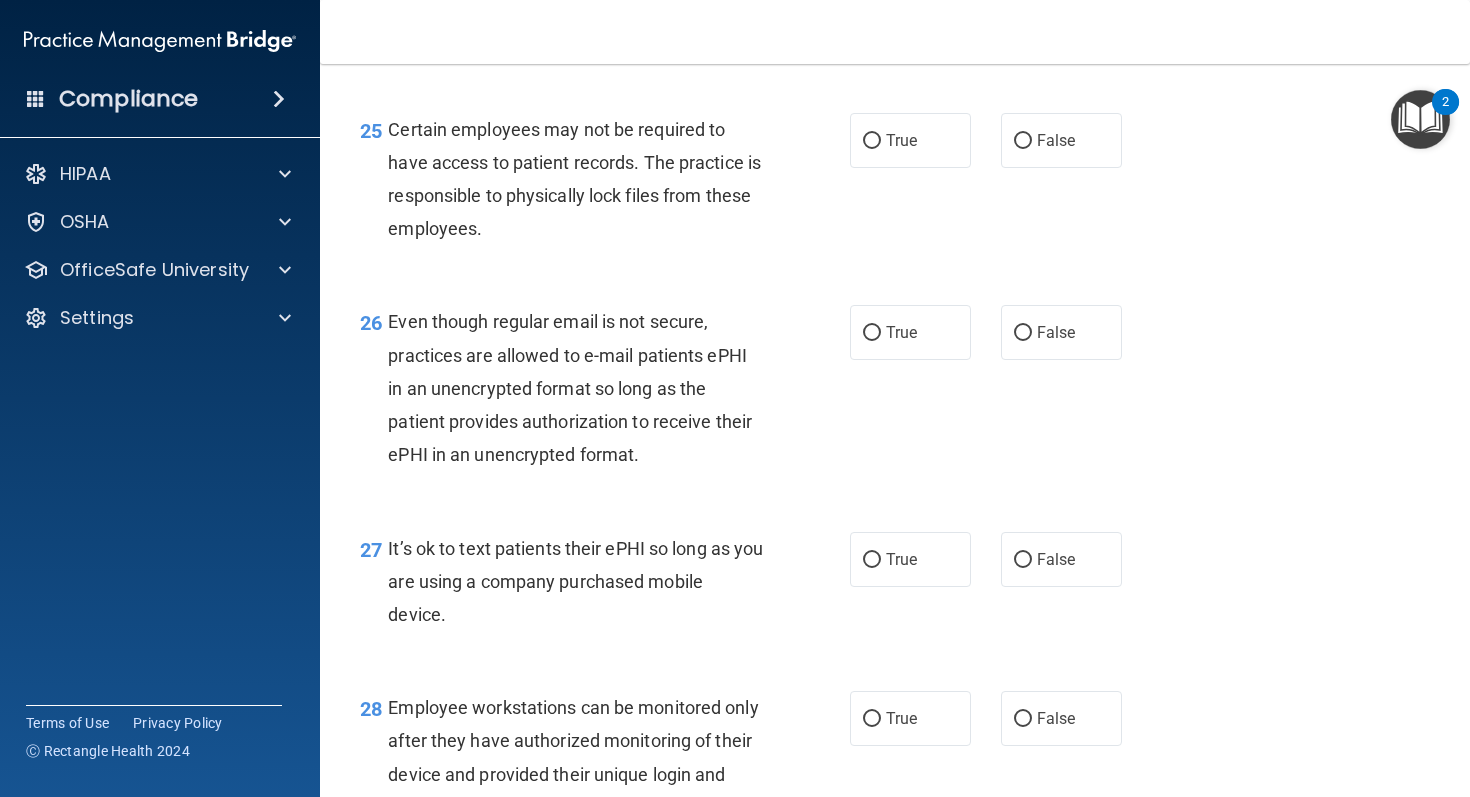 click on "25       Certain employees may not be required to have access to patient records.  The practice is responsible to physically lock files from these employees.                  True           False" at bounding box center [895, 184] 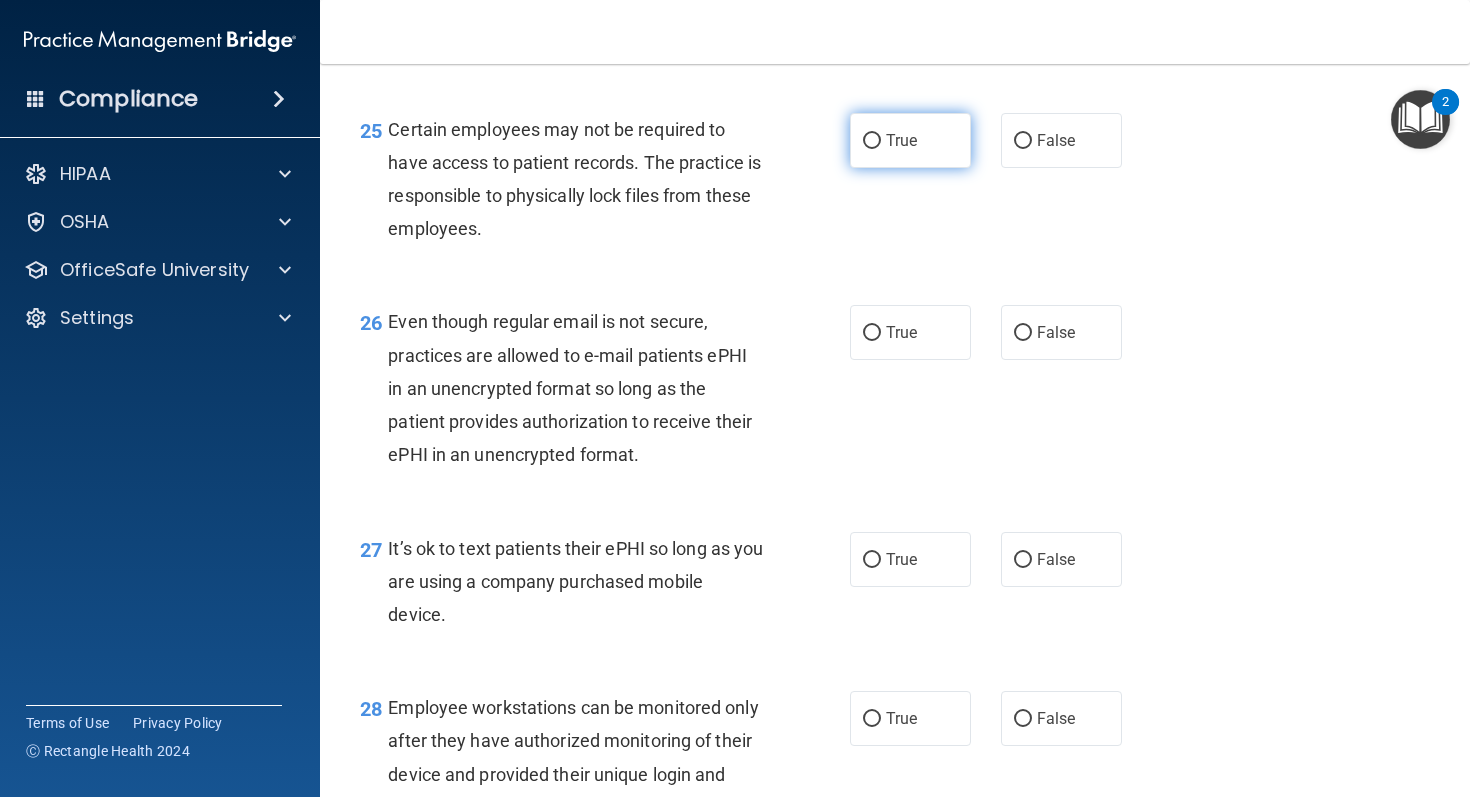 click on "True" at bounding box center (910, 140) 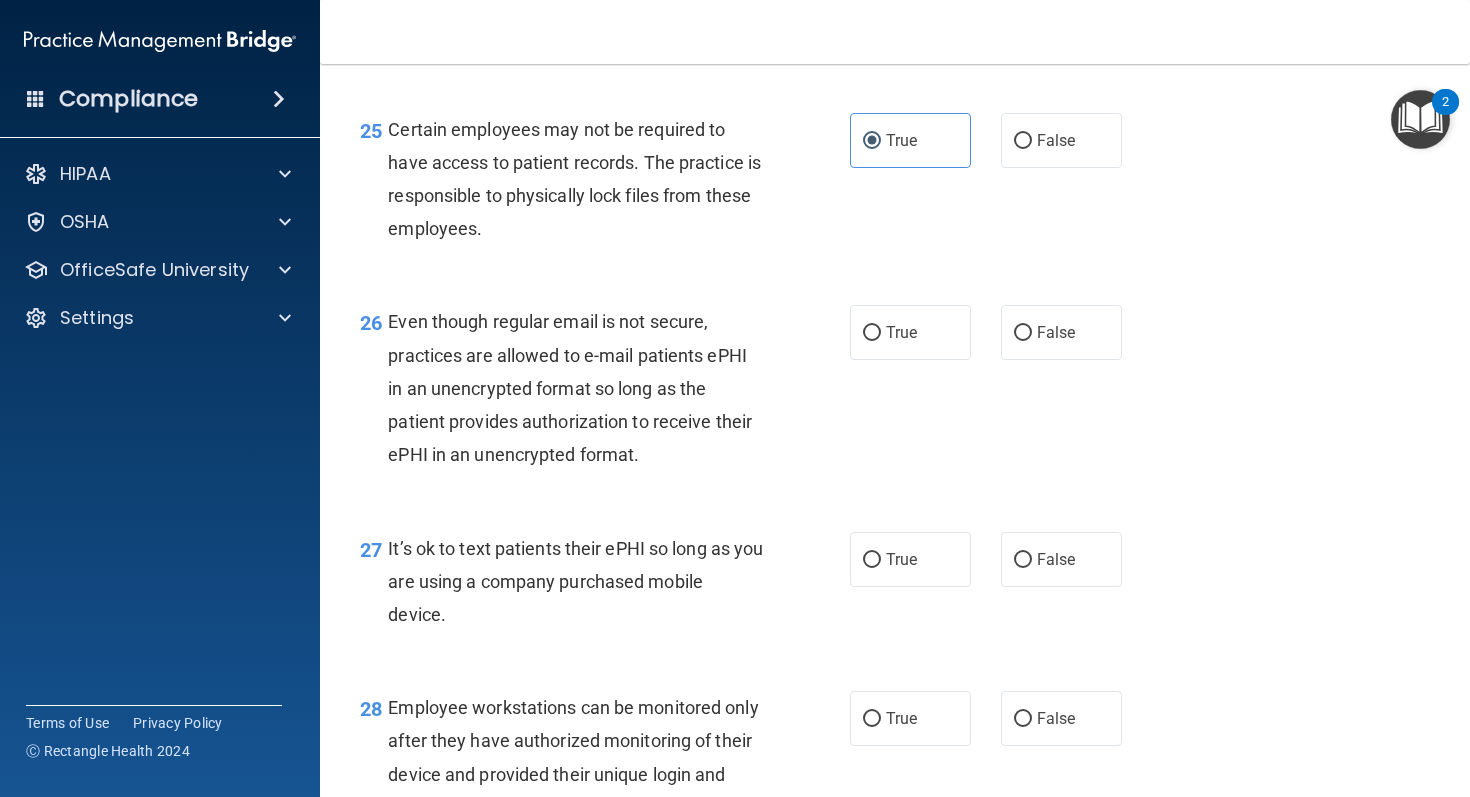 click on "25       Certain employees may not be required to have access to patient records.  The practice is responsible to physically lock files from these employees.                  True           False" at bounding box center [895, 184] 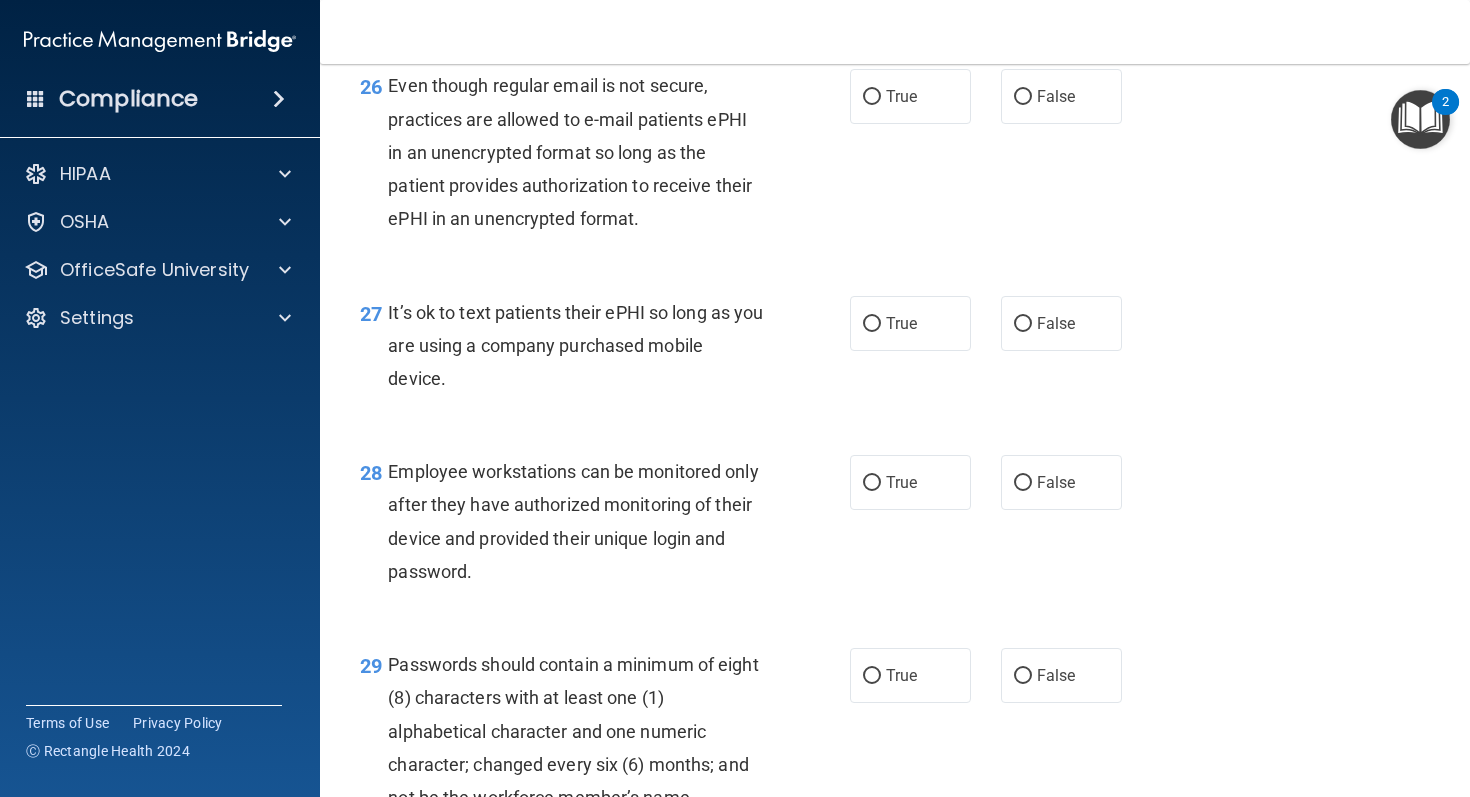 scroll, scrollTop: 4942, scrollLeft: 0, axis: vertical 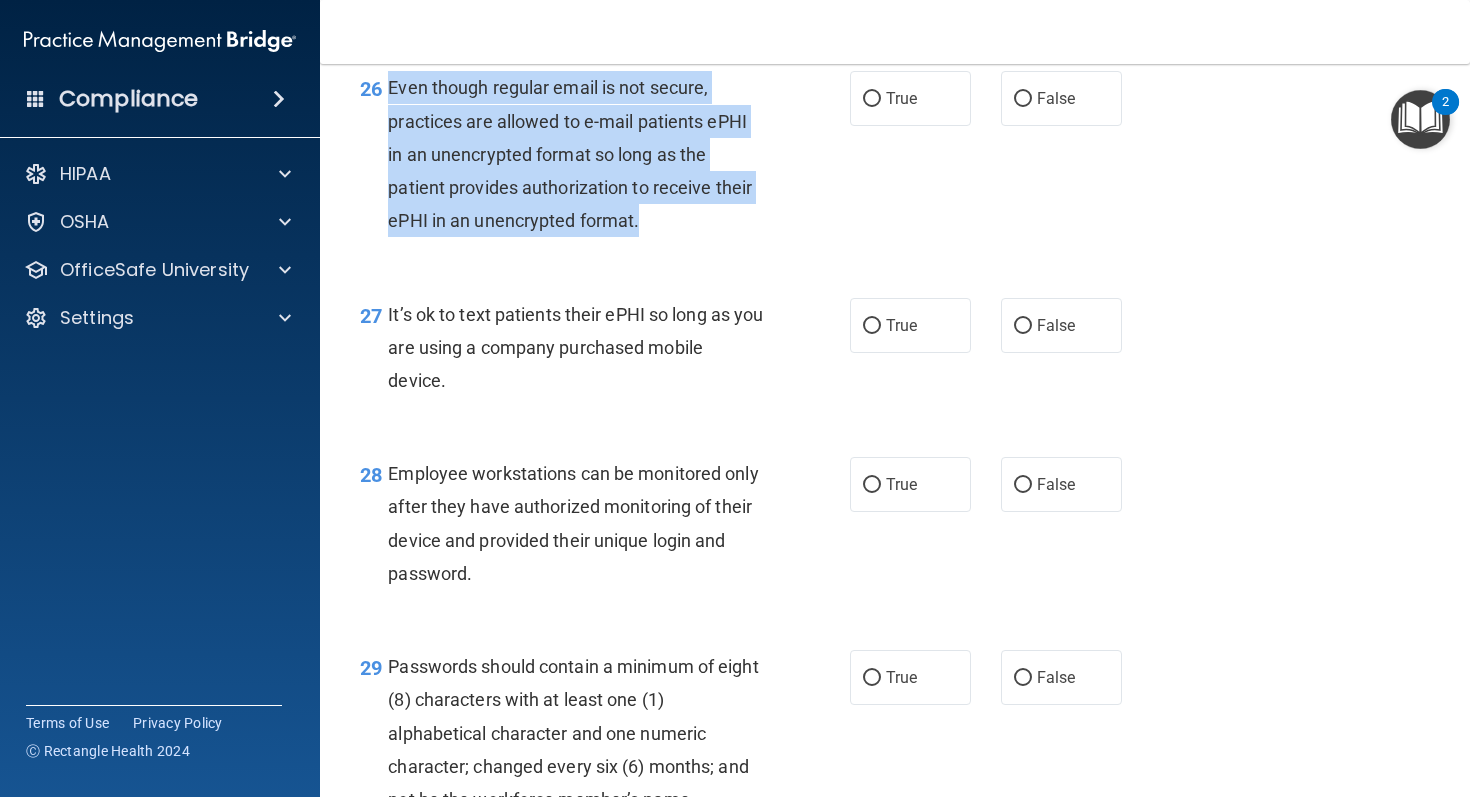 drag, startPoint x: 645, startPoint y: 253, endPoint x: 390, endPoint y: 126, distance: 284.8754 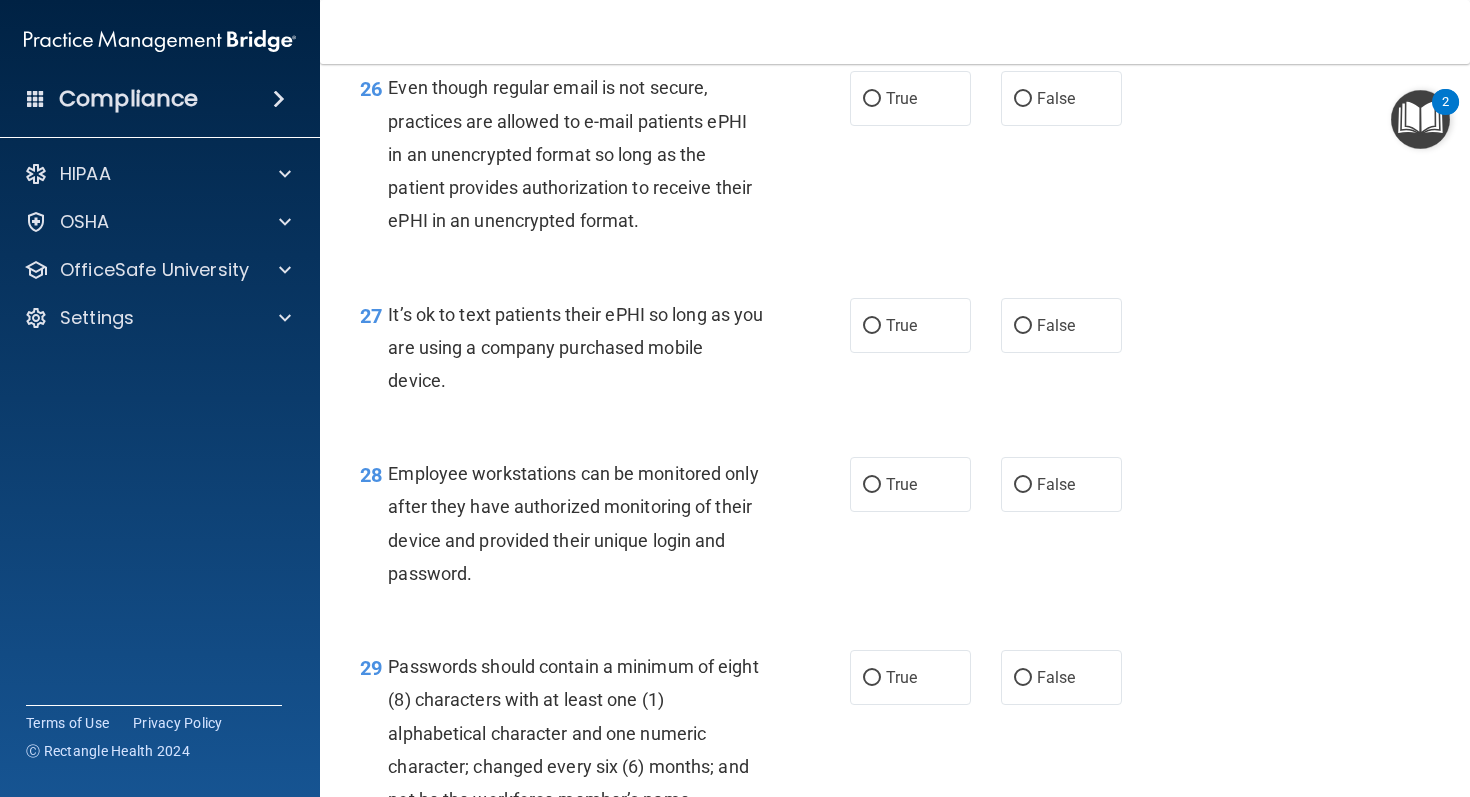 click on "26       Even though regular email is not secure, practices are allowed to e-mail patients ePHI in an unencrypted format so long as the patient provides authorization to receive their ePHI in an unencrypted format." at bounding box center (605, 159) 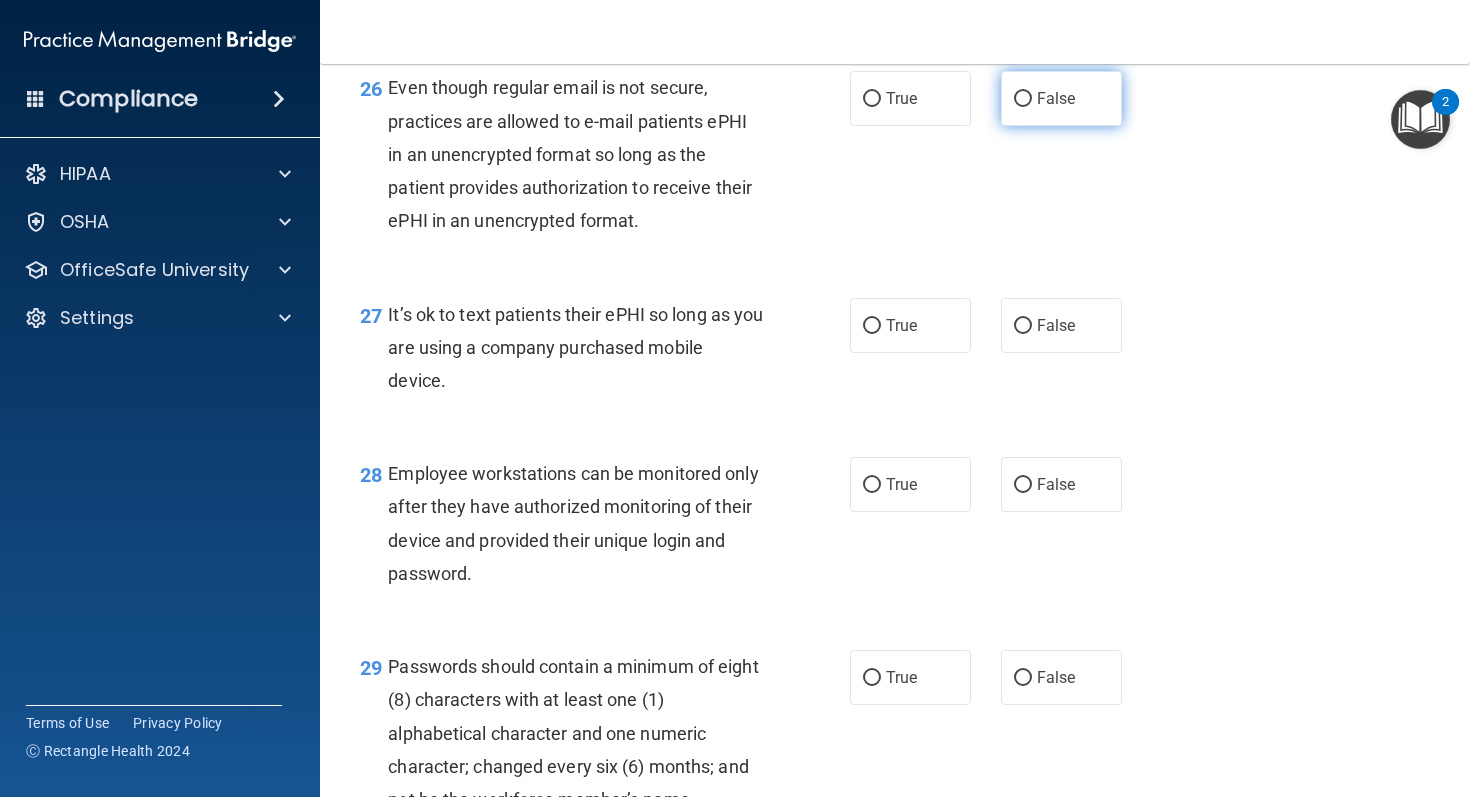 click on "False" at bounding box center [1023, 99] 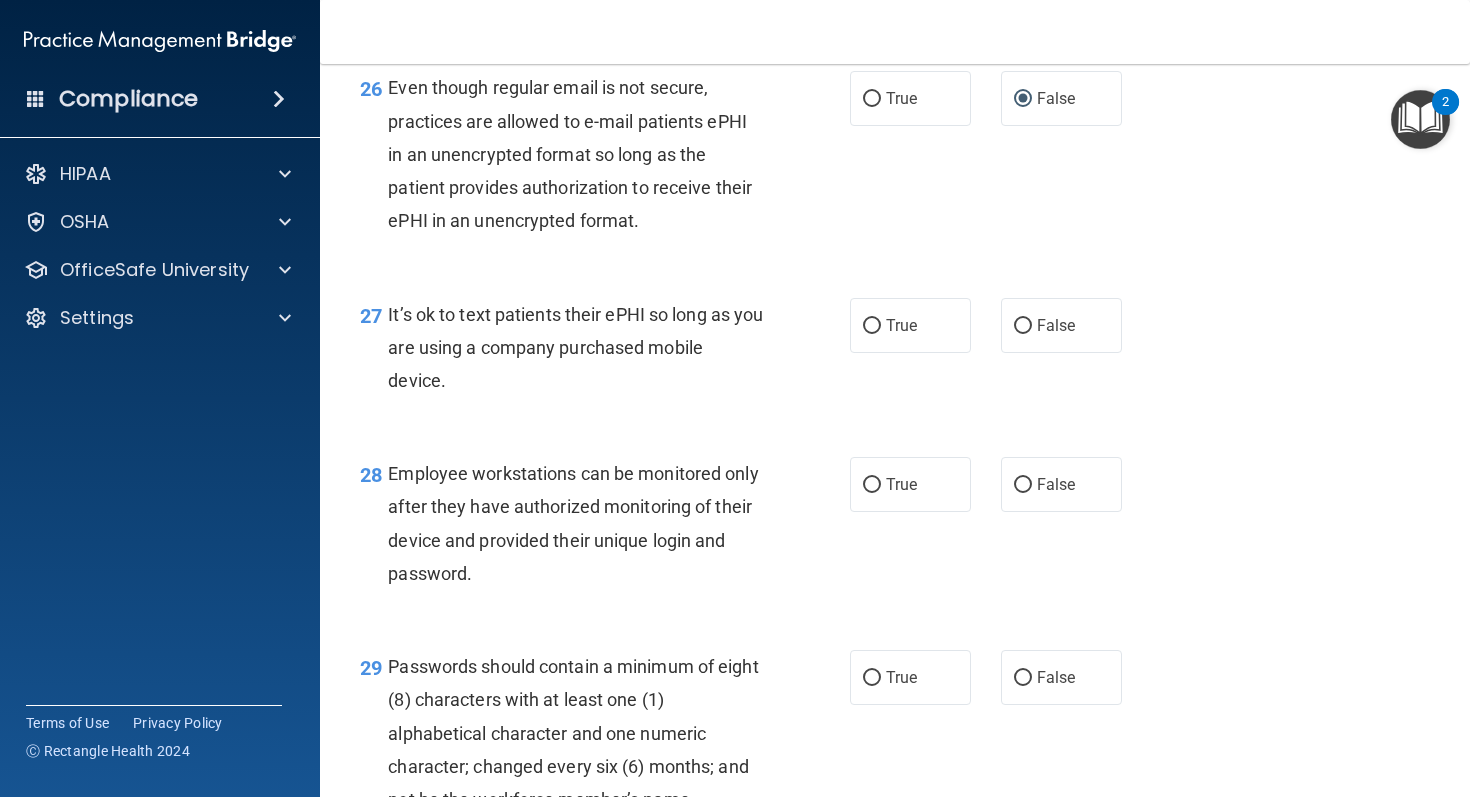 click on "26       Even though regular email is not secure, practices are allowed to e-mail patients ePHI in an unencrypted format so long as the patient provides authorization to receive their ePHI in an unencrypted format.                  True           False" at bounding box center [895, 159] 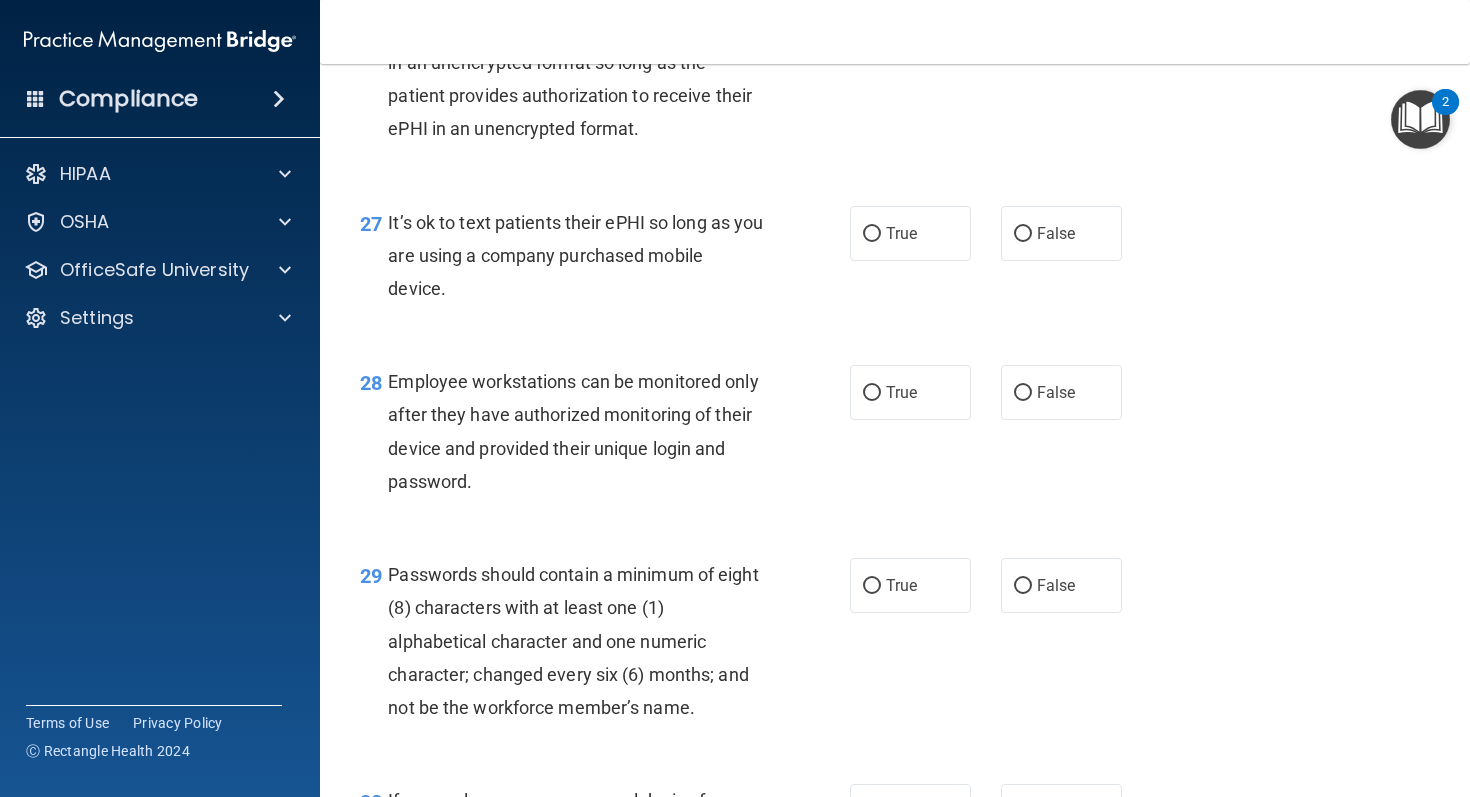 scroll, scrollTop: 5044, scrollLeft: 0, axis: vertical 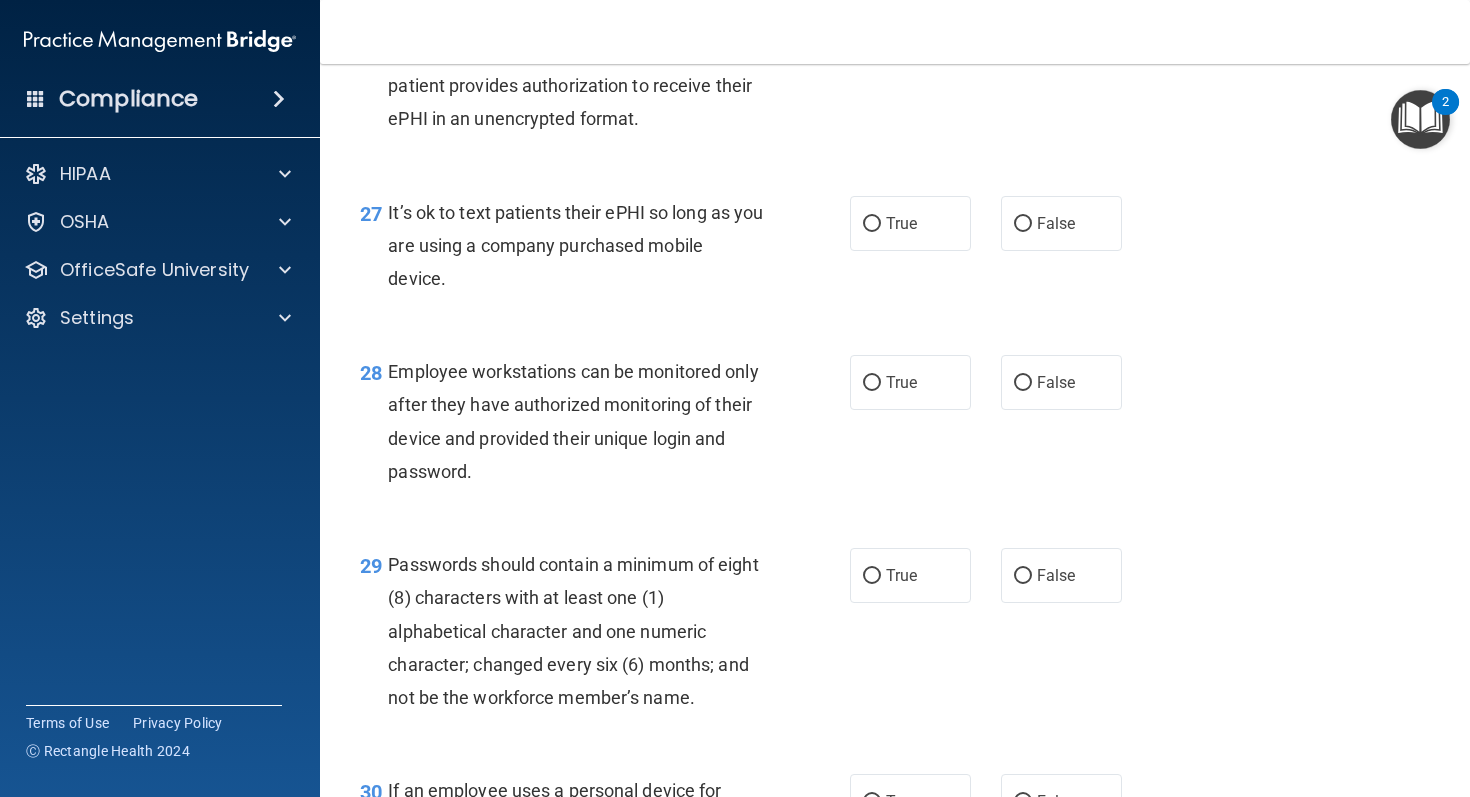 drag, startPoint x: 451, startPoint y: 311, endPoint x: 390, endPoint y: 244, distance: 90.60905 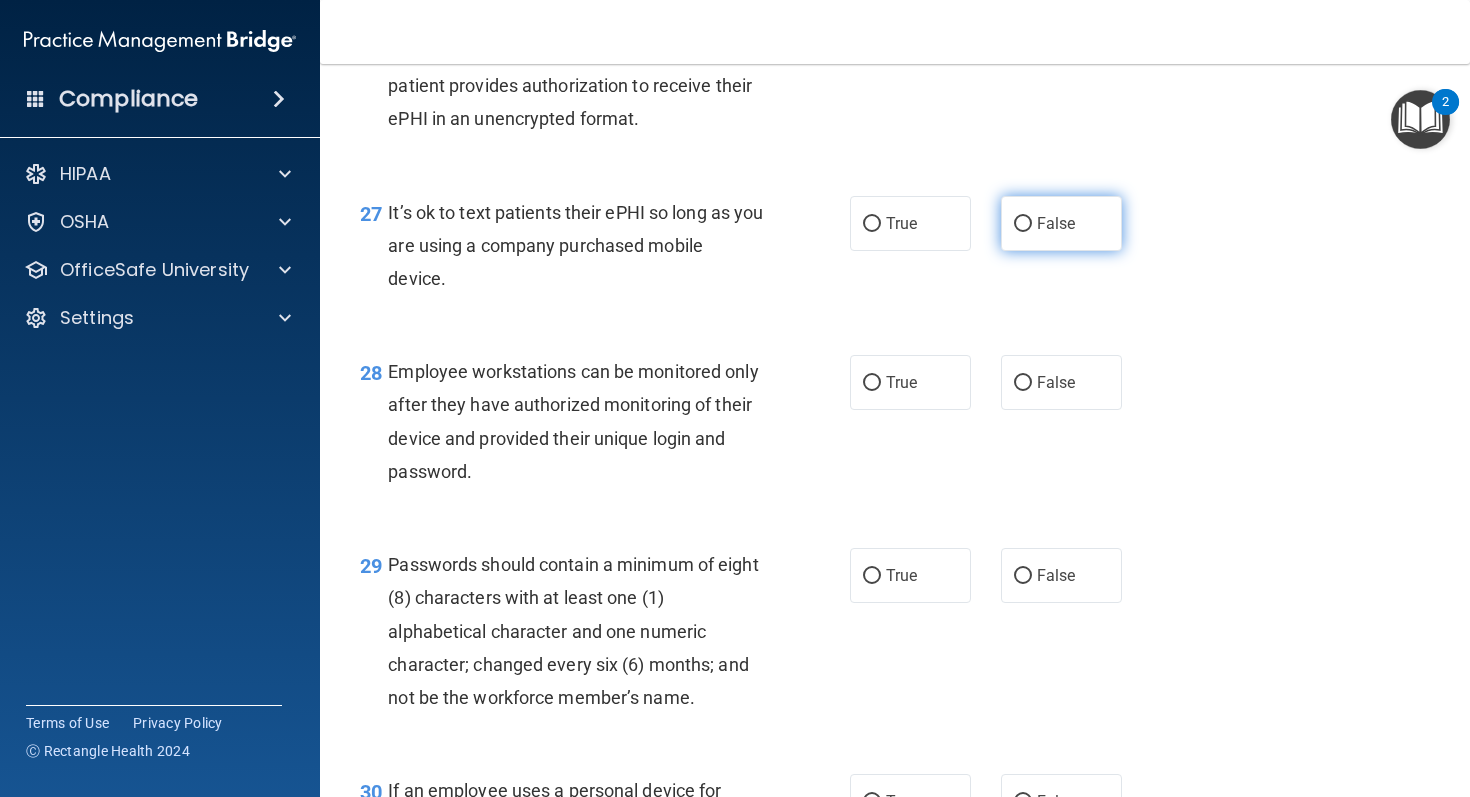 click on "False" at bounding box center (1056, 223) 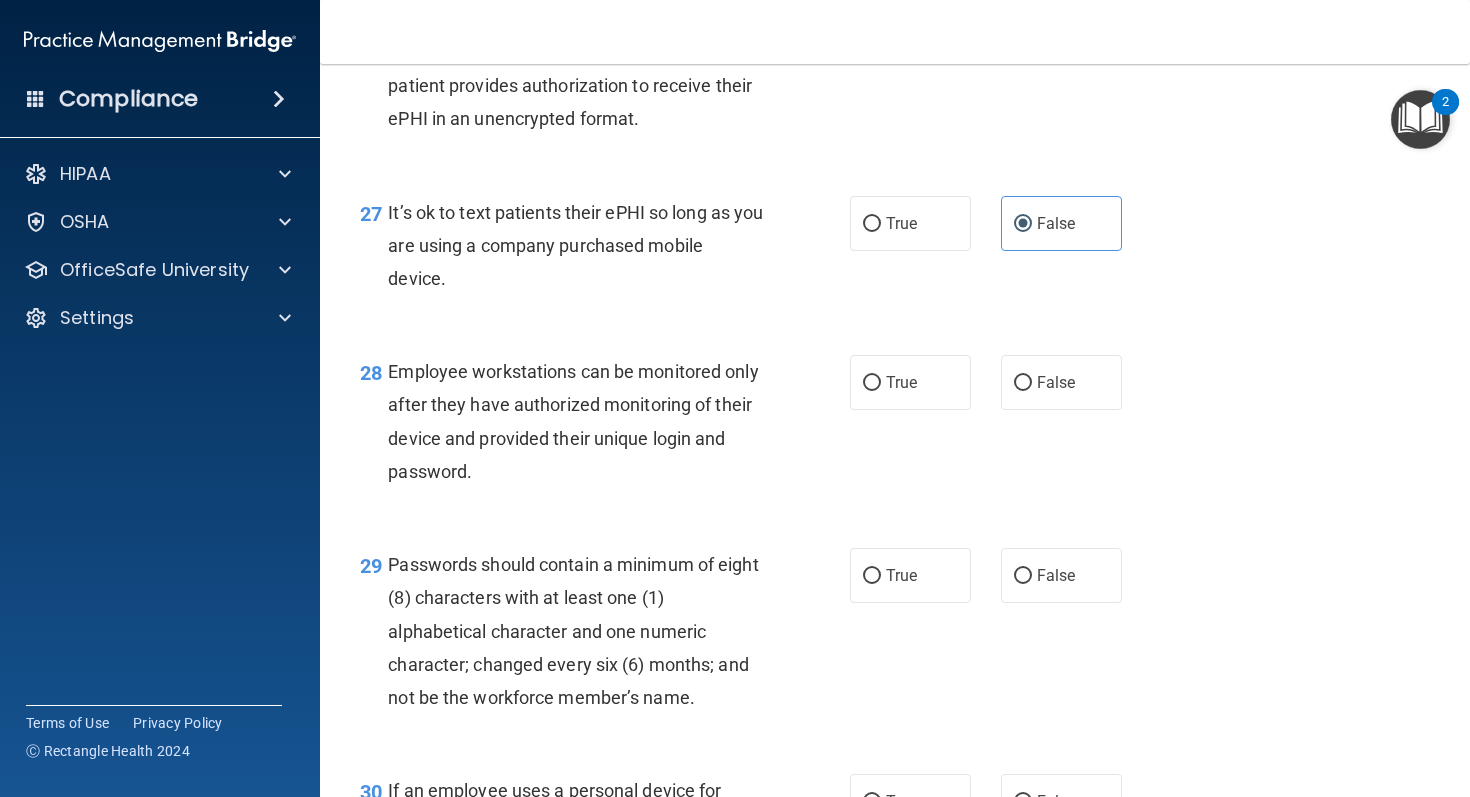 click on "27        It’s ok to text patients their ePHI so long as you are using a company purchased mobile device.                 True           False" at bounding box center (895, 251) 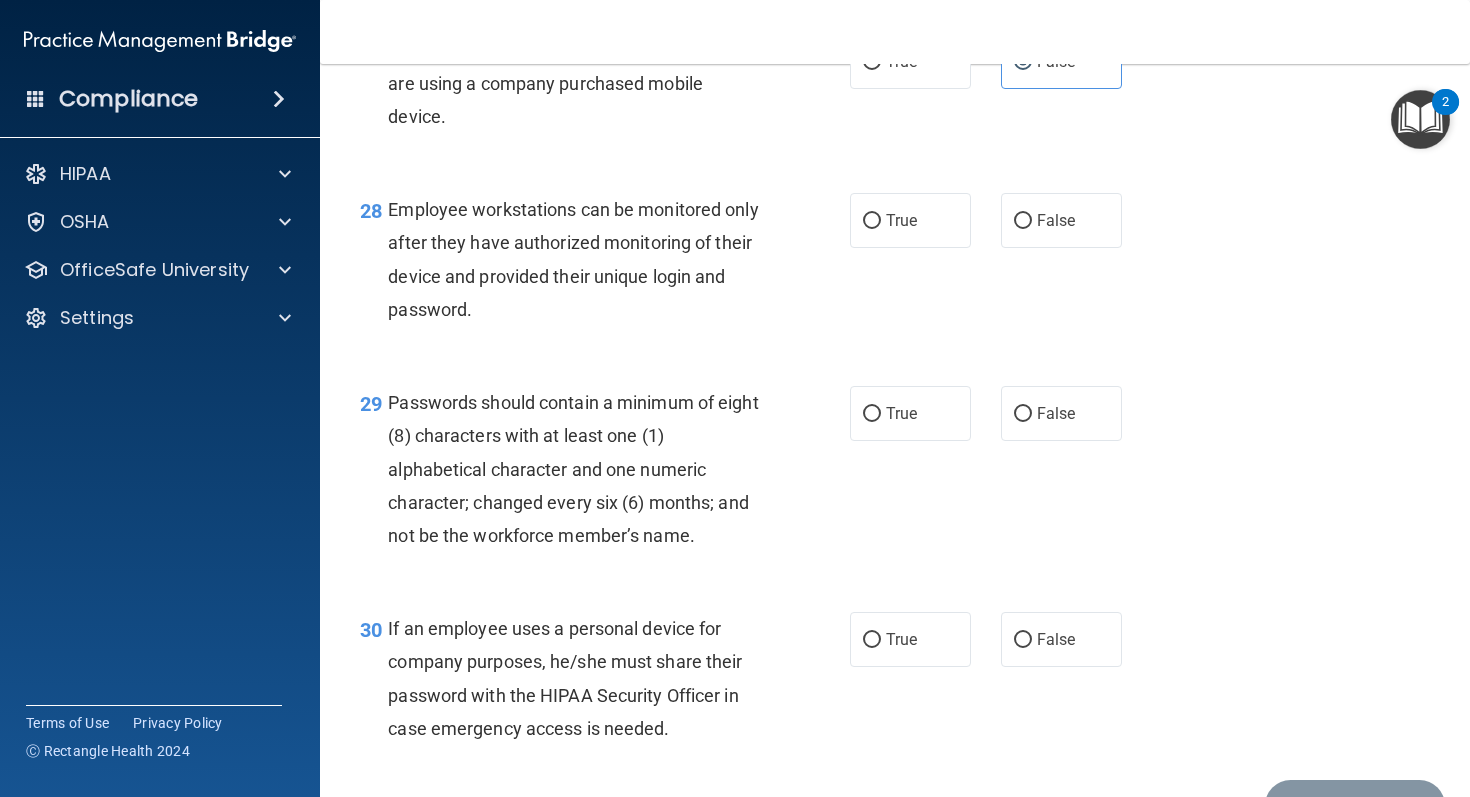 scroll, scrollTop: 5207, scrollLeft: 0, axis: vertical 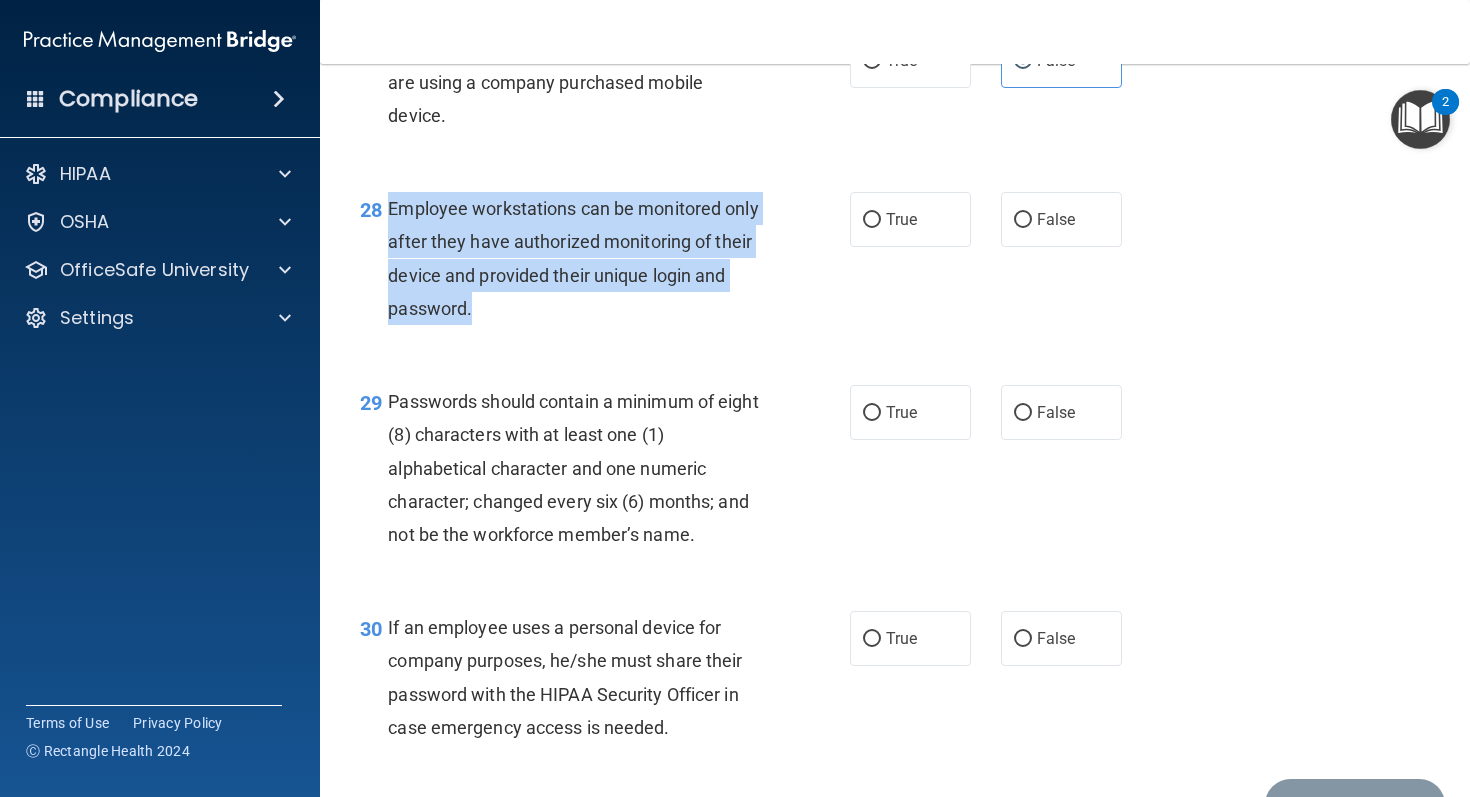 drag, startPoint x: 485, startPoint y: 336, endPoint x: 389, endPoint y: 247, distance: 130.90837 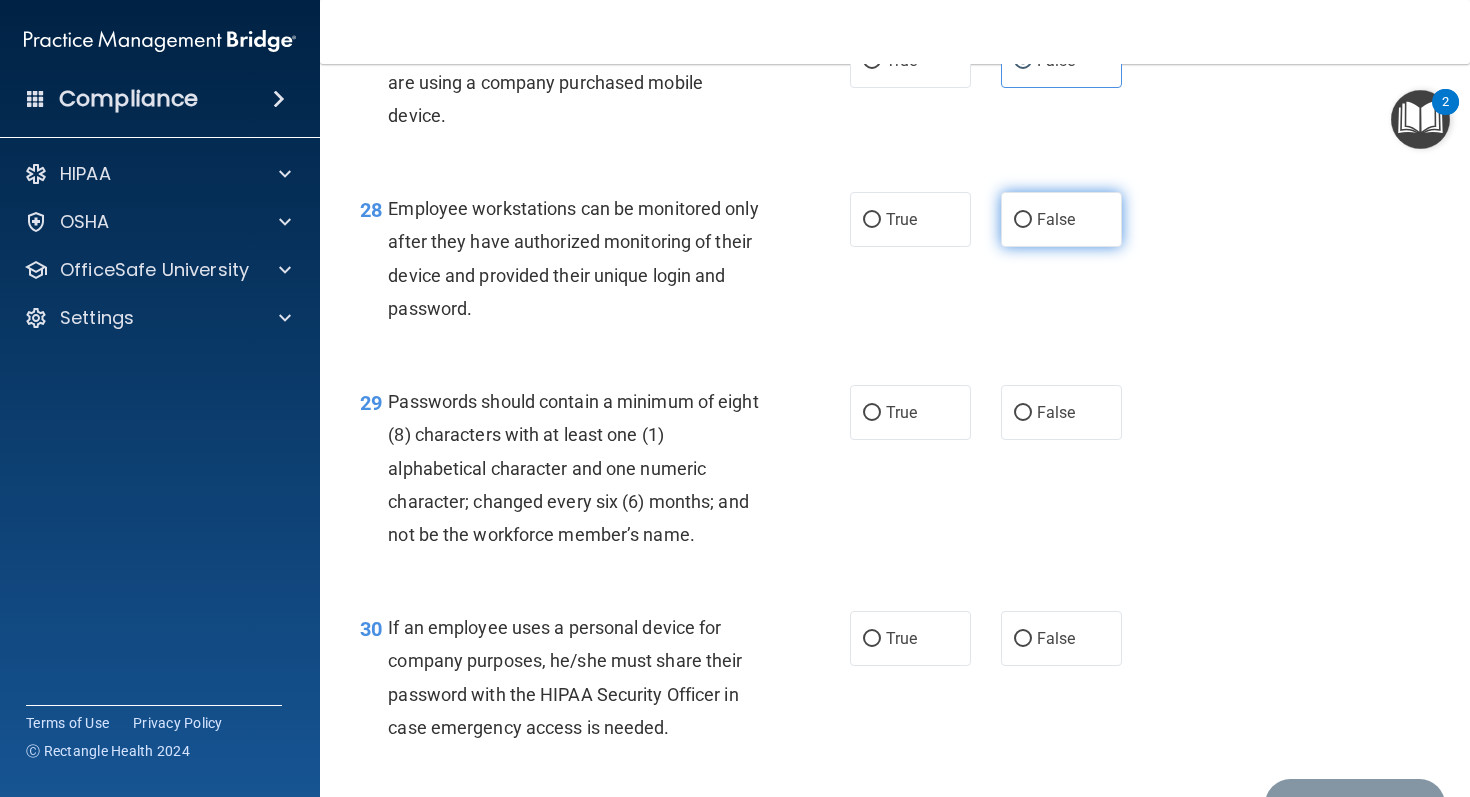 click on "False" at bounding box center (1056, 219) 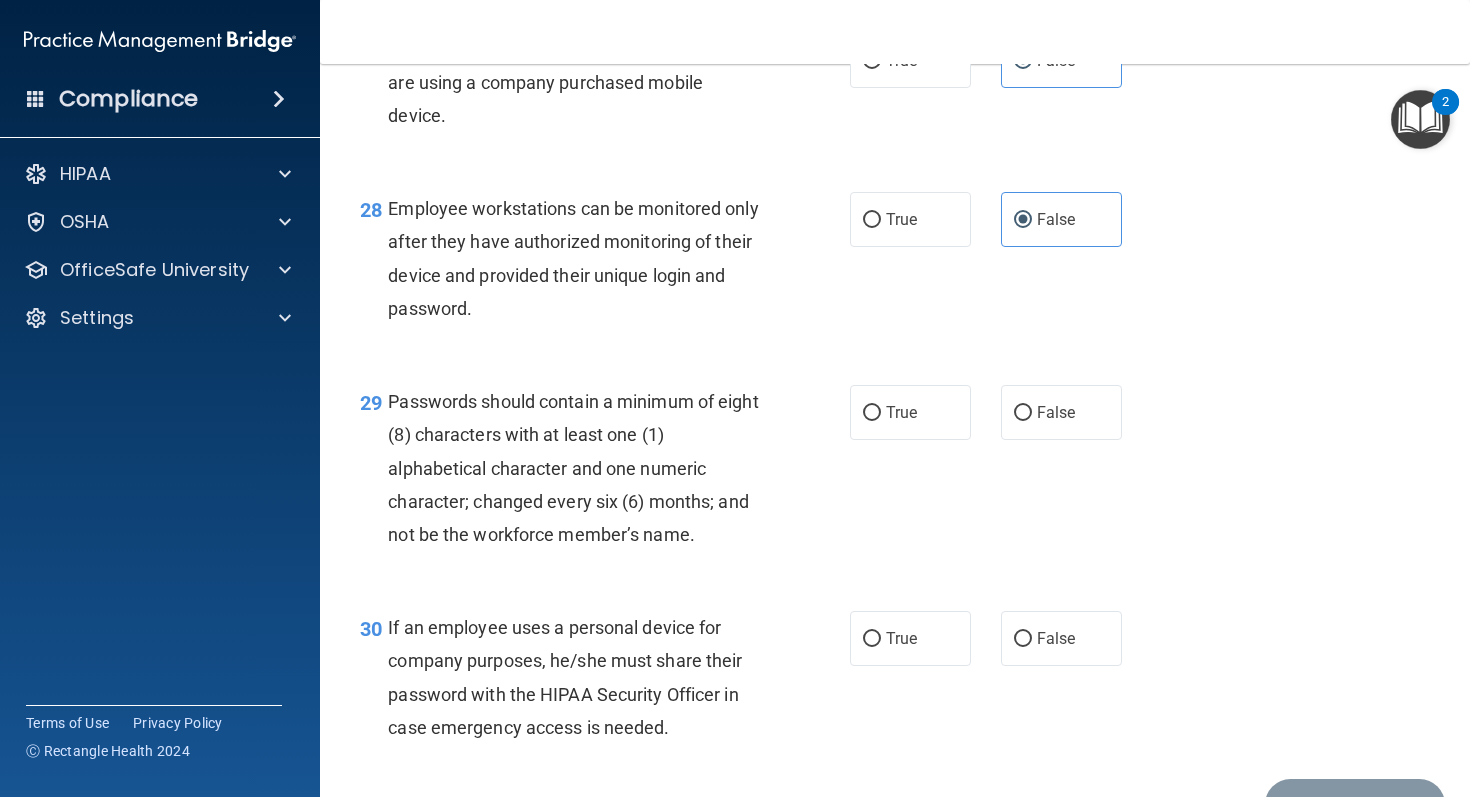 click on "28       Employee workstations can be monitored only after they have authorized monitoring of their device and provided their unique login and password.                  True           False" at bounding box center [895, 263] 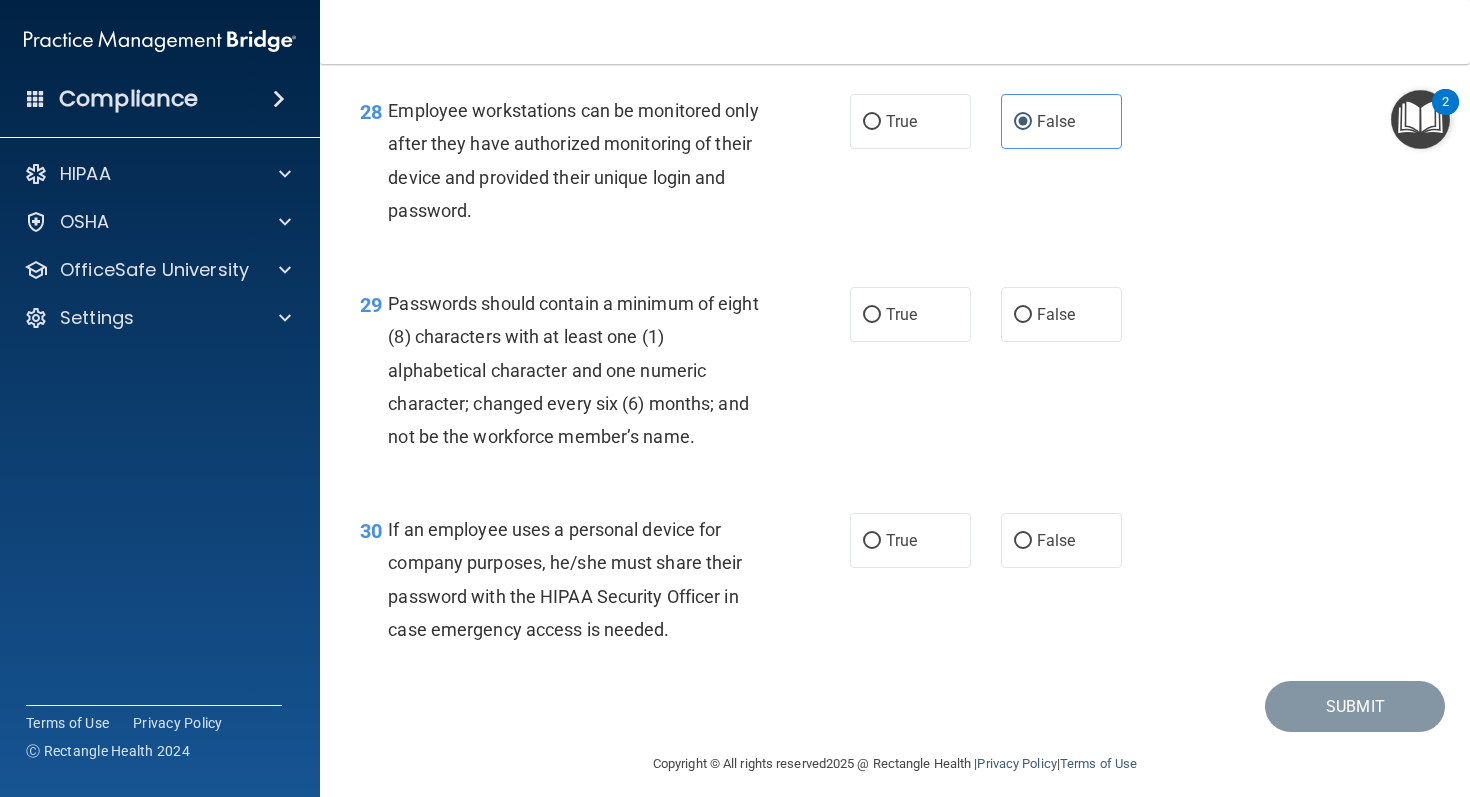 scroll, scrollTop: 5354, scrollLeft: 0, axis: vertical 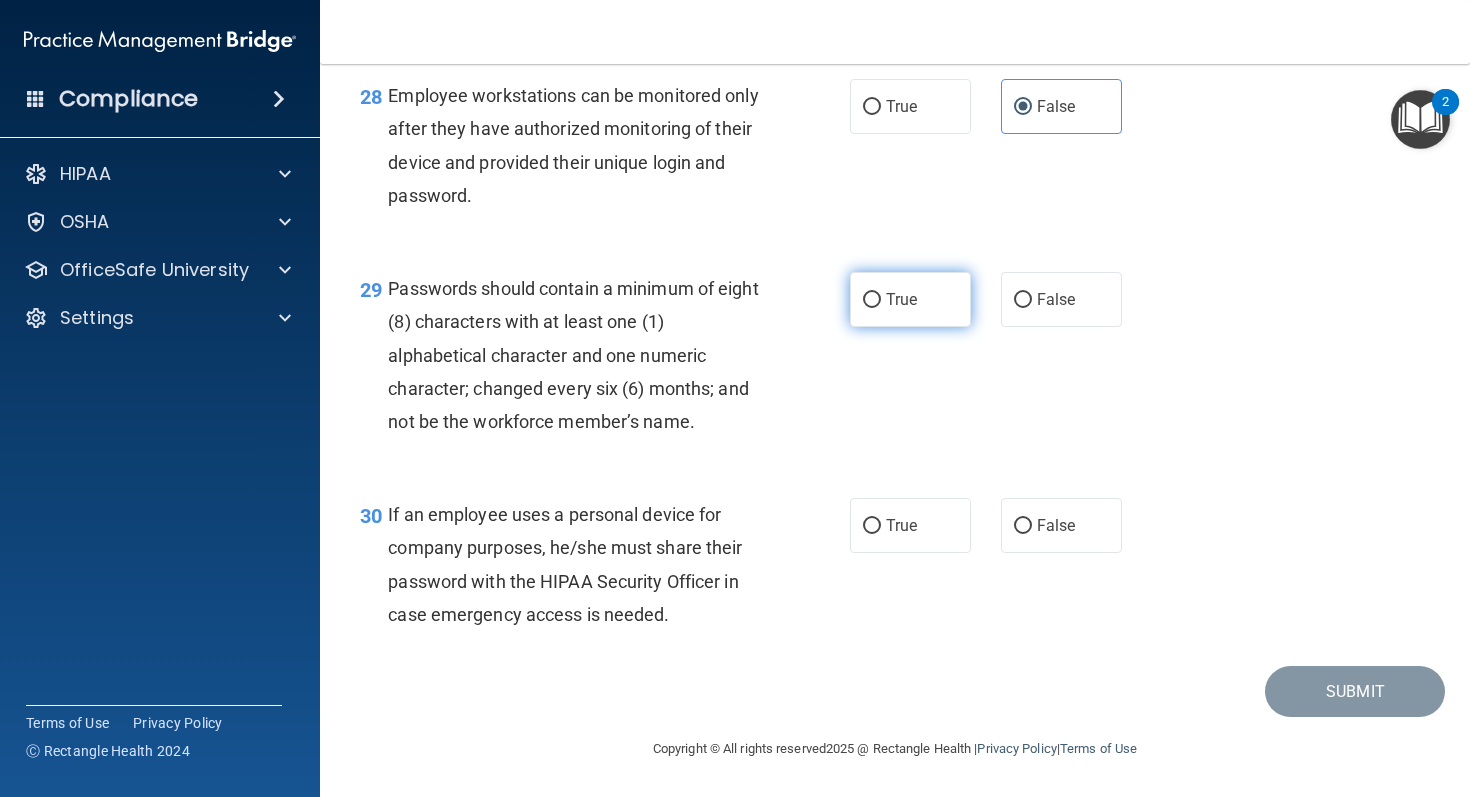 click on "True" at bounding box center [901, 299] 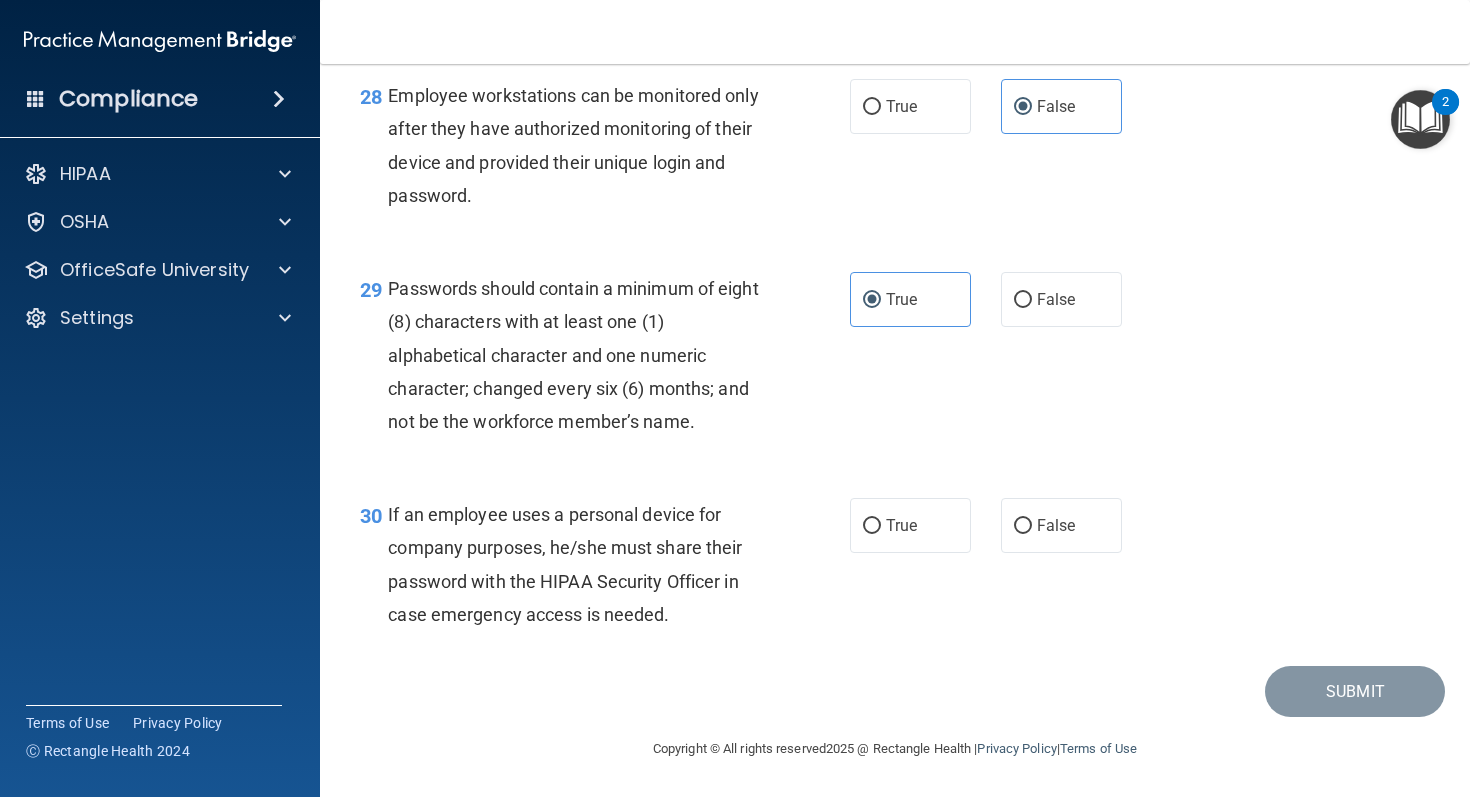 click on "29       Passwords should contain a minimum of eight (8) characters with at least one (1) alphabetical character and one numeric character; changed every six (6) months; and not be the workforce member’s name." at bounding box center [605, 360] 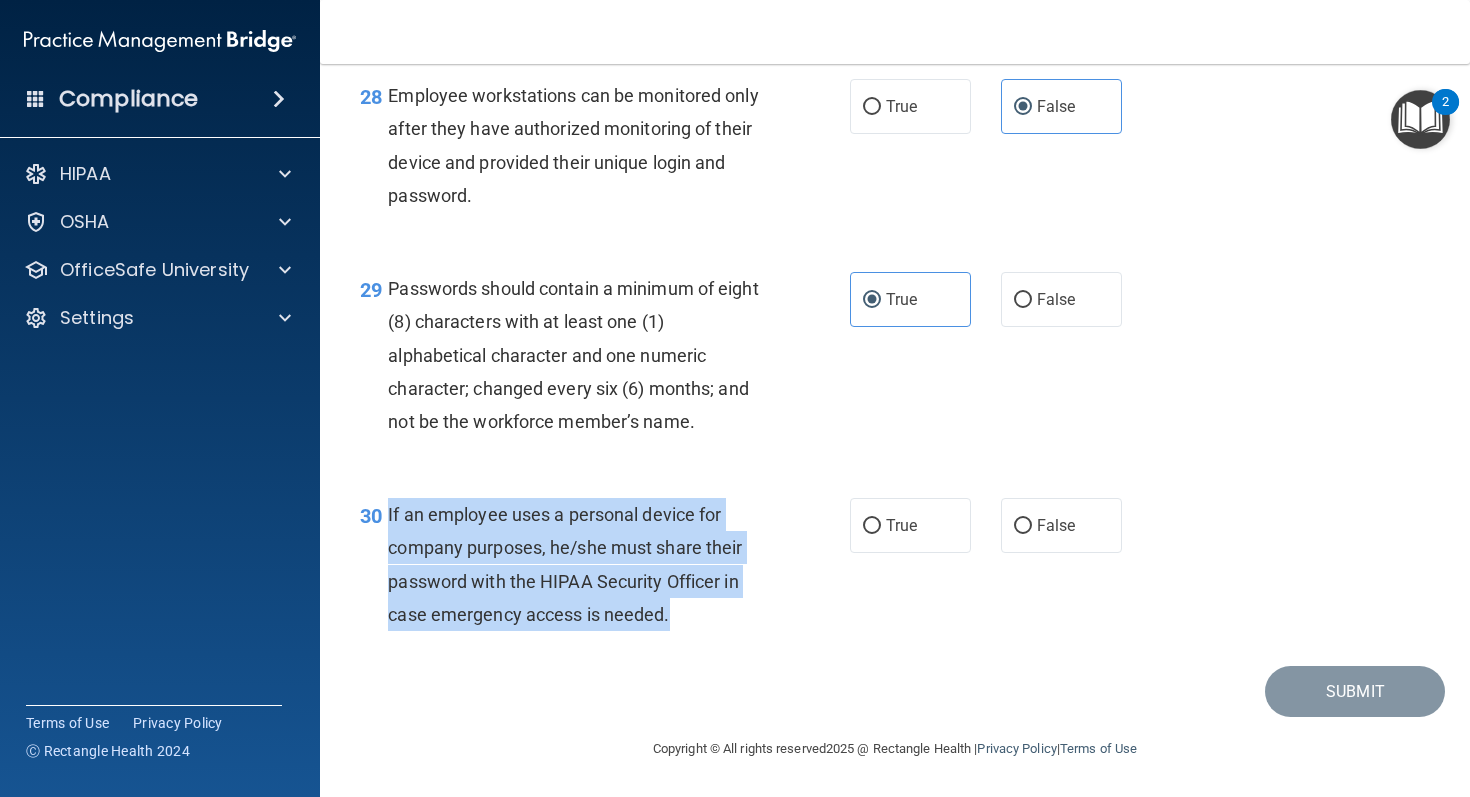 drag, startPoint x: 680, startPoint y: 607, endPoint x: 389, endPoint y: 504, distance: 308.6908 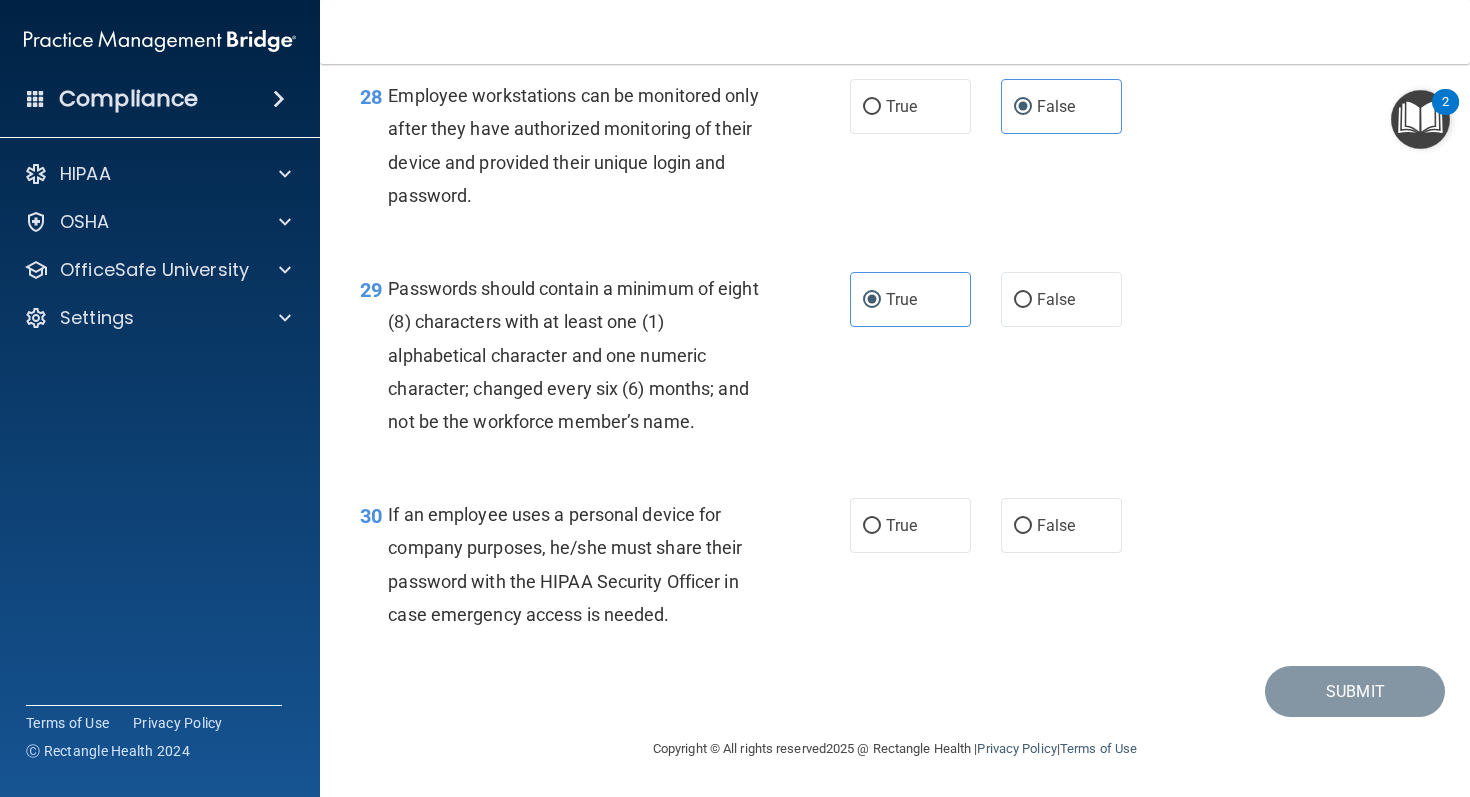 click on "30       If an employee uses a personal device for company purposes, he/she must share their password with the HIPAA Security Officer in case emergency access is needed.                 True           False" at bounding box center [895, 569] 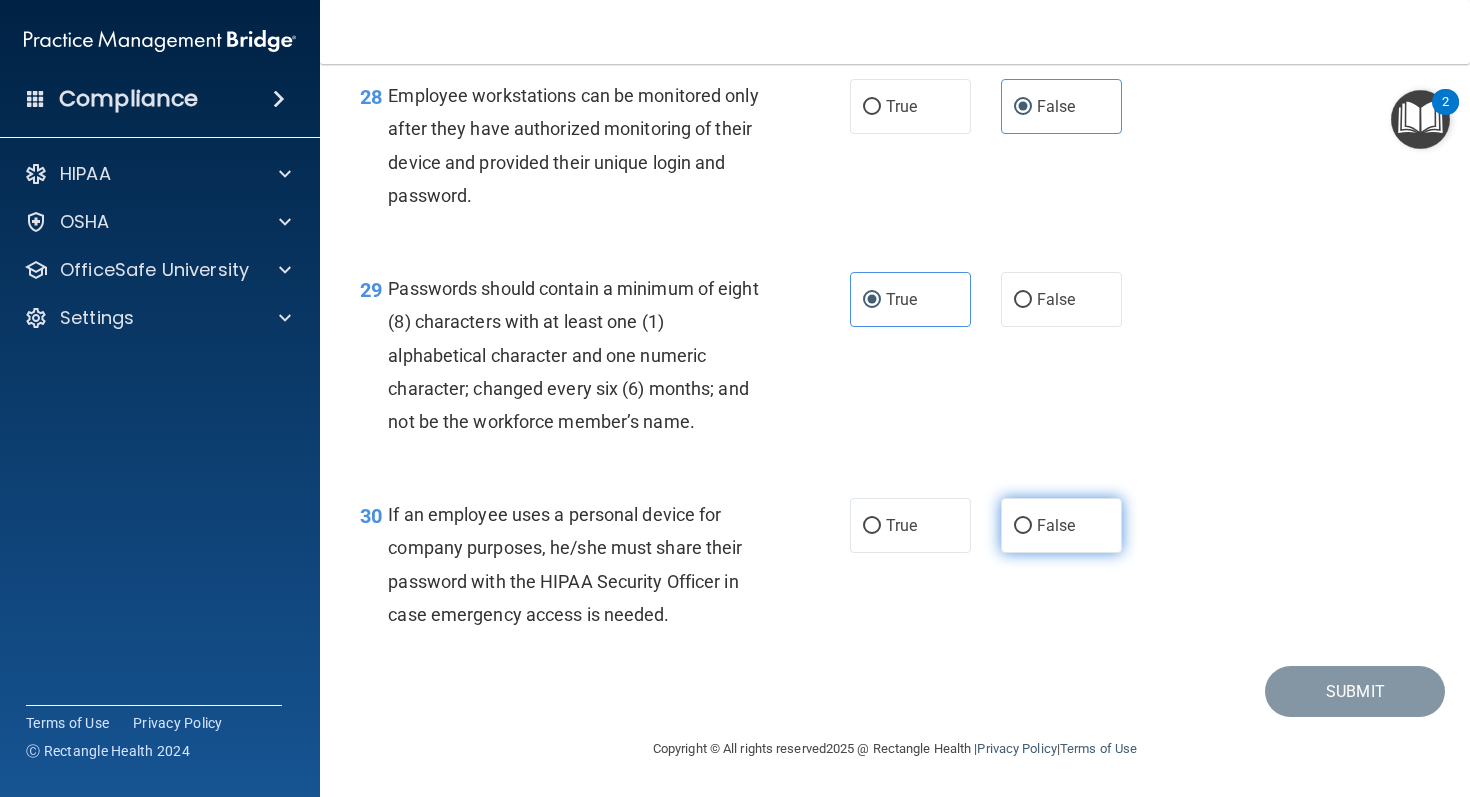 click on "False" at bounding box center [1061, 525] 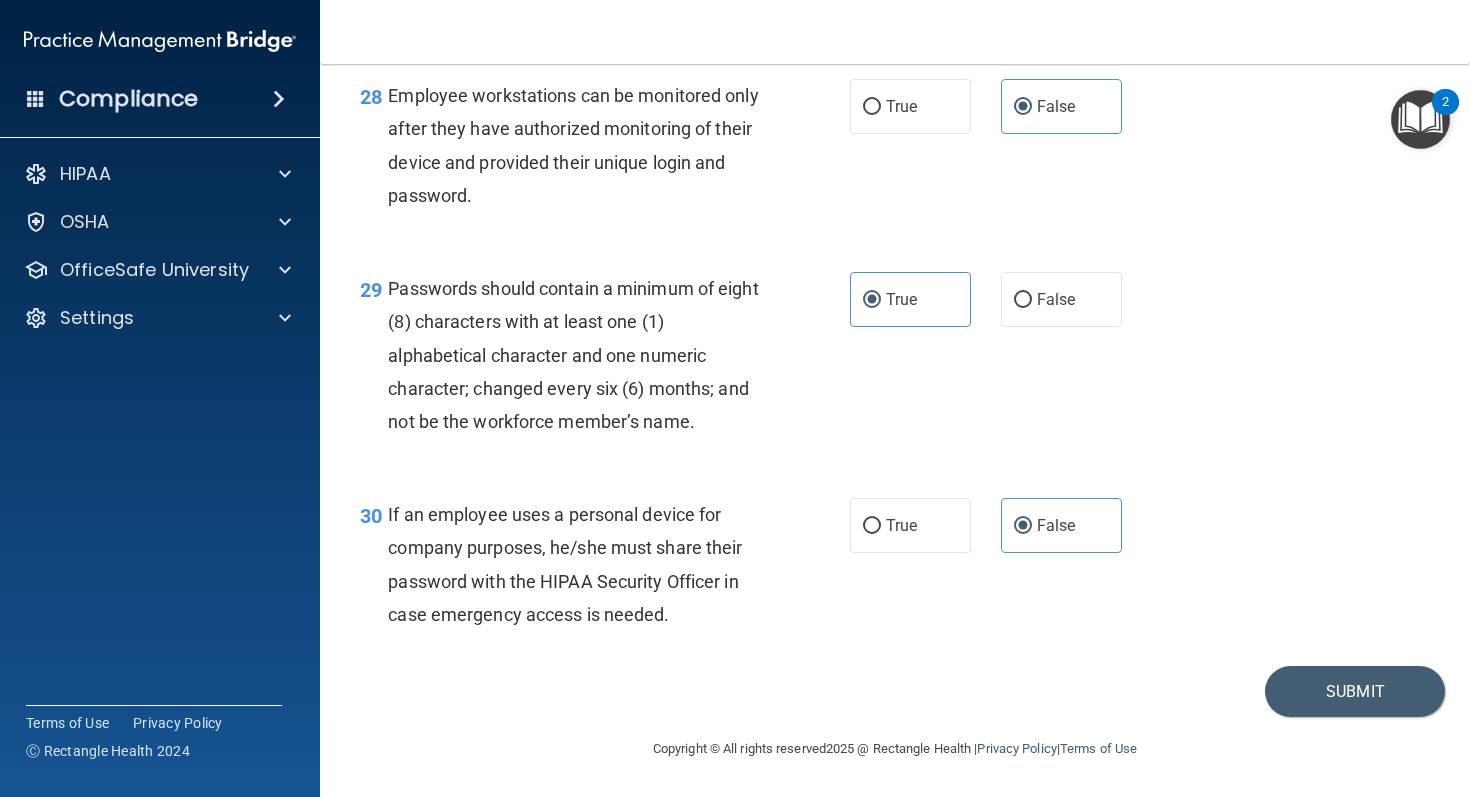click on "30       If an employee uses a personal device for company purposes, he/she must share their password with the HIPAA Security Officer in case emergency access is needed.                 True           False" at bounding box center [895, 569] 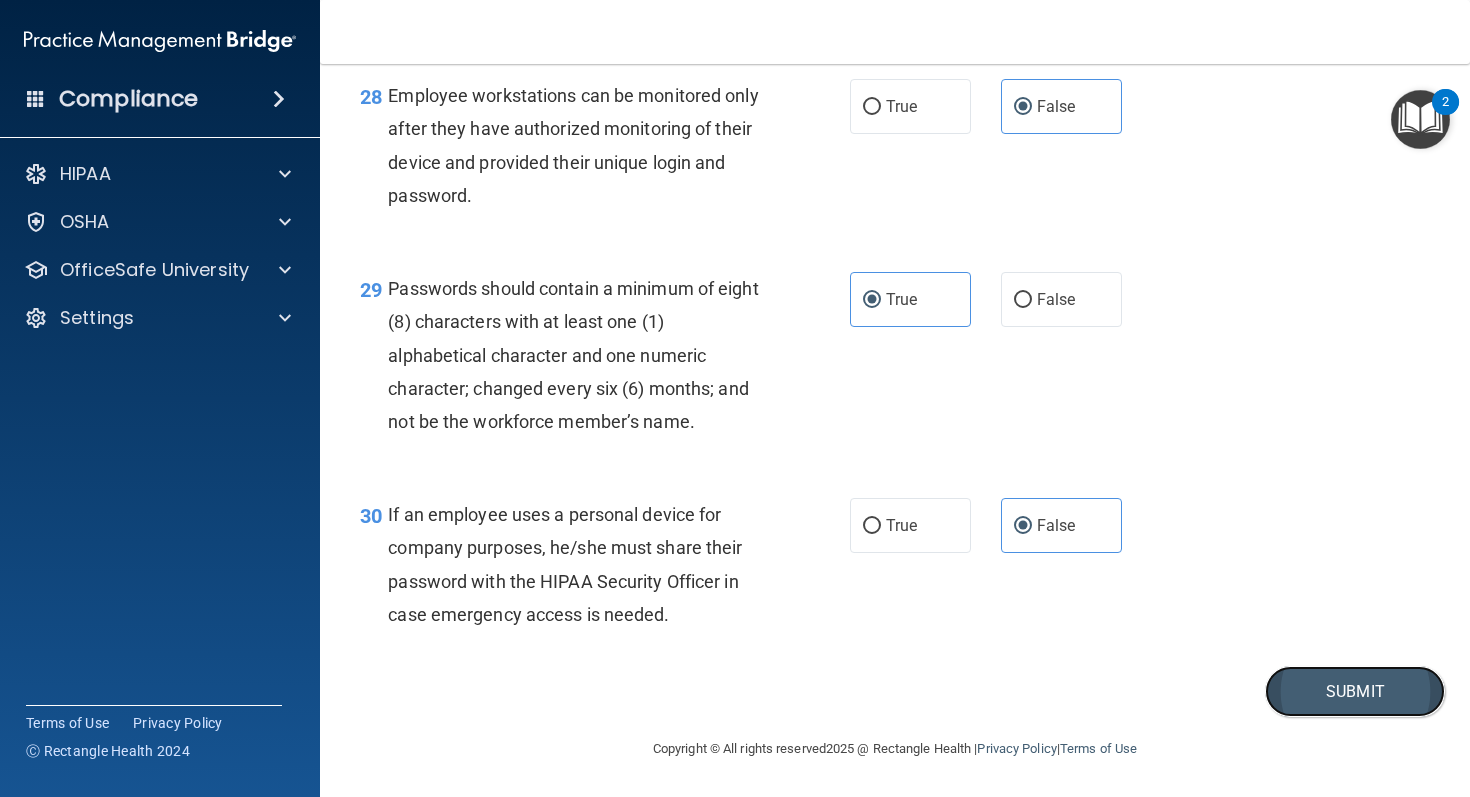 click on "Submit" at bounding box center [1355, 691] 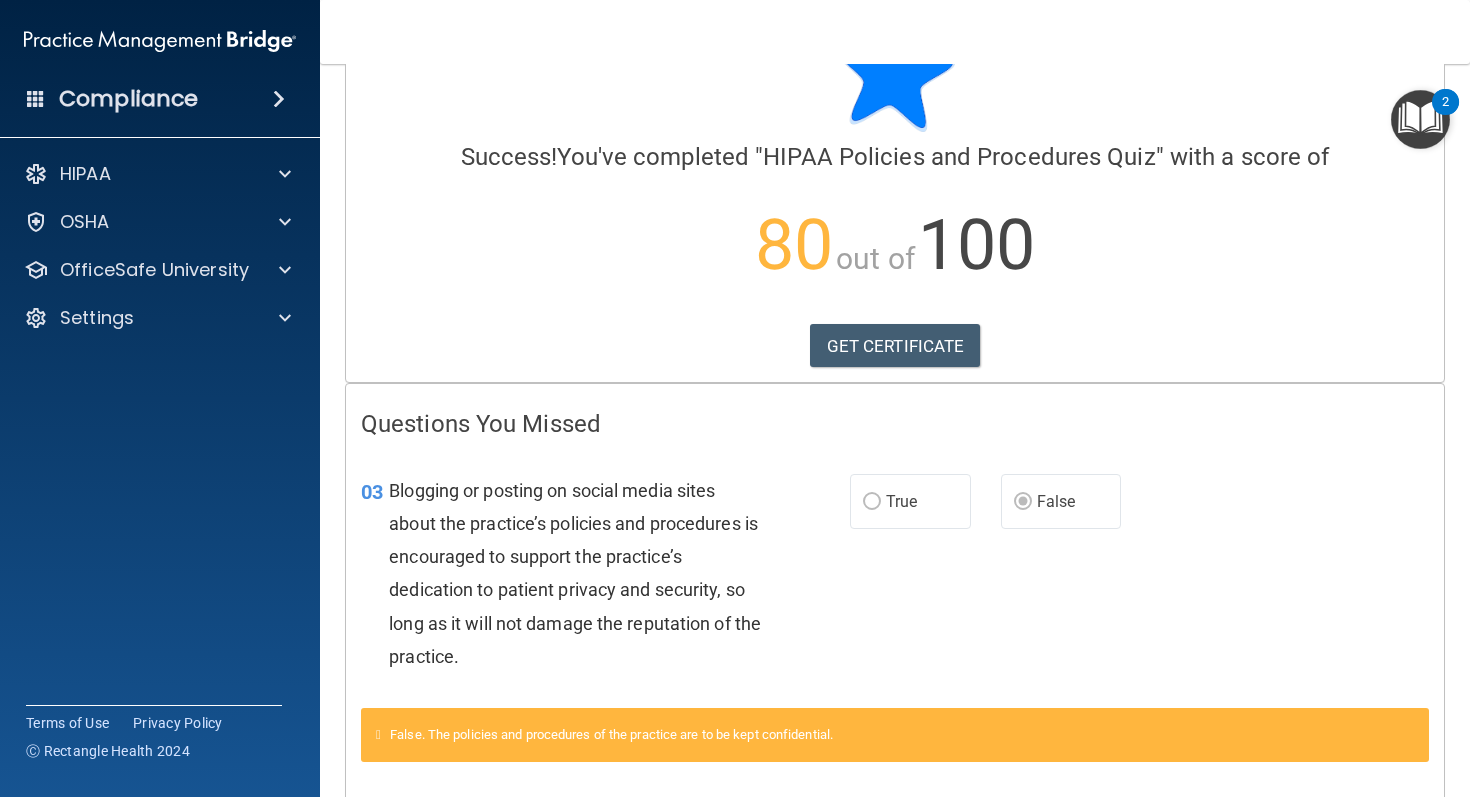 scroll, scrollTop: 0, scrollLeft: 0, axis: both 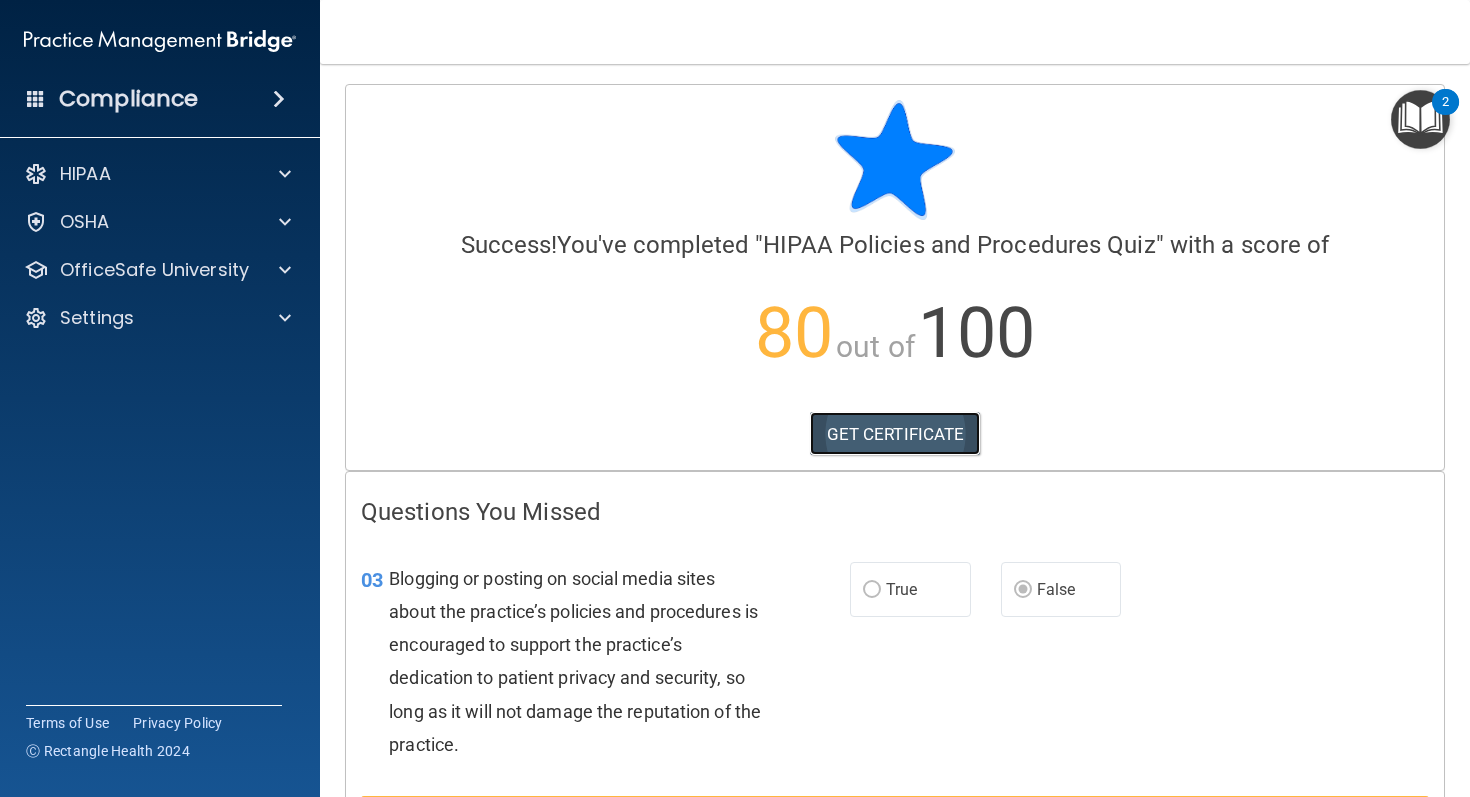 click on "GET CERTIFICATE" at bounding box center (895, 434) 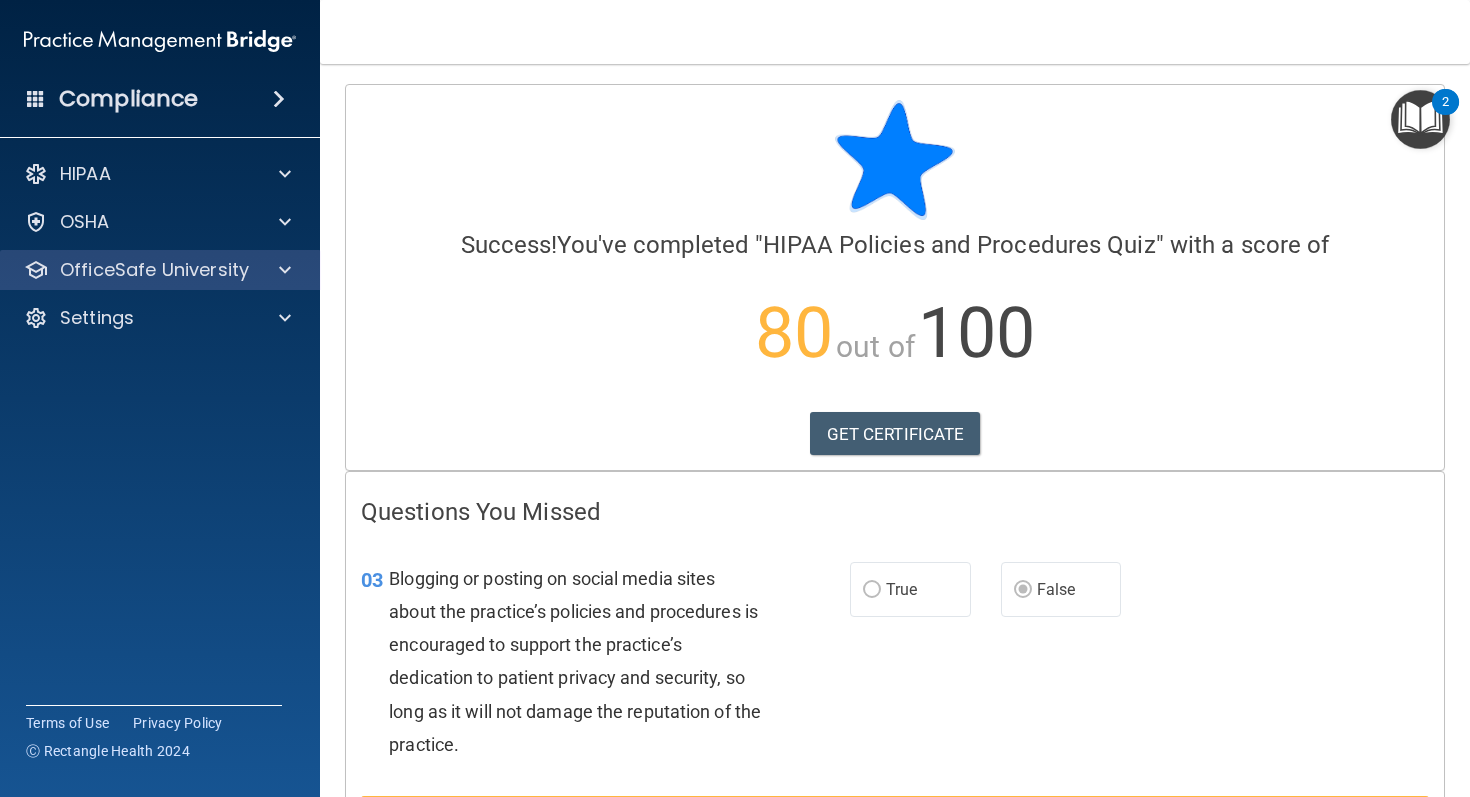 click on "OfficeSafe University" at bounding box center [160, 270] 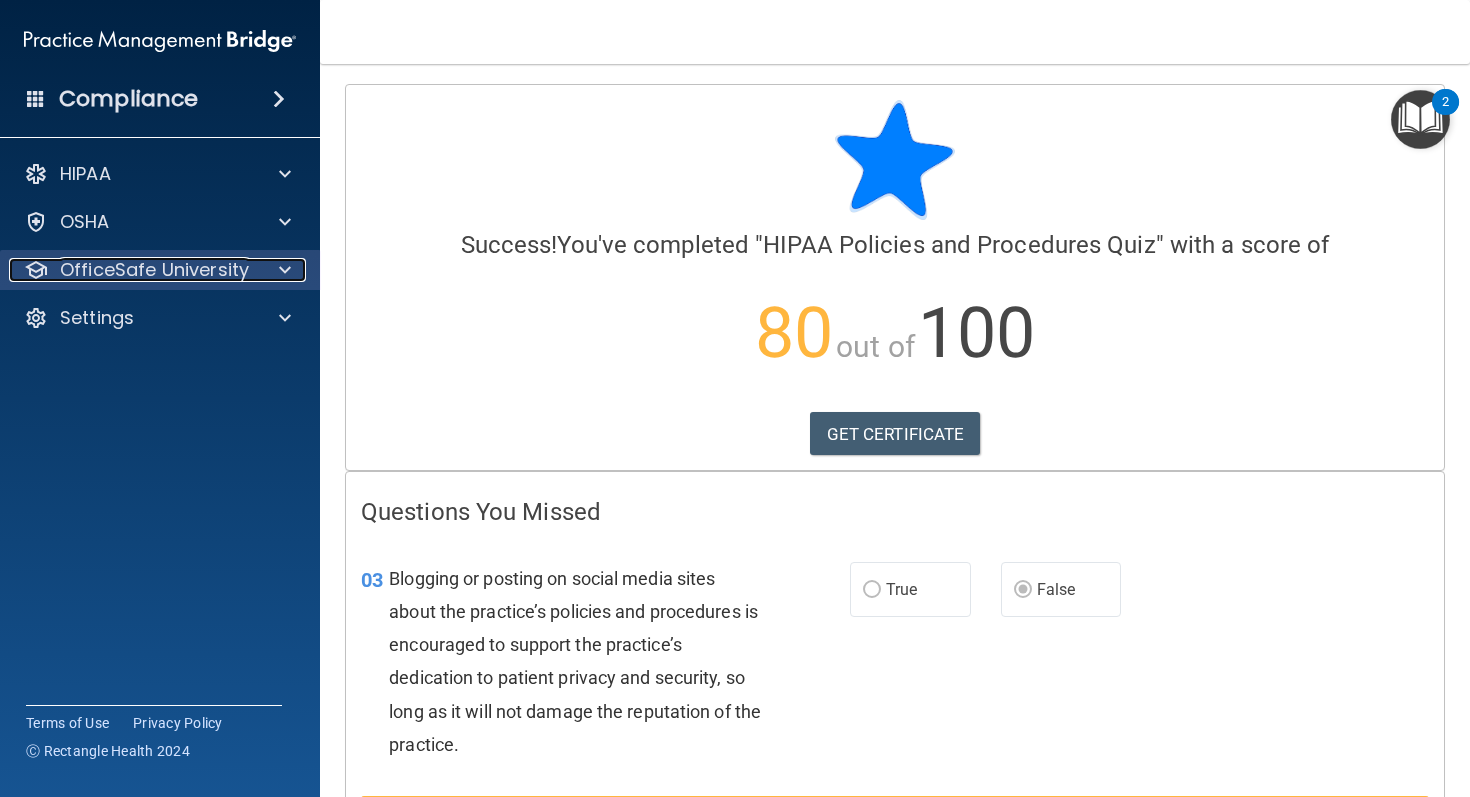 click at bounding box center [285, 270] 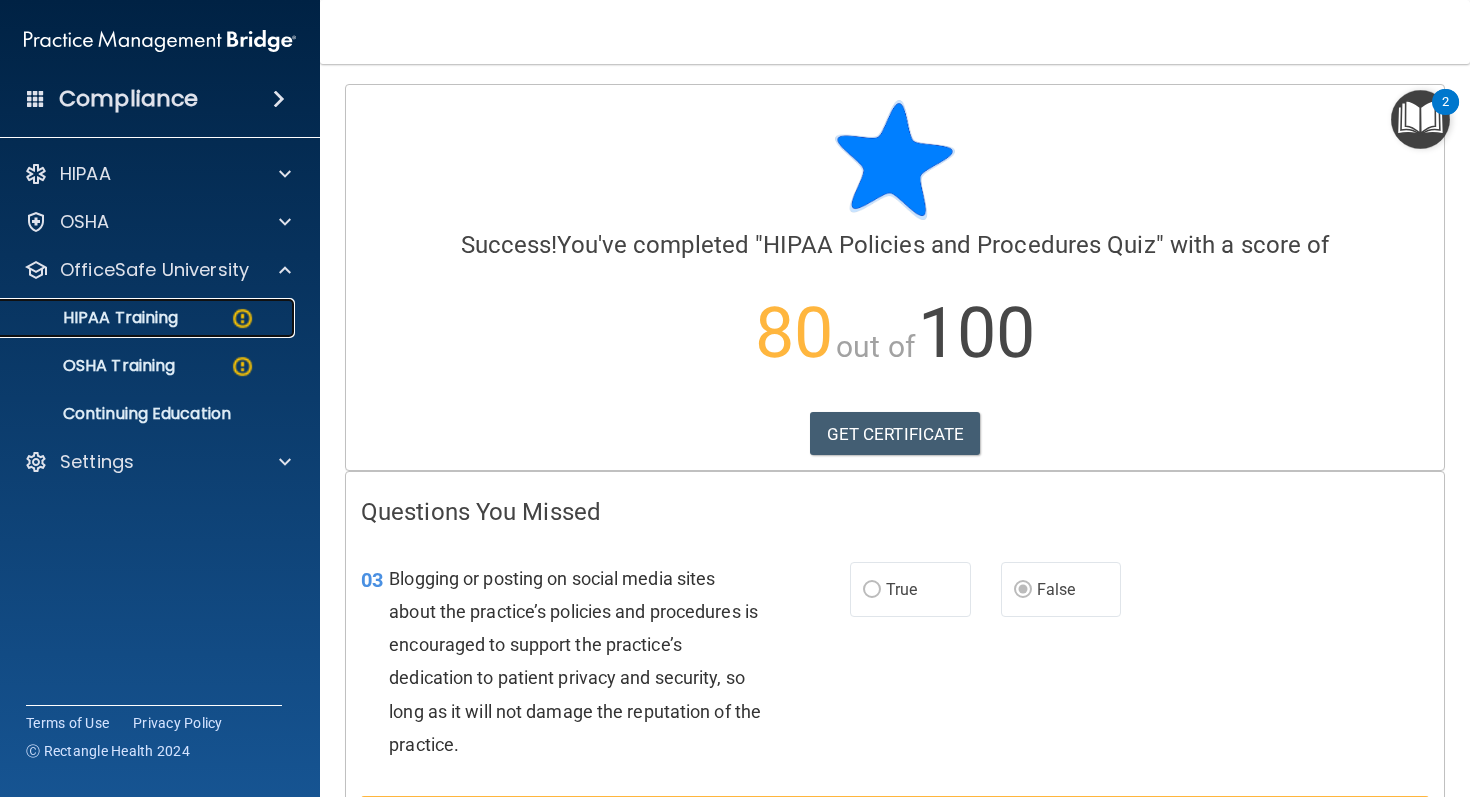 click on "HIPAA Training" at bounding box center (149, 318) 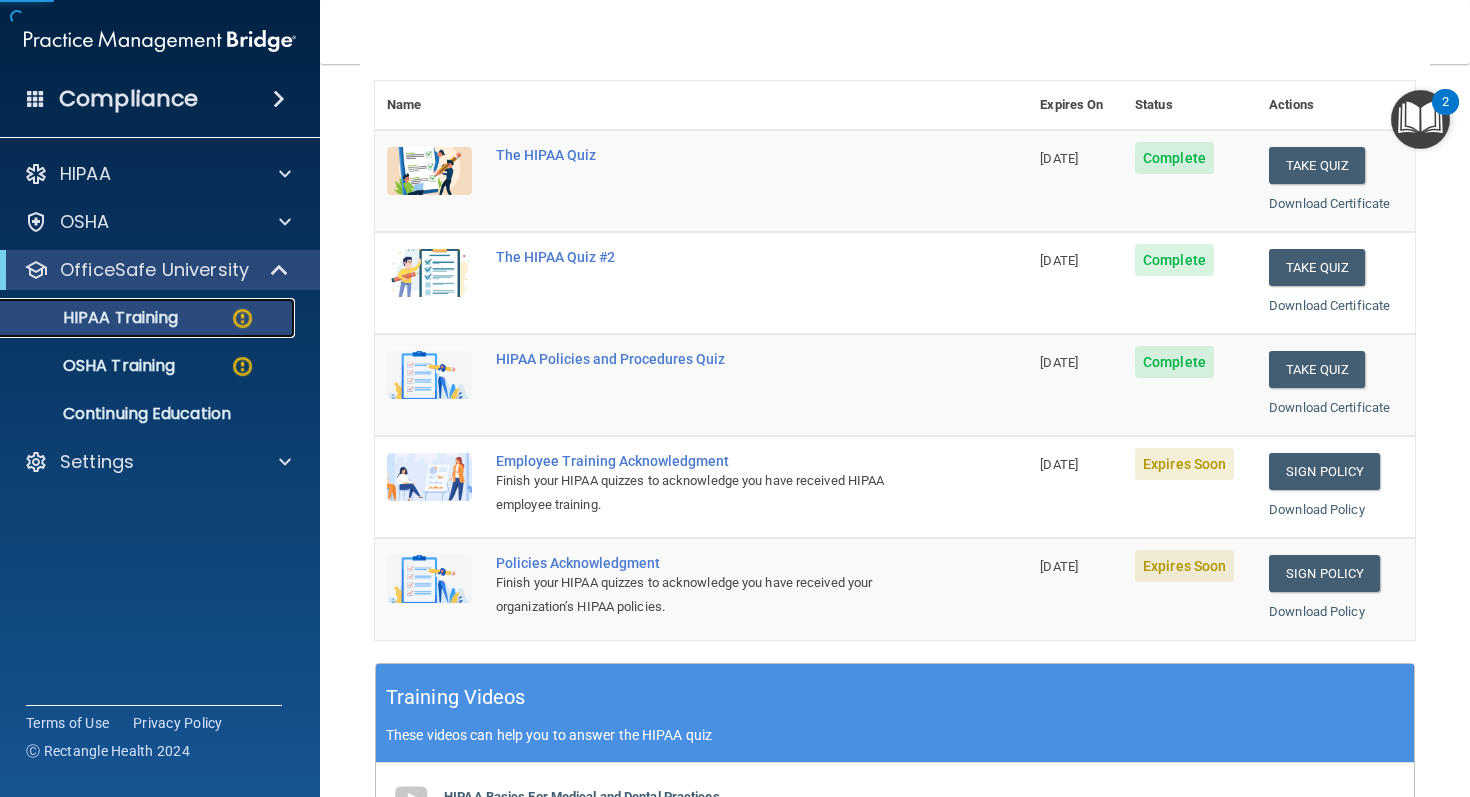 scroll, scrollTop: 224, scrollLeft: 0, axis: vertical 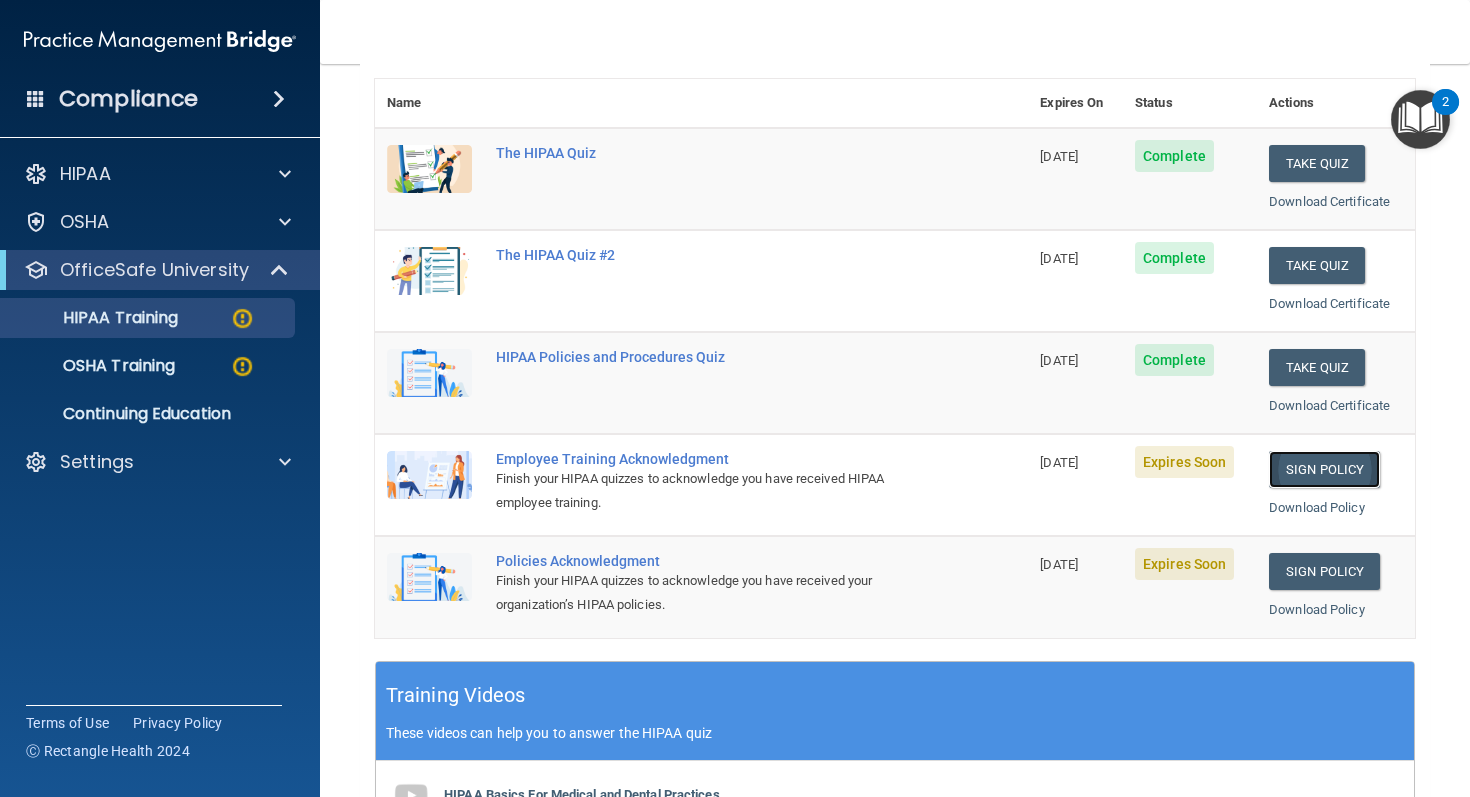 click on "Sign Policy" at bounding box center [1324, 469] 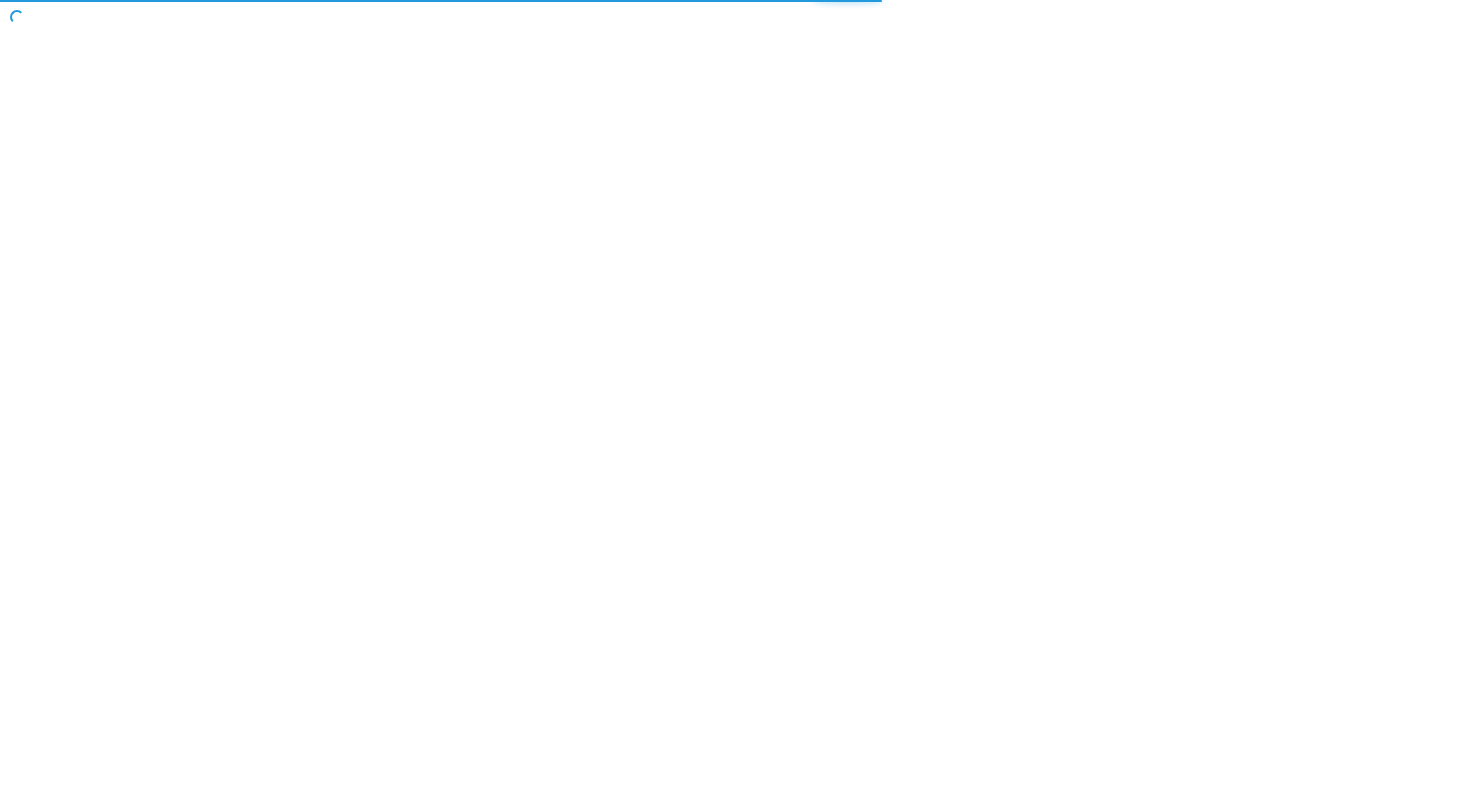 scroll, scrollTop: 0, scrollLeft: 0, axis: both 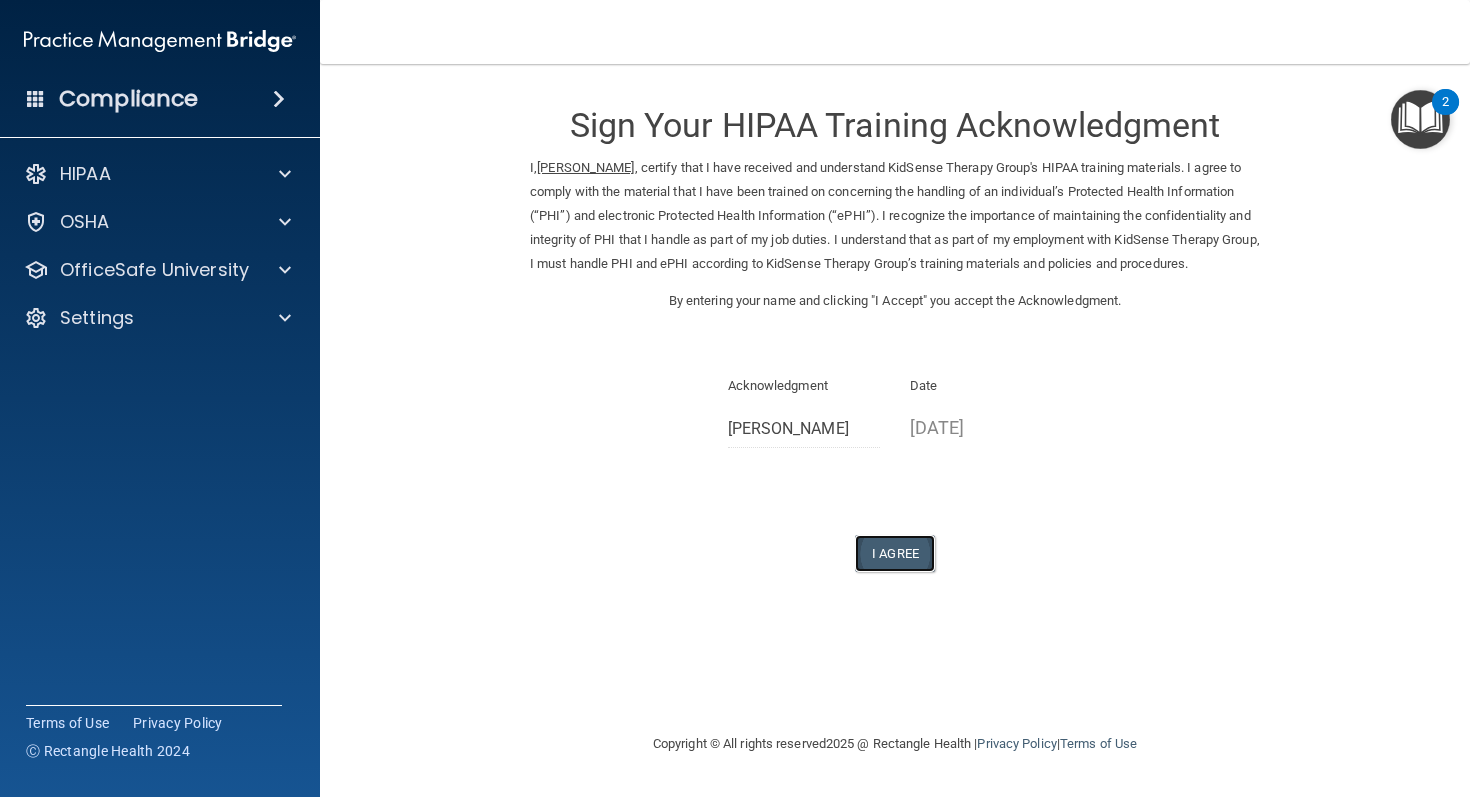 click on "I Agree" at bounding box center (895, 553) 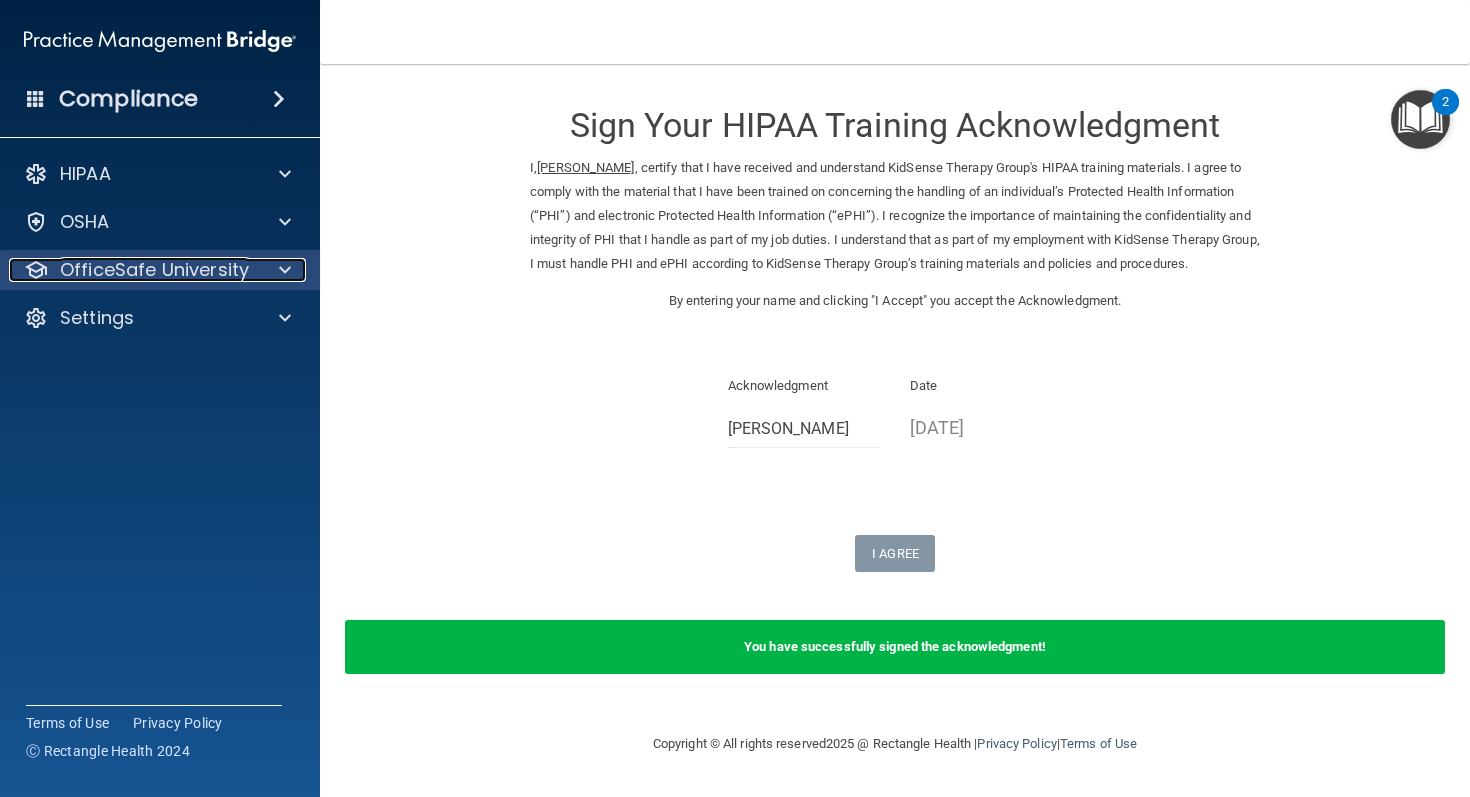 click on "OfficeSafe University" at bounding box center (154, 270) 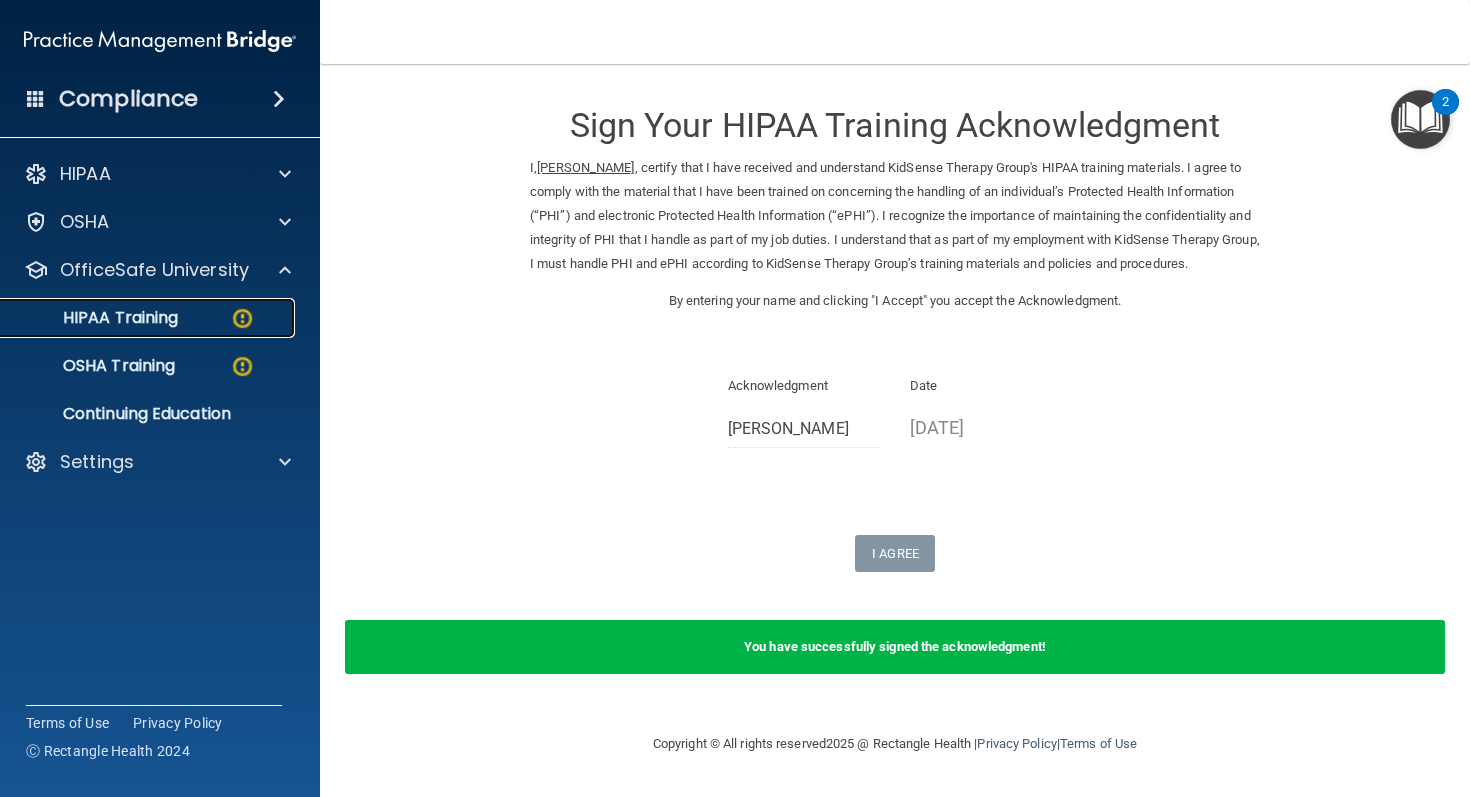 click at bounding box center [242, 318] 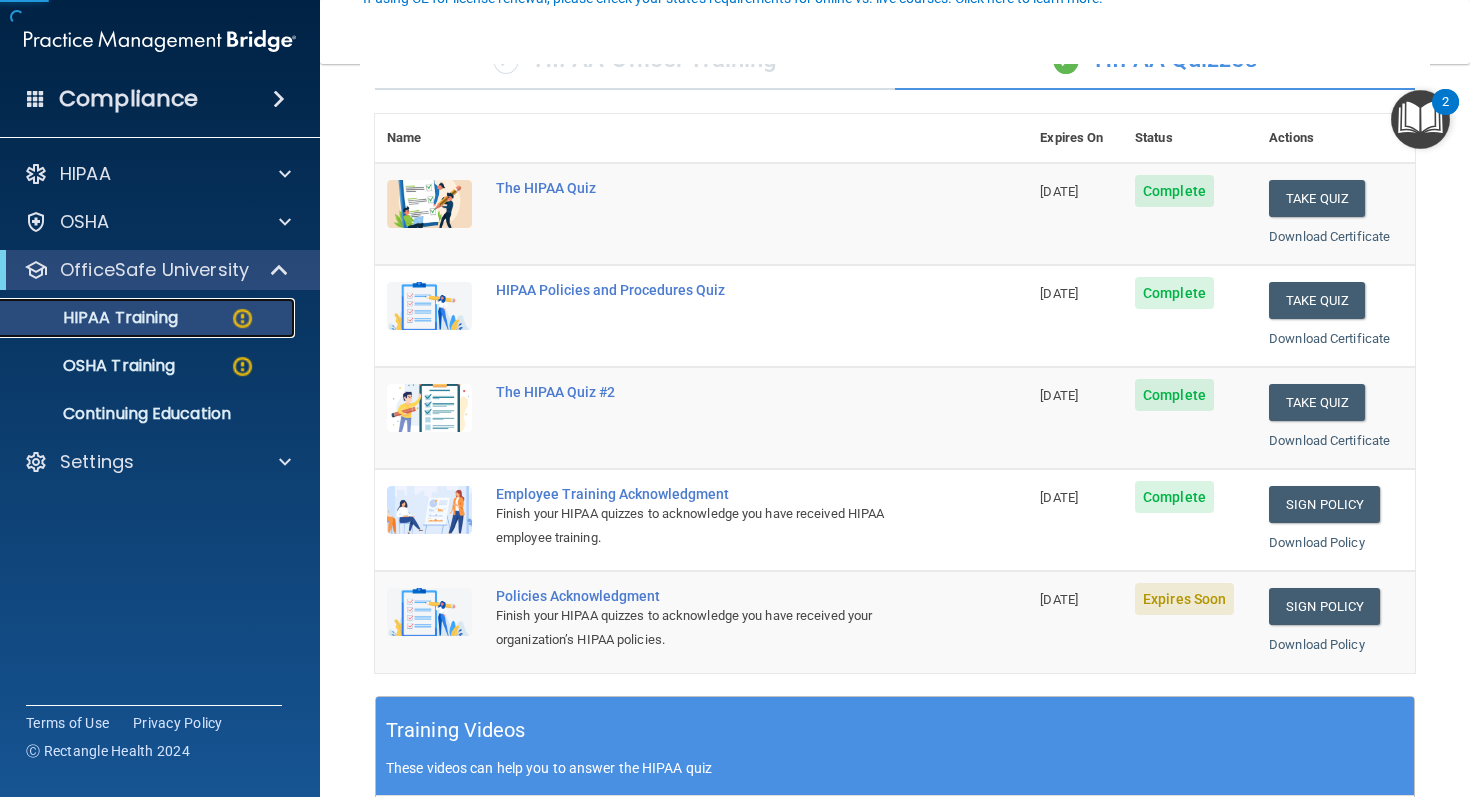 scroll, scrollTop: 207, scrollLeft: 0, axis: vertical 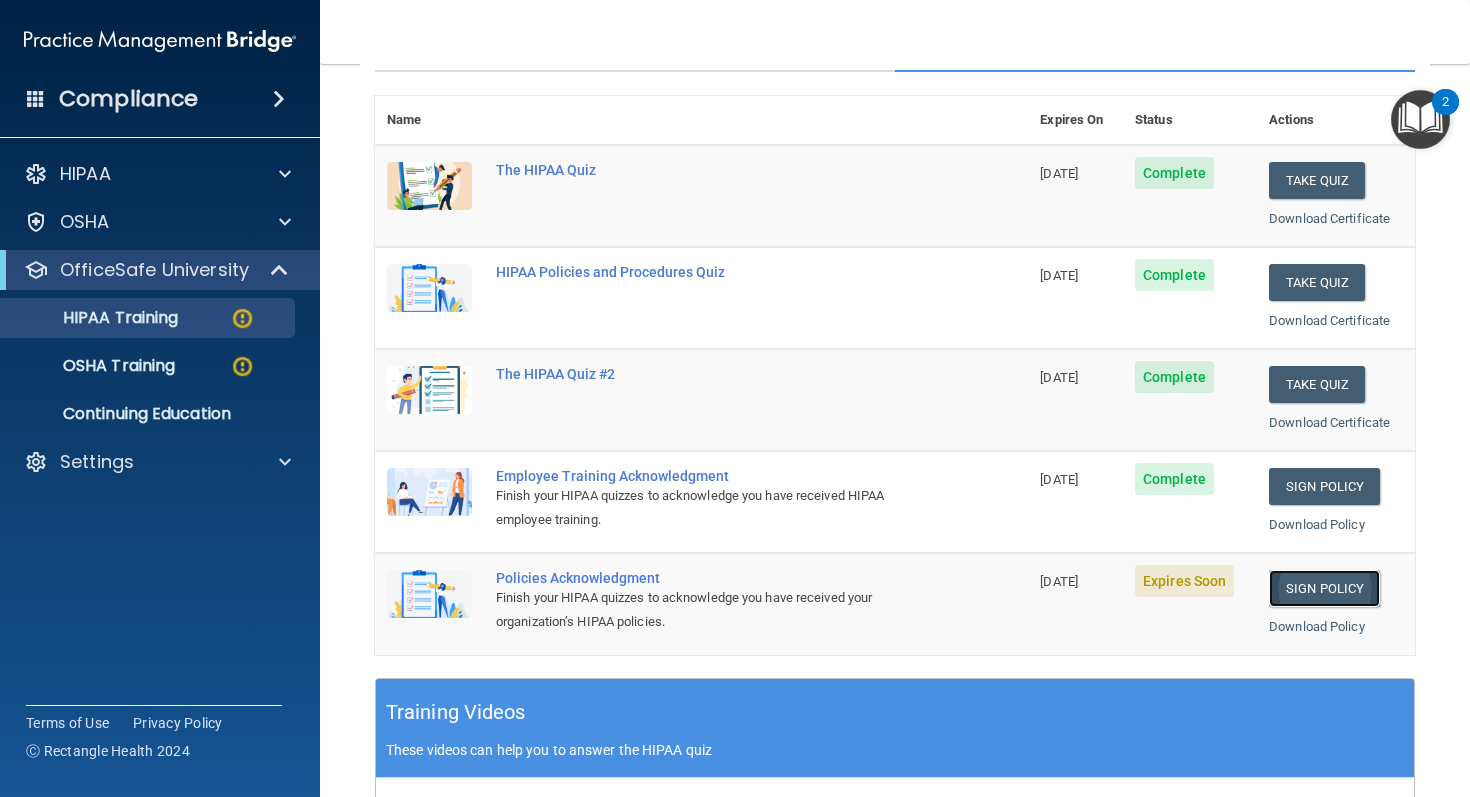 click on "Sign Policy" at bounding box center [1324, 588] 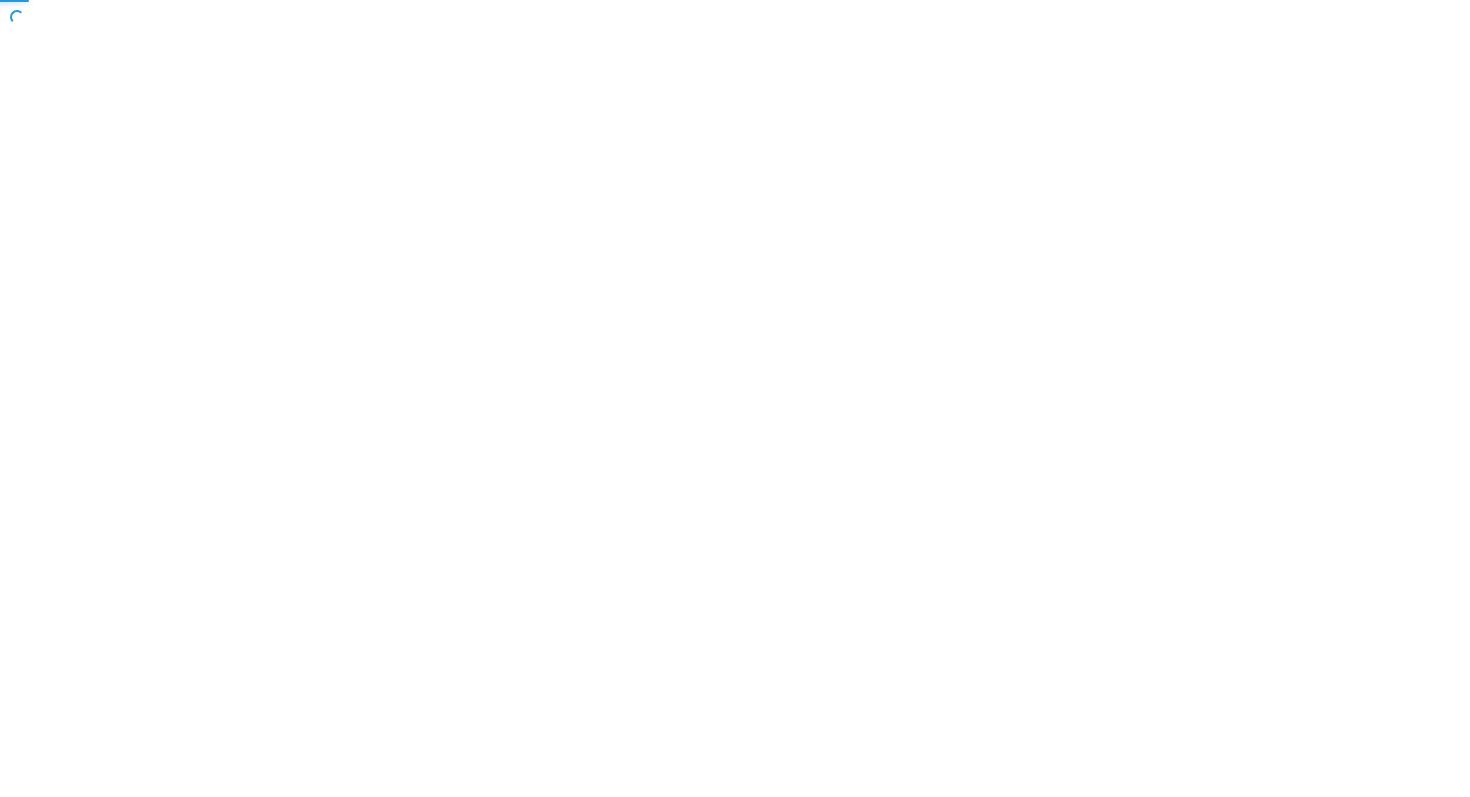 scroll, scrollTop: 0, scrollLeft: 0, axis: both 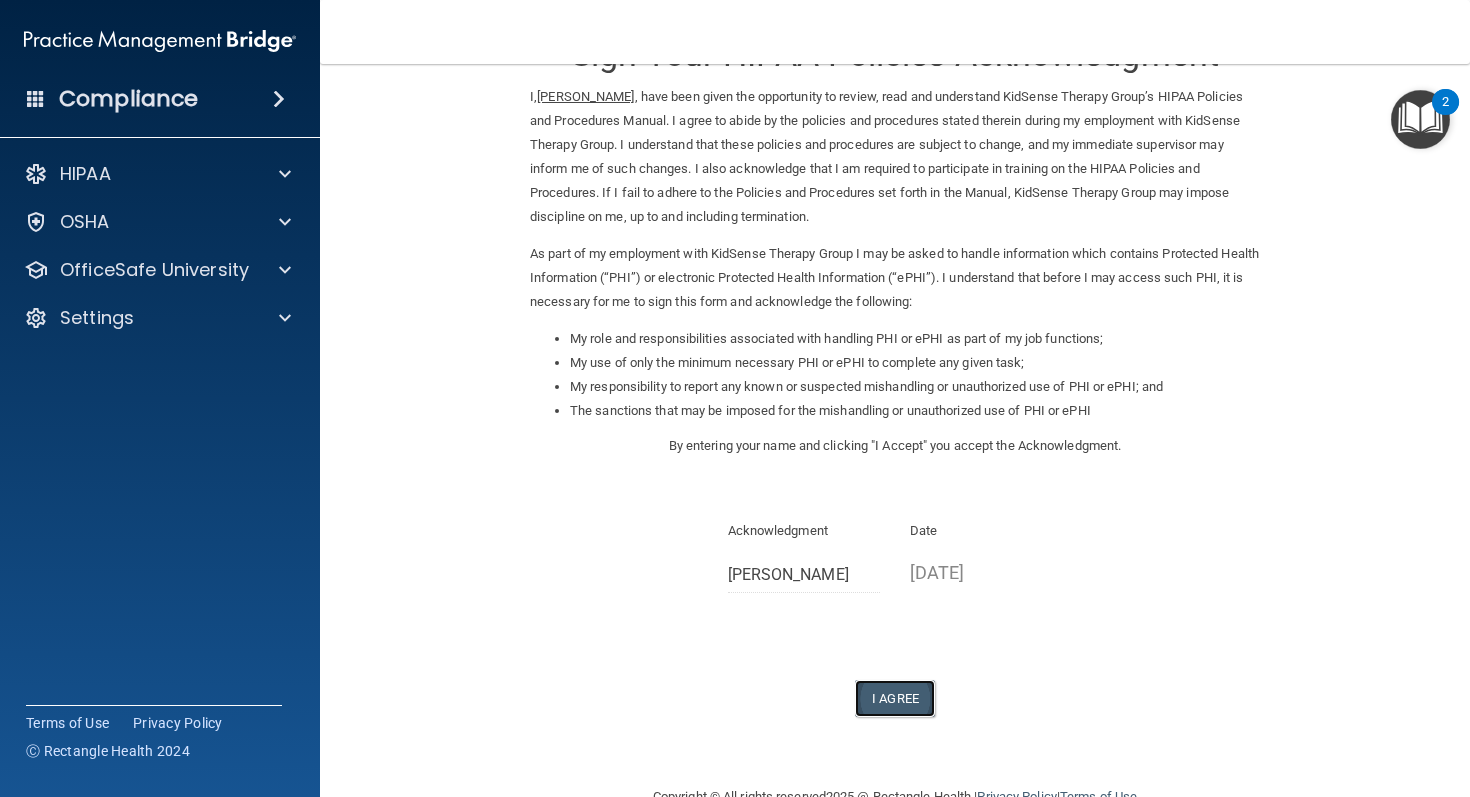click on "I Agree" at bounding box center [895, 698] 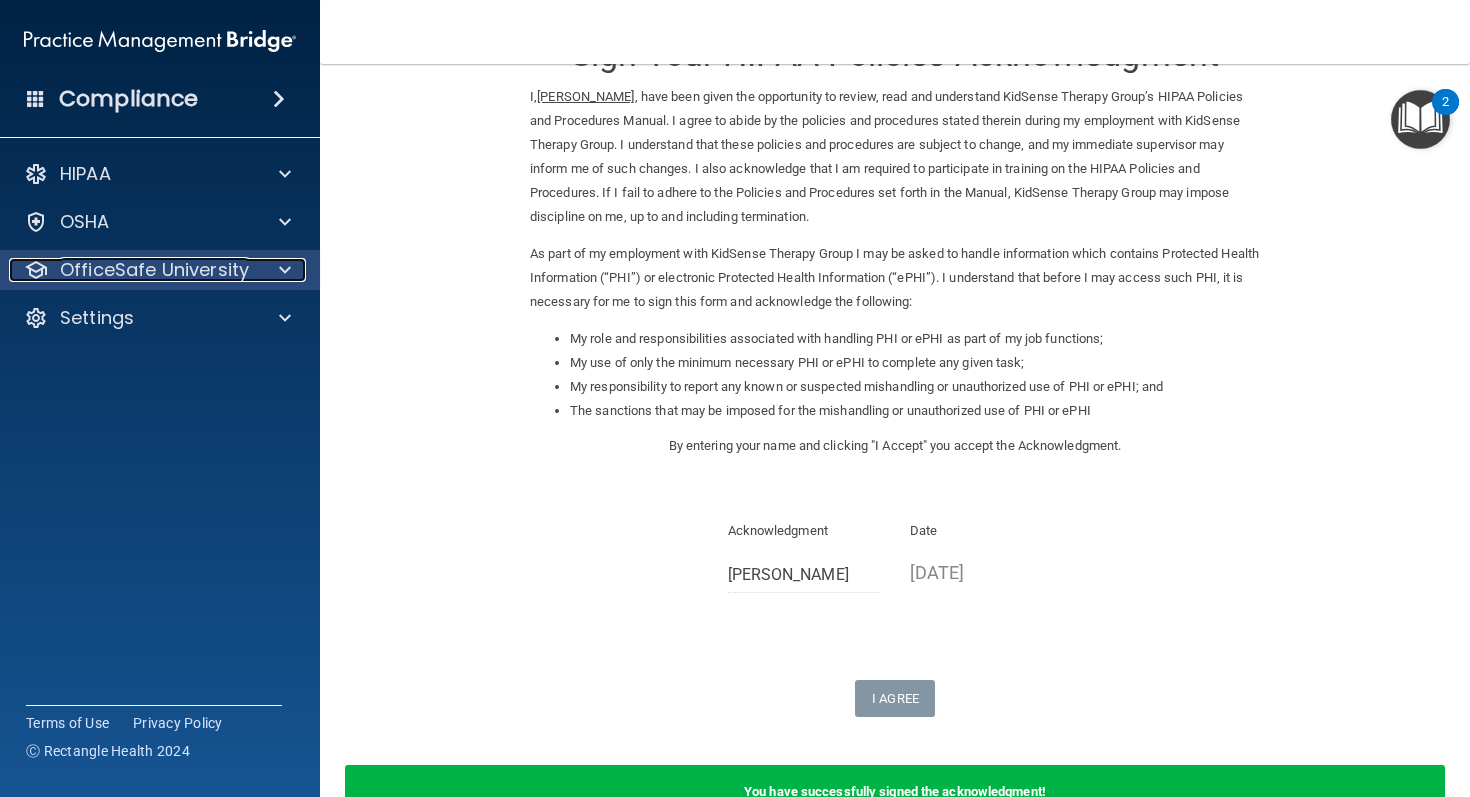 click at bounding box center (282, 270) 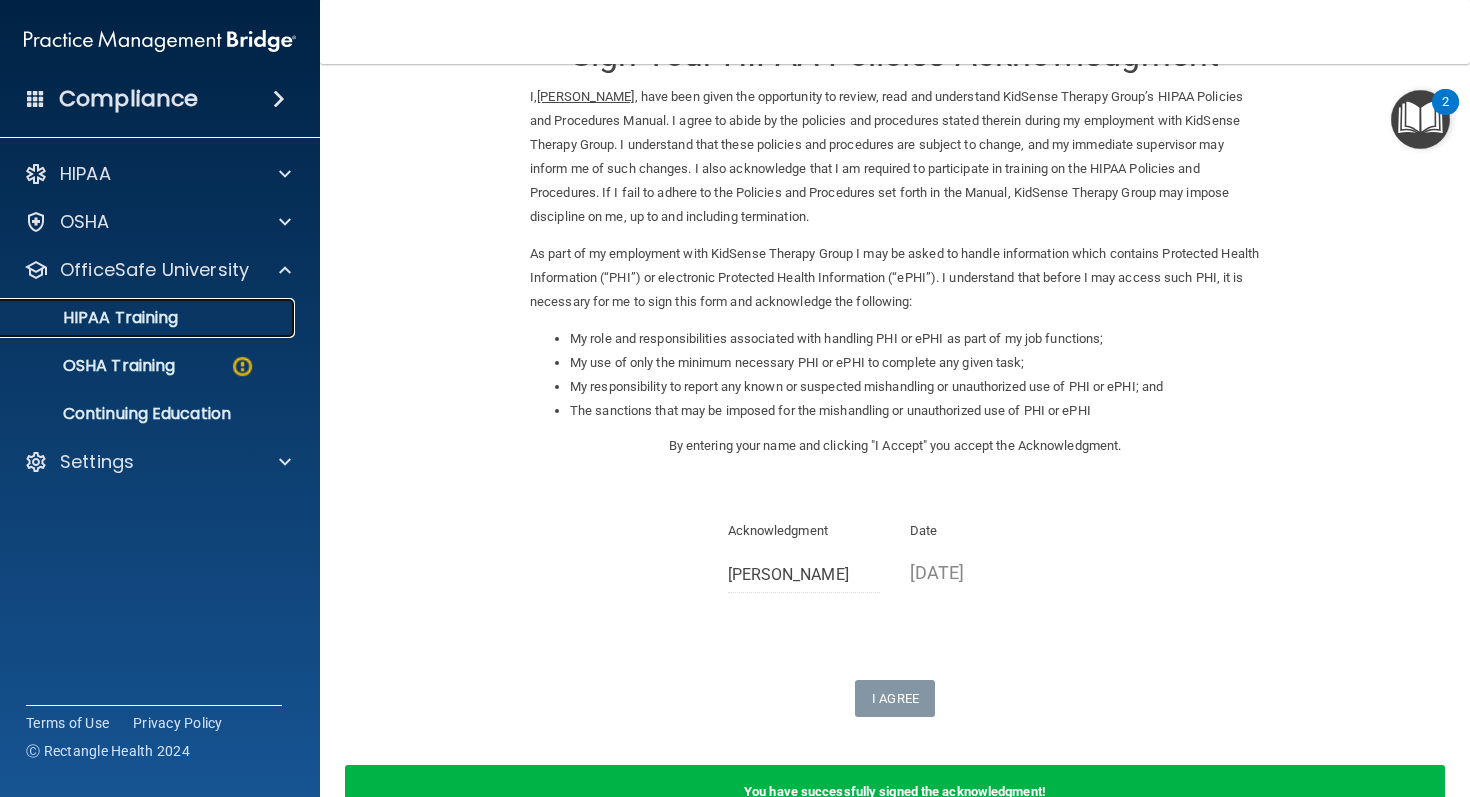 click on "HIPAA Training" at bounding box center (95, 318) 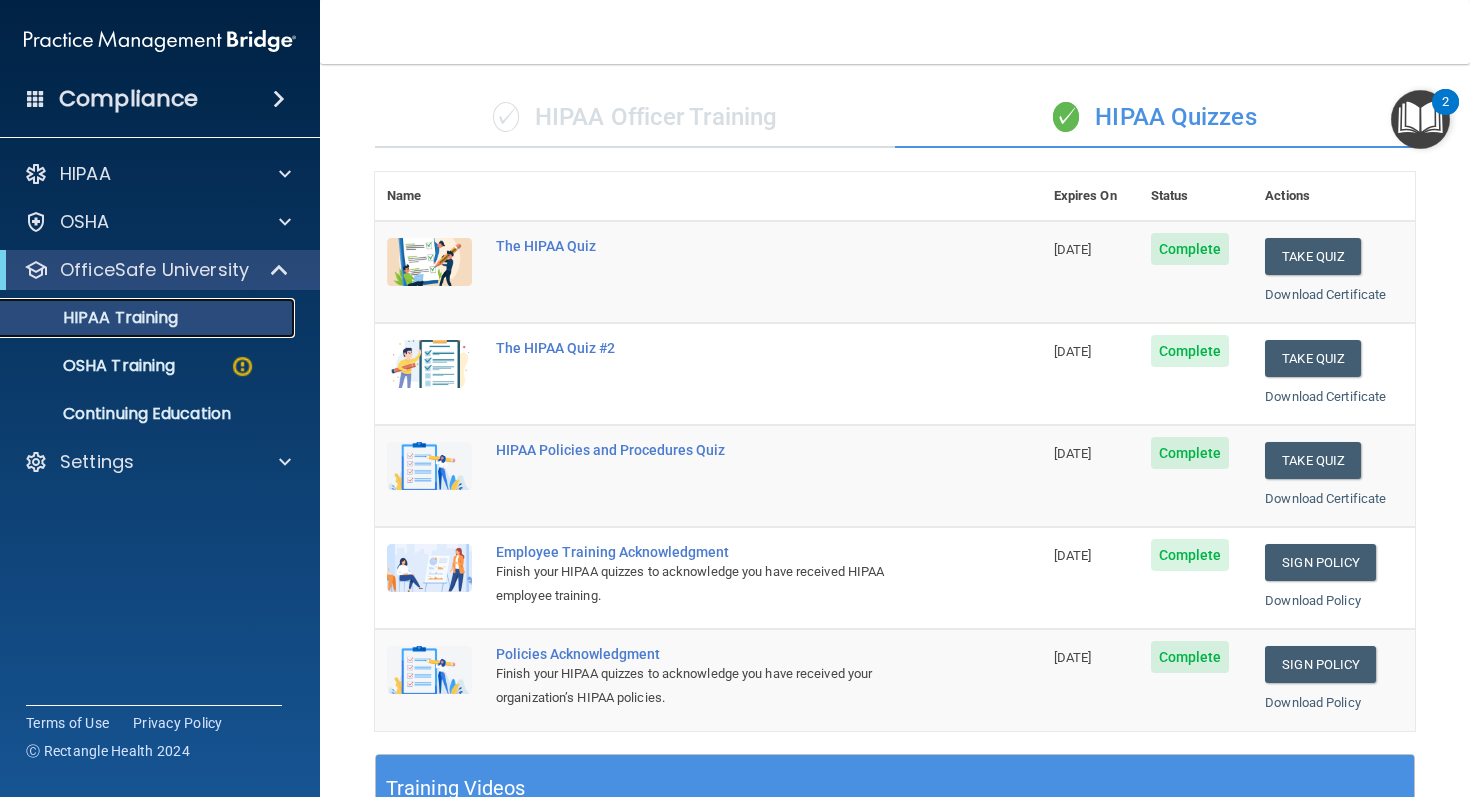 scroll, scrollTop: 0, scrollLeft: 0, axis: both 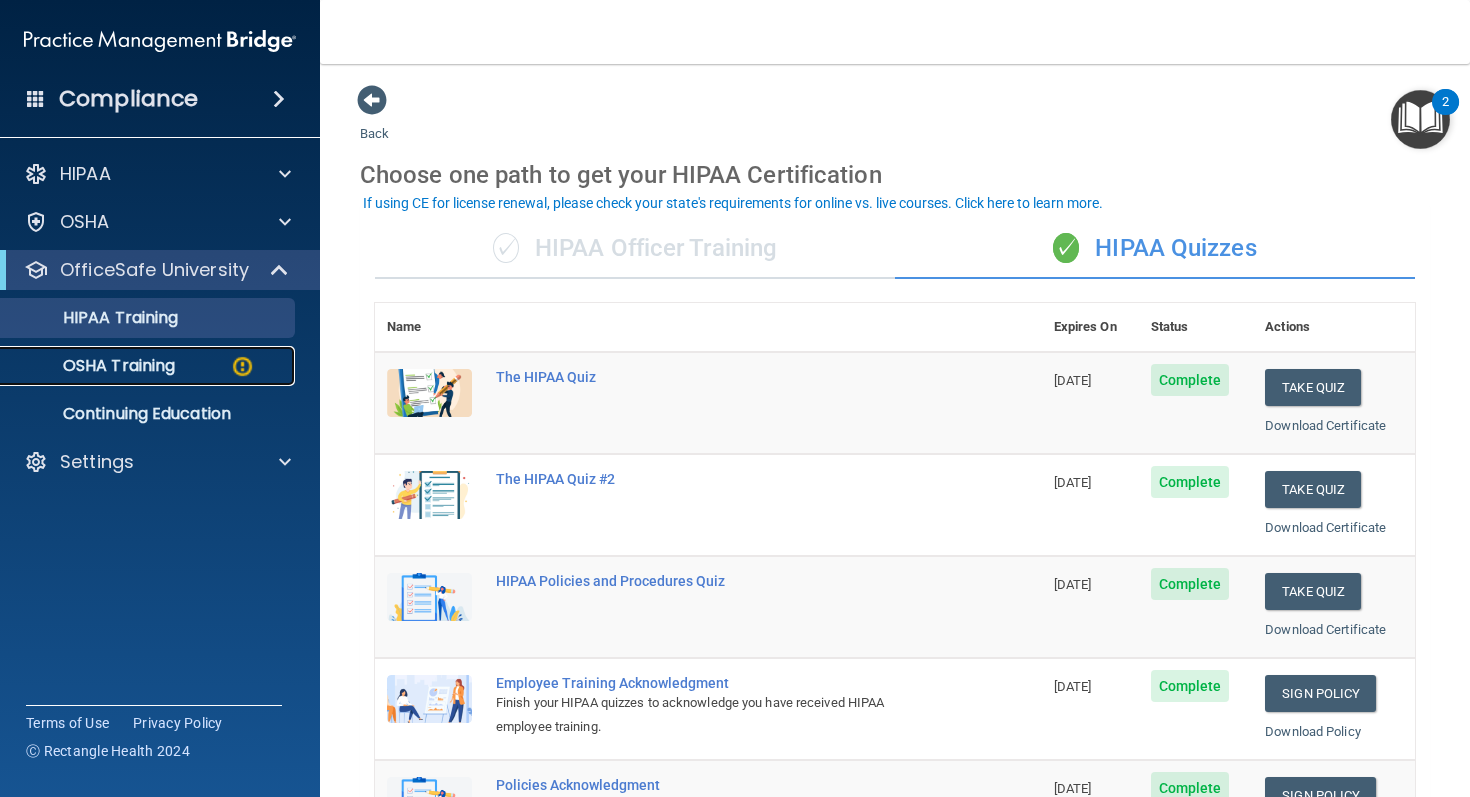 click on "OSHA Training" at bounding box center (149, 366) 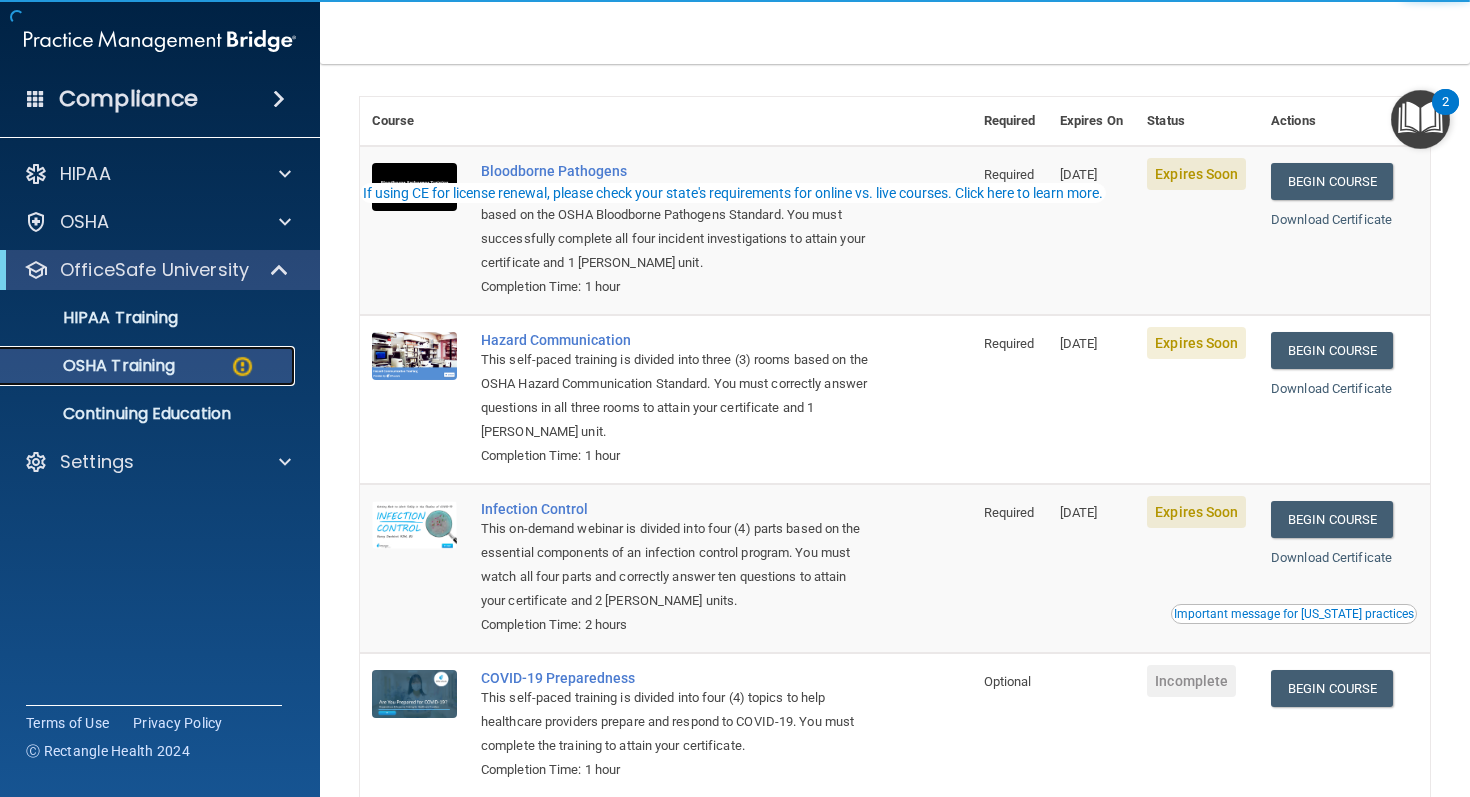 scroll, scrollTop: 240, scrollLeft: 0, axis: vertical 